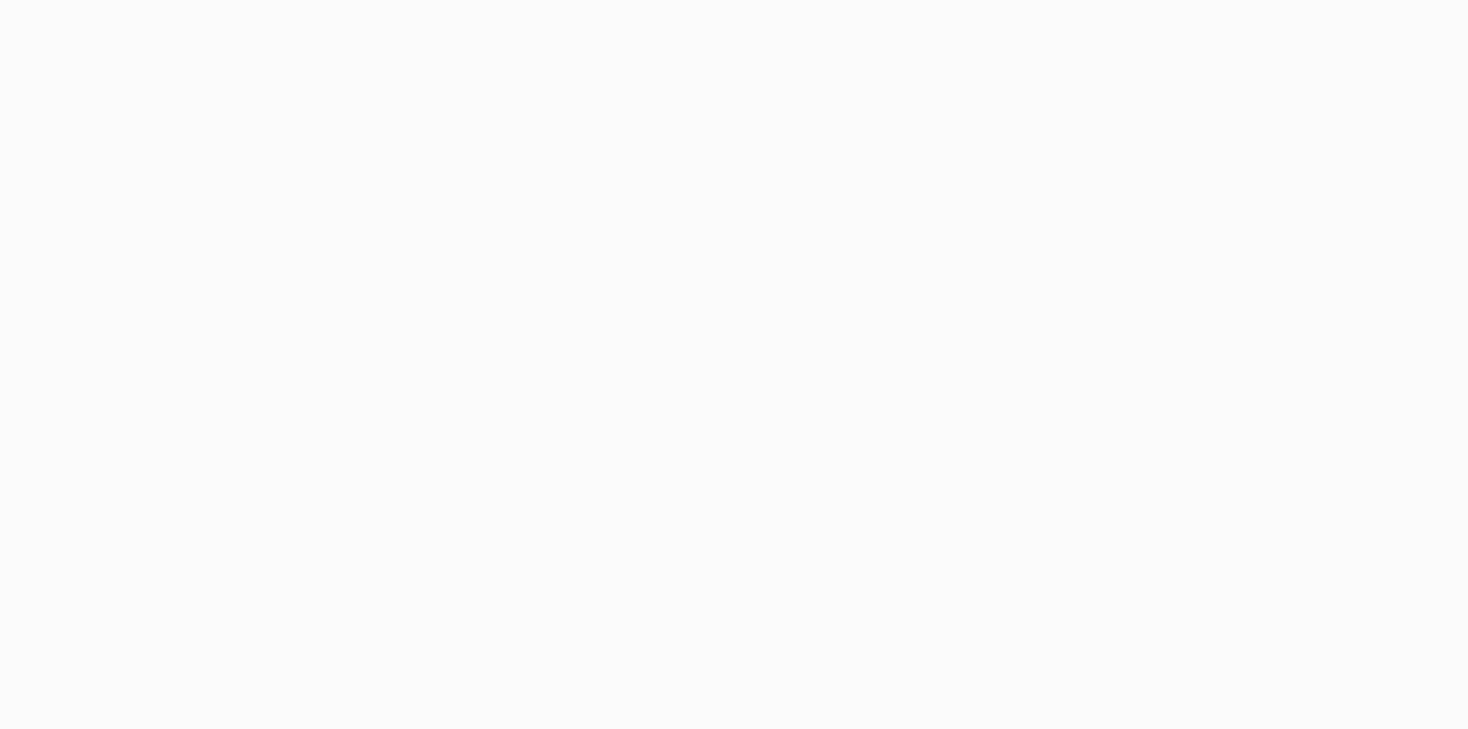 scroll, scrollTop: 0, scrollLeft: 0, axis: both 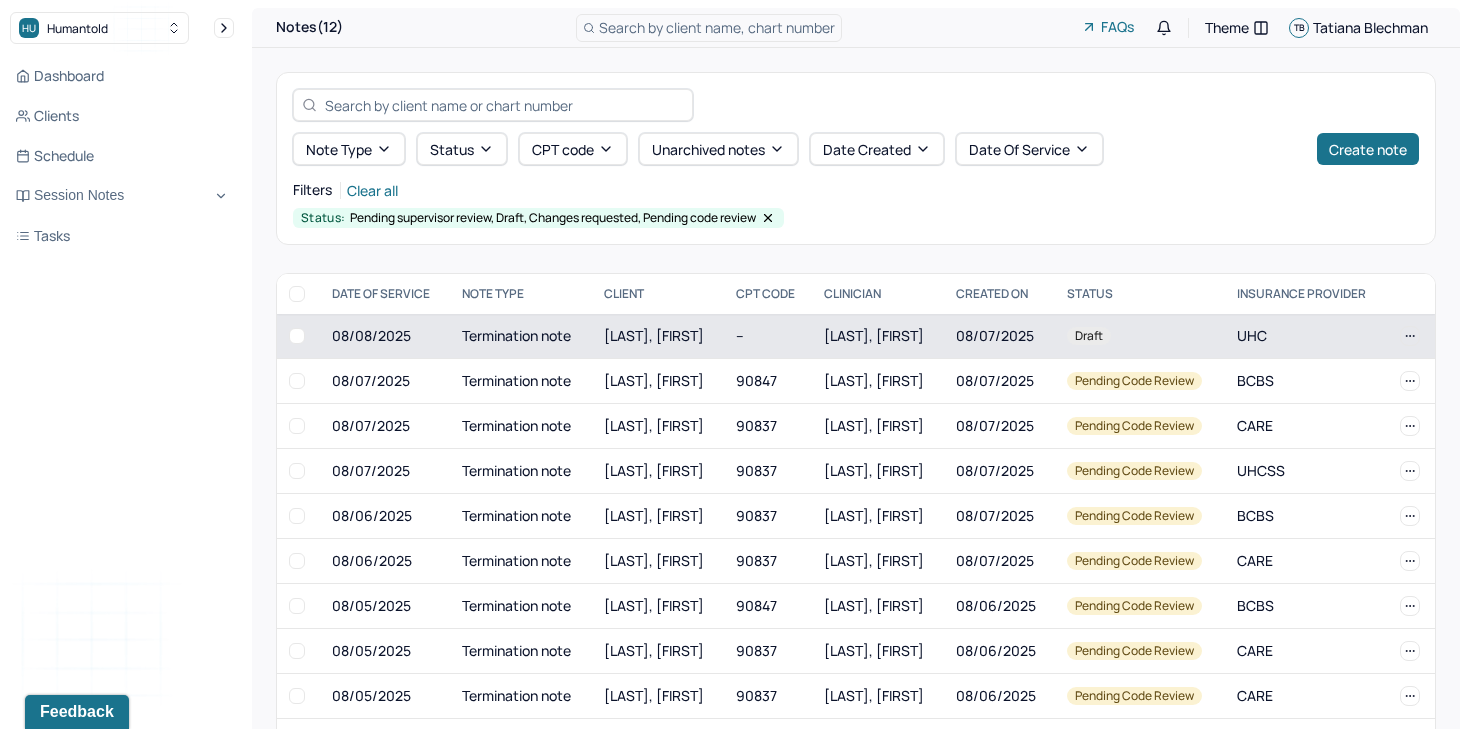 click on "[LAST], [FIRST]" at bounding box center (874, 335) 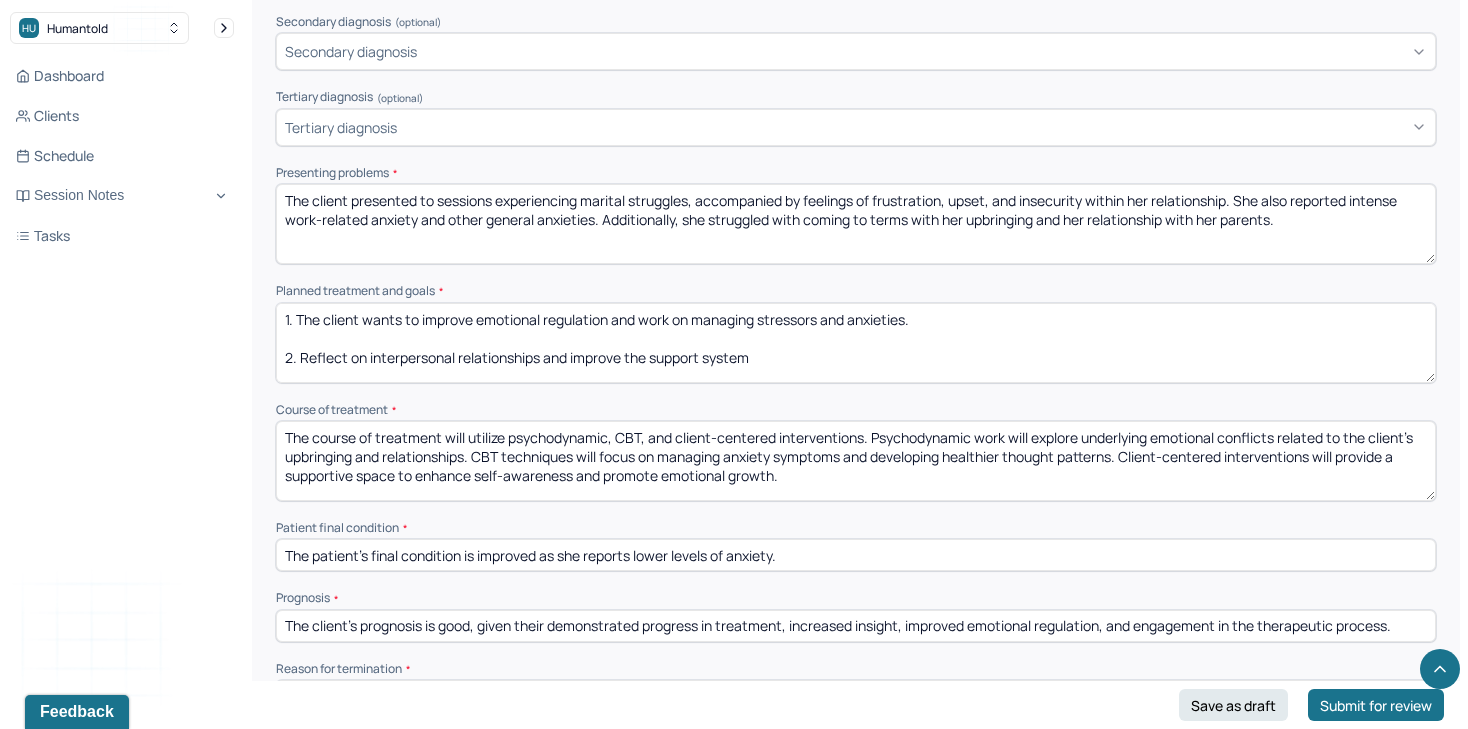 scroll, scrollTop: 829, scrollLeft: 0, axis: vertical 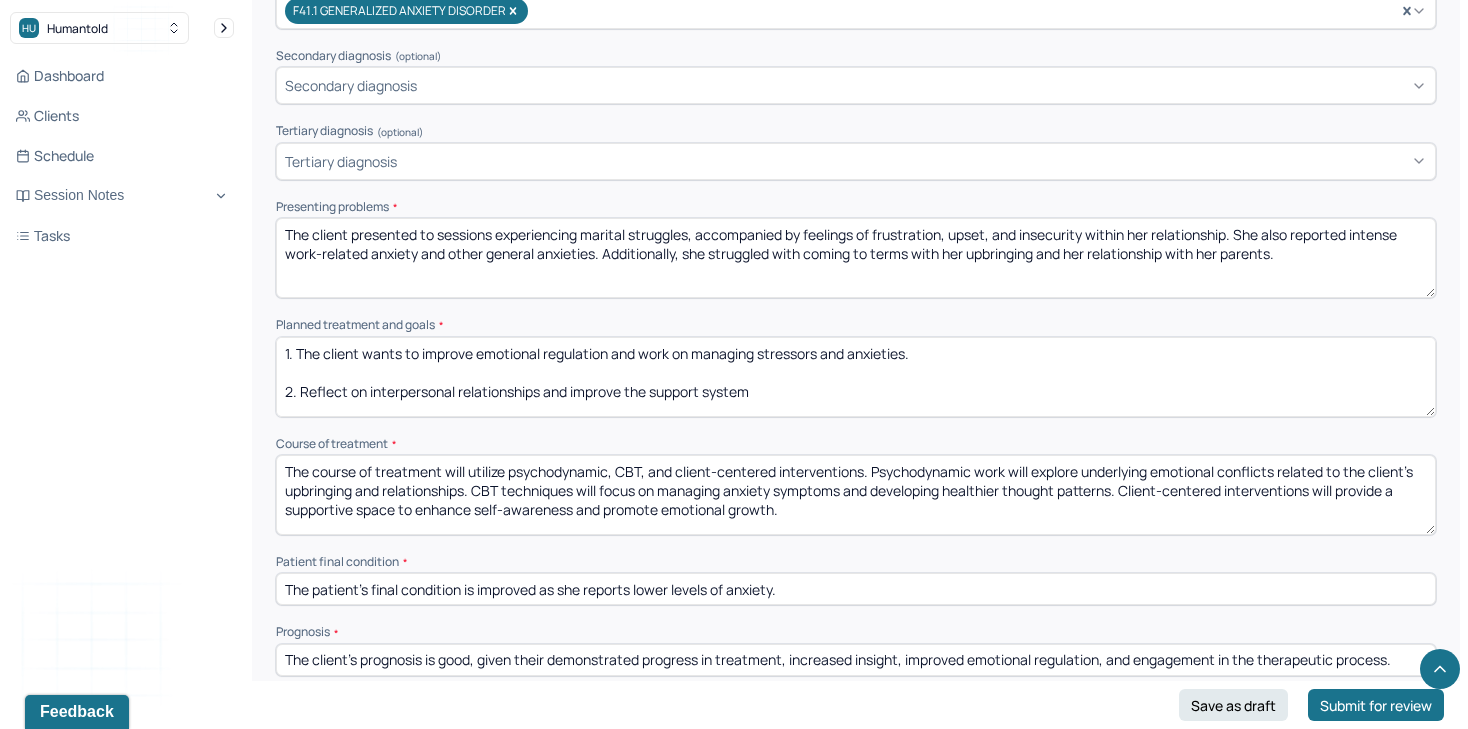 click on "The client presented to sessions experiencing marital struggles, accompanied by feelings of frustration, upset, and insecurity within her relationship. She also reported intense work-related anxiety and other general anxieties. Additionally, she struggled with coming to terms with her upbringing and her relationship with her parents." at bounding box center [856, 258] 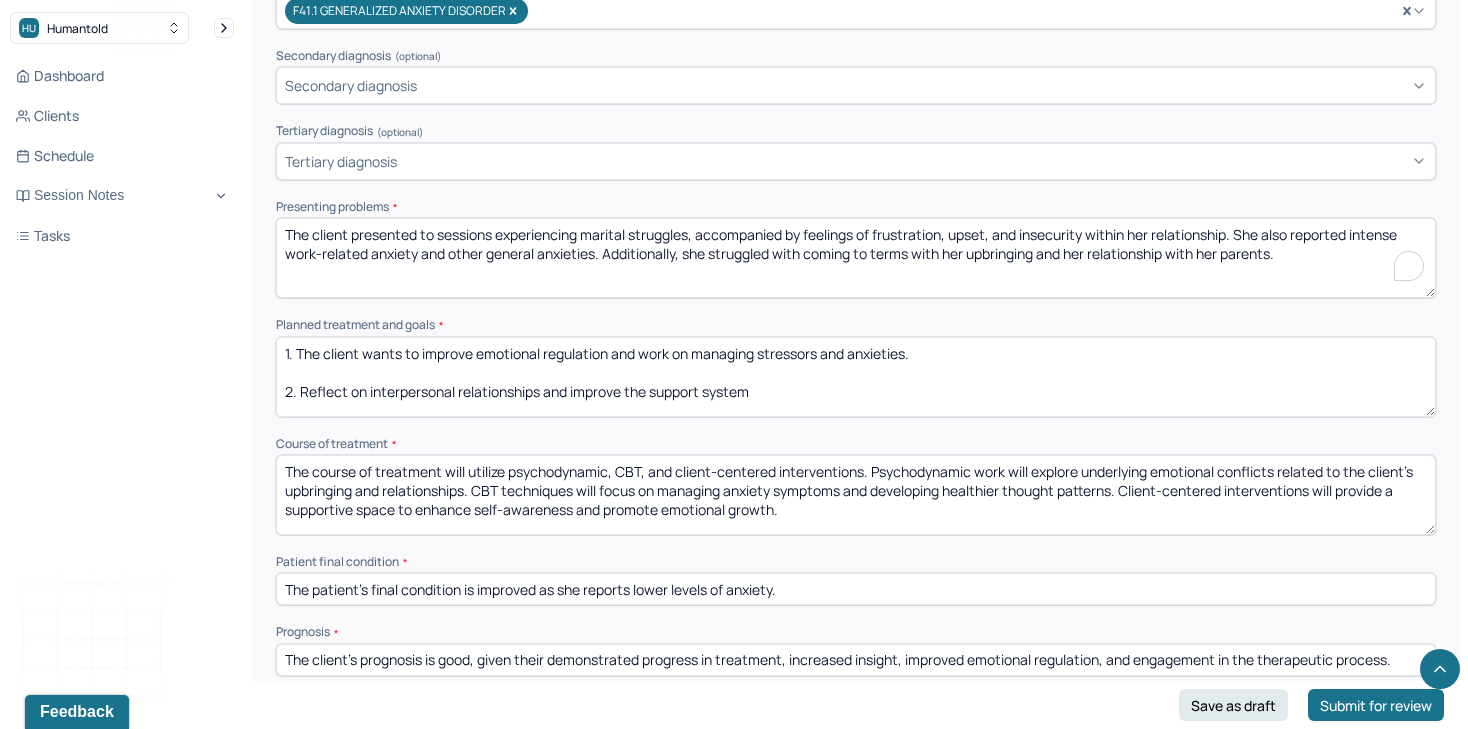 click on "The client presented to sessions experiencing marital struggles, accompanied by feelings of frustration, upset, and insecurity within her relationship. She also reported intense work-related anxiety and other general anxieties. Additionally, she struggled with coming to terms with her upbringing and her relationship with her parents." at bounding box center [856, 258] 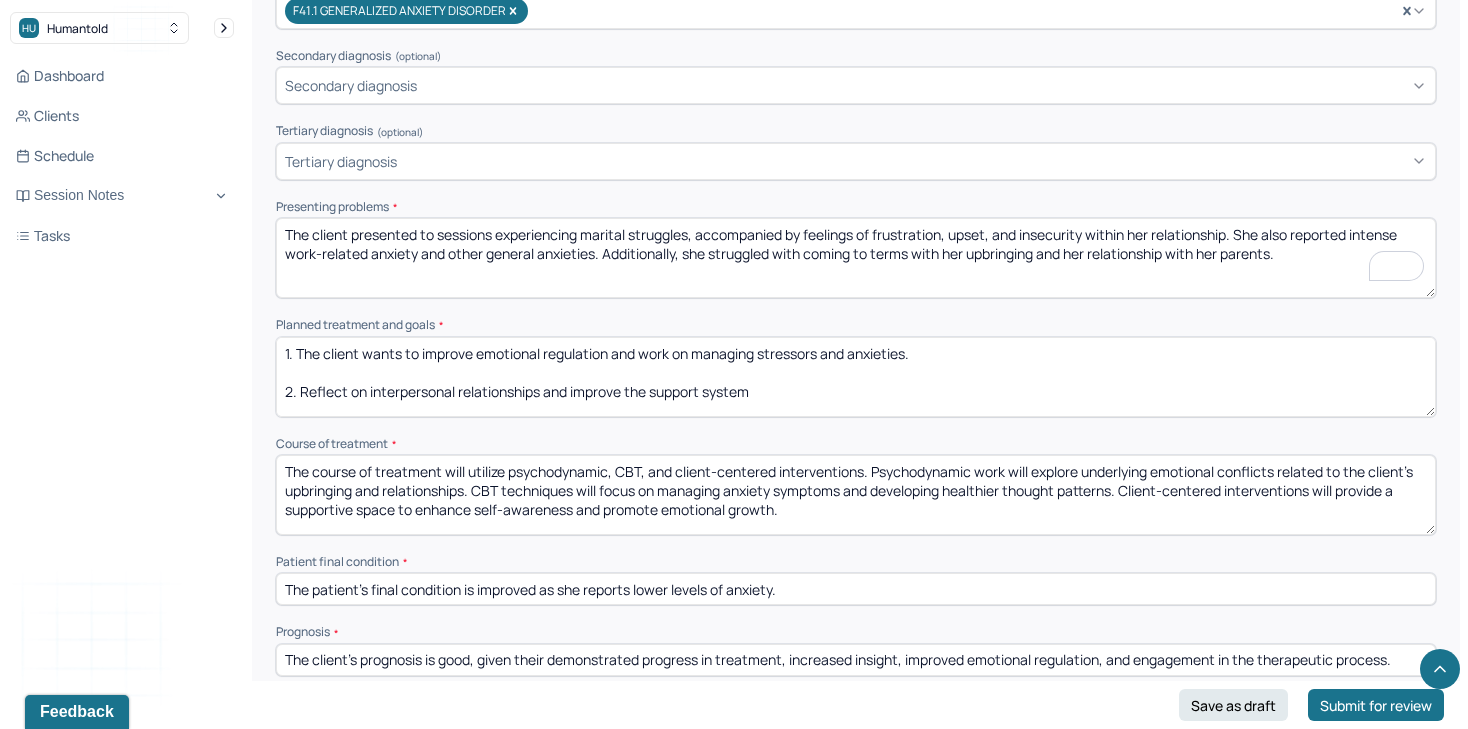 click on "The client presented to sessions experiencing marital struggles, accompanied by feelings of frustration, upset, and insecurity within her relationship. She also reported intense work-related anxiety and other general anxieties. Additionally, she struggled with coming to terms with her upbringing and her relationship with her parents." at bounding box center (856, 258) 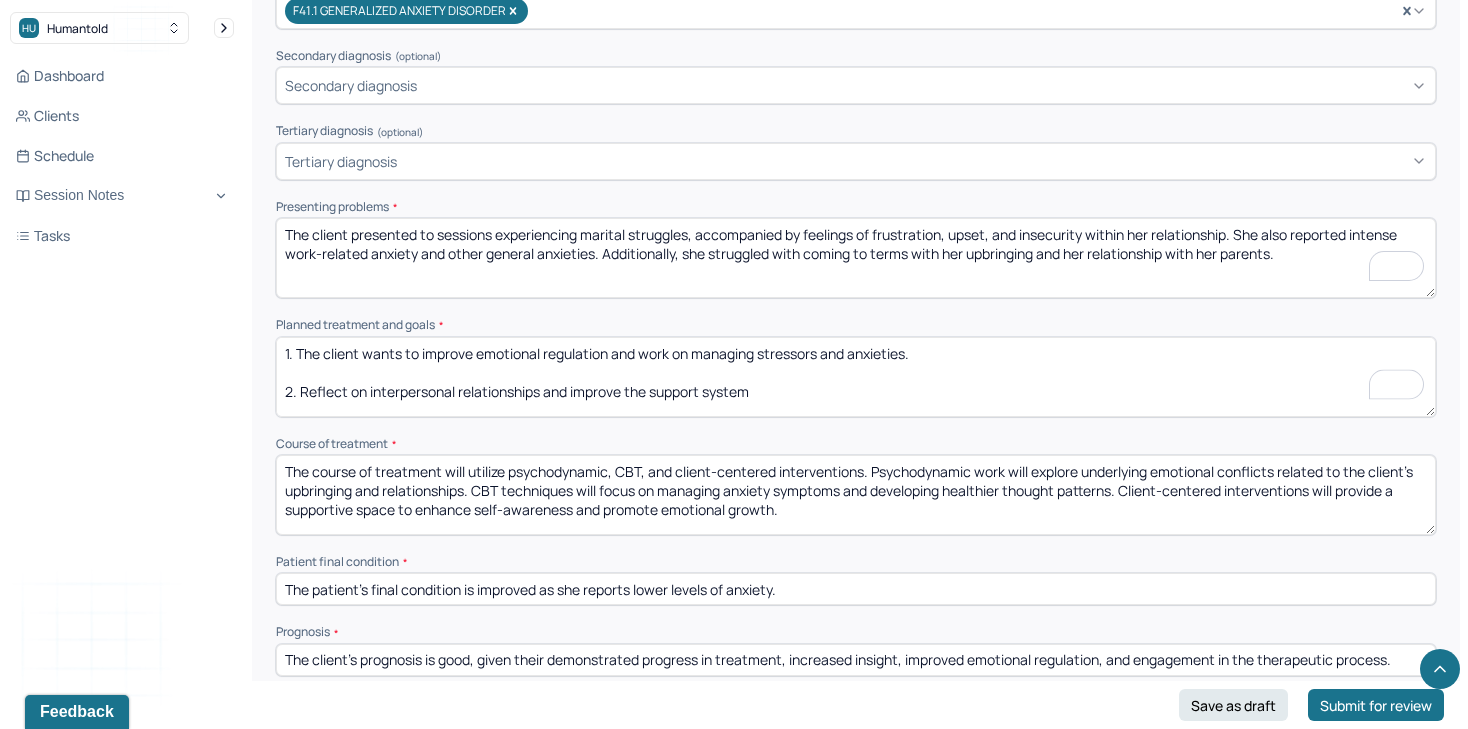 drag, startPoint x: 772, startPoint y: 390, endPoint x: 277, endPoint y: 297, distance: 503.6606 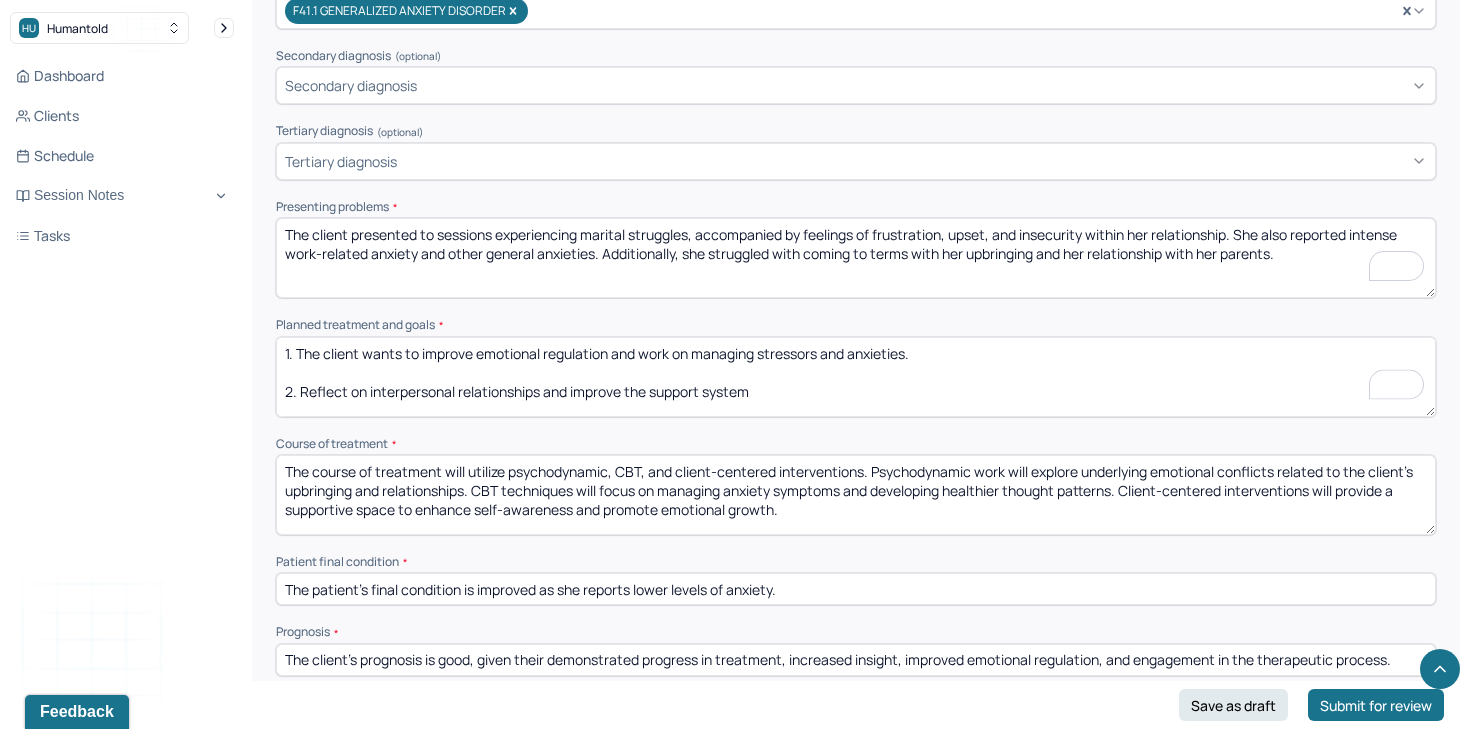click on "Instructions The fields marked with an asterisk ( * ) are required before you can submit your notes. Before you can submit your session notes, they must be signed. You have the option to save your notes as a draft before making a submission. Appointment location * Teletherapy Client Teletherapy Location Home Office Other Provider Teletherapy Location Home Office Other Consent was received for the teletherapy session The teletherapy session was conducted via video First session date * [DATE] Last session date * [DATE] Total number of sessions * [NUMBER] Primary diagnosis * F41.1 GENERALIZED ANXIETY DISORDER Secondary diagnosis (optional) Secondary diagnosis Tertiary diagnosis (optional) Tertiary diagnosis Presenting problems * Planned treatment and goals * 1. The client wants to improve emotional regulation and work on managing stressors and anxieties.
2. Reflect on interpersonal relationships and improve the support system
3. The client wants to improve feelings of self-confidence and self-concept.
* *" at bounding box center (856, 273) 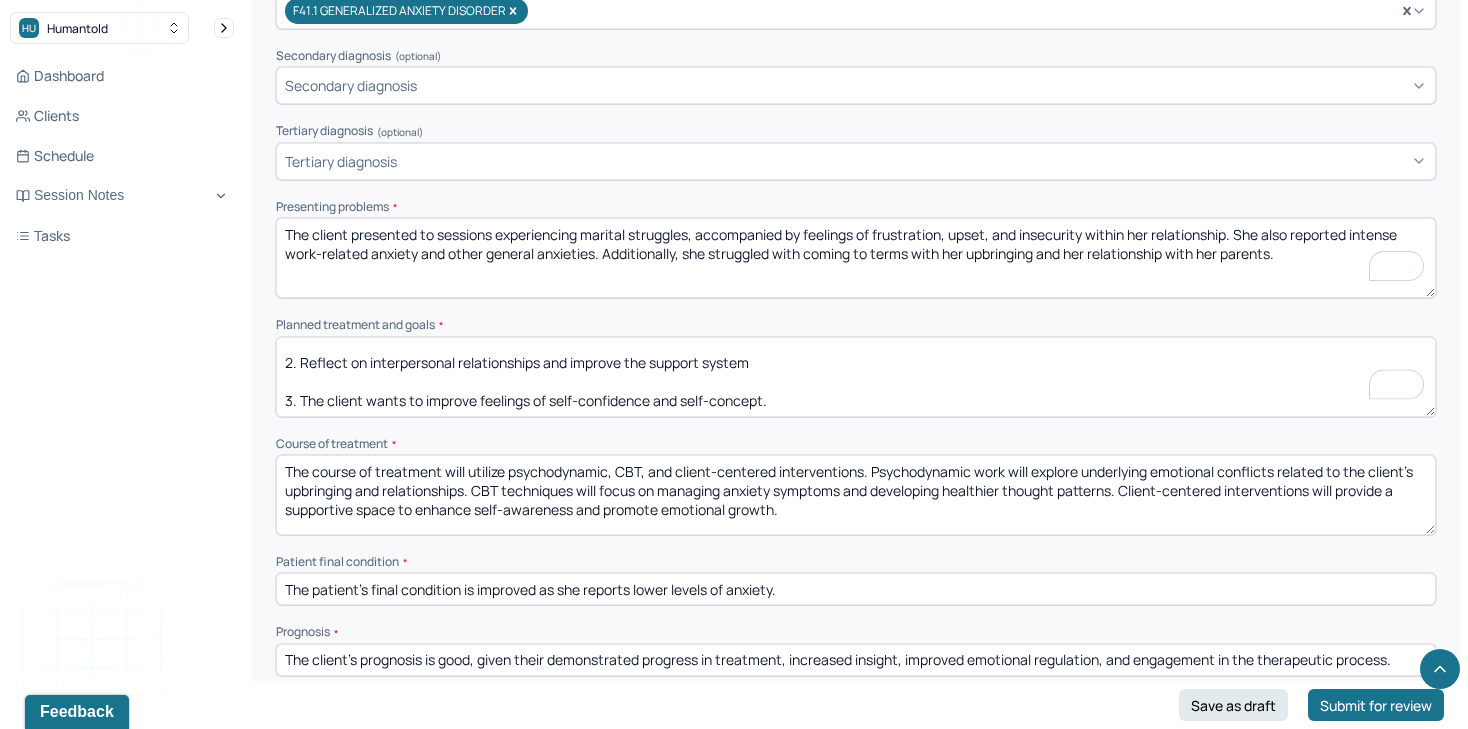 scroll, scrollTop: 47, scrollLeft: 0, axis: vertical 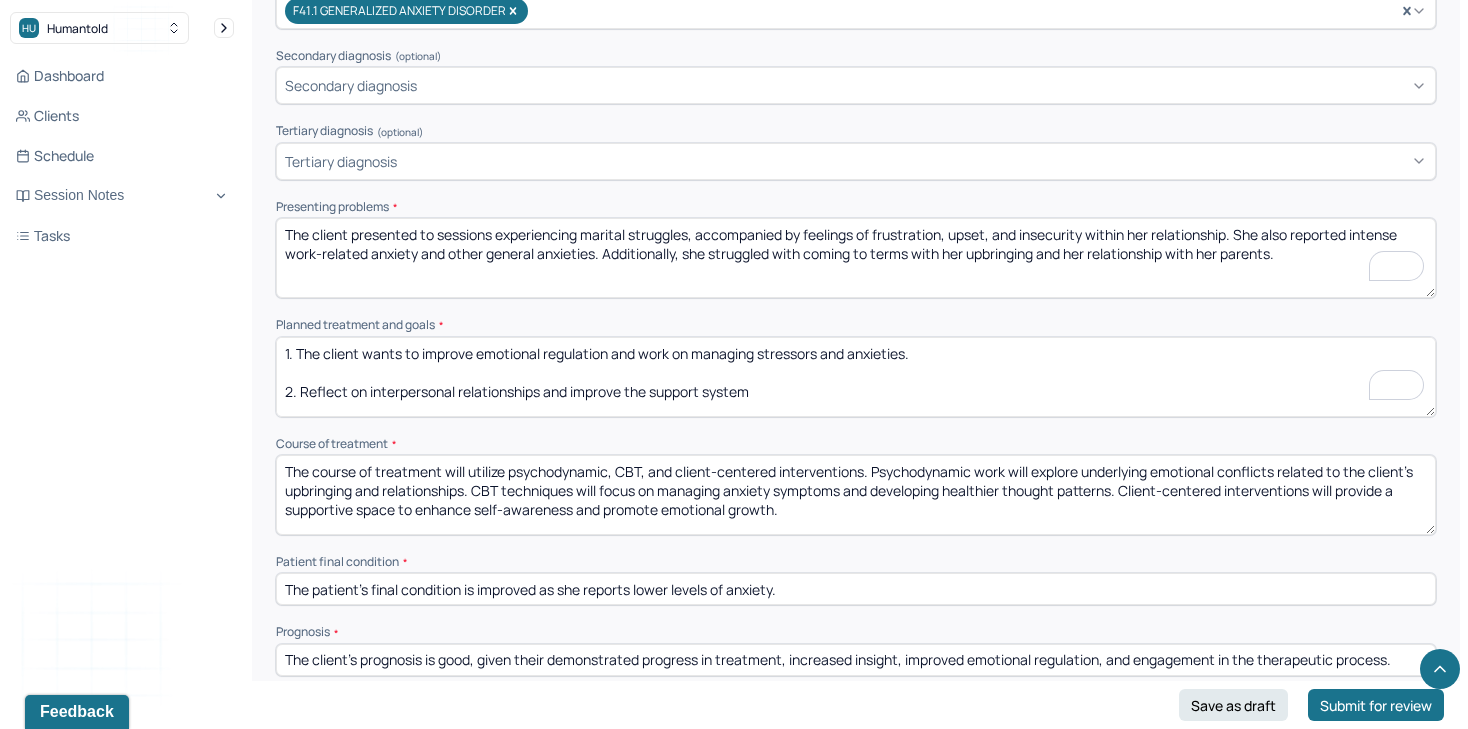 drag, startPoint x: 794, startPoint y: 386, endPoint x: 204, endPoint y: 293, distance: 597.28467 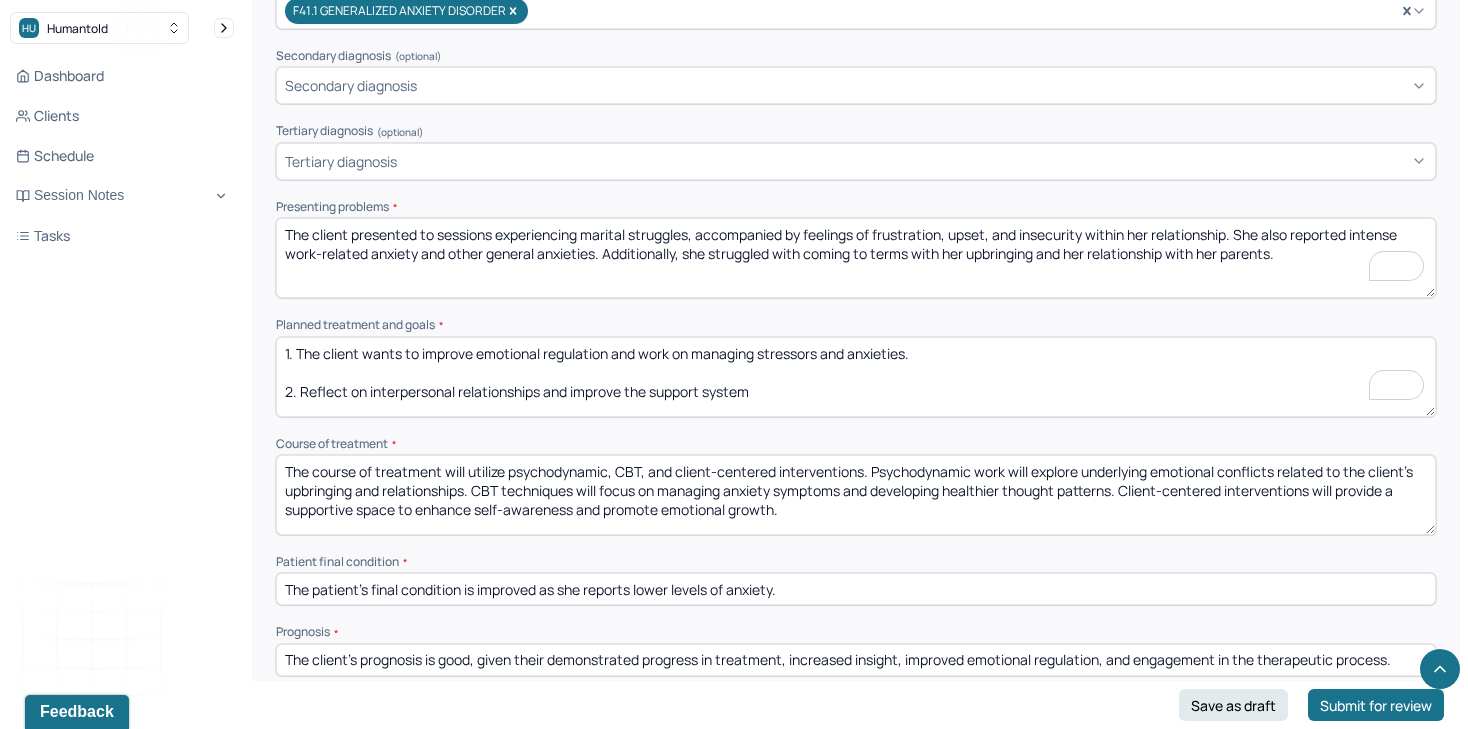 click on "HU Humantold Dashboard Clients Schedule Session Notes Tasks TB [FIRST] [LAST] provider Logout Edit Note Search by client name, chart number FAQs Theme TB [FIRST] [LAST] Appointment Details Client name [FIRST] [LAST] Date of service [DATE] Time 8:00am - 9:00am Duration 1hr Appointment type individual therapy Provider name [FIRST] [LAST] Modifier 1 95 Telemedicine Note type Termination note Instructions The fields marked with an asterisk ( * ) are required before you can submit your notes. Before you can submit your session notes, they must be signed. You have the option to save your notes as a draft before making a submission. Appointment location * Teletherapy Client Teletherapy Location Home Office Other Provider Teletherapy Location Home Office Other Consent was received for the teletherapy session The teletherapy session was conducted via video First session date * [DATE] Last session date * [DATE] Total number of sessions * [NUMBER] Primary diagnosis * Secondary diagnosis (optional) *" at bounding box center (734, 175) 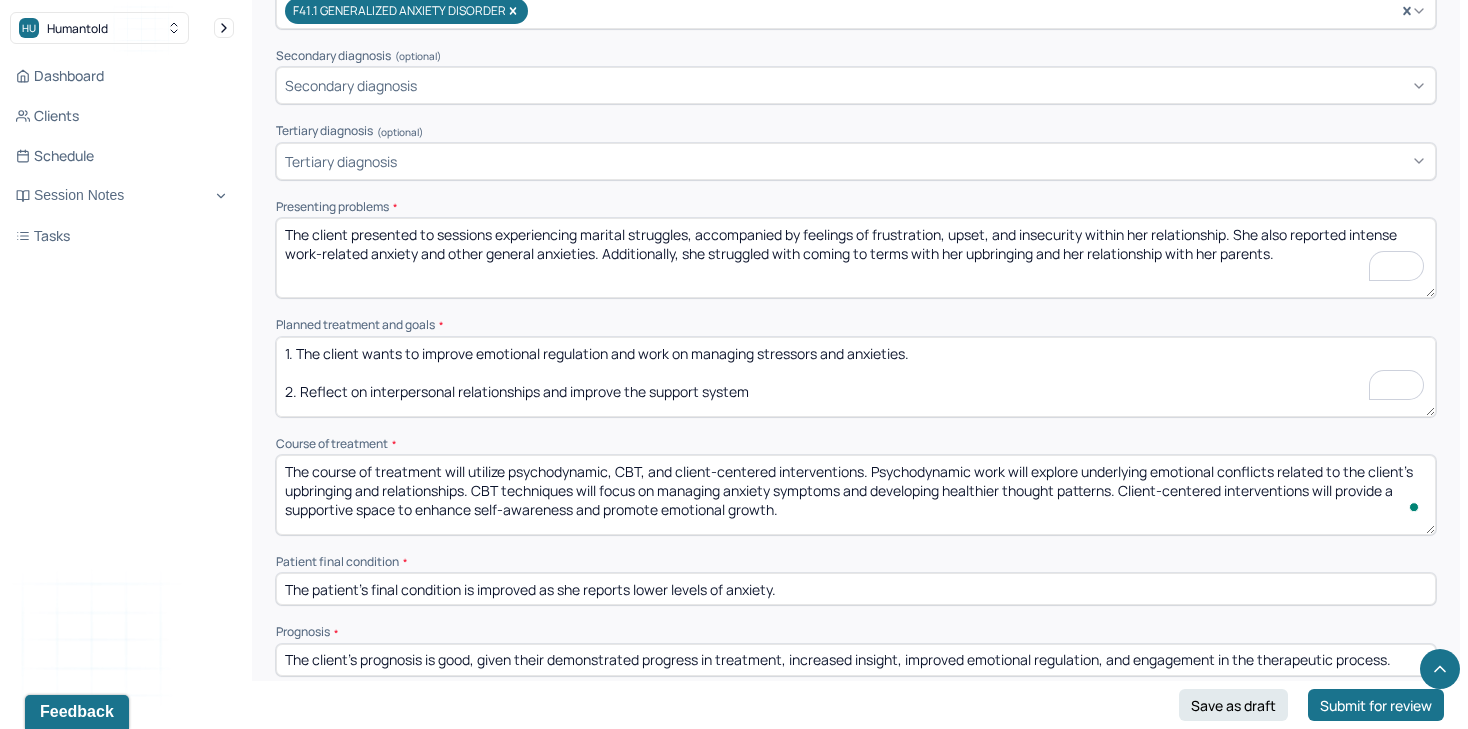 click on "The course of treatment will utilize psychodynamic, CBT, and client-centered interventions. Psychodynamic work will explore underlying emotional conflicts related to the client’s upbringing and relationships. CBT techniques will focus on managing anxiety symptoms and developing healthier thought patterns. Client-centered interventions will provide a supportive space to enhance self-awareness and promote emotional growth." at bounding box center [856, 495] 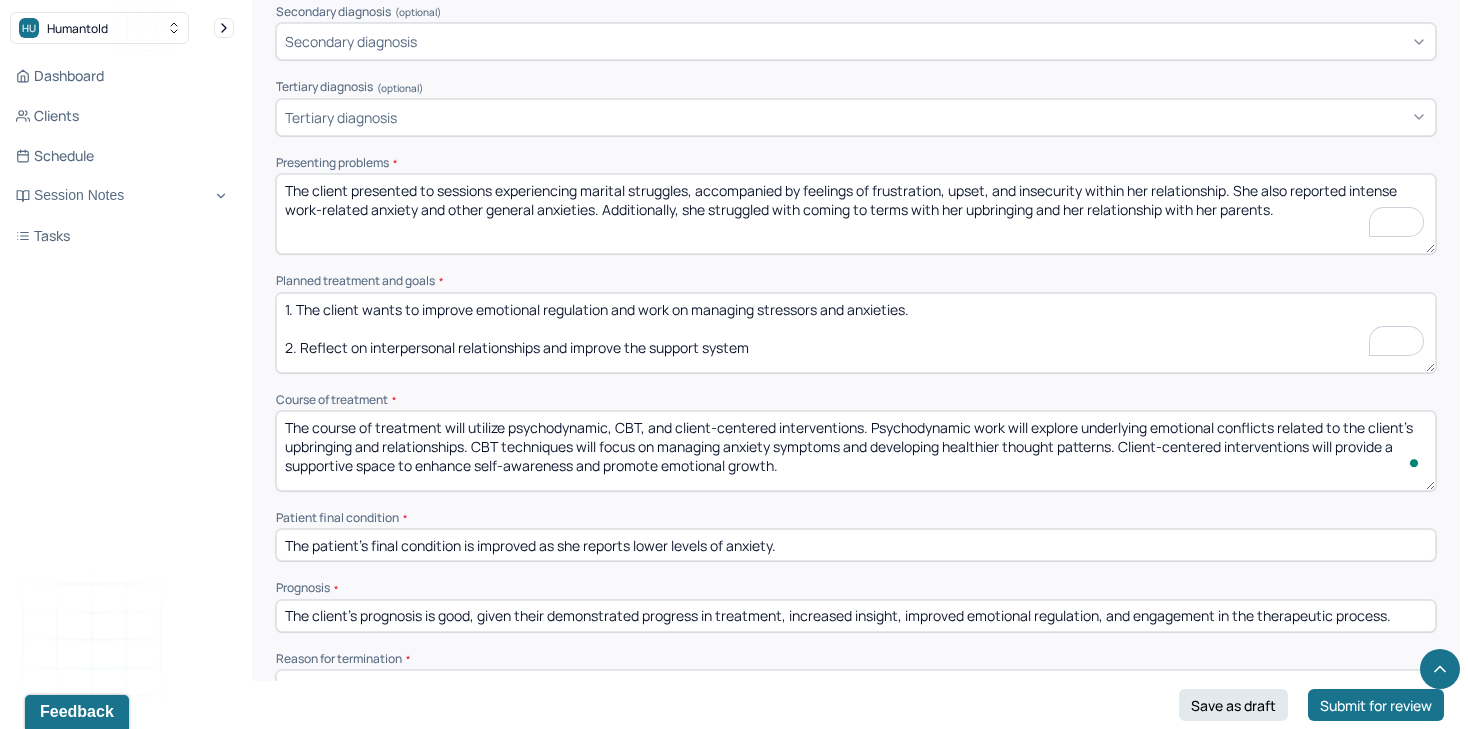 scroll, scrollTop: 874, scrollLeft: 0, axis: vertical 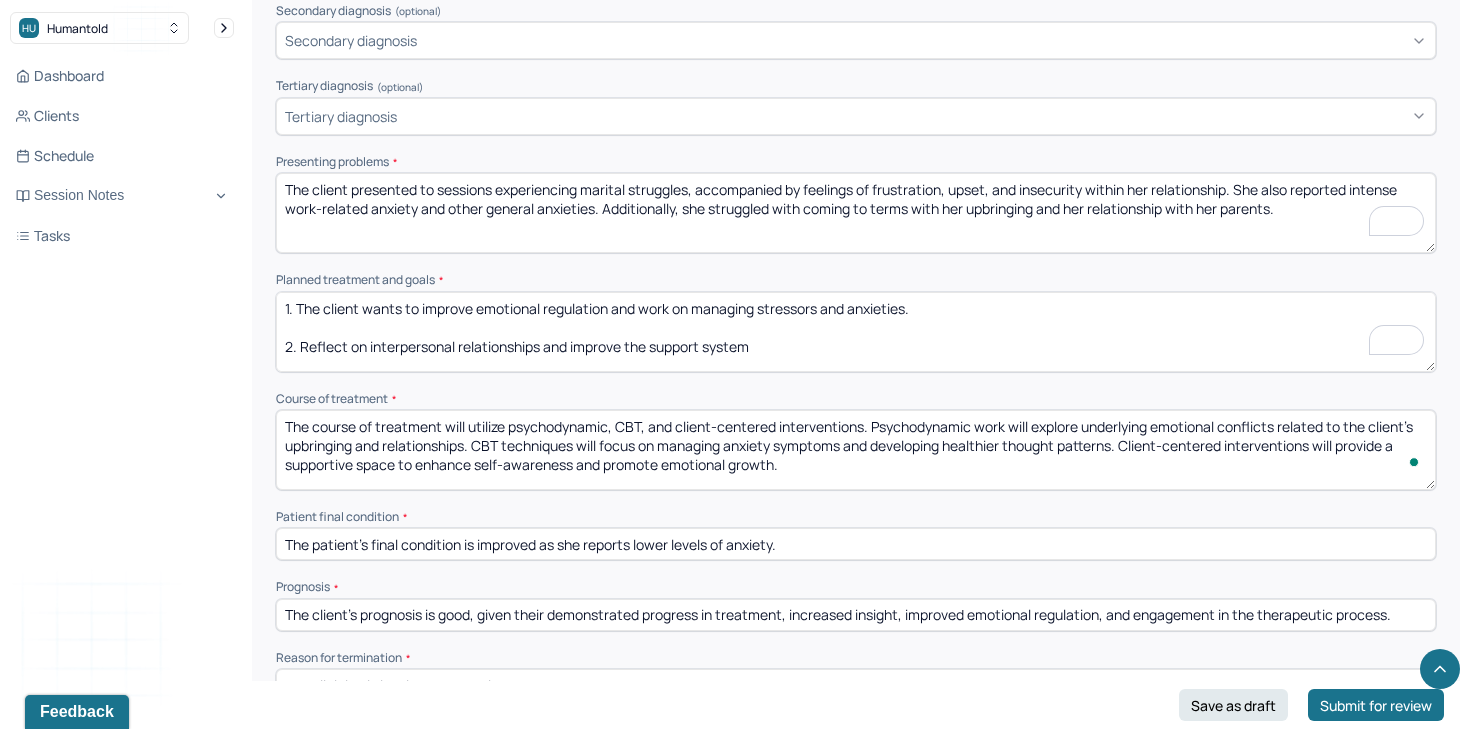 click on "The patient's final condition is improved as she reports lower levels of anxiety." at bounding box center [856, 544] 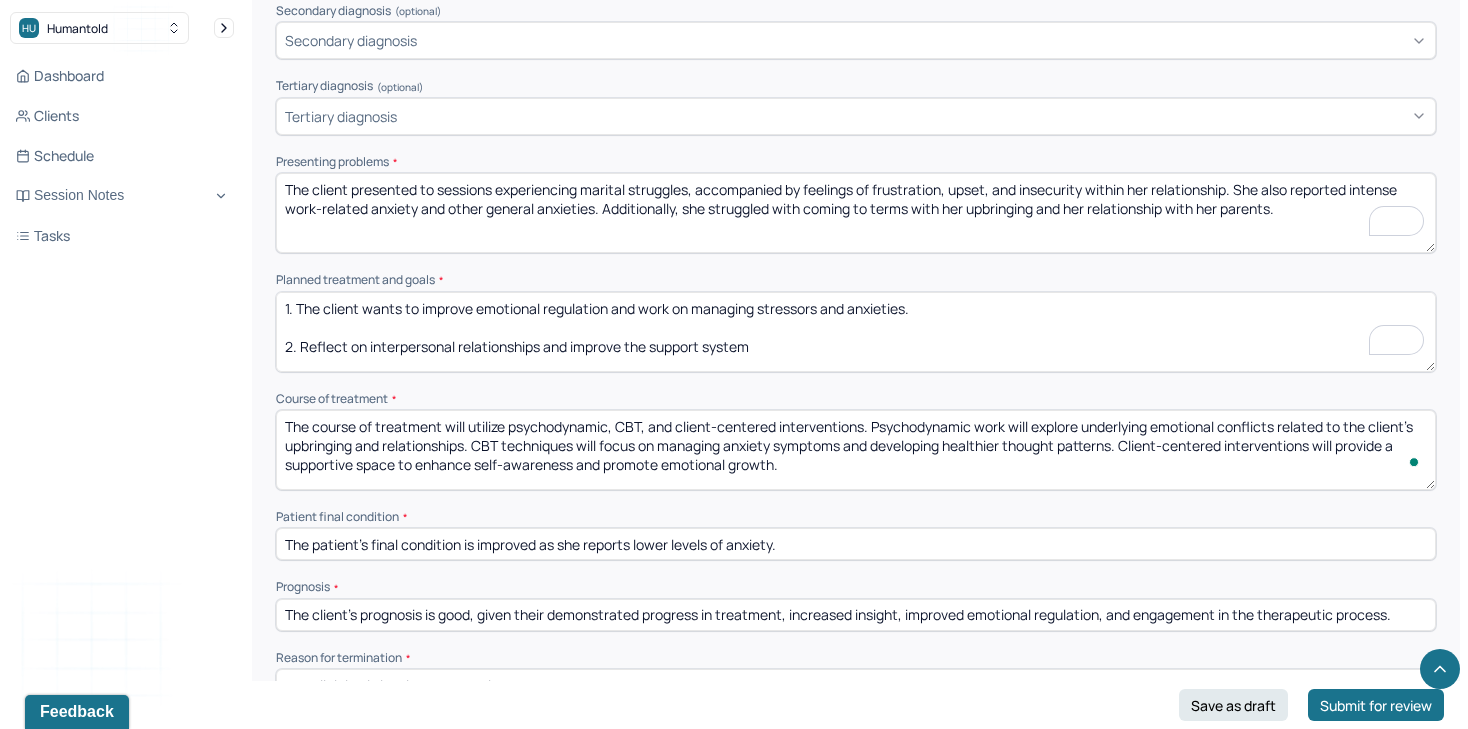 scroll, scrollTop: 963, scrollLeft: 0, axis: vertical 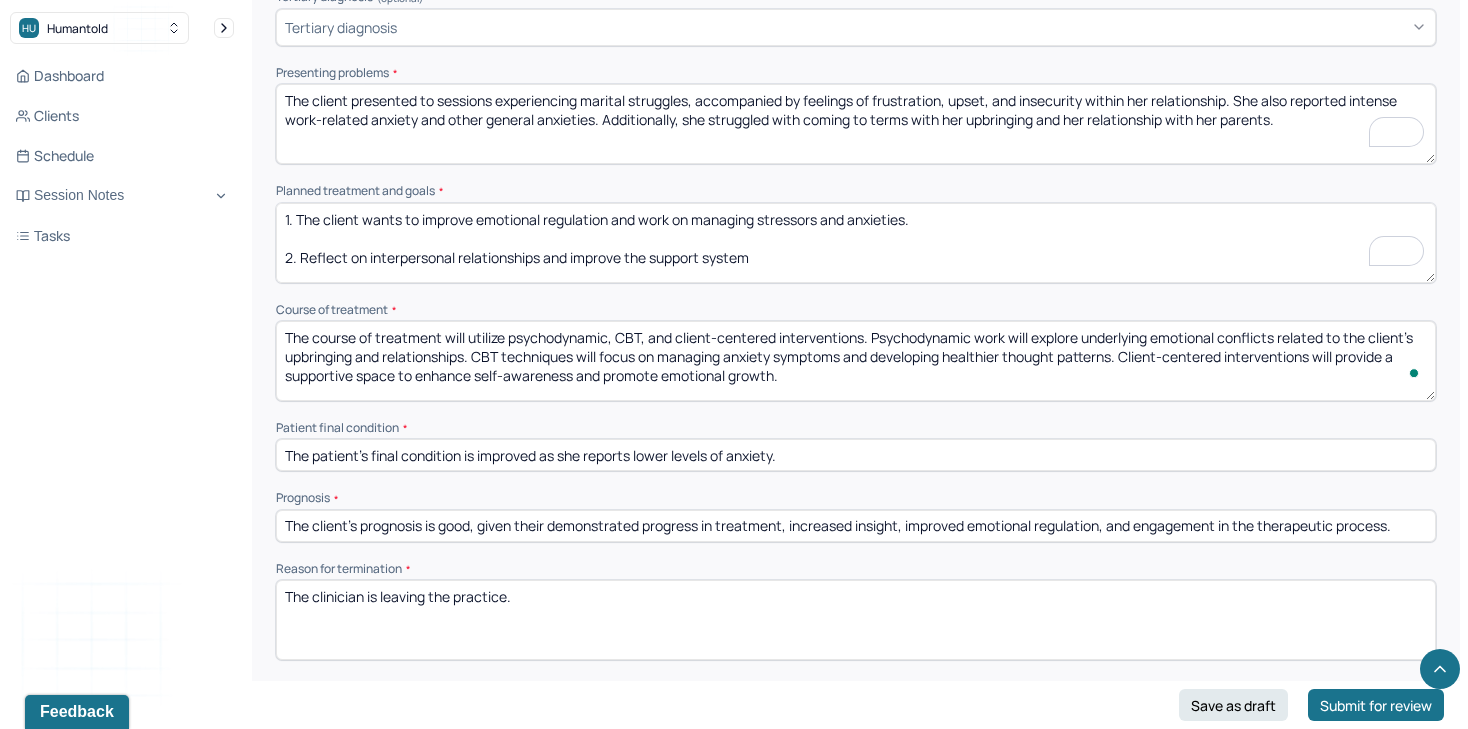 click on "The client’s prognosis is good, given their demonstrated progress in treatment, increased insight, improved emotional regulation, and engagement in the therapeutic process." at bounding box center [856, 526] 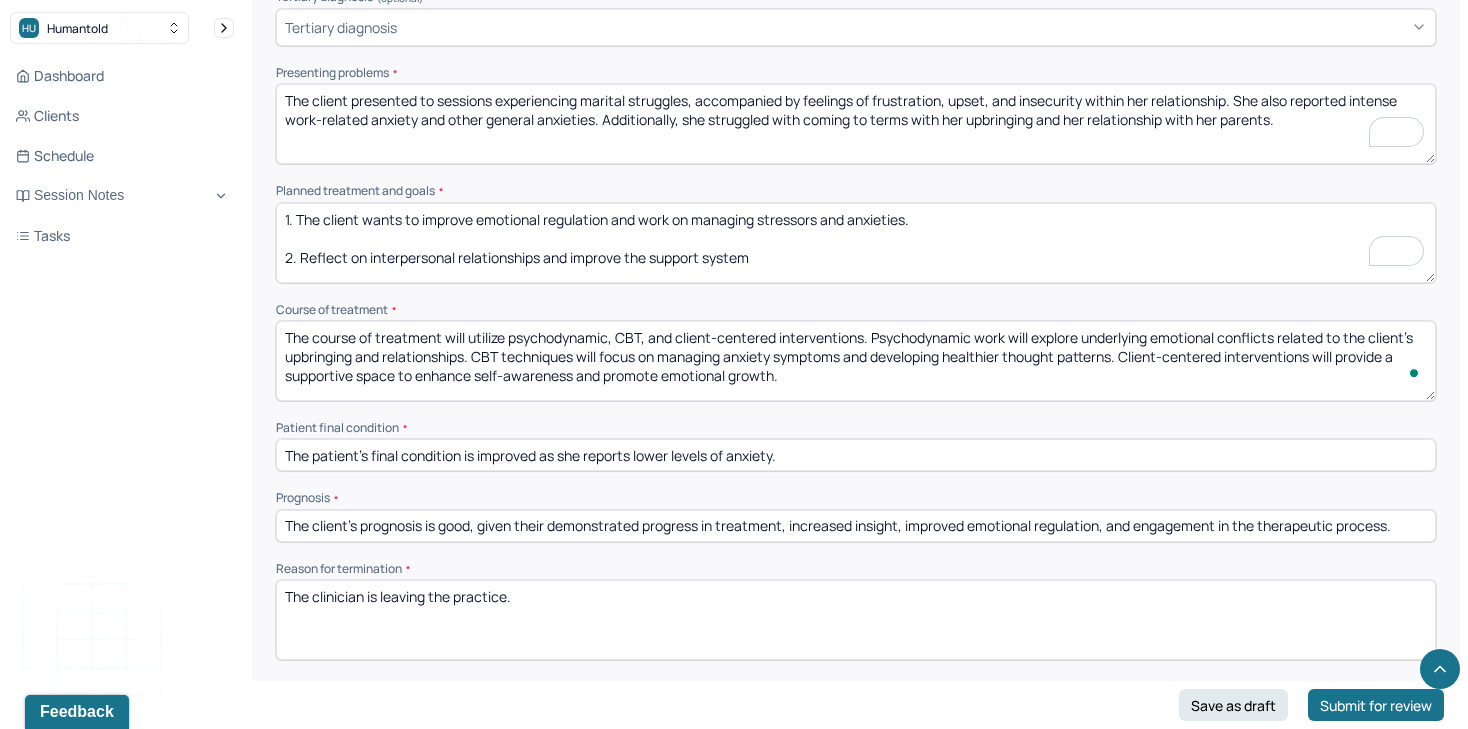 scroll, scrollTop: 1077, scrollLeft: 0, axis: vertical 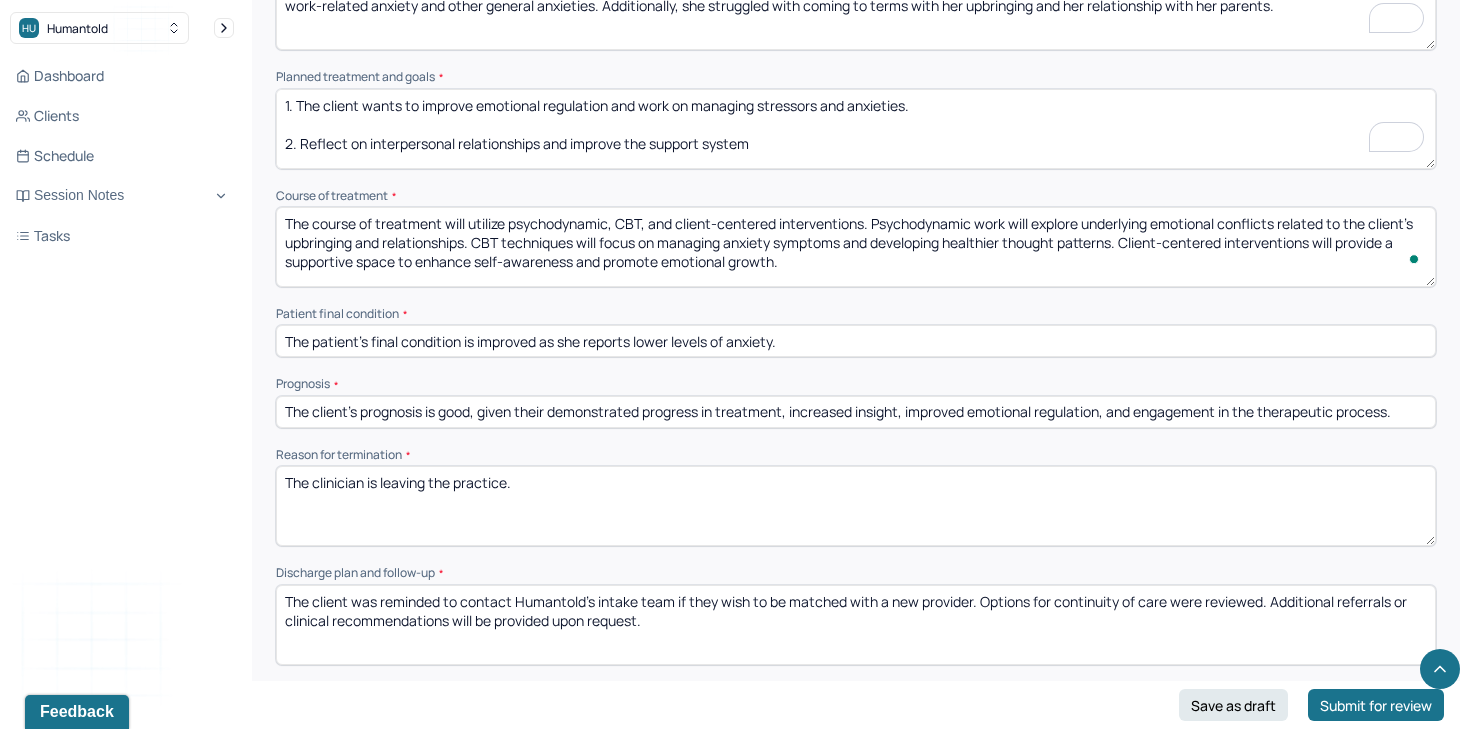 click on "The clinician is leaving the practice." at bounding box center (856, 506) 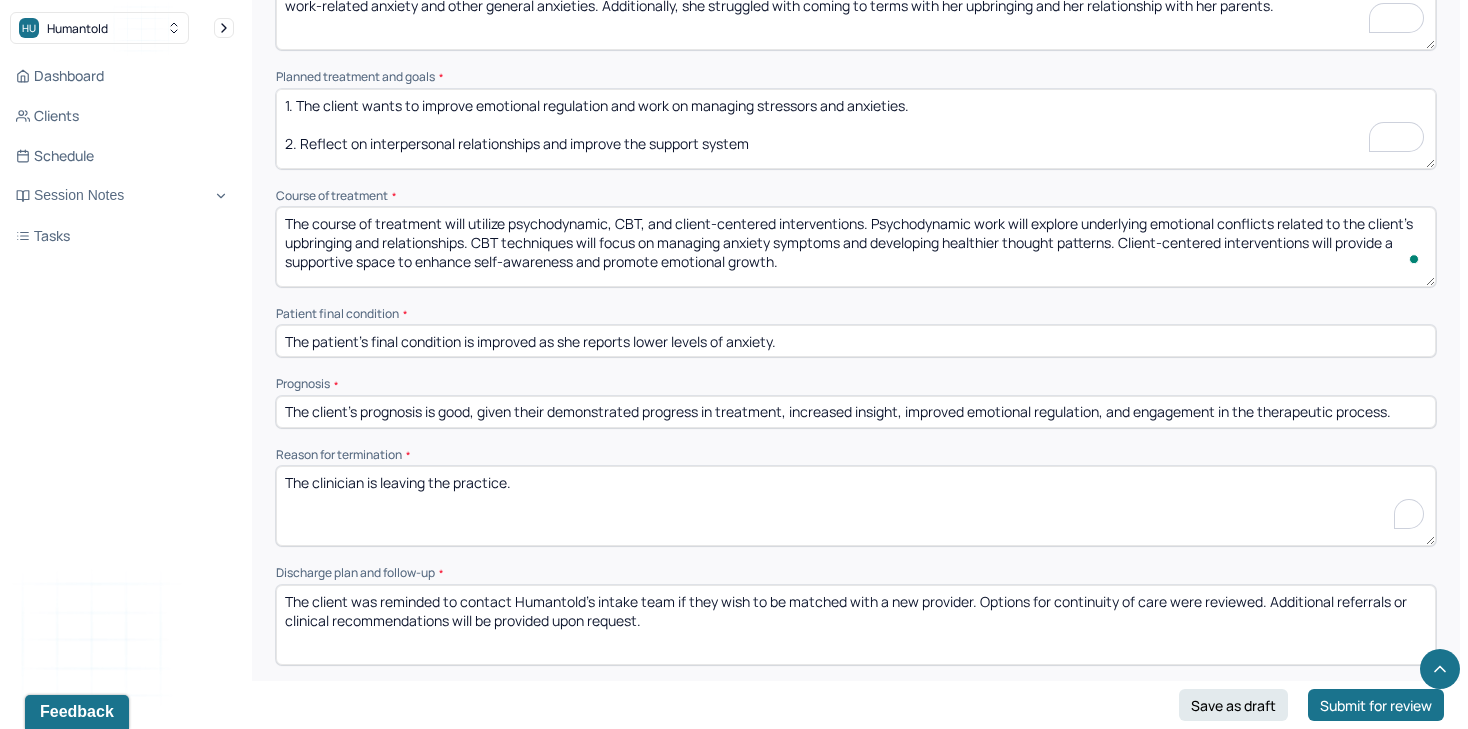 click on "The clinician is leaving the practice." at bounding box center [856, 506] 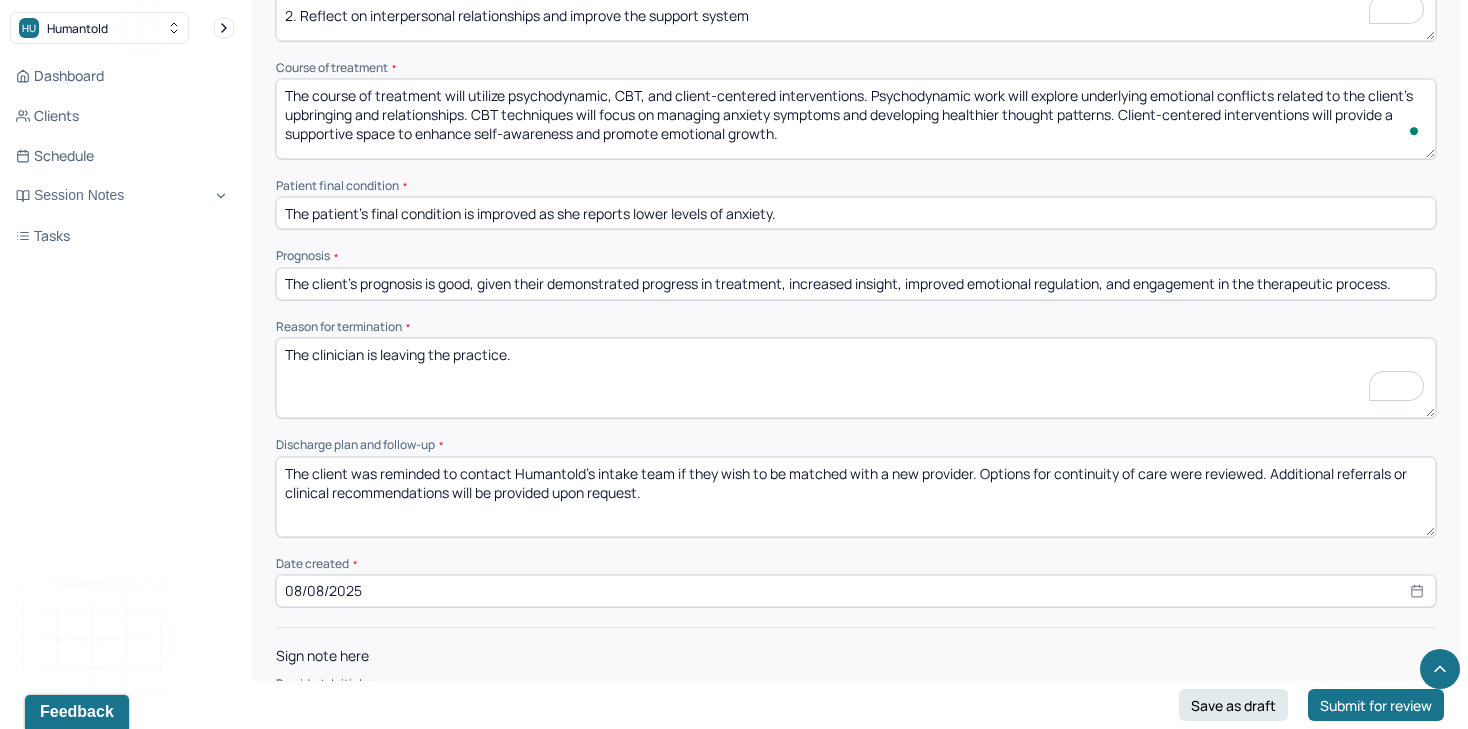 scroll, scrollTop: 1212, scrollLeft: 0, axis: vertical 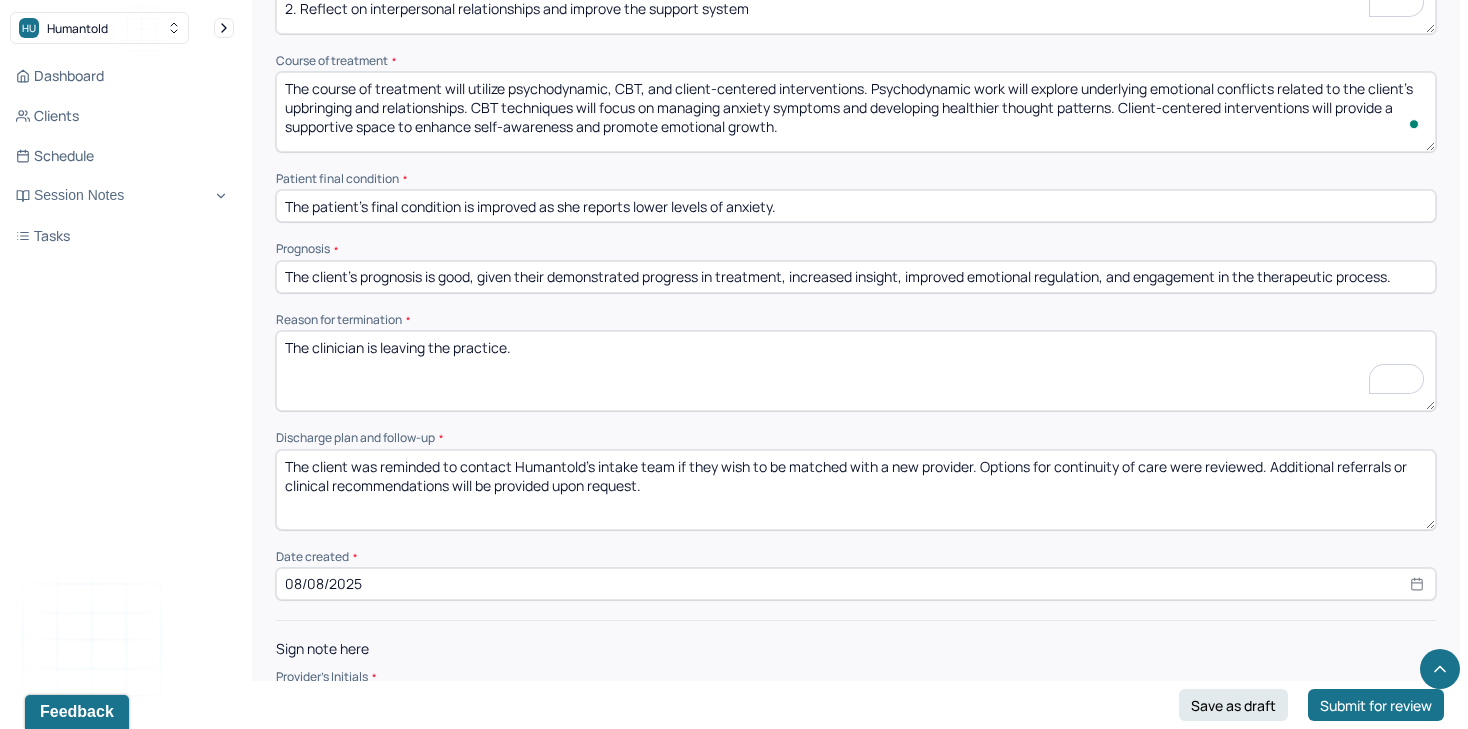 click on "The client was reminded to contact Humantold’s intake team if they wish to be matched with a new provider. Options for continuity of care were reviewed. Additional referrals or clinical recommendations will be provided upon request." at bounding box center [856, 490] 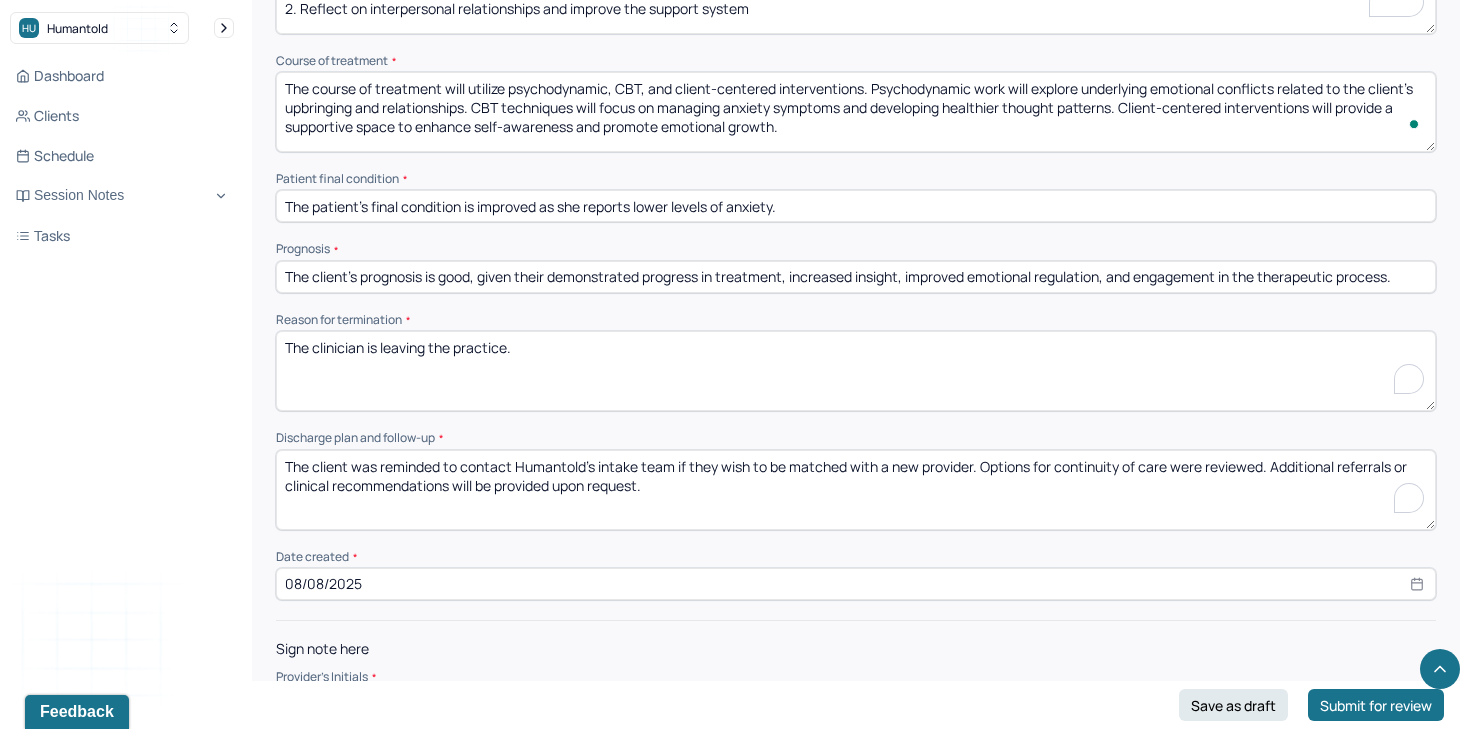 click on "The client was reminded to contact Humantold’s intake team if they wish to be matched with a new provider. Options for continuity of care were reviewed. Additional referrals or clinical recommendations will be provided upon request." at bounding box center [856, 490] 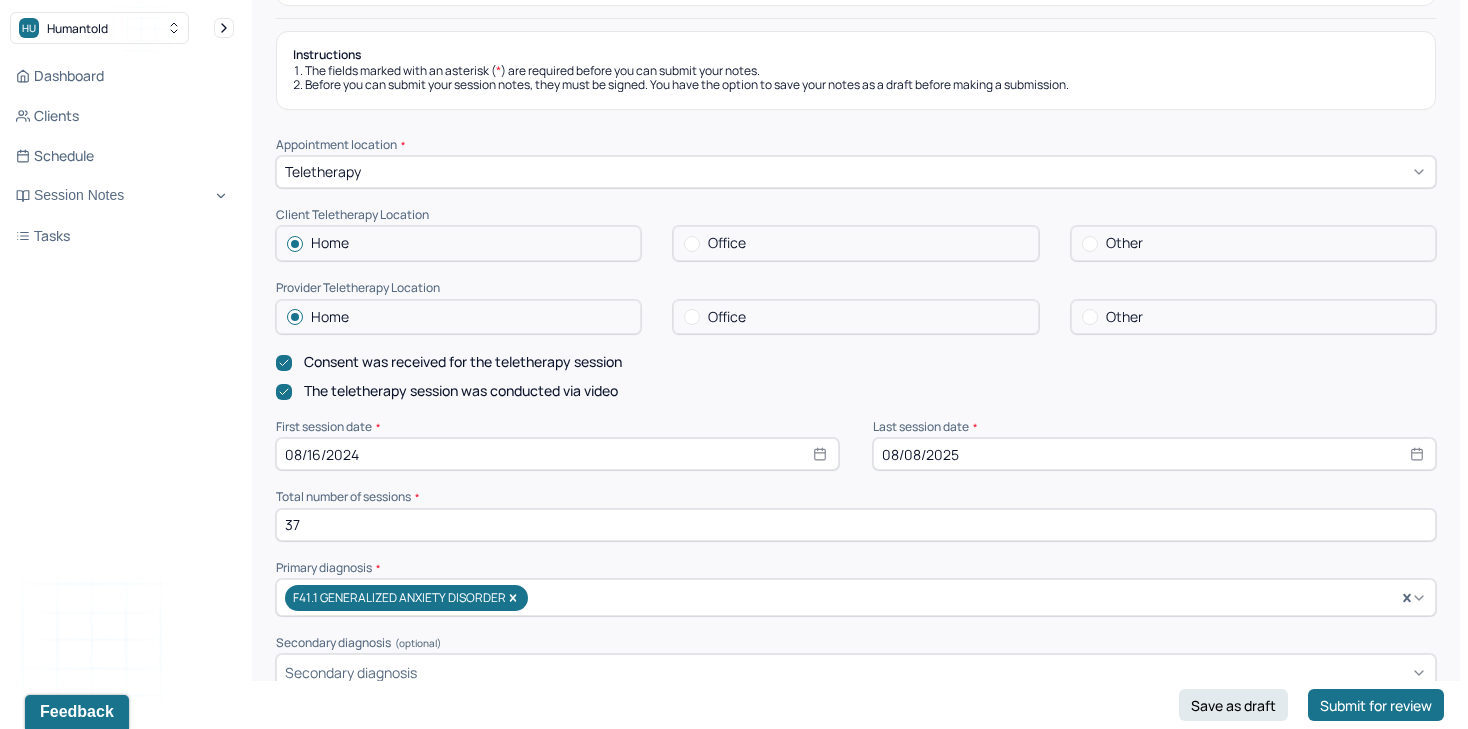 scroll, scrollTop: 244, scrollLeft: 0, axis: vertical 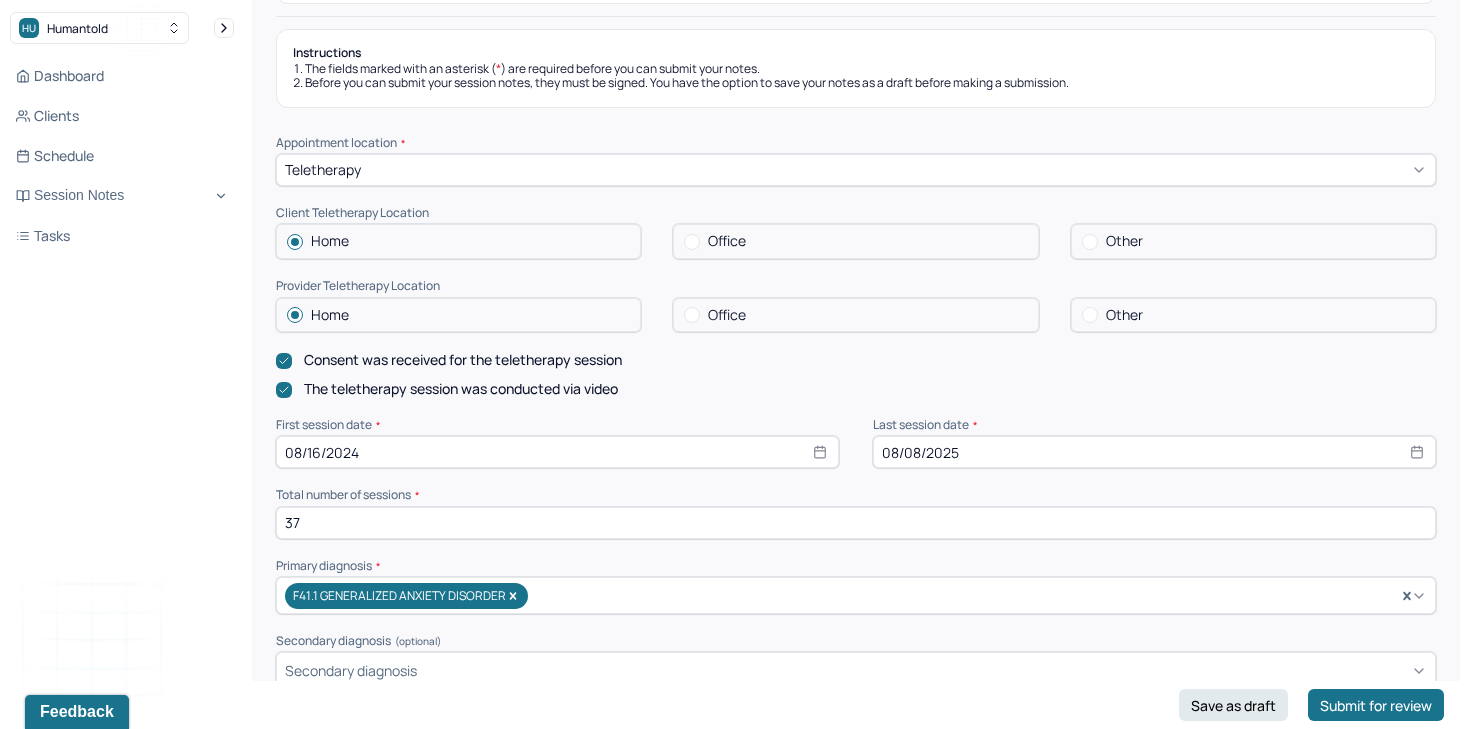 click on "37" at bounding box center (856, 523) 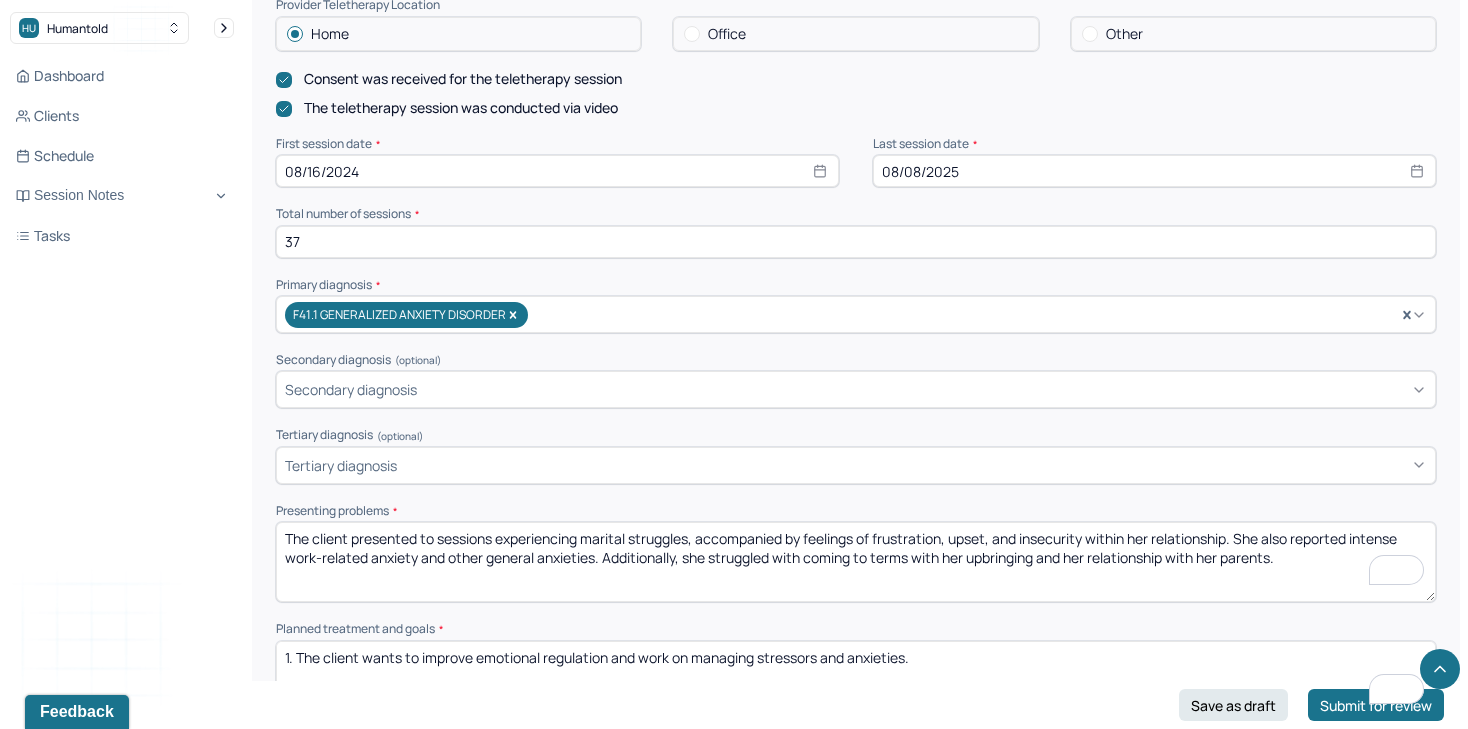 scroll, scrollTop: 1272, scrollLeft: 0, axis: vertical 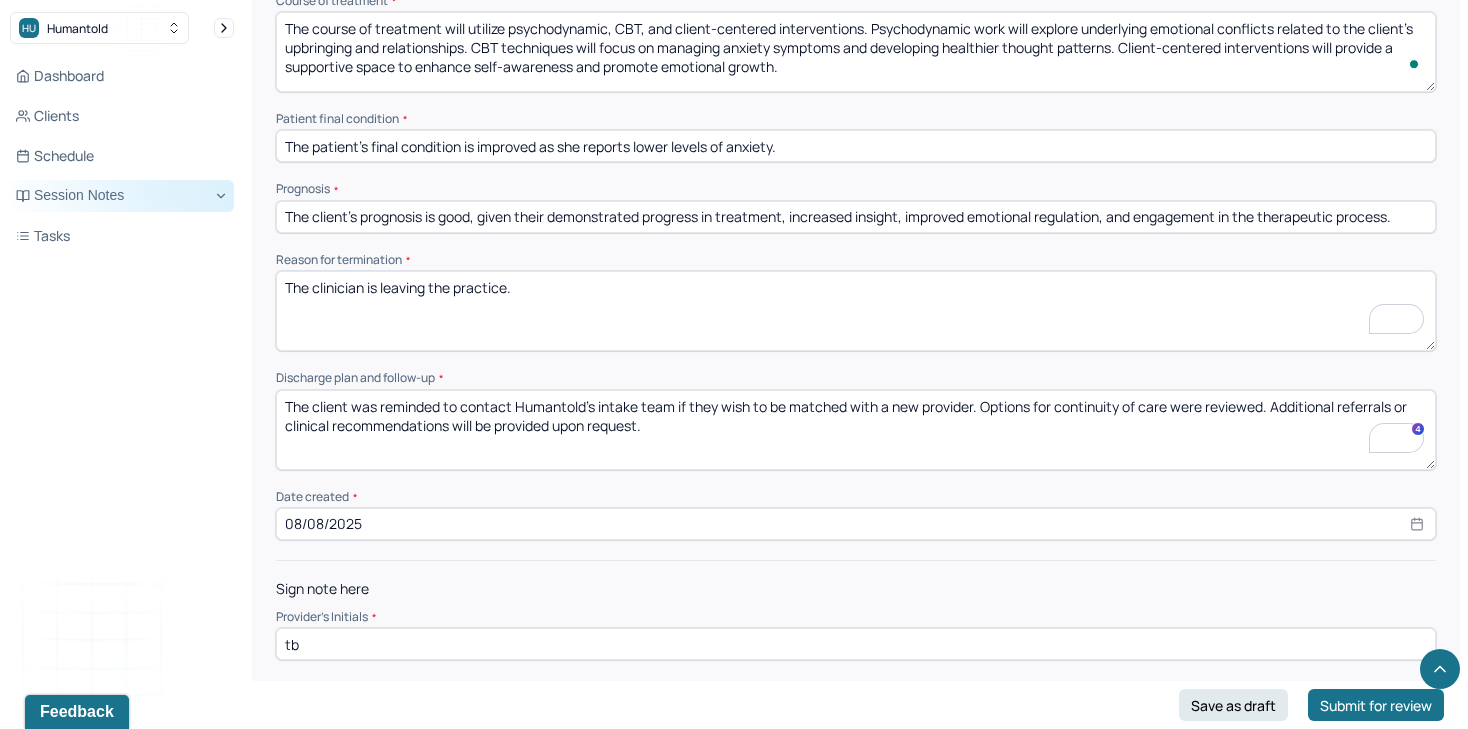click on "Session Notes" at bounding box center (122, 196) 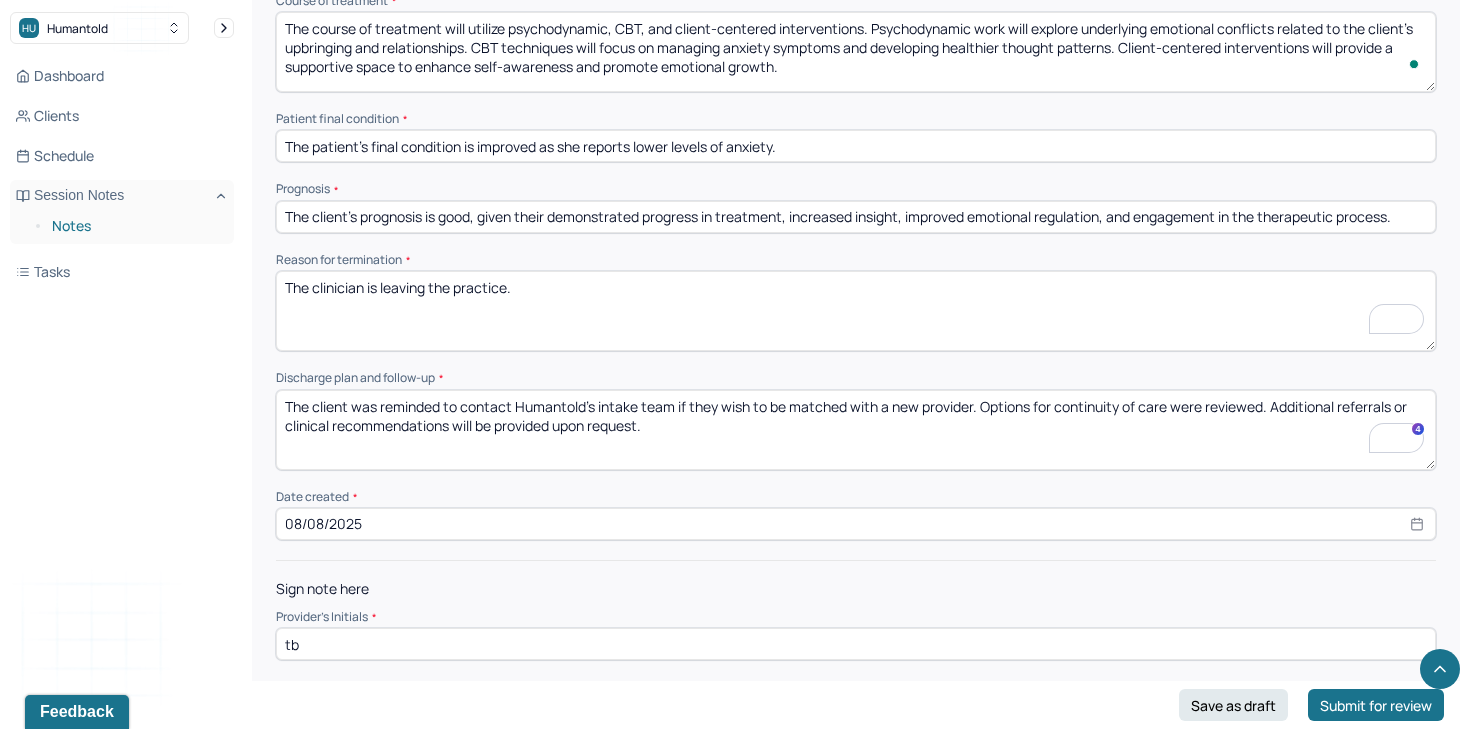 click on "Notes" at bounding box center [135, 226] 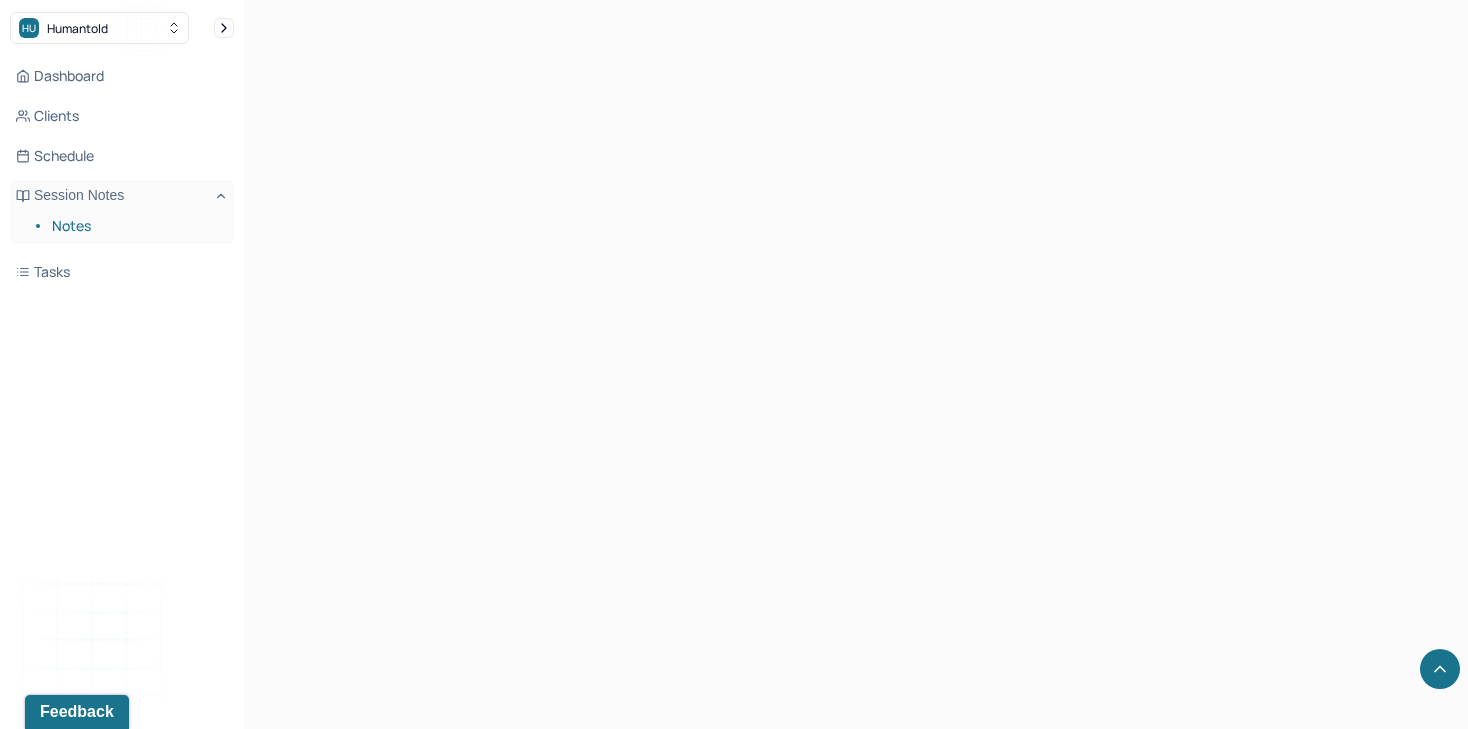 scroll, scrollTop: 0, scrollLeft: 0, axis: both 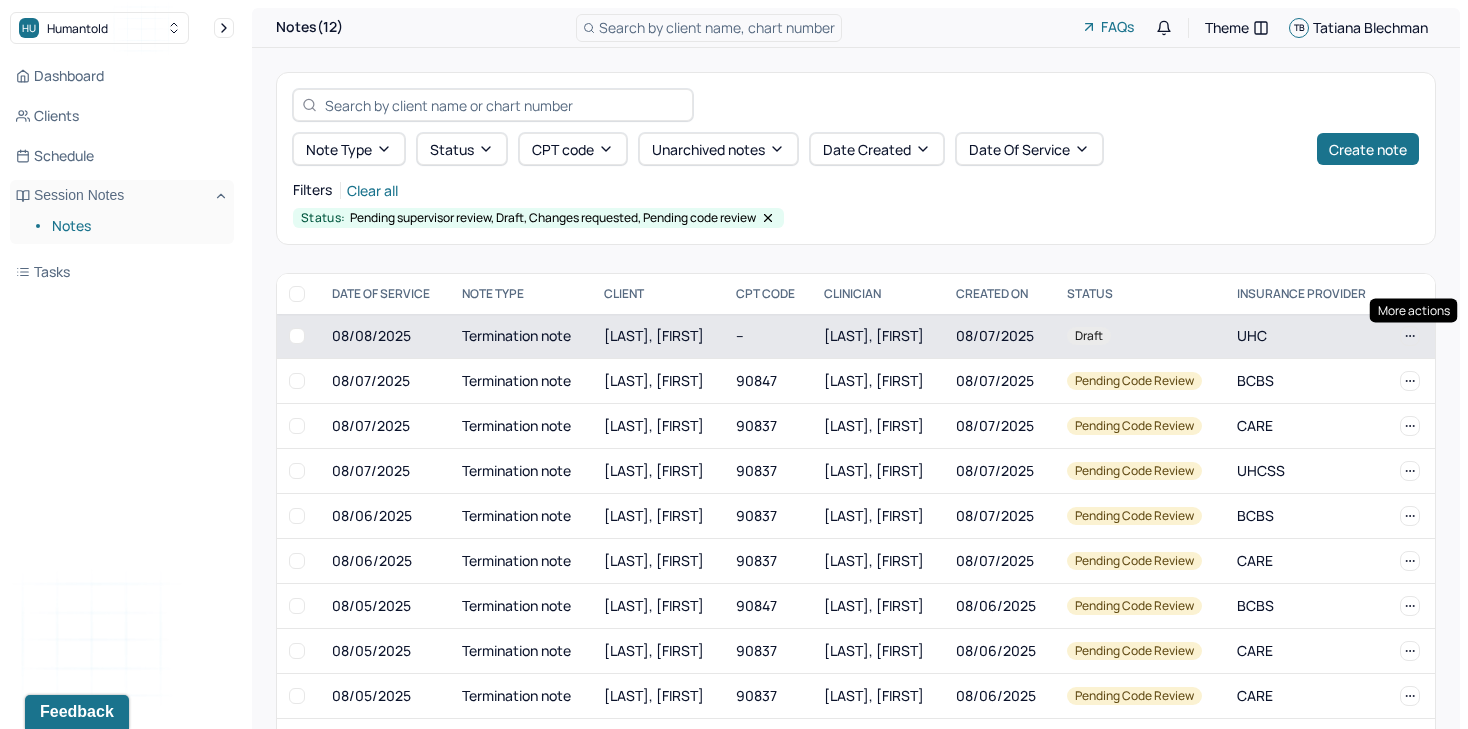 click 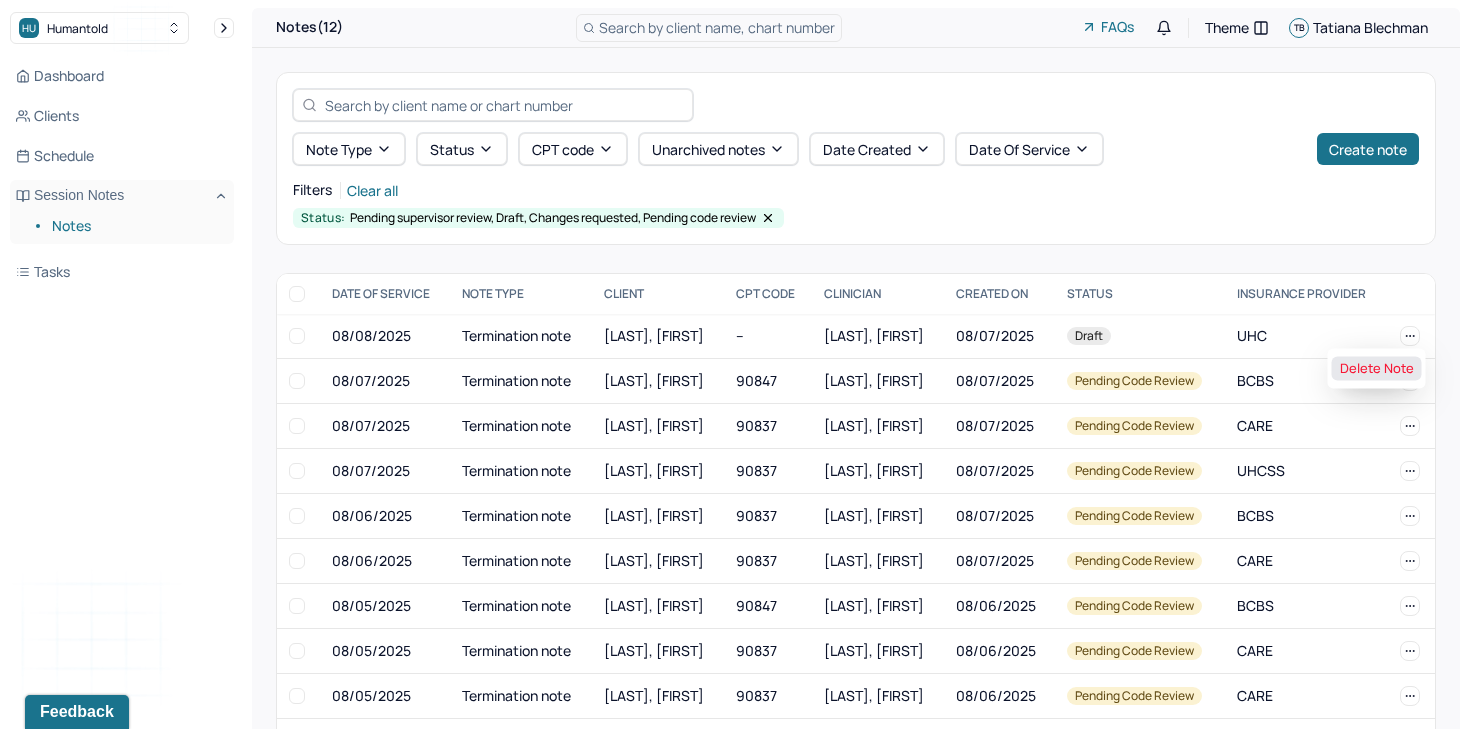 click on "Delete Note" at bounding box center (1377, 369) 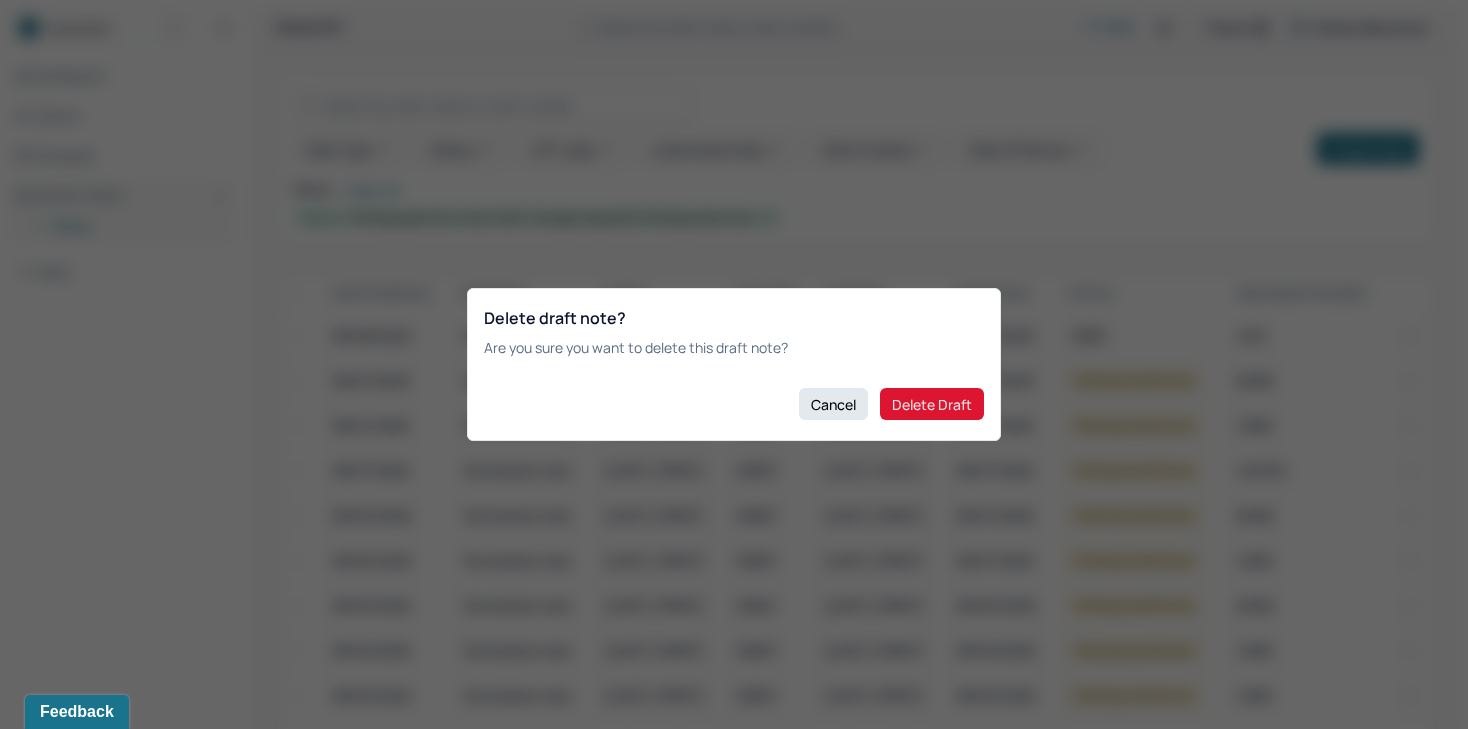 click on "Delete Draft" at bounding box center [932, 404] 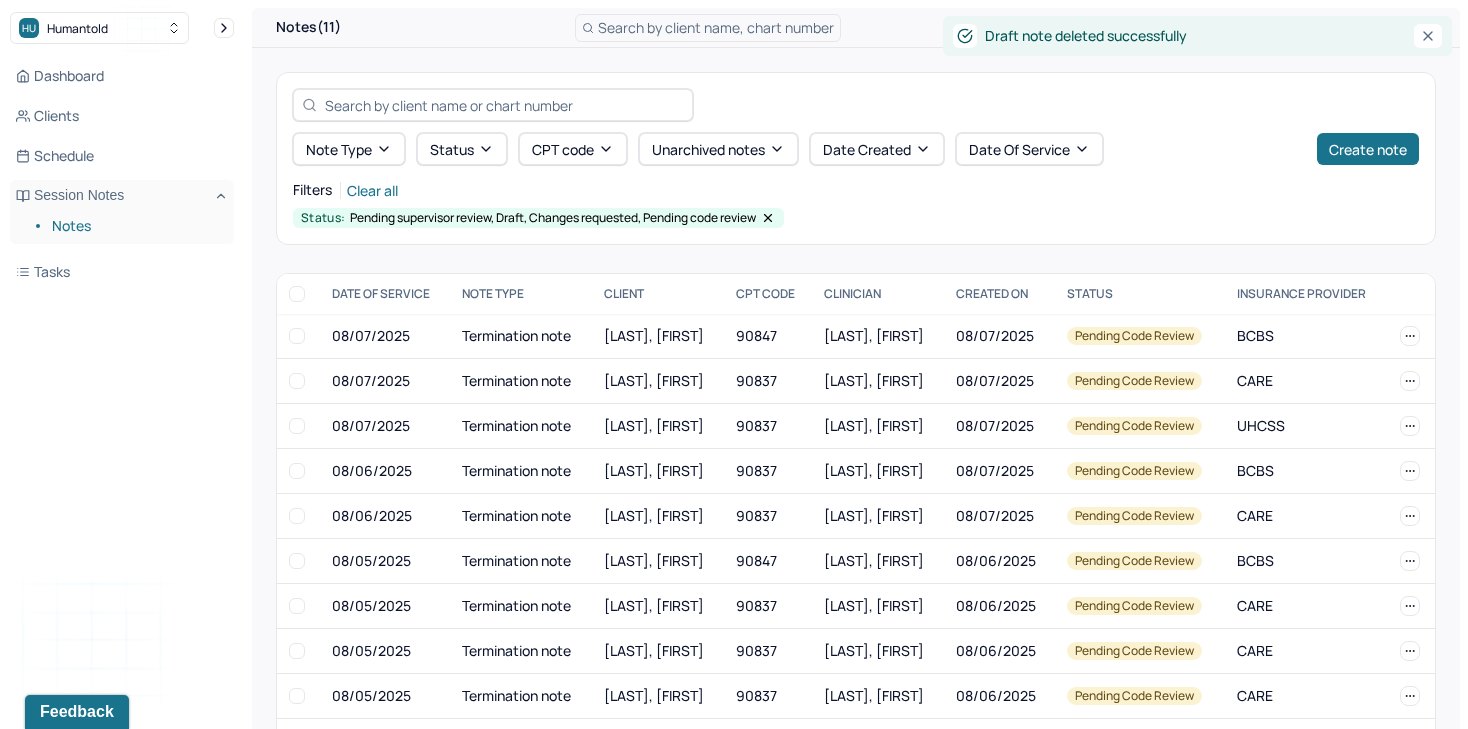 click on "Note type Status CPT code Unarchived notes Date Created Date Of Service Create note Filters Clear all Status: Pending supervisor review, Draft, Changes requested, Pending code review" at bounding box center (856, 158) 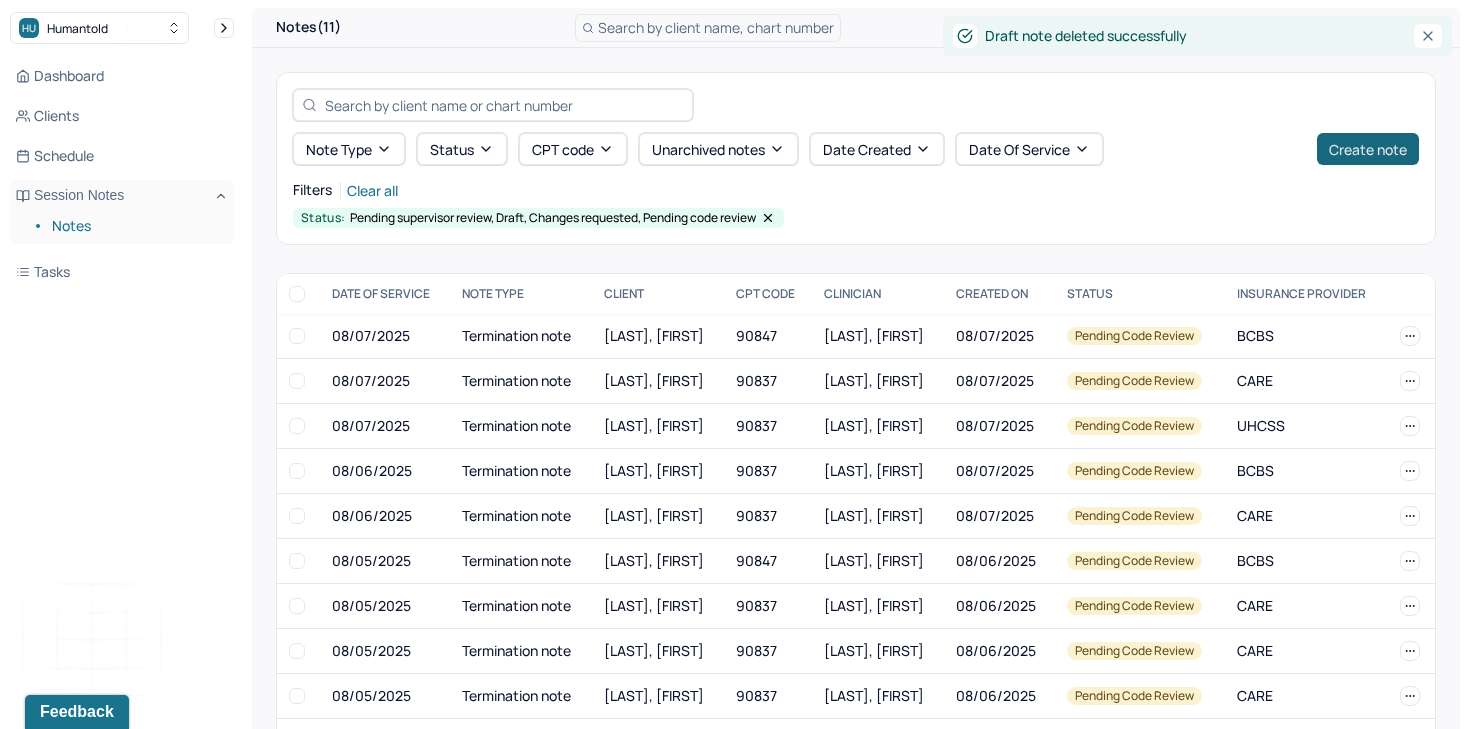 click on "Create note" at bounding box center (1368, 149) 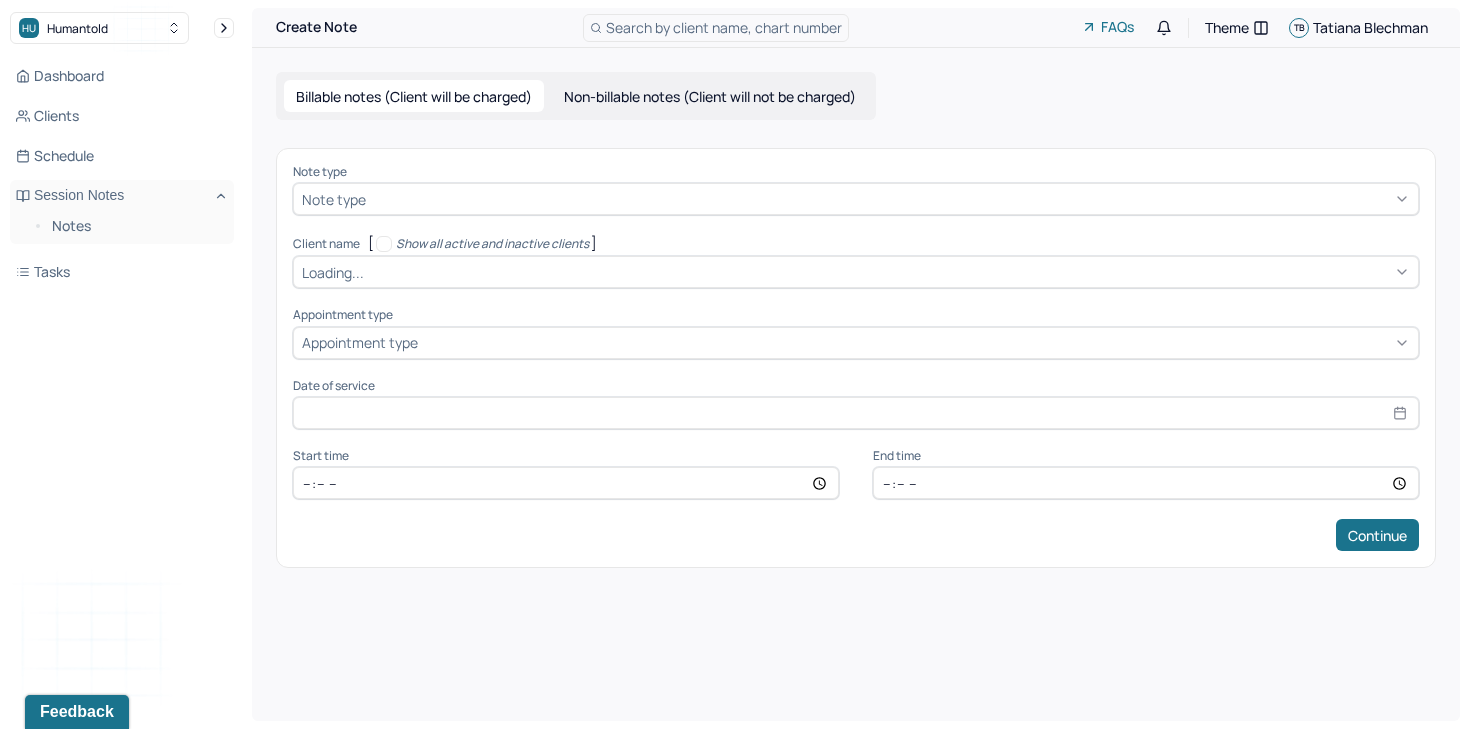 click on "Note type Note type Client name [ Show all active and inactive clients ] Loading... Appointment type Appointment type Date of service Start time End time Continue" at bounding box center [856, 358] 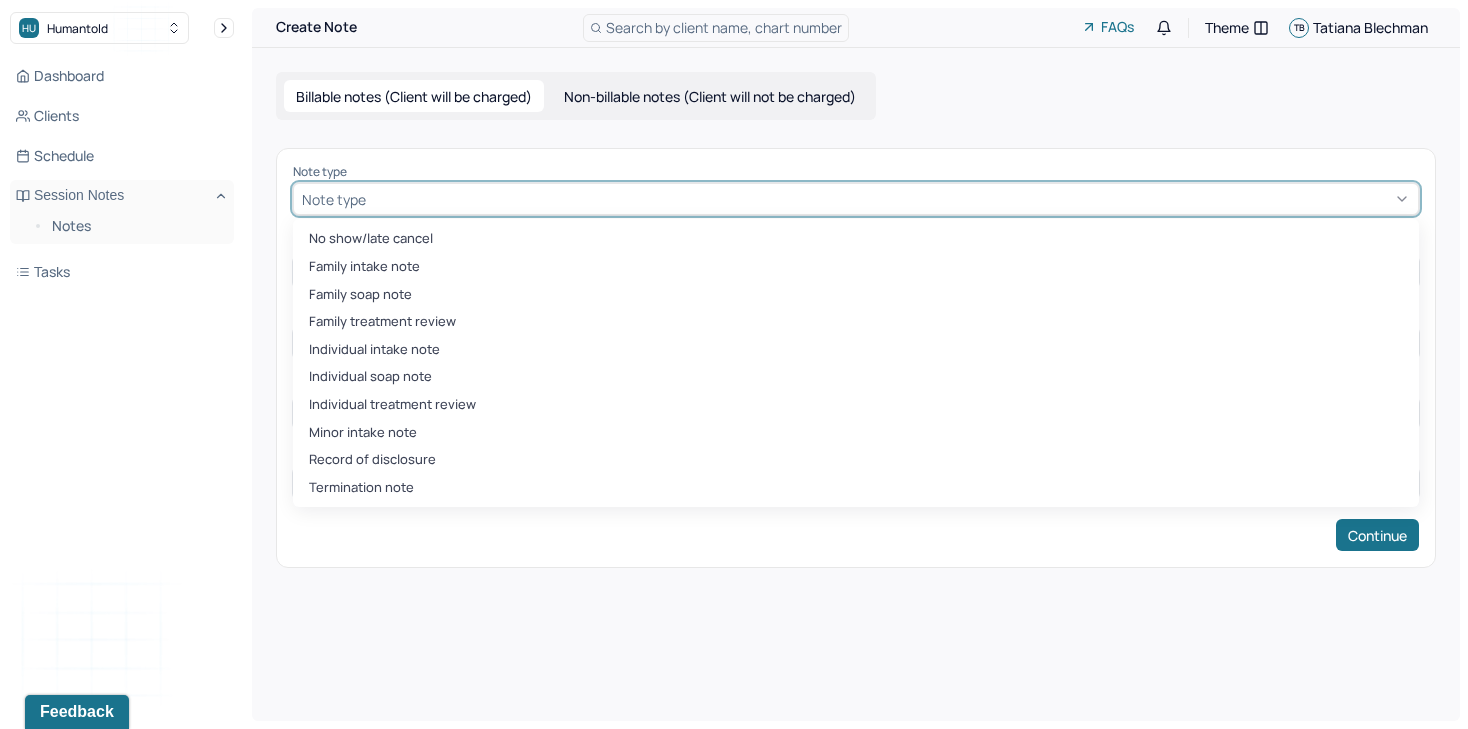 click at bounding box center (890, 199) 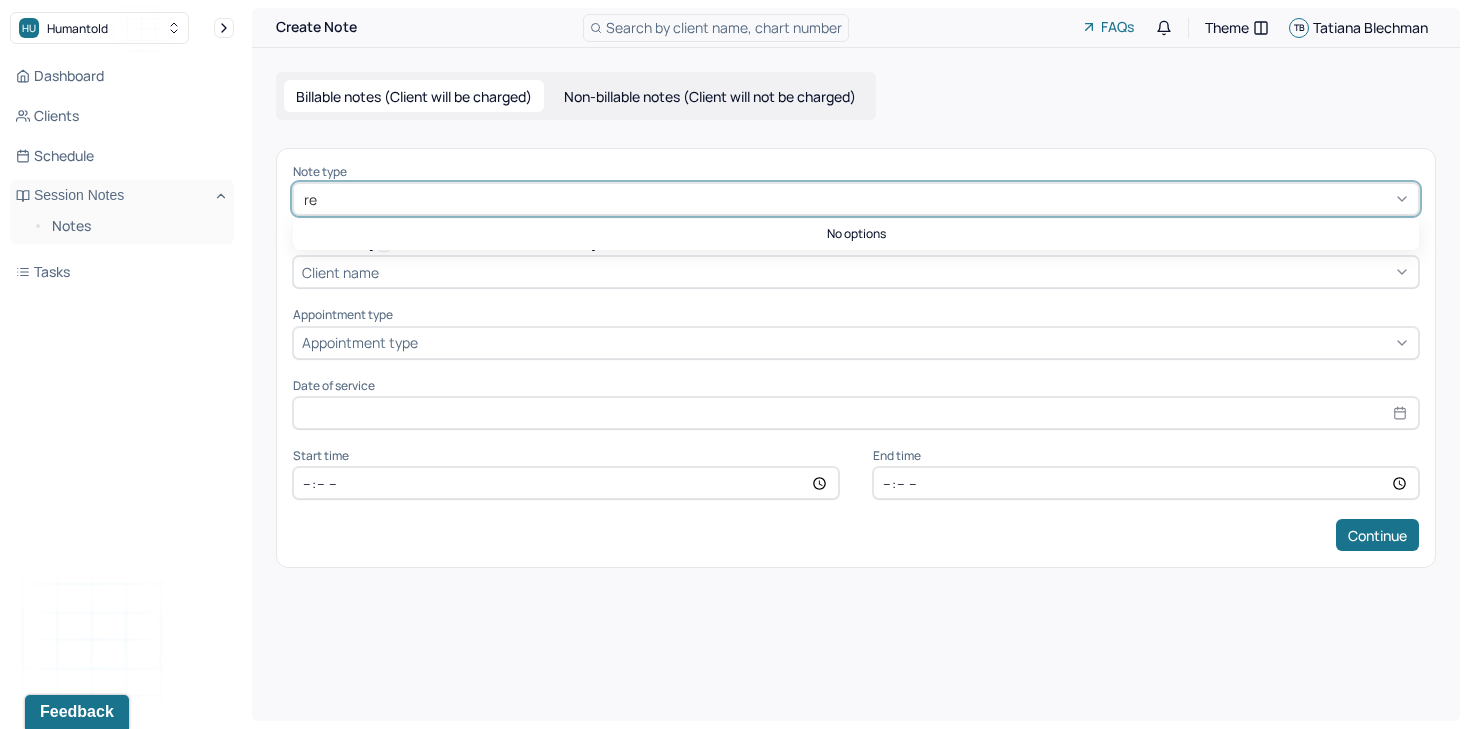 type on "r" 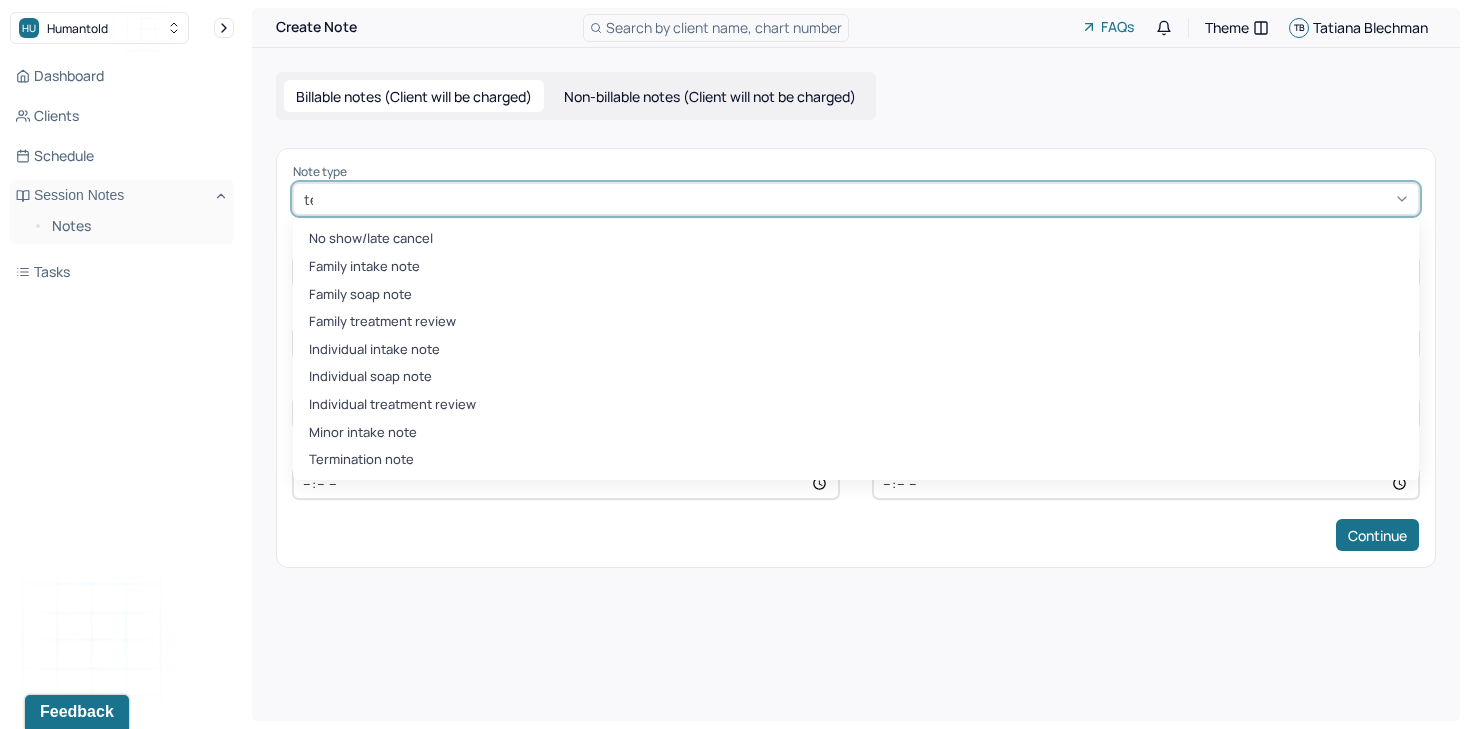 type on "term" 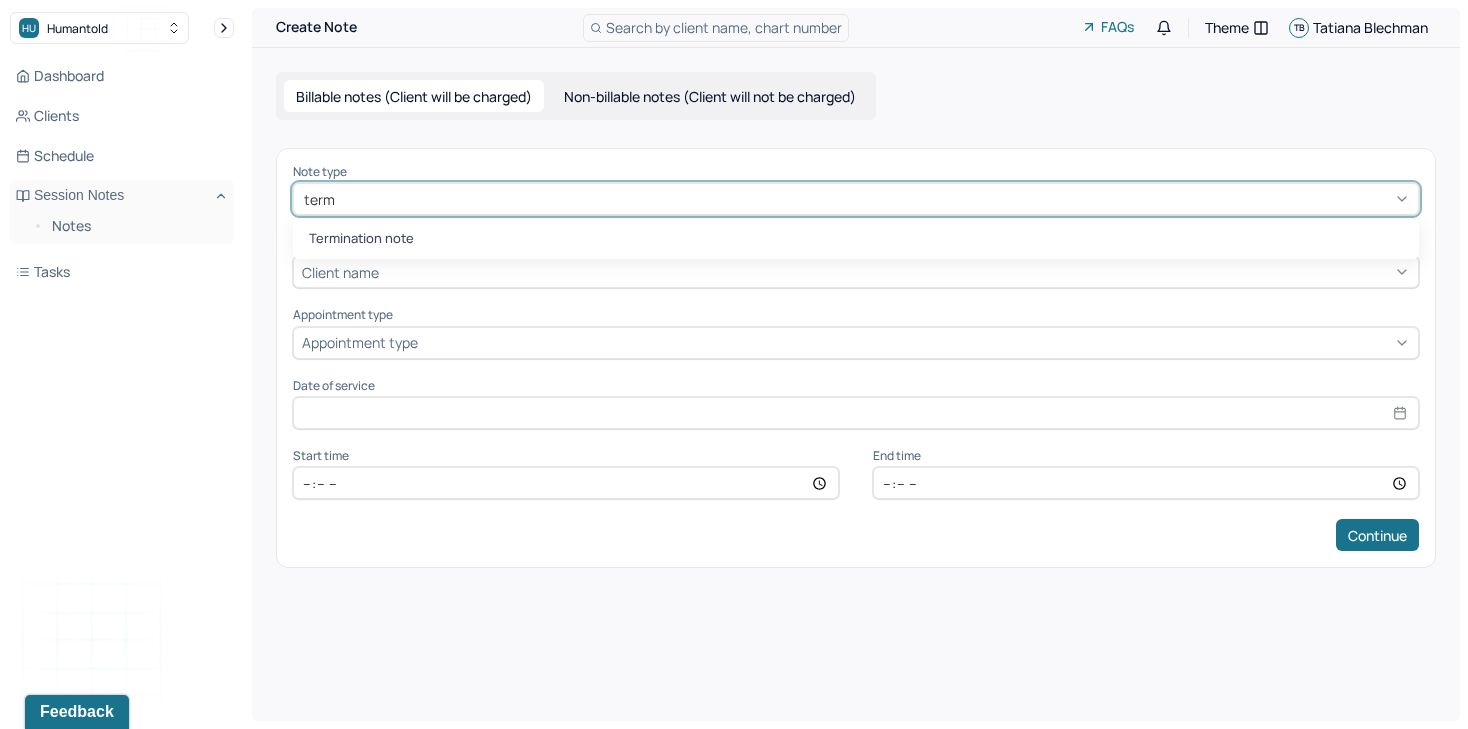 click on "Termination note" at bounding box center [856, 239] 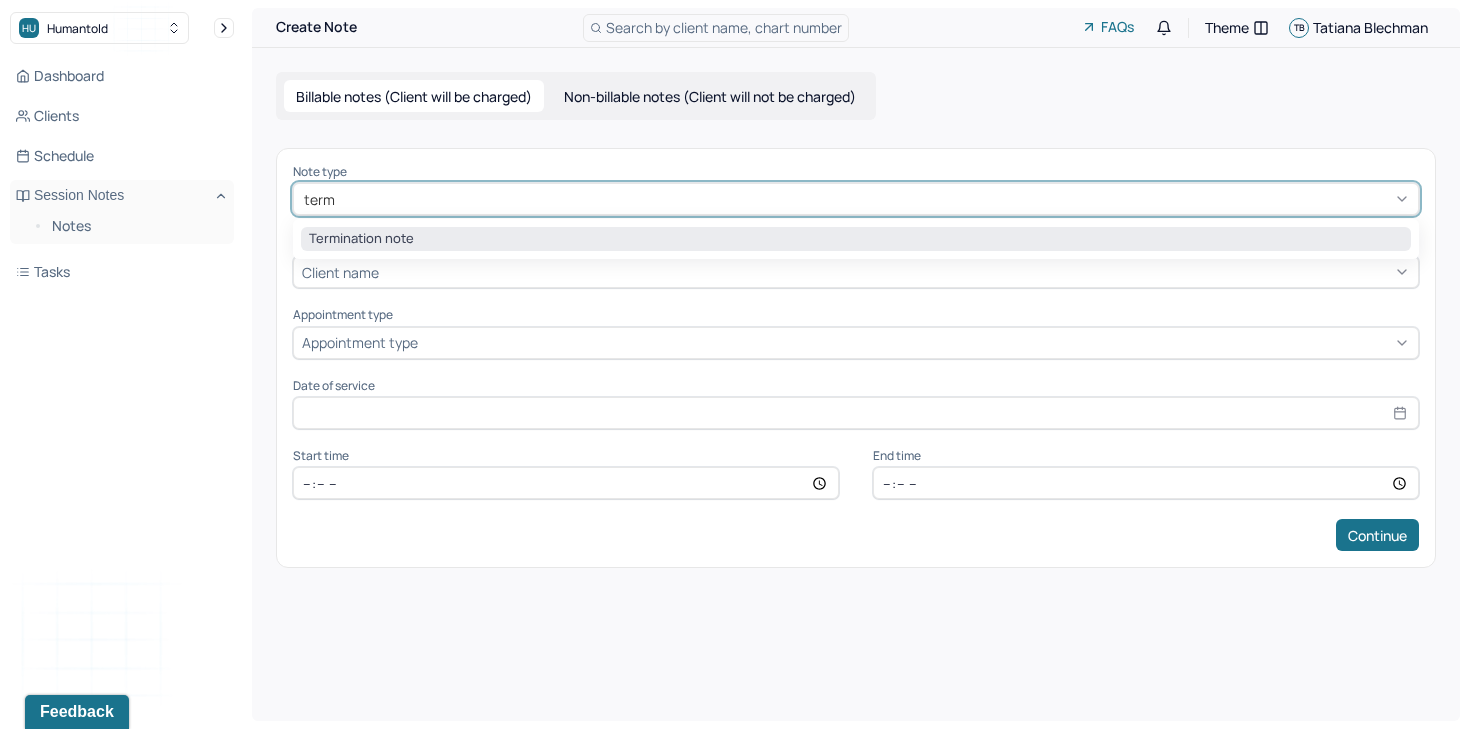 click on "Termination note" at bounding box center (856, 239) 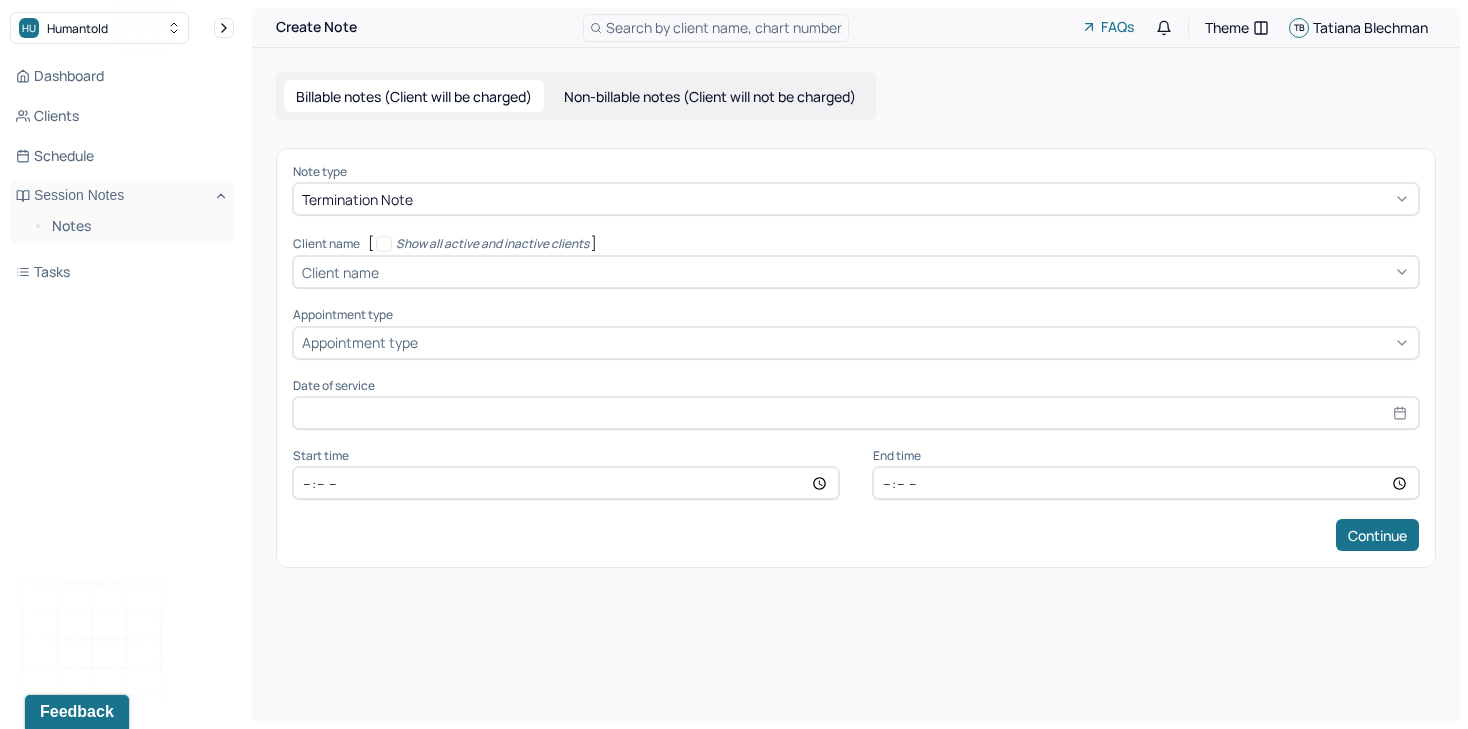 click on "Non-billable notes (Client will not be charged)" at bounding box center (710, 96) 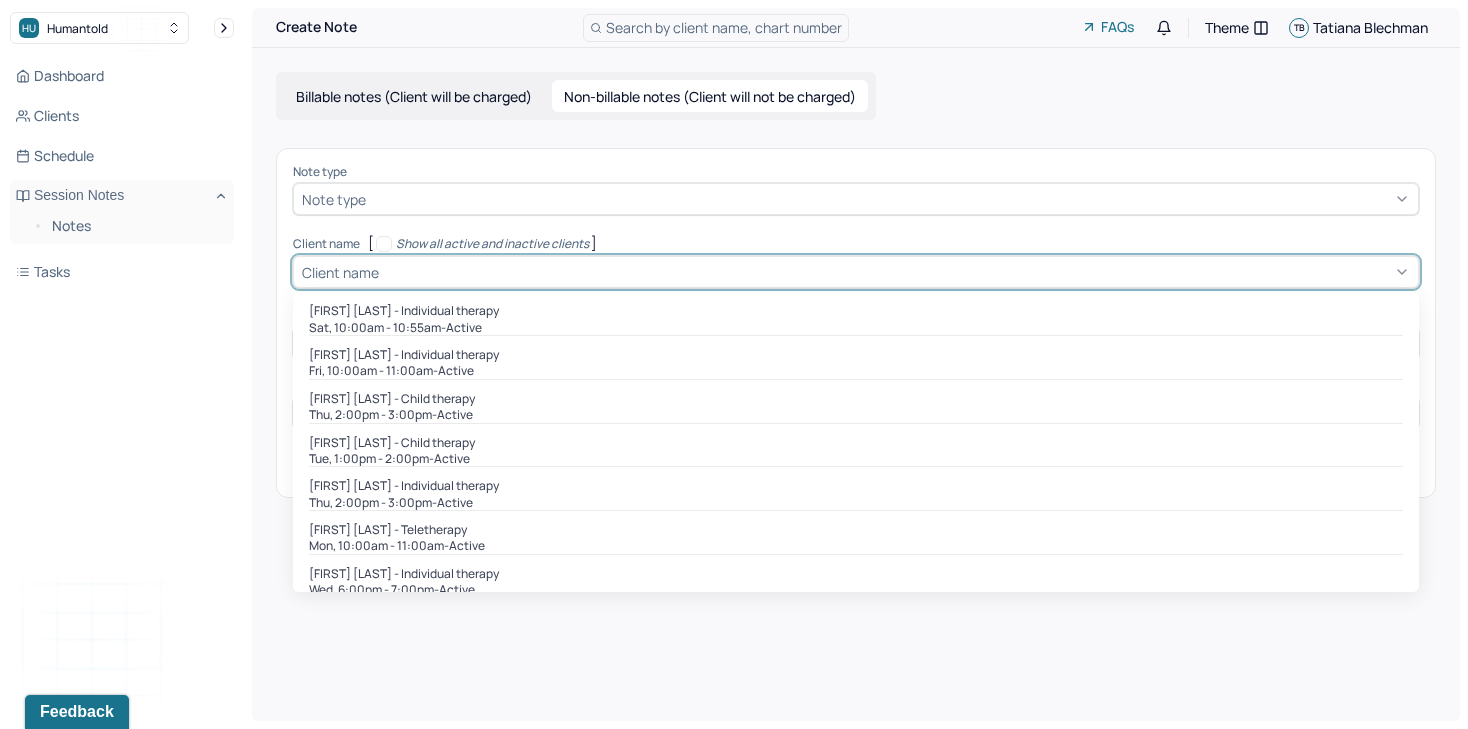 click at bounding box center (896, 272) 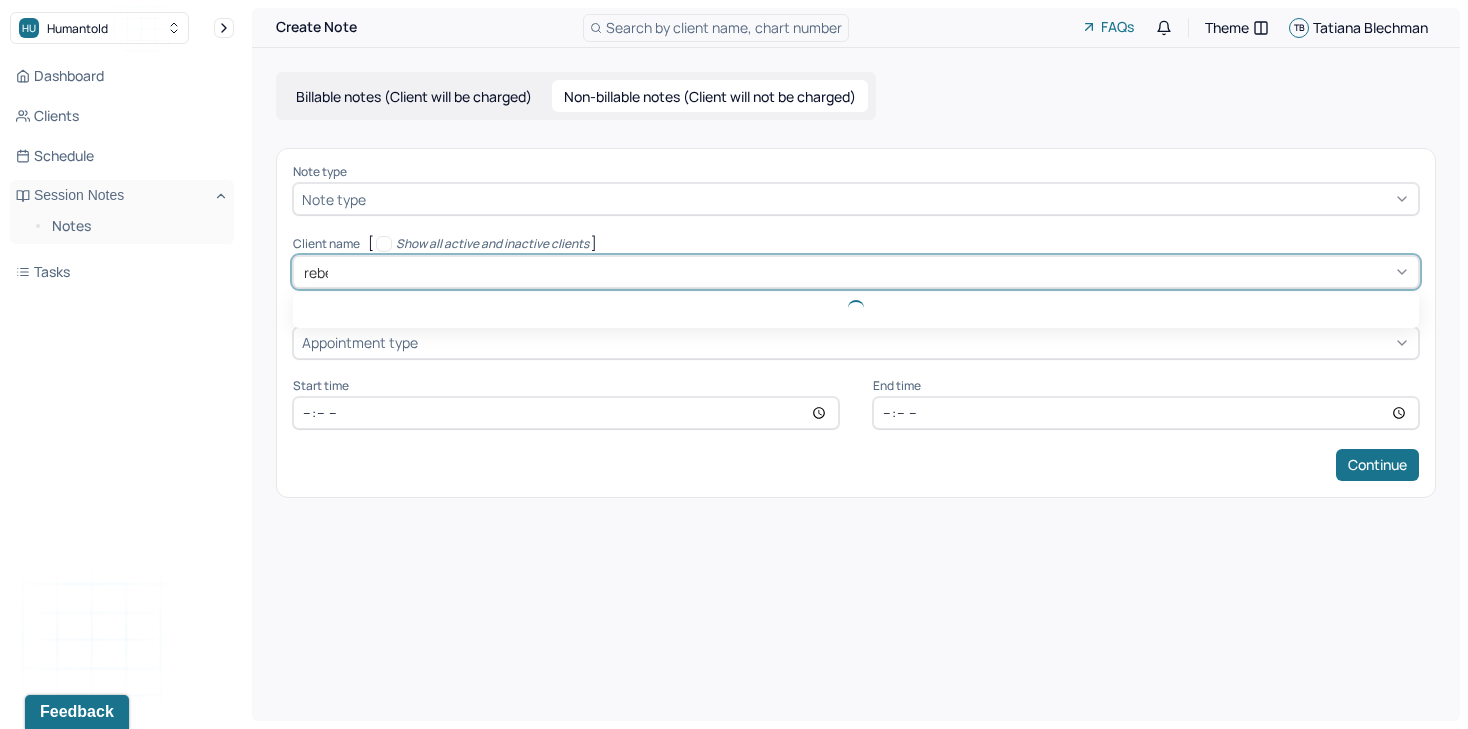 type on "rebec" 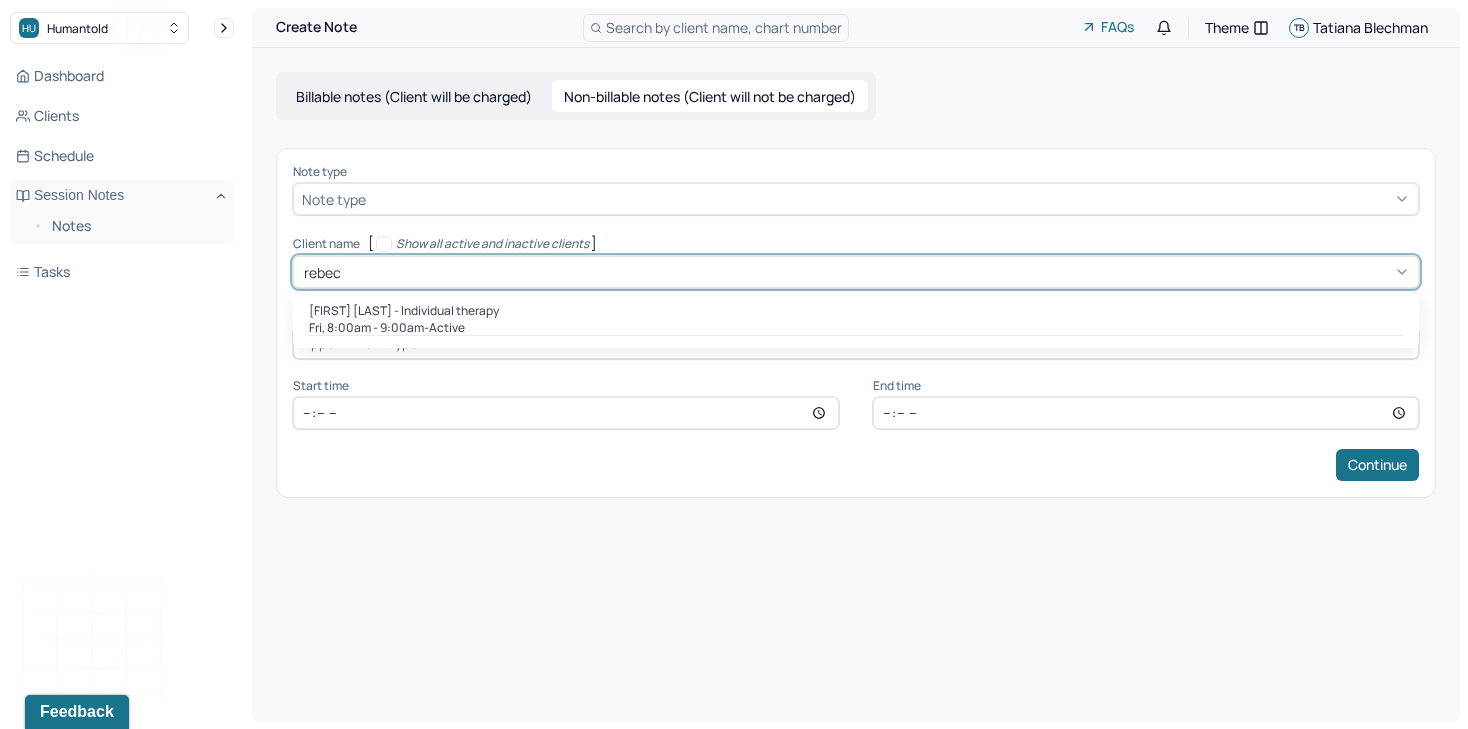 click on "Fri, 8:00am - 9:00am  -  active" at bounding box center [856, 328] 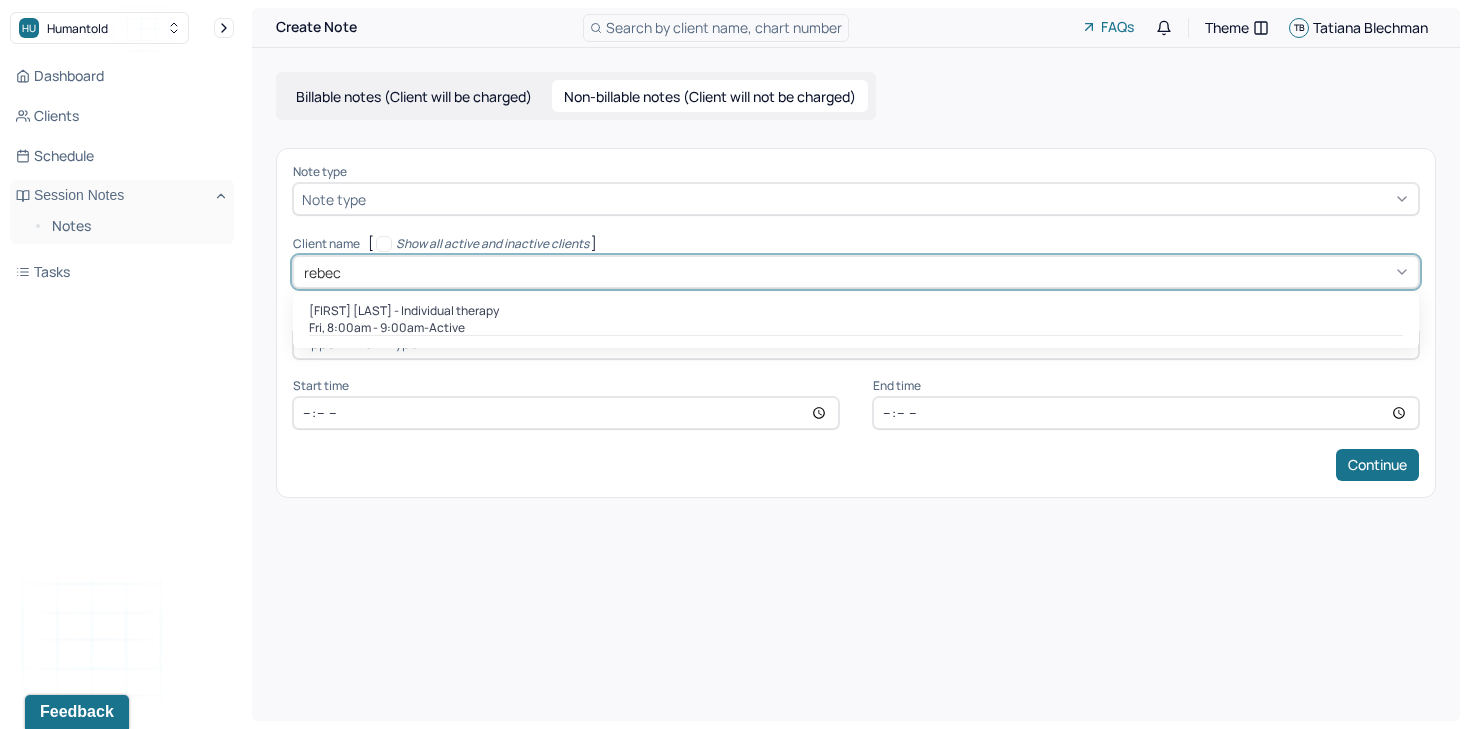 type 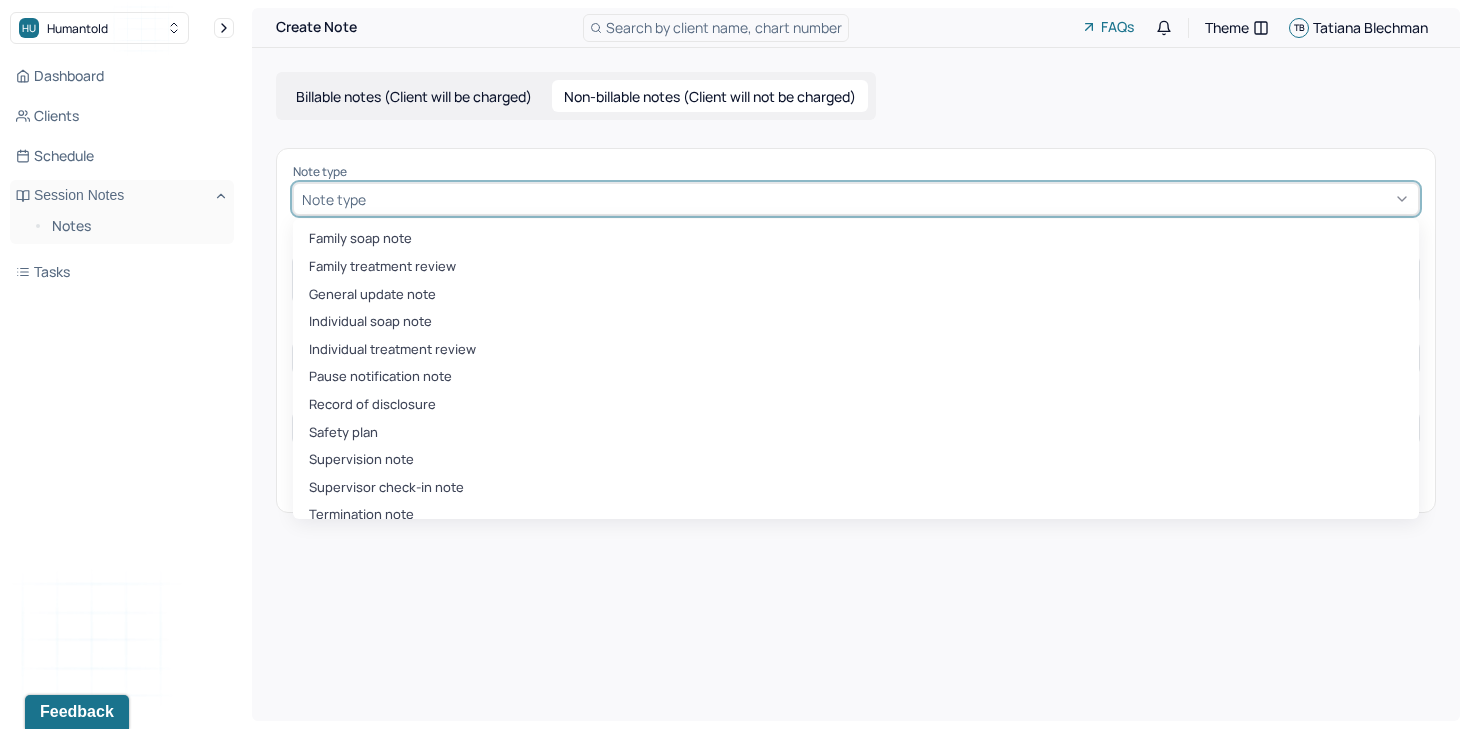 click at bounding box center [890, 199] 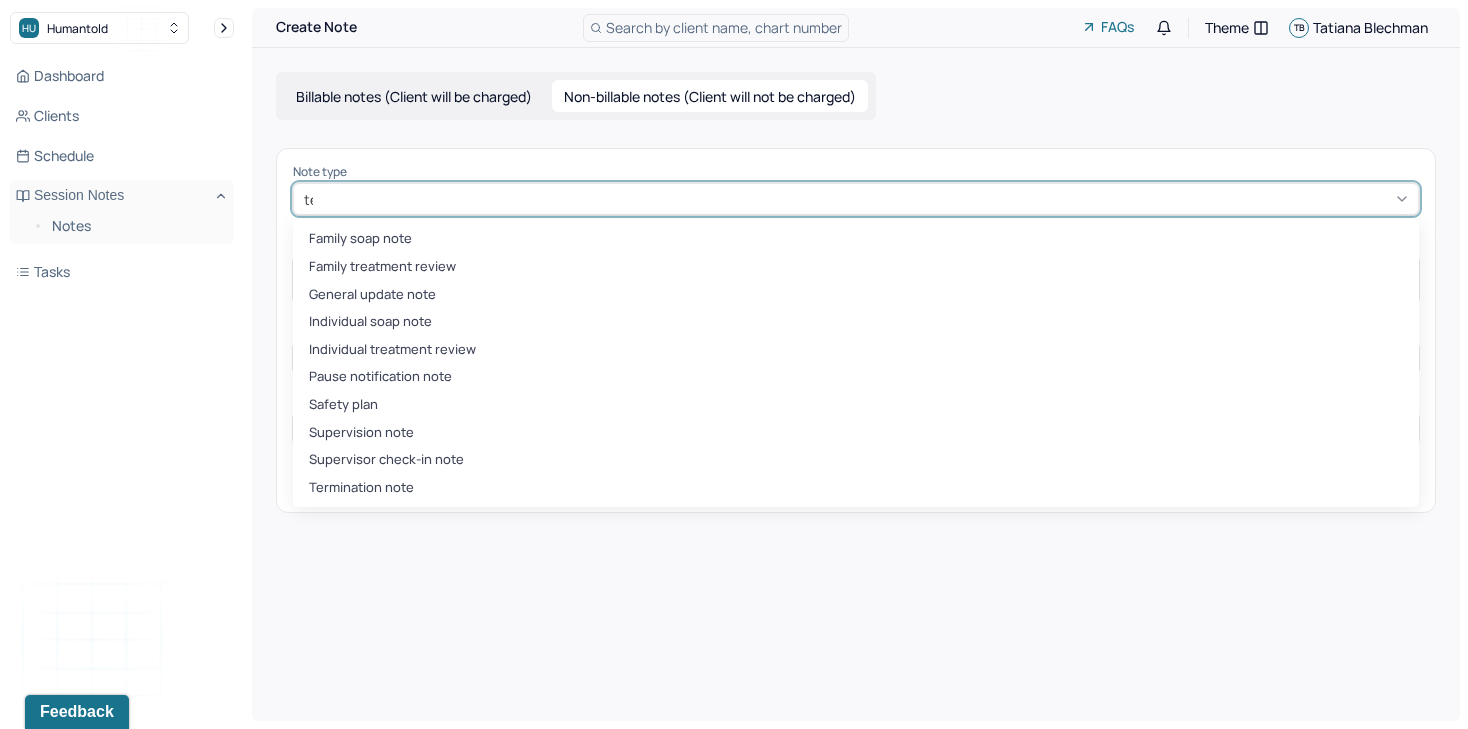 type on "term" 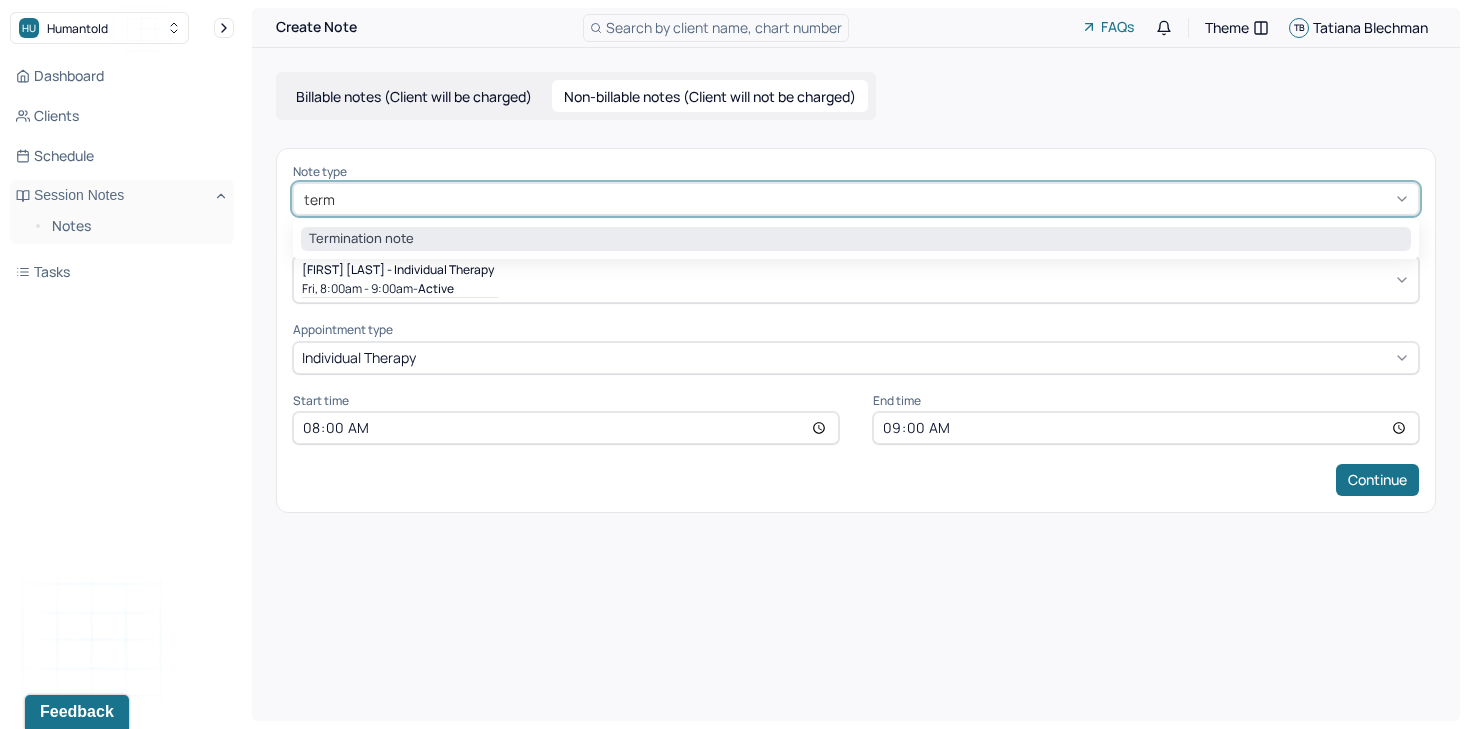 click on "Termination note" at bounding box center [856, 239] 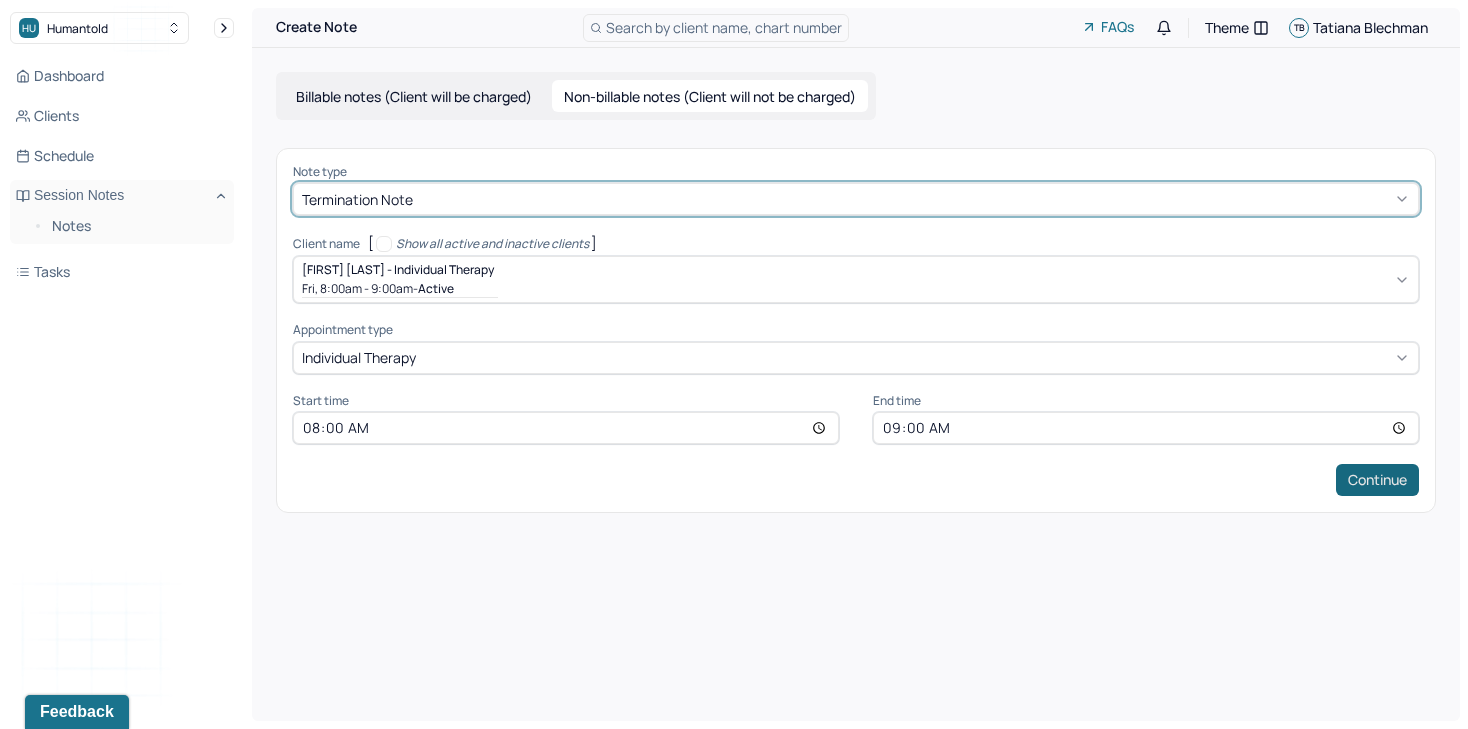 click on "Continue" at bounding box center (1377, 480) 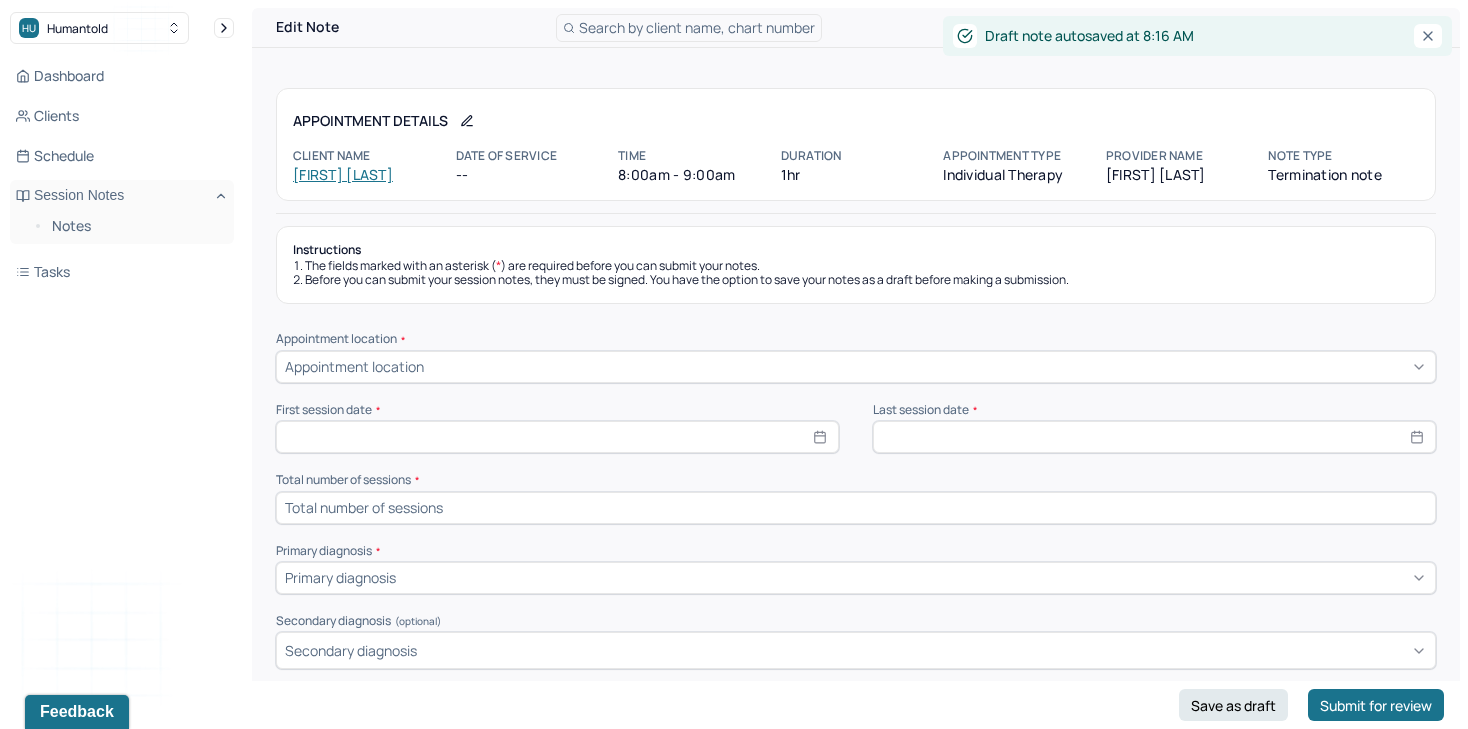 click on "Appointment location" at bounding box center (856, 367) 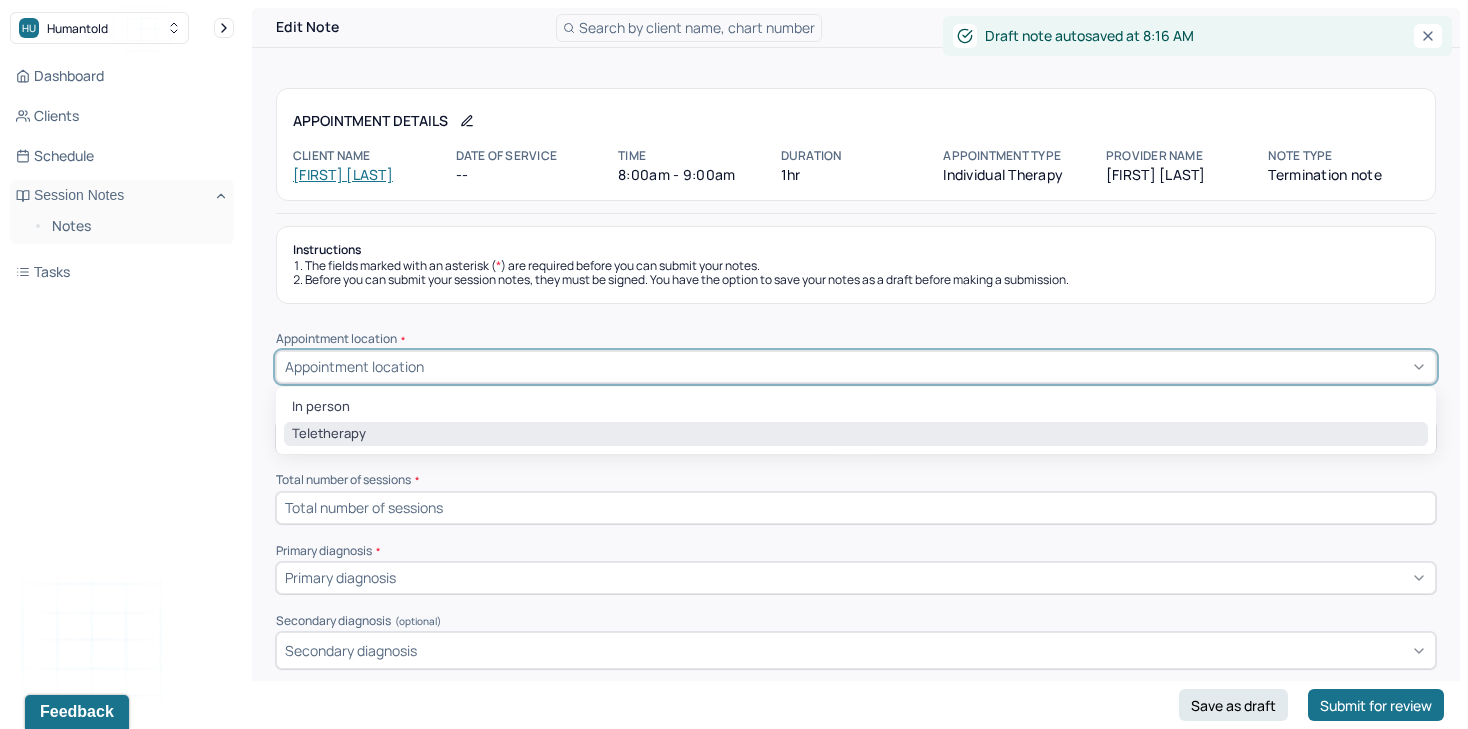 click on "Teletherapy" at bounding box center (856, 434) 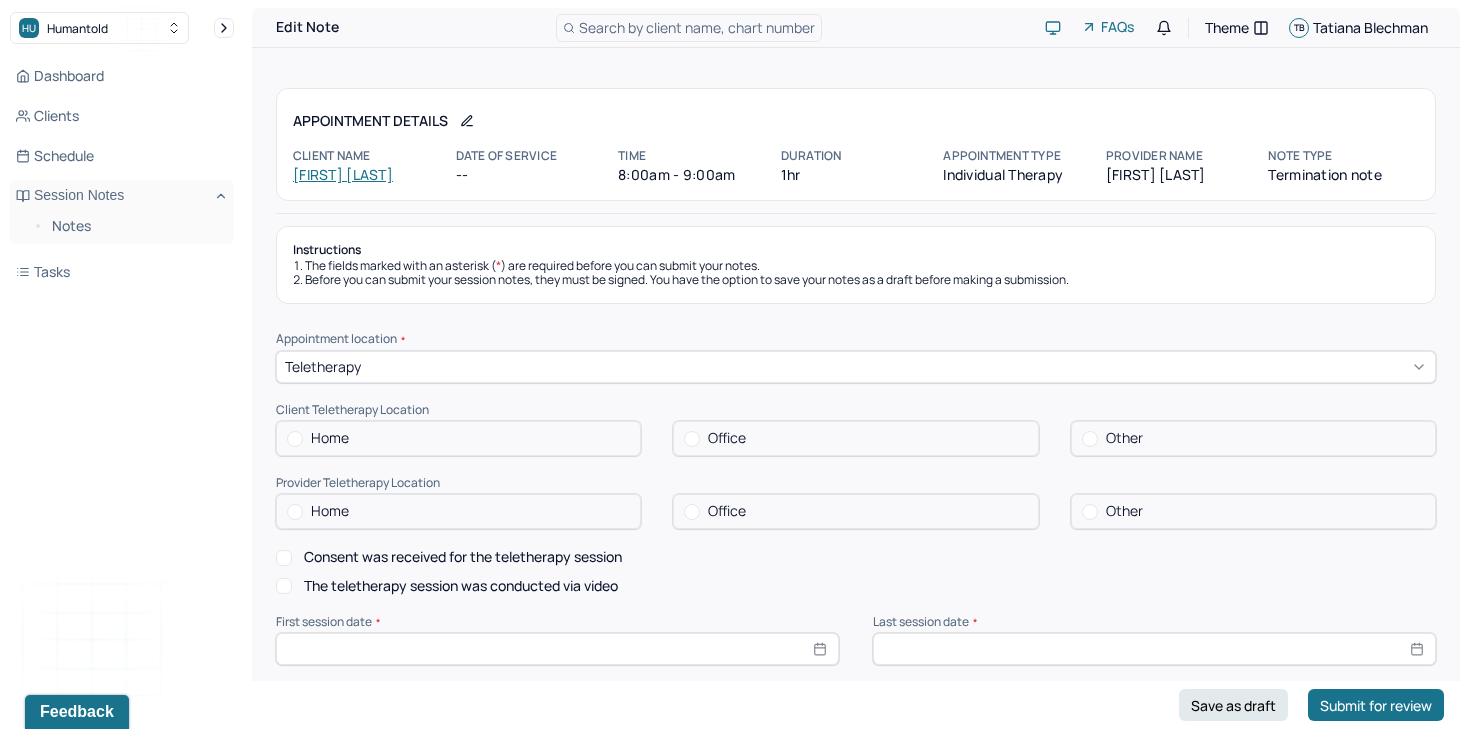 click on "Home" at bounding box center (458, 438) 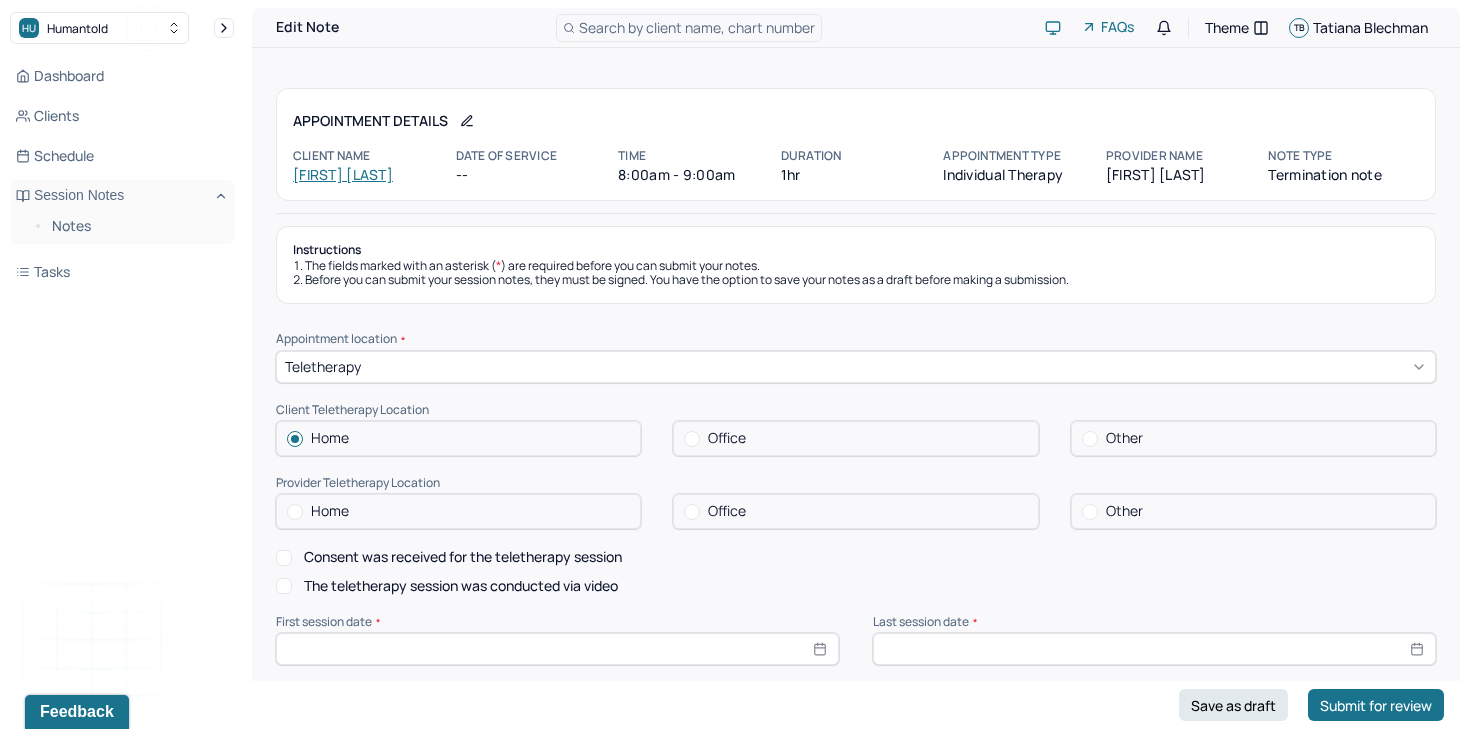 click on "Home" at bounding box center [458, 511] 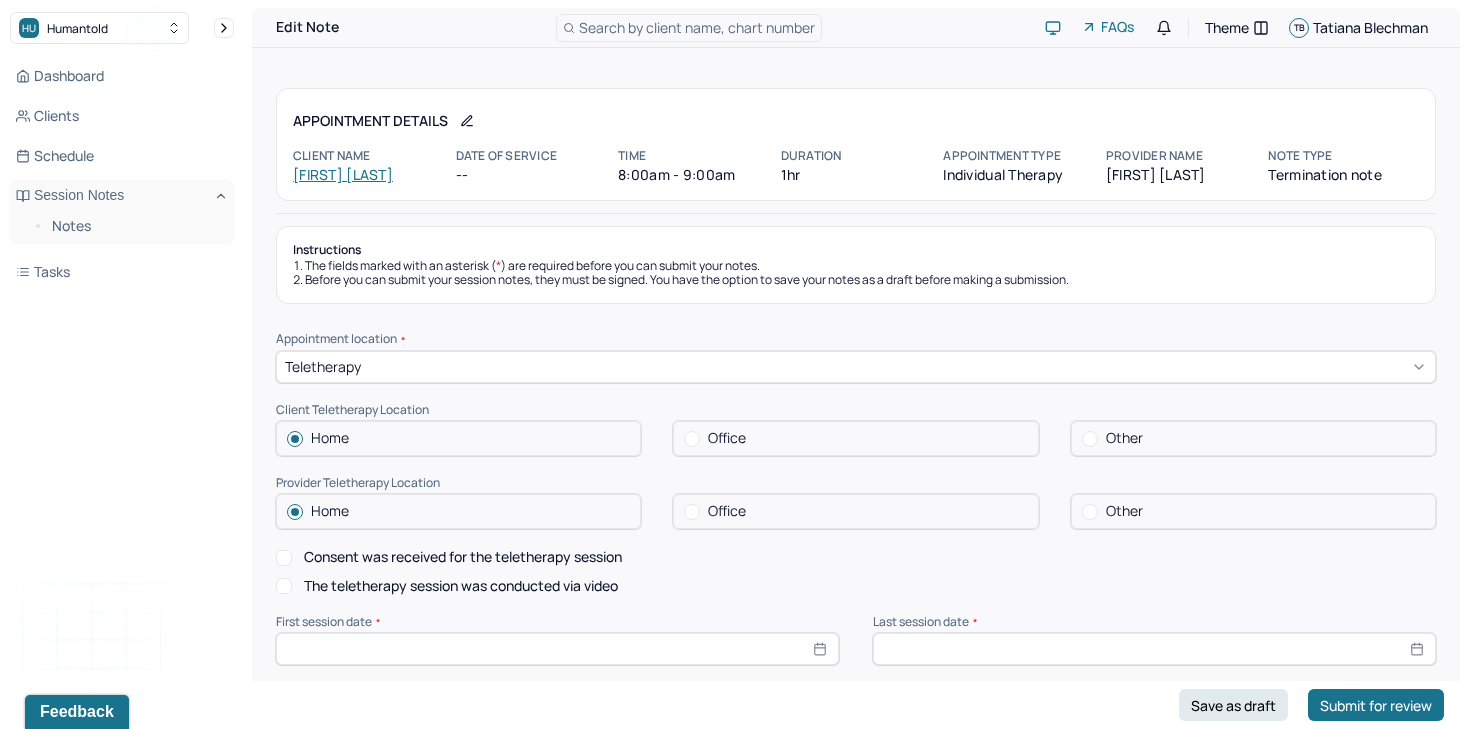 click on "Consent was received for the teletherapy session" at bounding box center [463, 557] 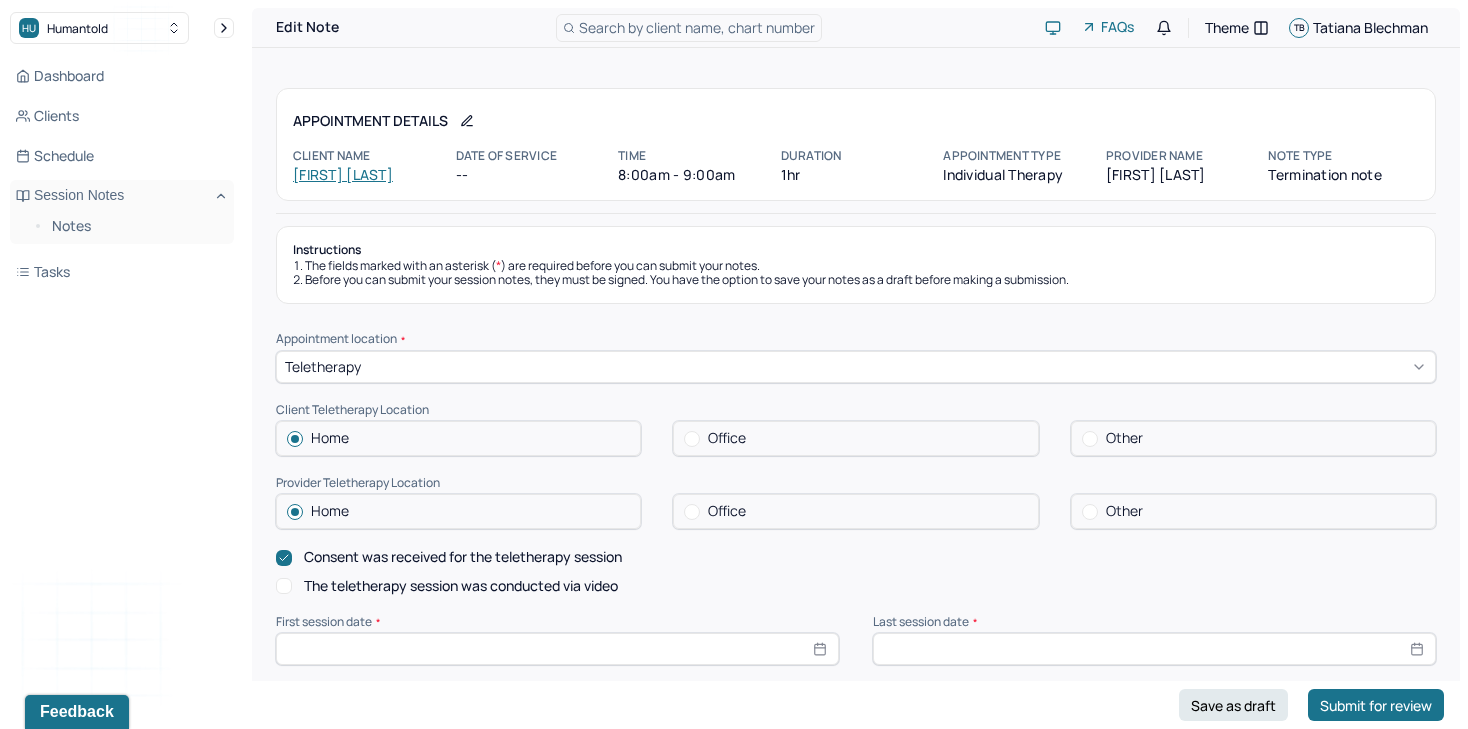 click on "The teletherapy session was conducted via video" at bounding box center [461, 586] 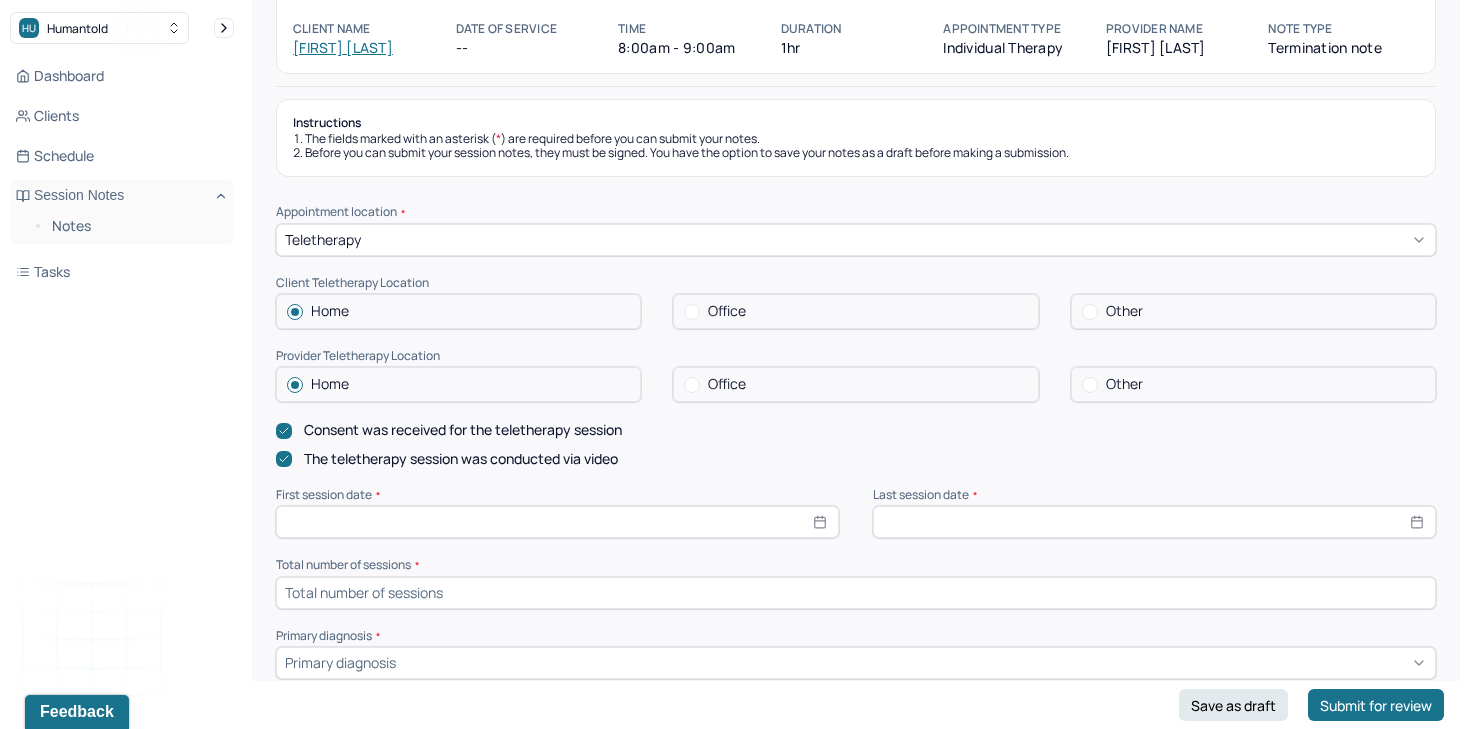 scroll, scrollTop: 137, scrollLeft: 0, axis: vertical 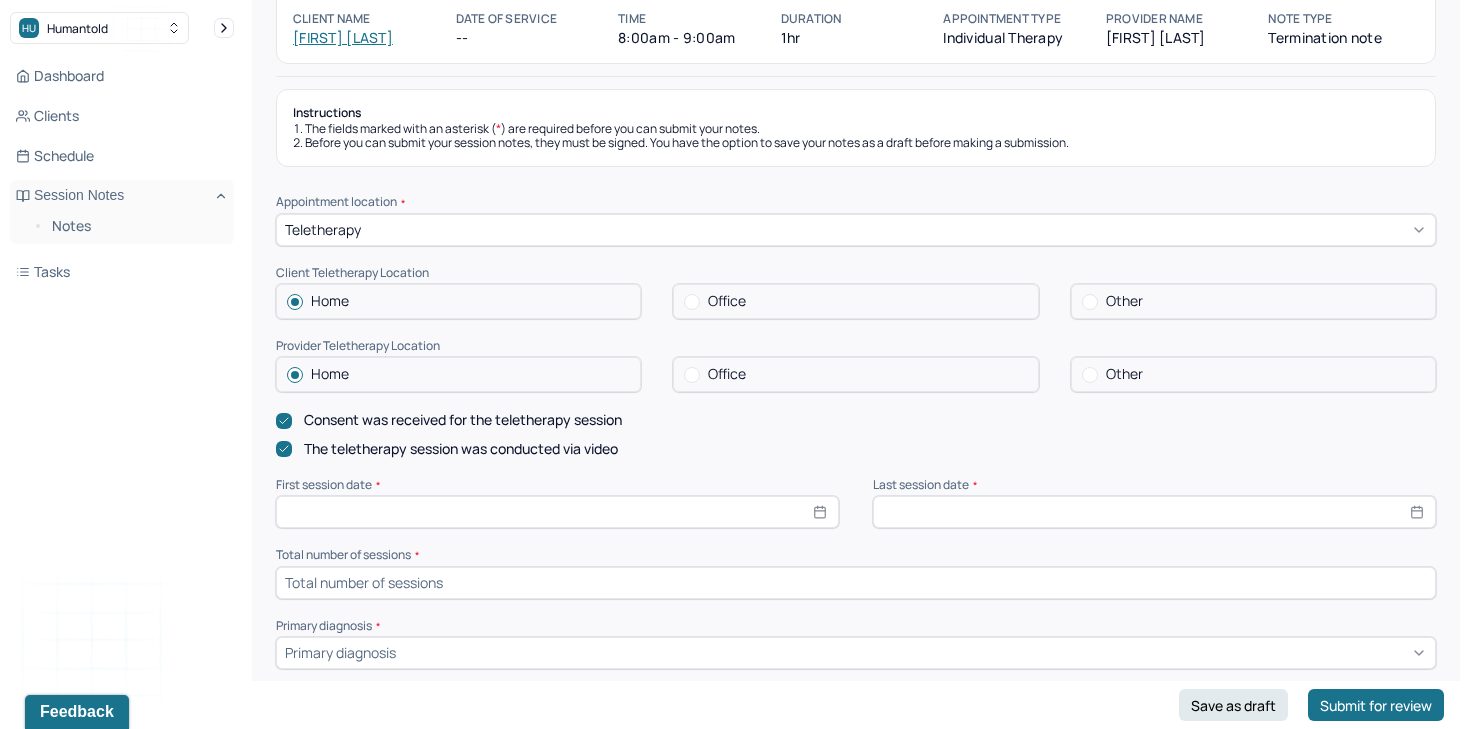 select on "7" 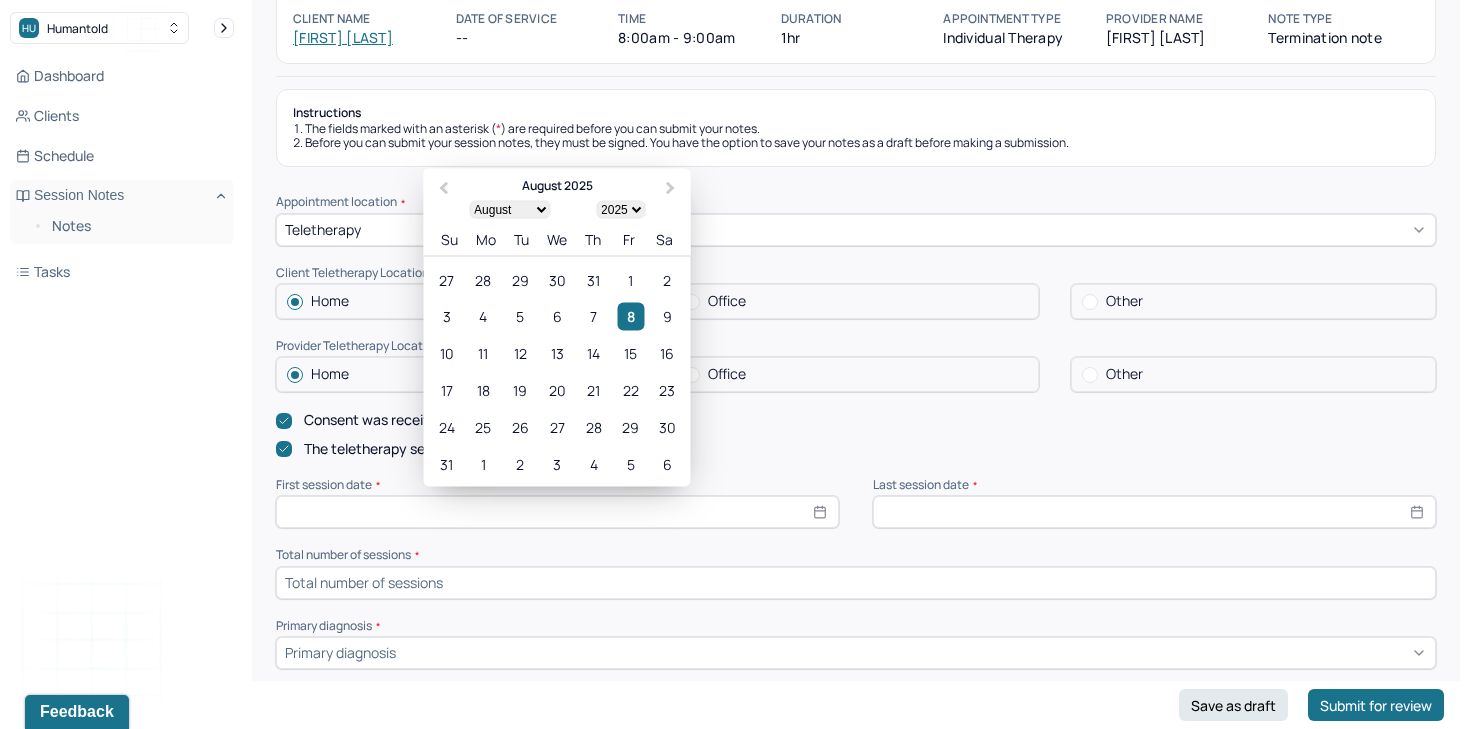 click at bounding box center (557, 512) 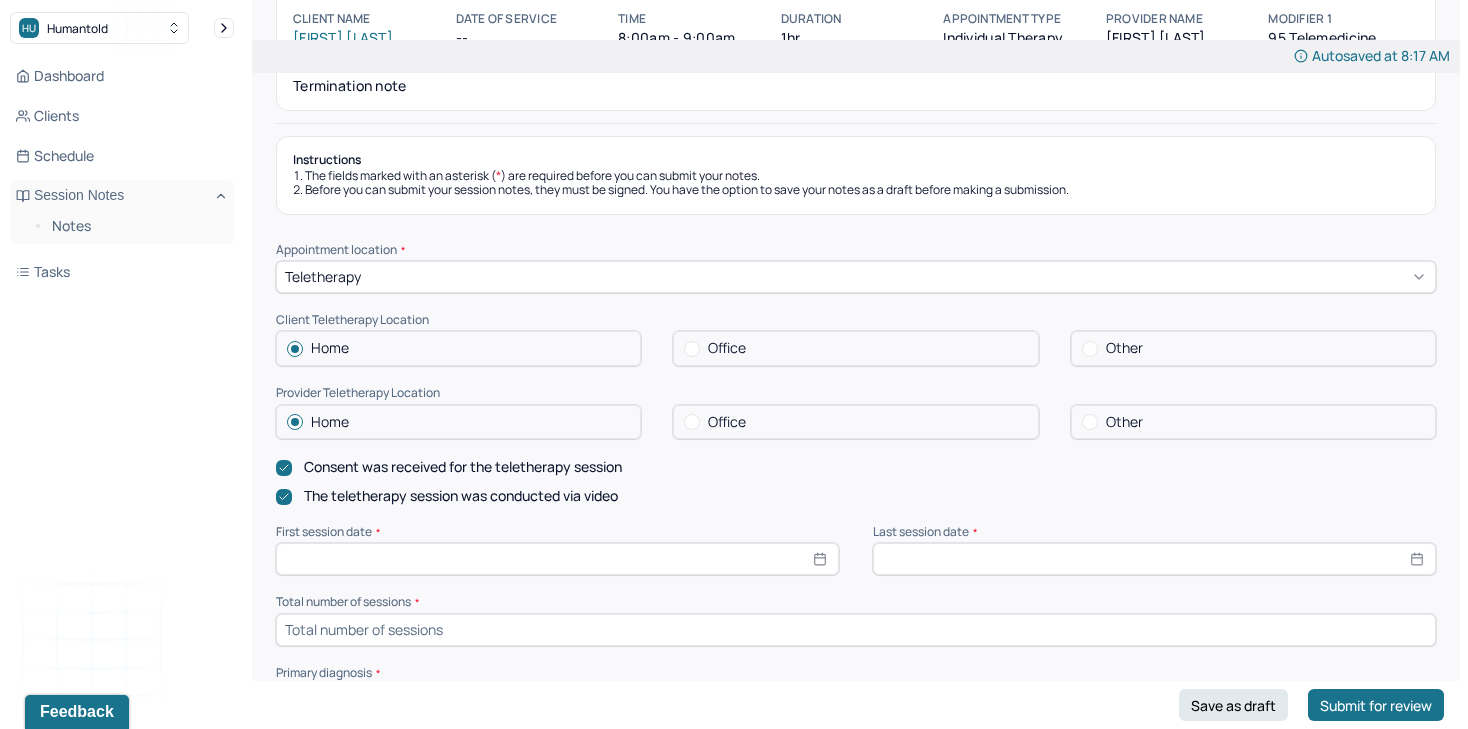 click at bounding box center [557, 559] 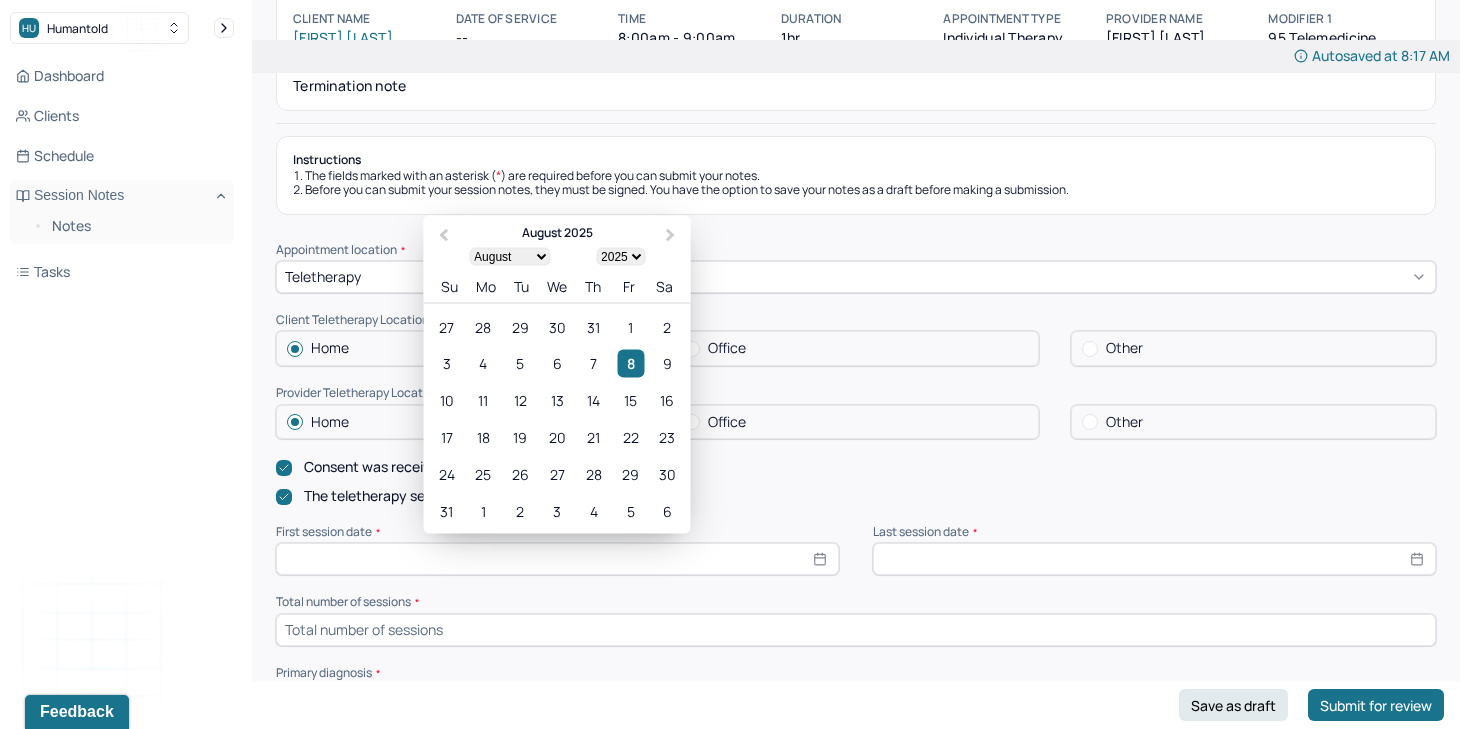 click on "1900 1901 1902 1903 1904 1905 1906 1907 1908 1909 1910 1911 1912 1913 1914 1915 1916 1917 1918 1919 1920 1921 1922 1923 1924 1925 1926 1927 1928 1929 1930 1931 1932 1933 1934 1935 1936 1937 1938 1939 1940 1941 1942 1943 1944 1945 1946 1947 1948 1949 1950 1951 1952 1953 1954 1955 1956 1957 1958 1959 1960 1961 1962 1963 1964 1965 1966 1967 1968 1969 1970 1971 1972 1973 1974 1975 1976 1977 1978 1979 1980 1981 1982 1983 1984 1985 1986 1987 1988 1989 1990 1991 1992 1993 1994 1995 1996 1997 1998 1999 2000 2001 2002 2003 2004 2005 2006 2007 2008 2009 2010 2011 2012 2013 2014 2015 2016 2017 2018 2019 2020 2021 2022 2023 2024 2025 2026 2027 2028 2029 2030 2031 2032 2033 2034 2035 2036 2037 2038 2039 2040 2041 2042 2043 2044 2045 2046 2047 2048 2049 2050 2051 2052 2053 2054 2055 2056 2057 2058 2059 2060 2061 2062 2063 2064 2065 2066 2067 2068 2069 2070 2071 2072 2073 2074 2075 2076 2077 2078 2079 2080 2081 2082 2083 2084 2085 2086 2087 2088 2089 2090 2091 2092 2093 2094 2095 2096 2097 2098 2099 2100" at bounding box center (620, 257) 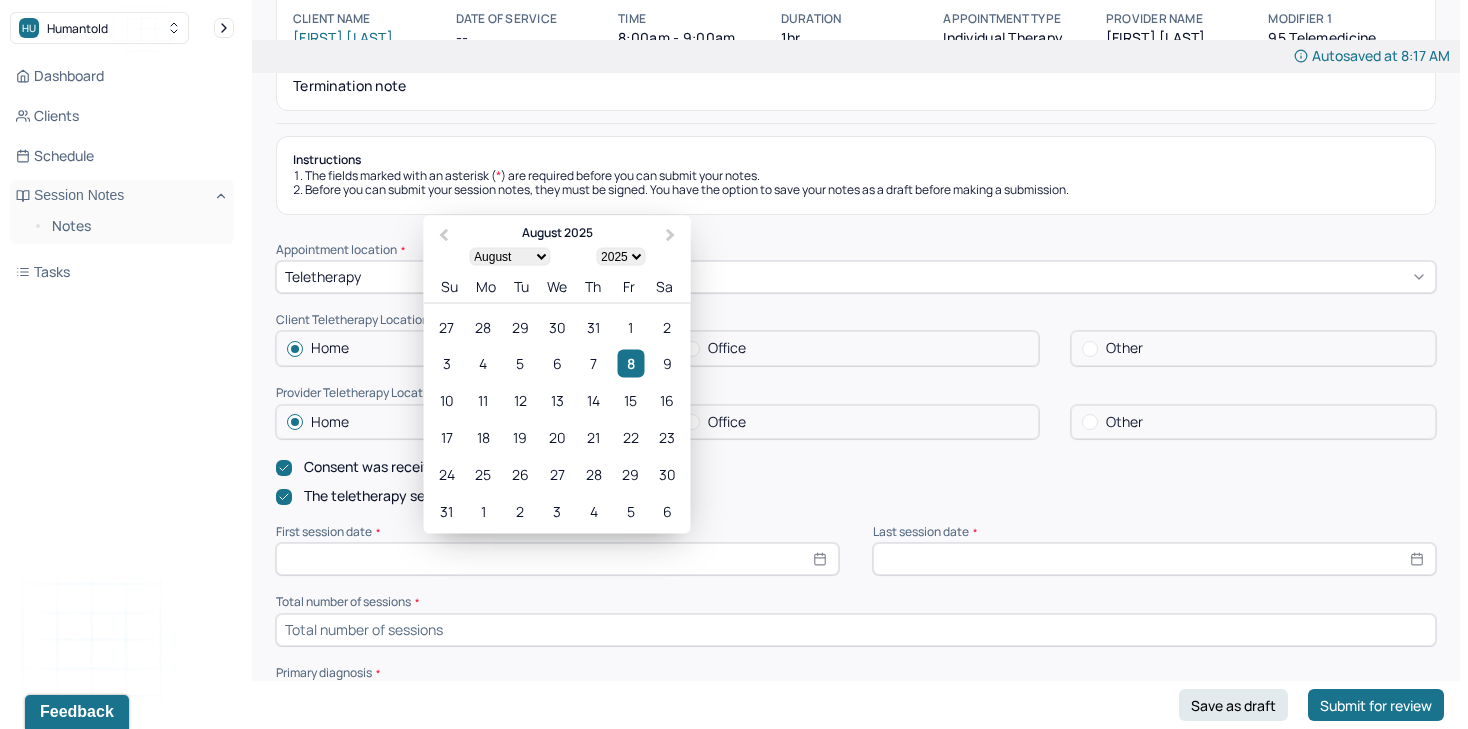 select on "2024" 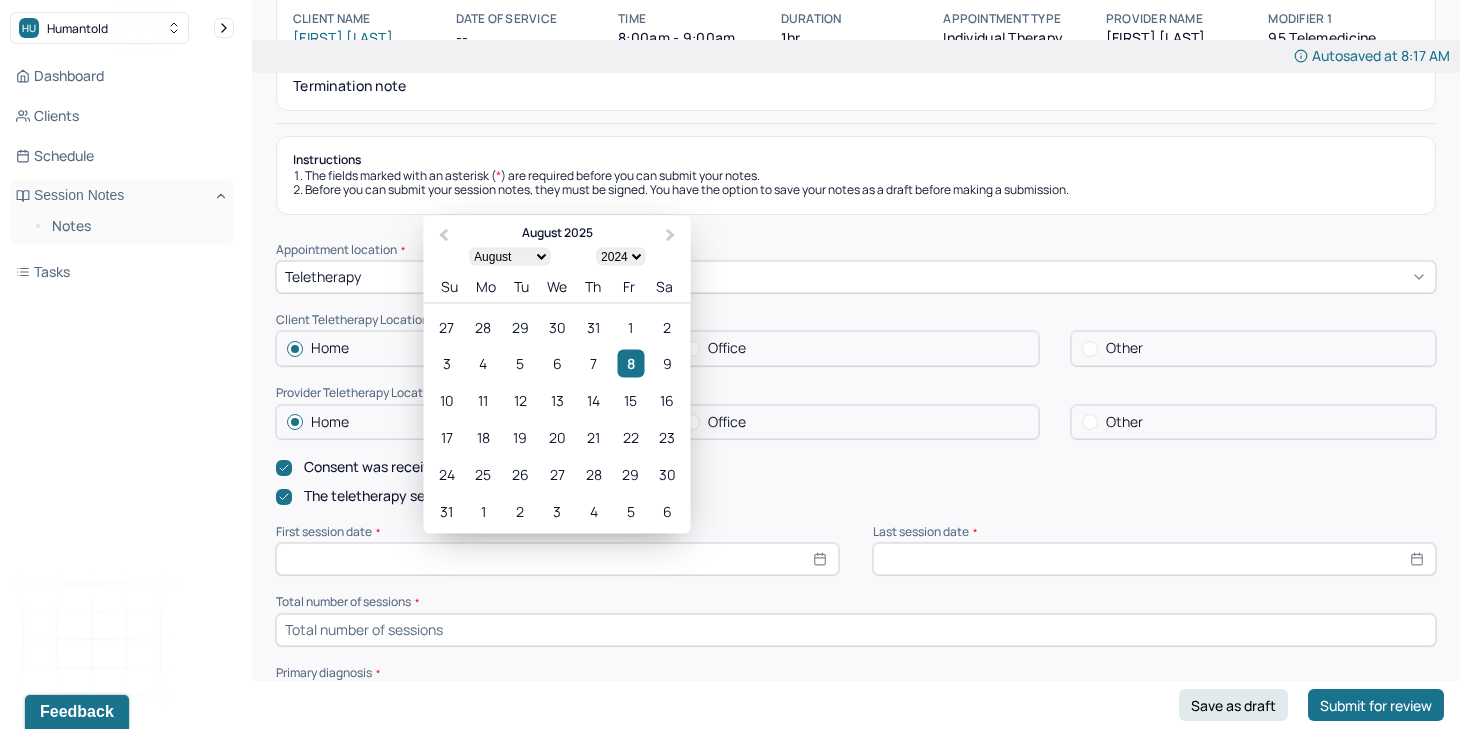 click on "1900 1901 1902 1903 1904 1905 1906 1907 1908 1909 1910 1911 1912 1913 1914 1915 1916 1917 1918 1919 1920 1921 1922 1923 1924 1925 1926 1927 1928 1929 1930 1931 1932 1933 1934 1935 1936 1937 1938 1939 1940 1941 1942 1943 1944 1945 1946 1947 1948 1949 1950 1951 1952 1953 1954 1955 1956 1957 1958 1959 1960 1961 1962 1963 1964 1965 1966 1967 1968 1969 1970 1971 1972 1973 1974 1975 1976 1977 1978 1979 1980 1981 1982 1983 1984 1985 1986 1987 1988 1989 1990 1991 1992 1993 1994 1995 1996 1997 1998 1999 2000 2001 2002 2003 2004 2005 2006 2007 2008 2009 2010 2011 2012 2013 2014 2015 2016 2017 2018 2019 2020 2021 2022 2023 2024 2025 2026 2027 2028 2029 2030 2031 2032 2033 2034 2035 2036 2037 2038 2039 2040 2041 2042 2043 2044 2045 2046 2047 2048 2049 2050 2051 2052 2053 2054 2055 2056 2057 2058 2059 2060 2061 2062 2063 2064 2065 2066 2067 2068 2069 2070 2071 2072 2073 2074 2075 2076 2077 2078 2079 2080 2081 2082 2083 2084 2085 2086 2087 2088 2089 2090 2091 2092 2093 2094 2095 2096 2097 2098 2099 2100" at bounding box center (620, 257) 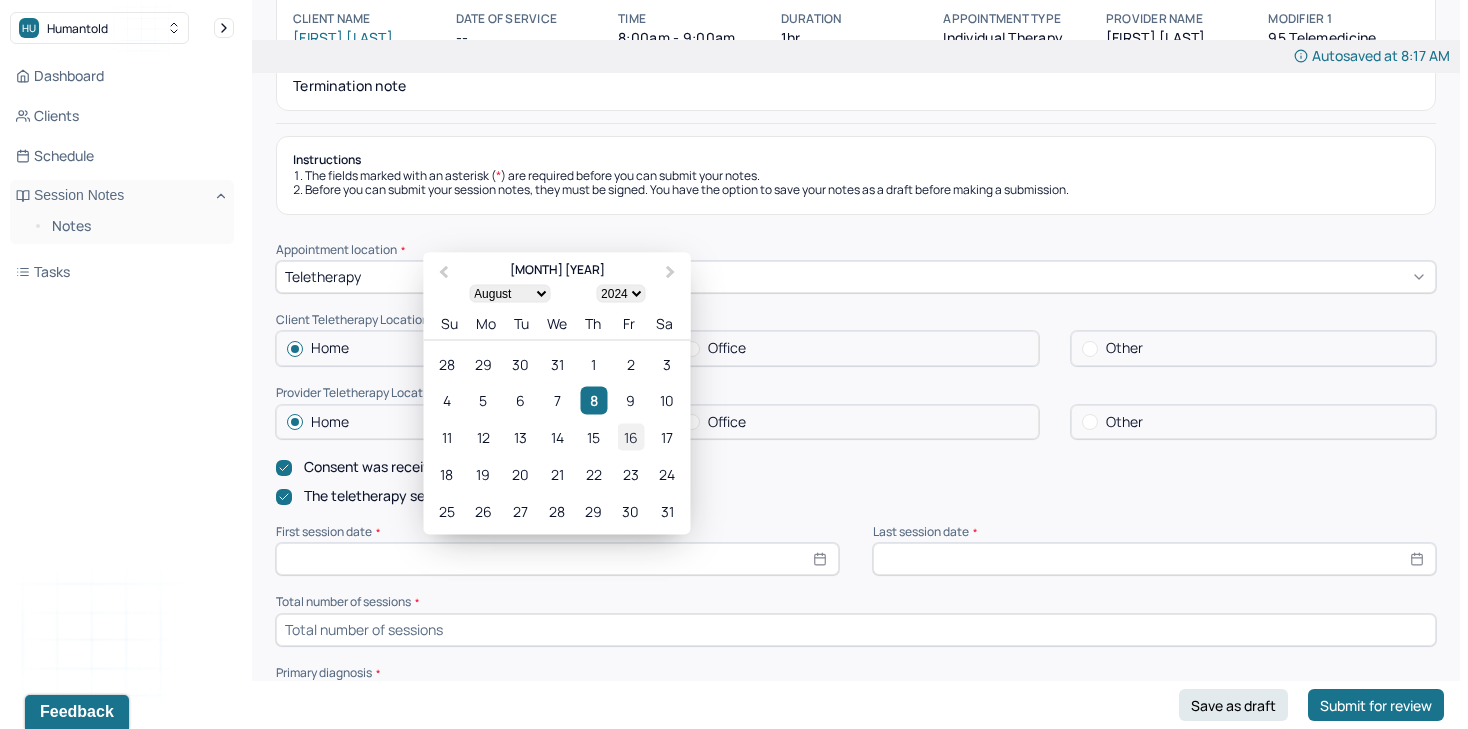 click on "16" at bounding box center (630, 437) 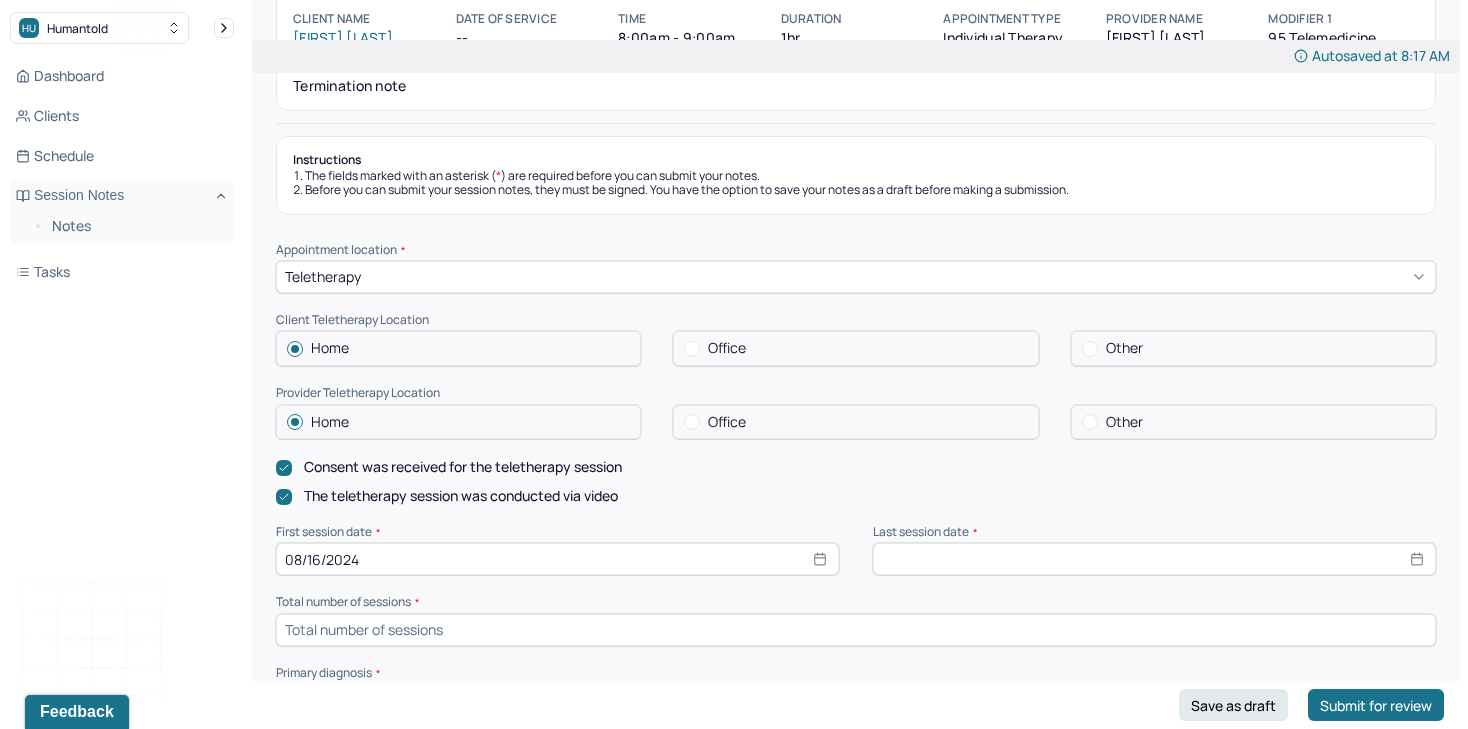 select on "7" 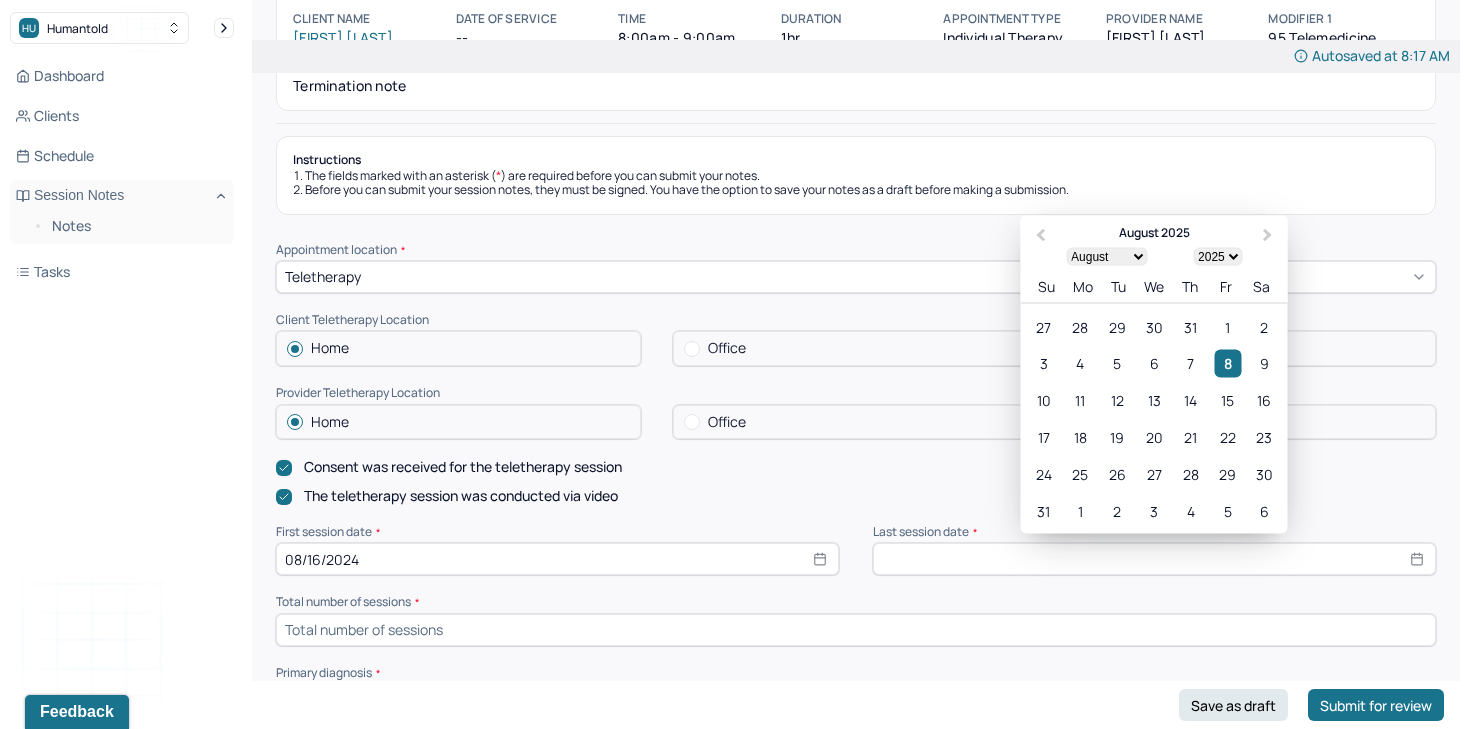 click at bounding box center [1154, 559] 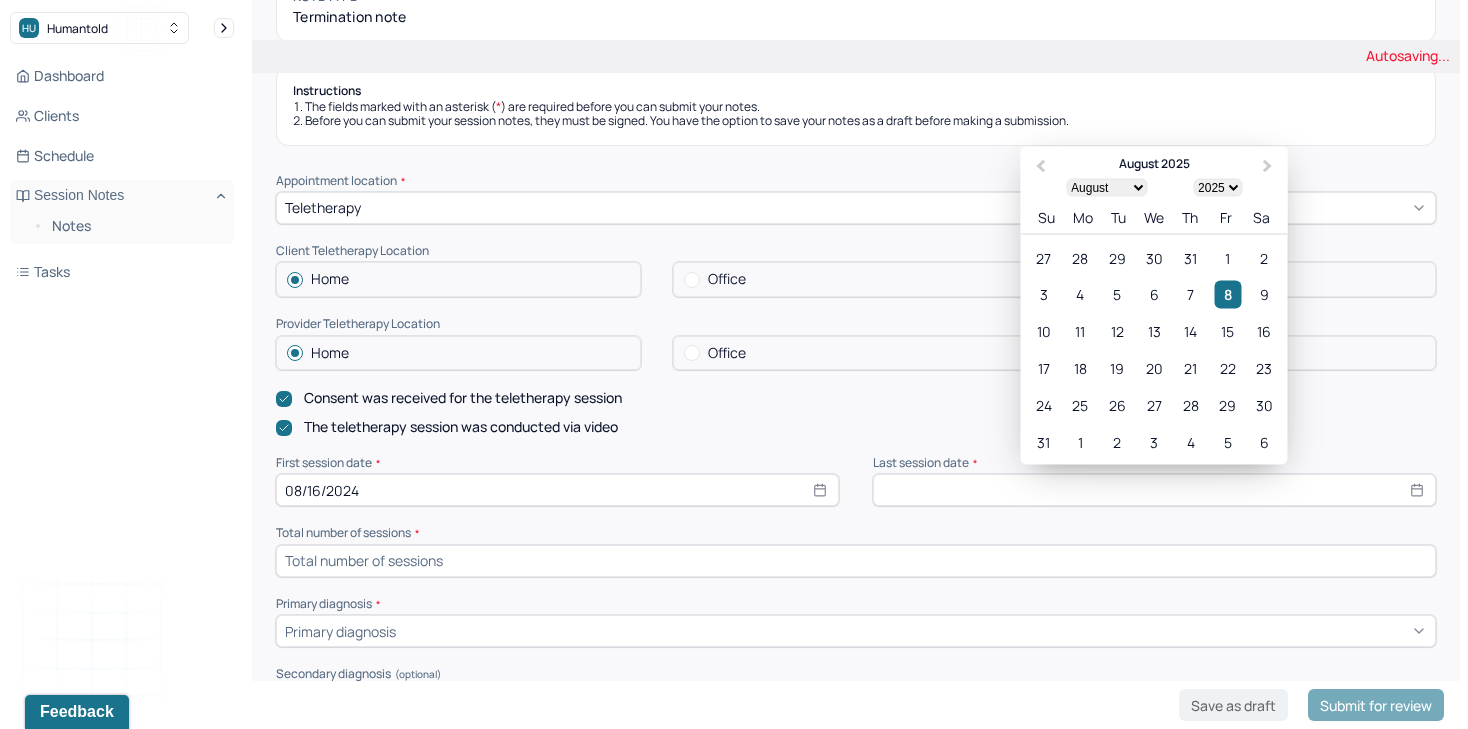scroll, scrollTop: 211, scrollLeft: 0, axis: vertical 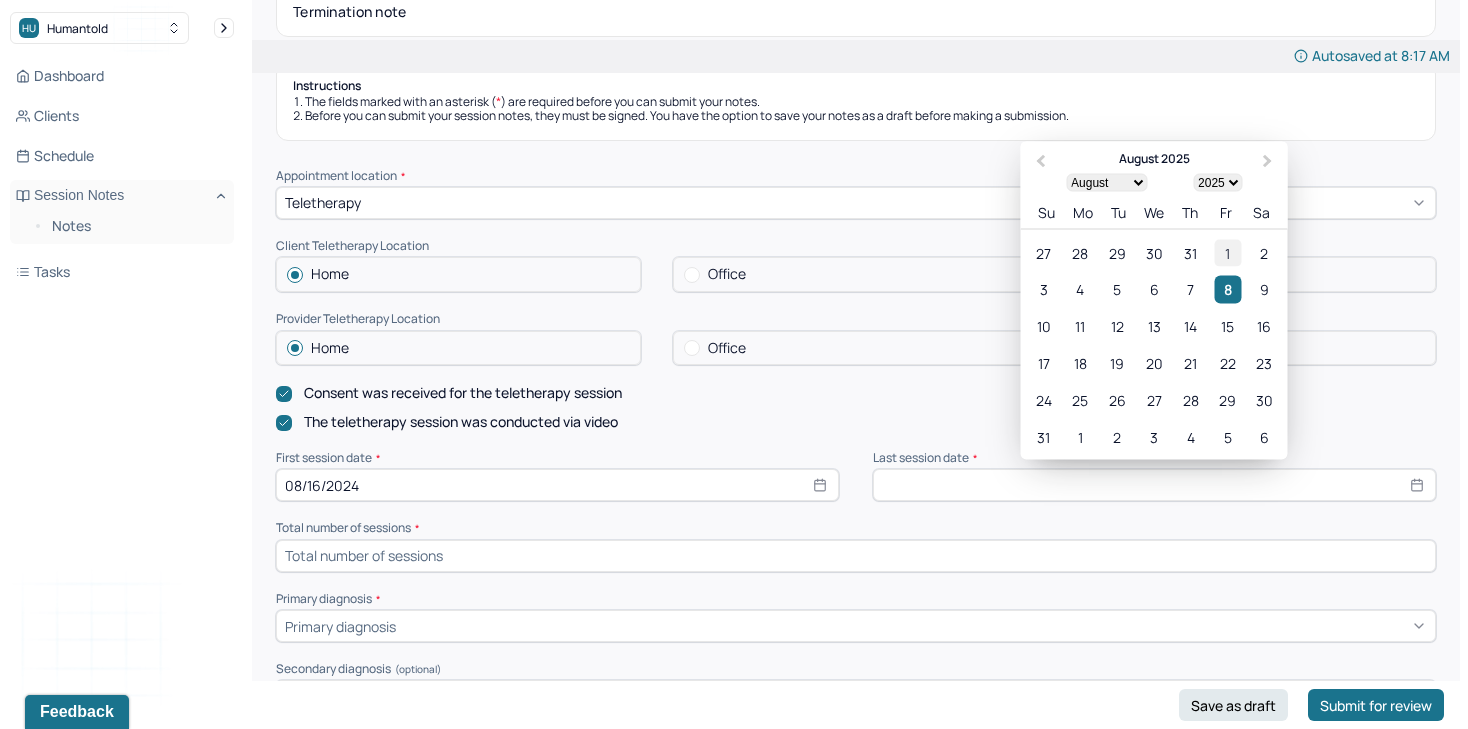 click on "1" at bounding box center (1227, 252) 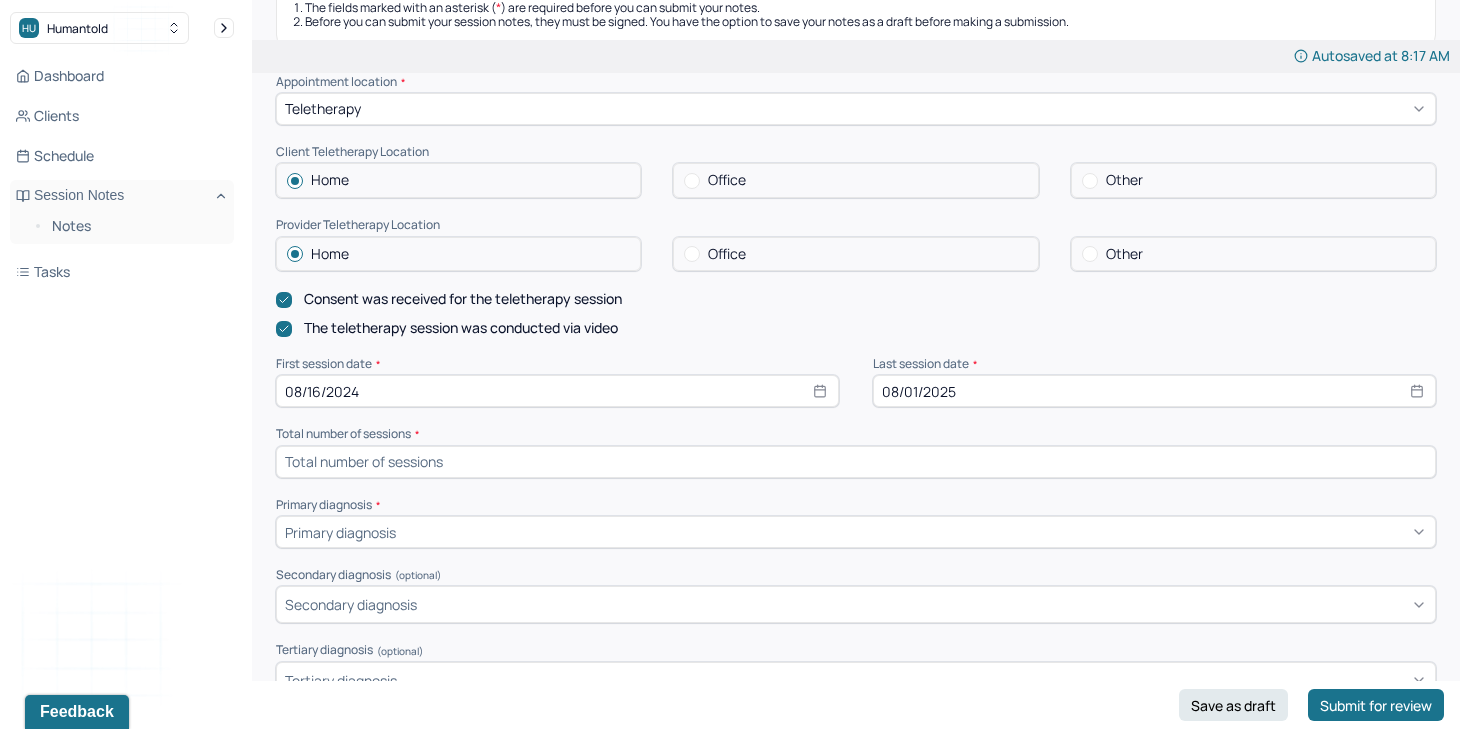 scroll, scrollTop: 312, scrollLeft: 0, axis: vertical 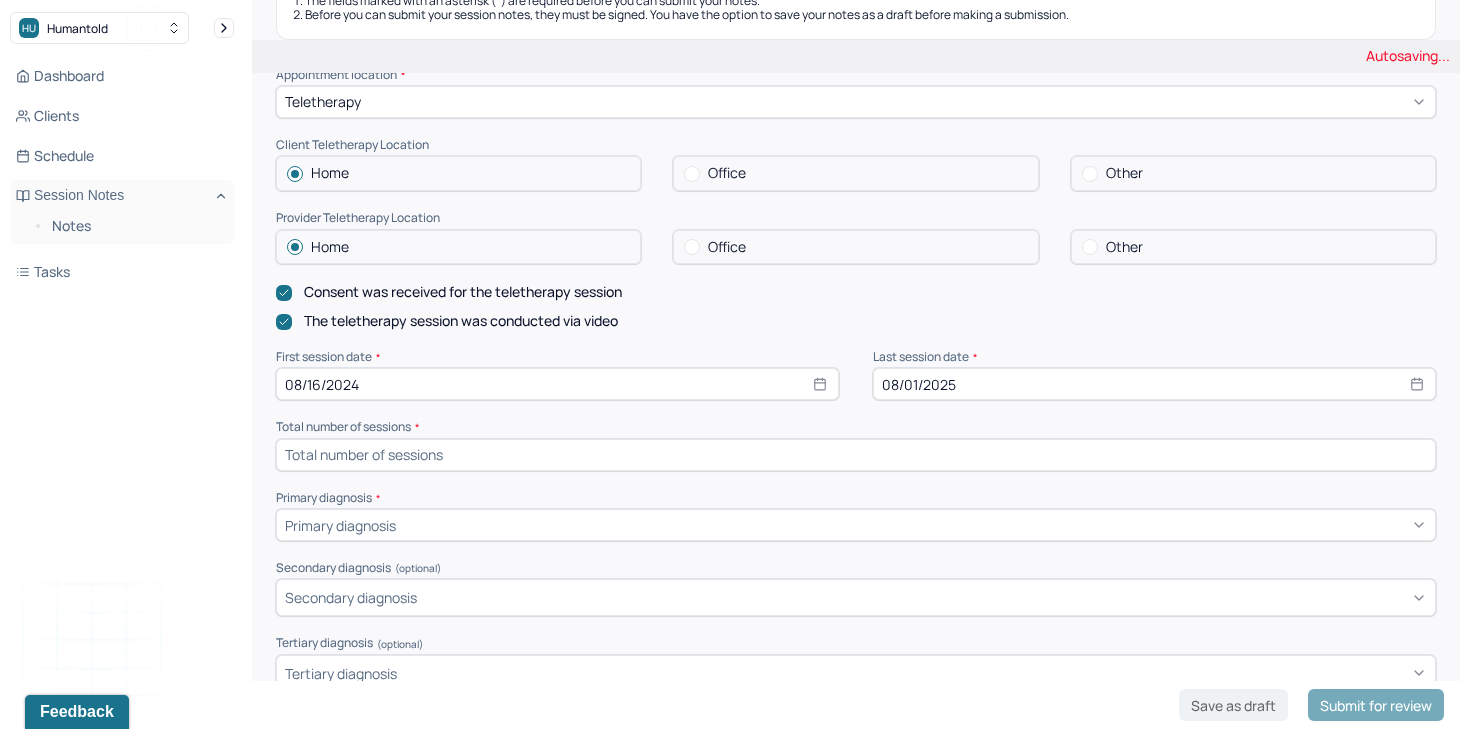 click at bounding box center [856, 455] 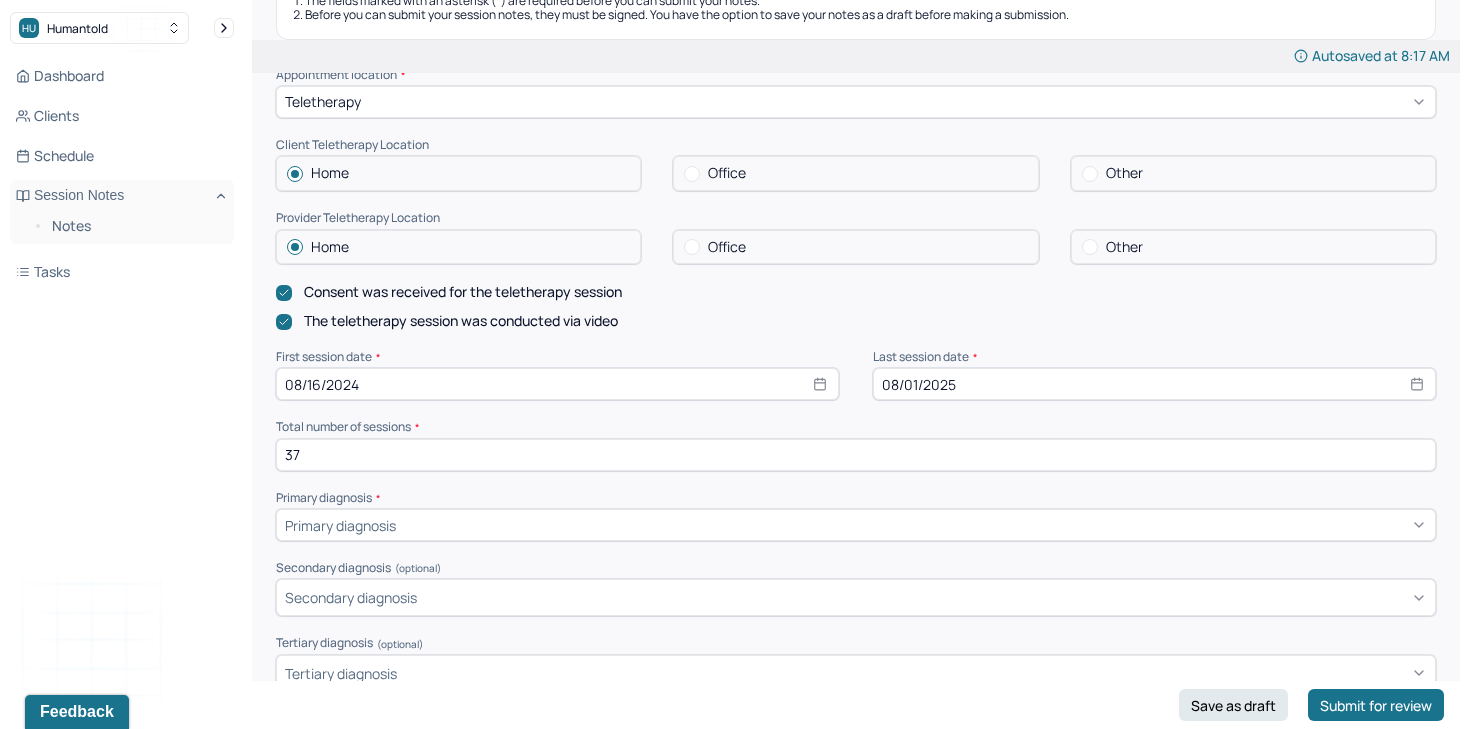 type on "37" 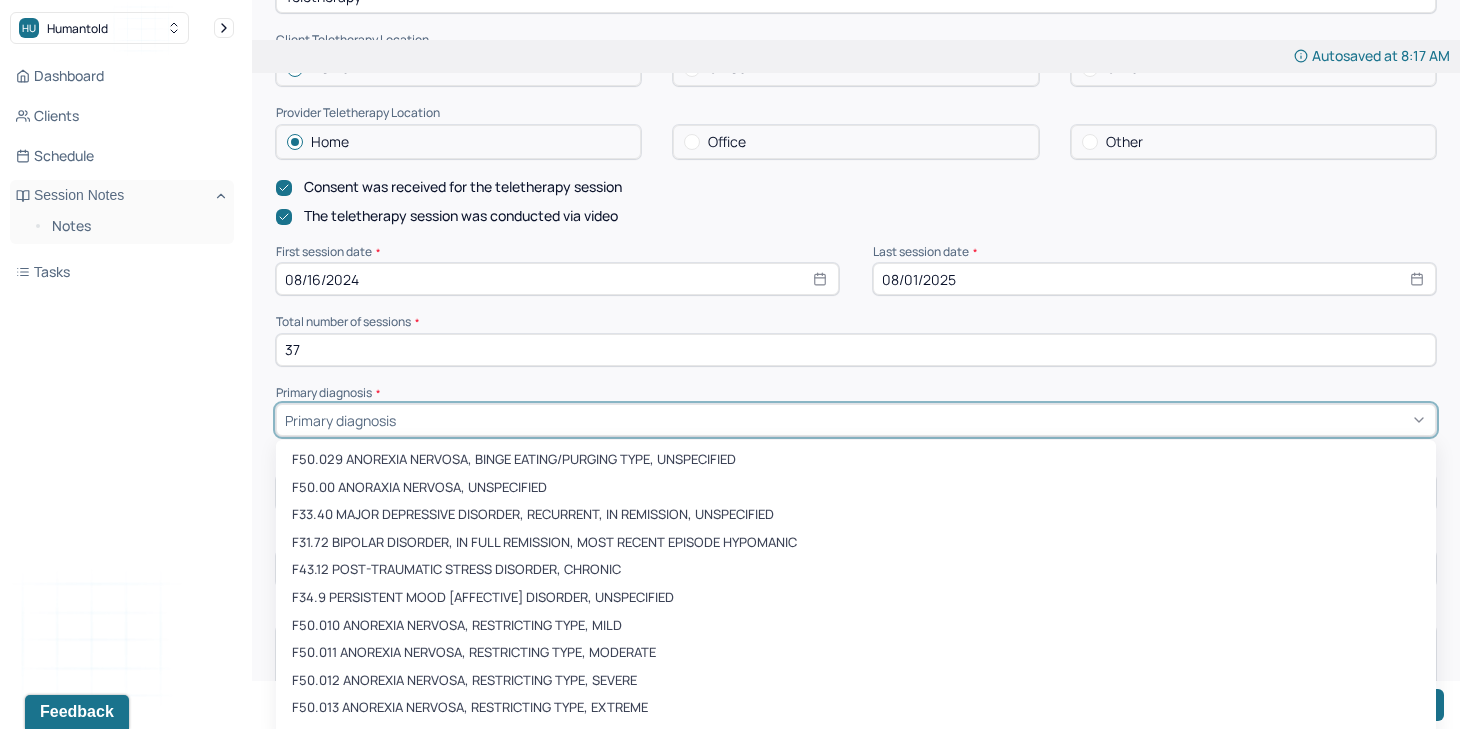 scroll, scrollTop: 432, scrollLeft: 0, axis: vertical 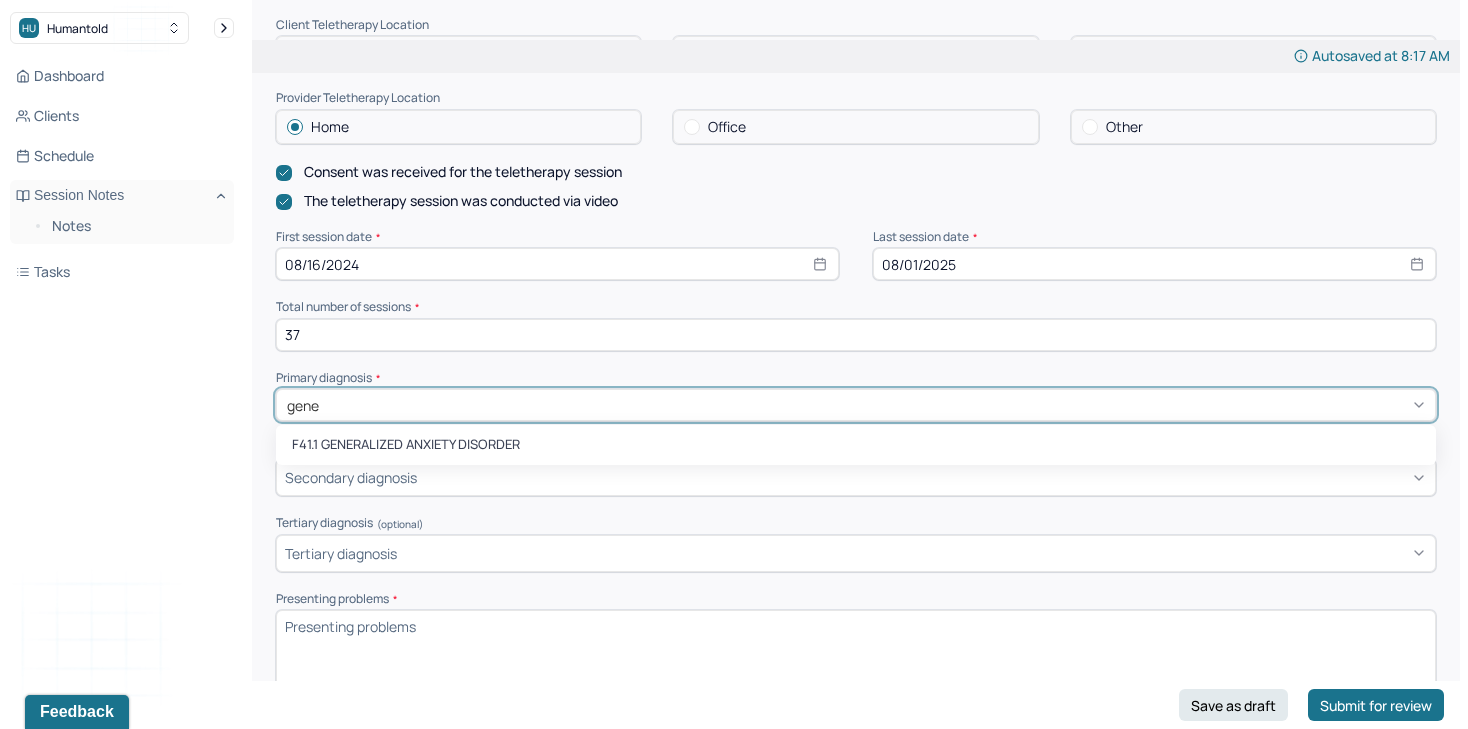 type on "gener" 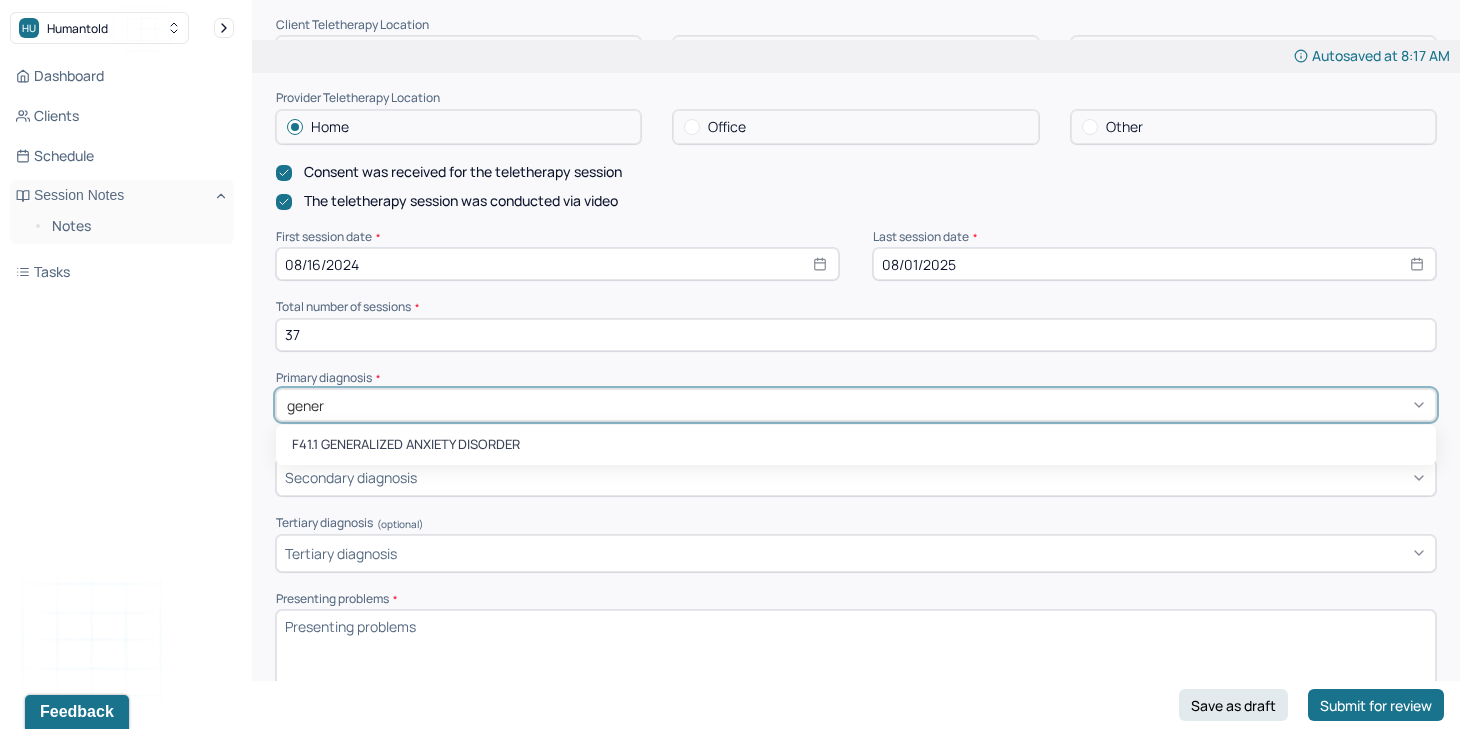 click on "F41.1 GENERALIZED ANXIETY DISORDER" at bounding box center (856, 445) 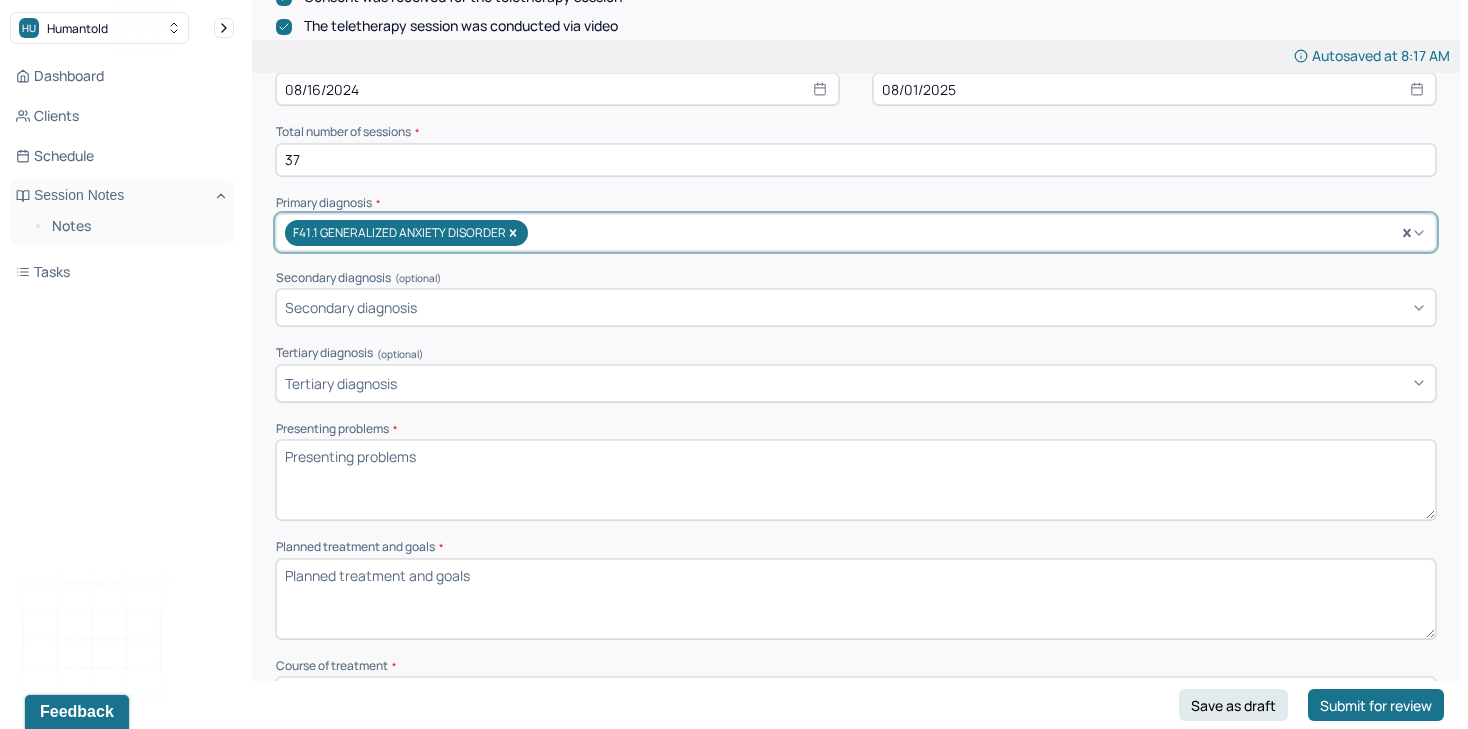 scroll, scrollTop: 630, scrollLeft: 0, axis: vertical 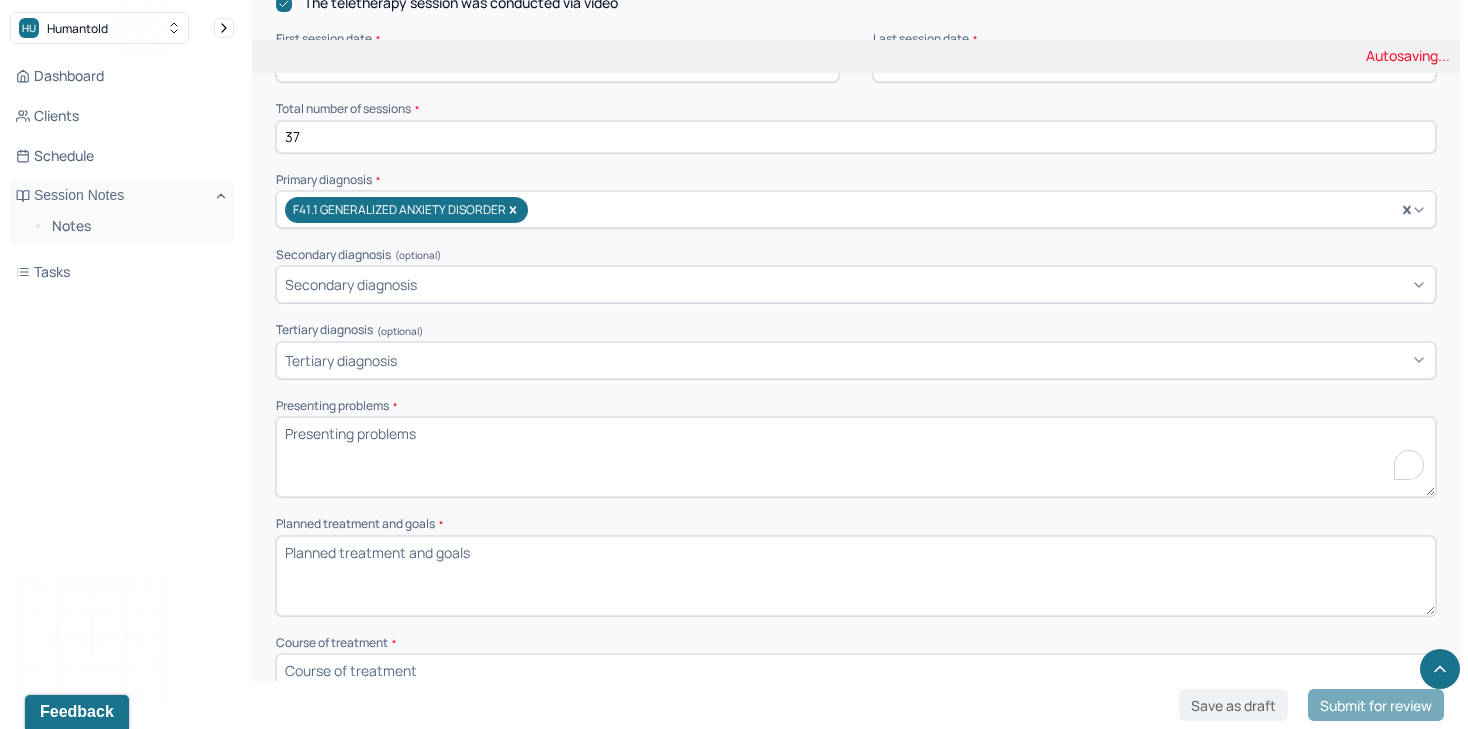 click on "Presenting problems *" at bounding box center [856, 457] 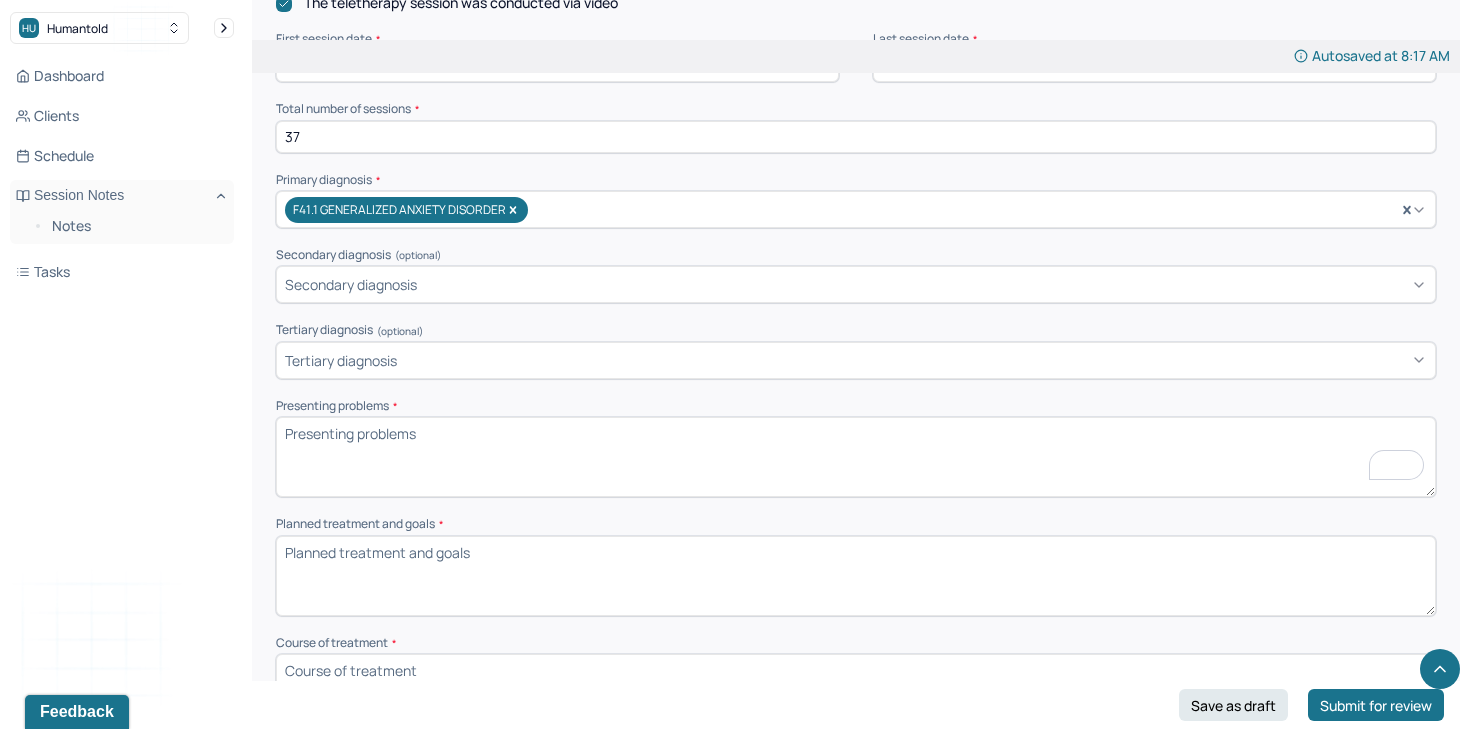 paste on "The client presented to sessions experiencing marital struggles, accompanied by feelings of frustration, upset, and insecurity within her relationship. She also reported intense work-related anxiety and other general anxieties. Additionally, she struggled with coming to terms with her upbringing and her relationship with her parents." 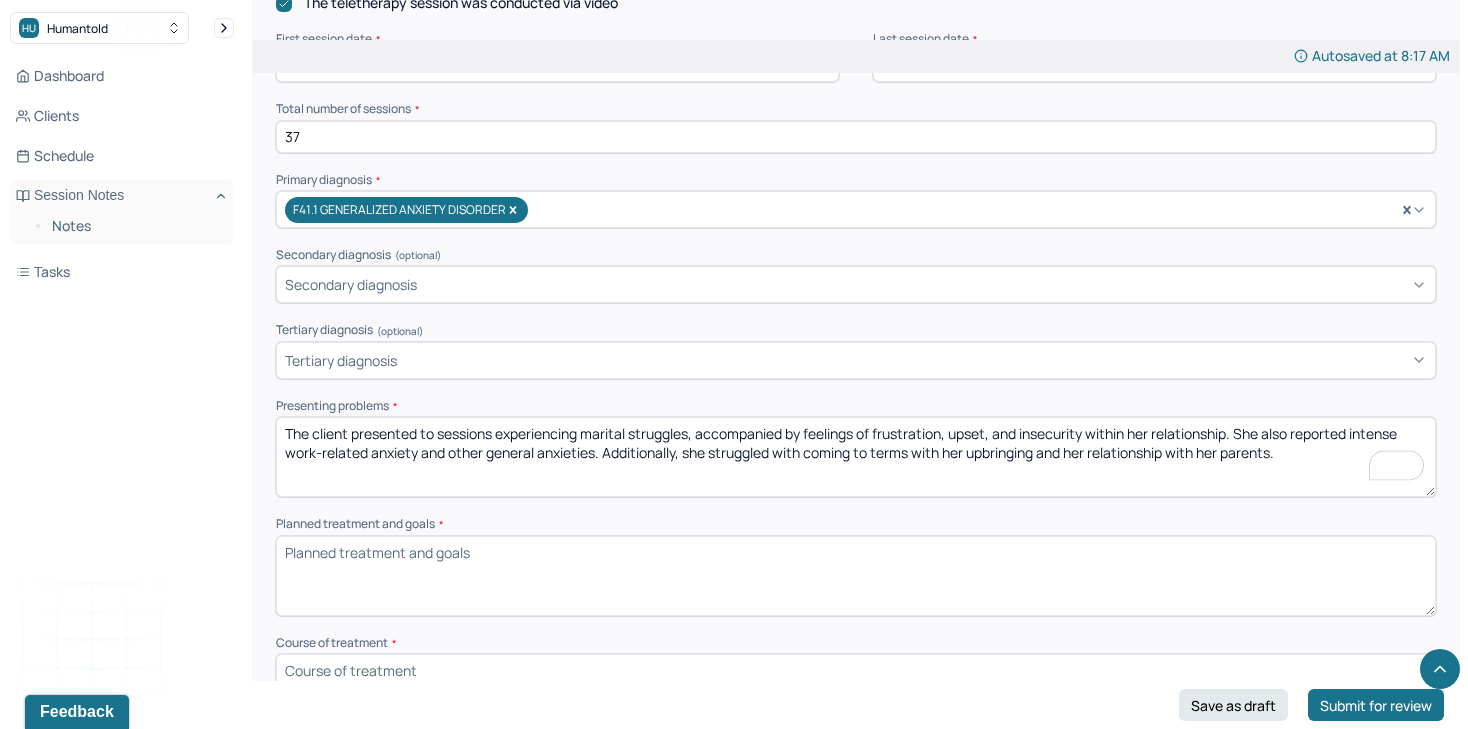 type on "The client presented to sessions experiencing marital struggles, accompanied by feelings of frustration, upset, and insecurity within her relationship. She also reported intense work-related anxiety and other general anxieties. Additionally, she struggled with coming to terms with her upbringing and her relationship with her parents." 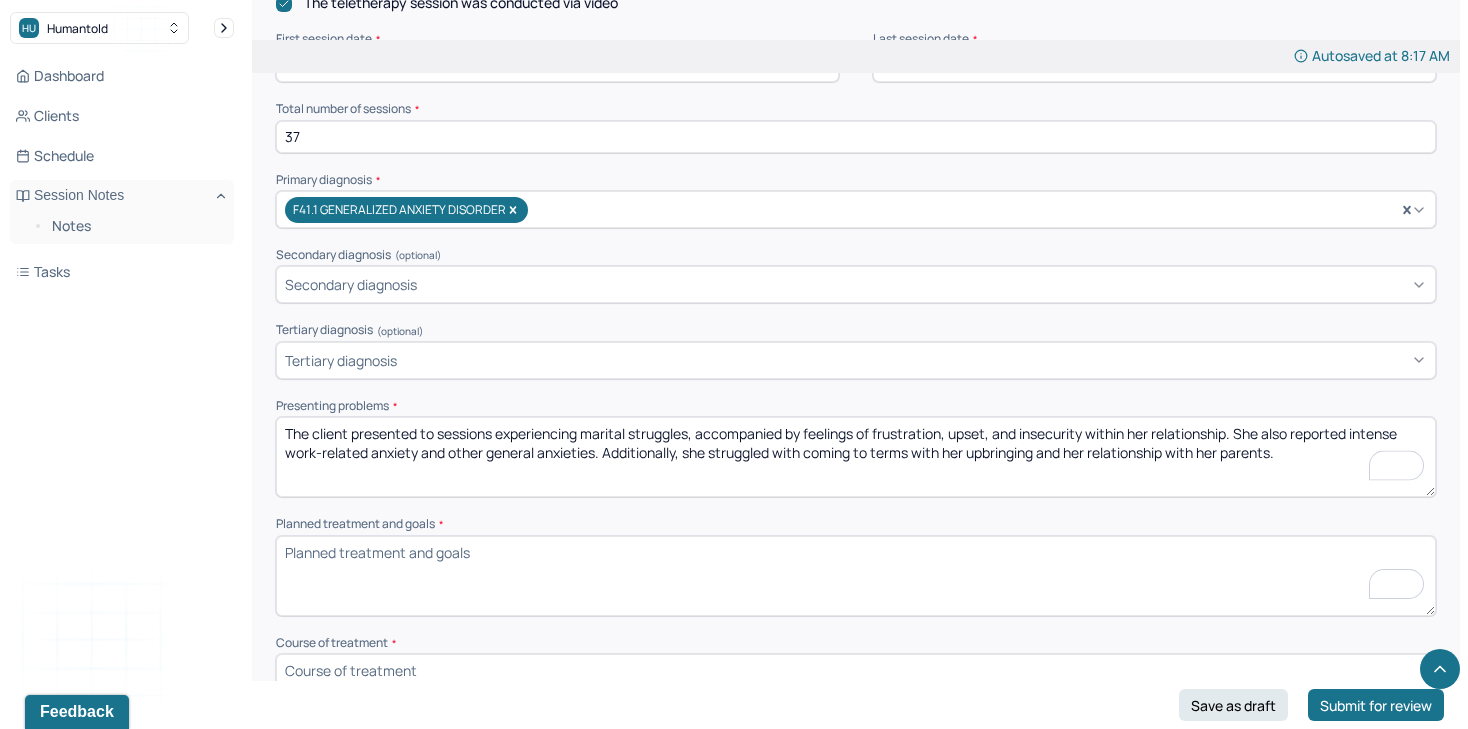 scroll, scrollTop: 801, scrollLeft: 0, axis: vertical 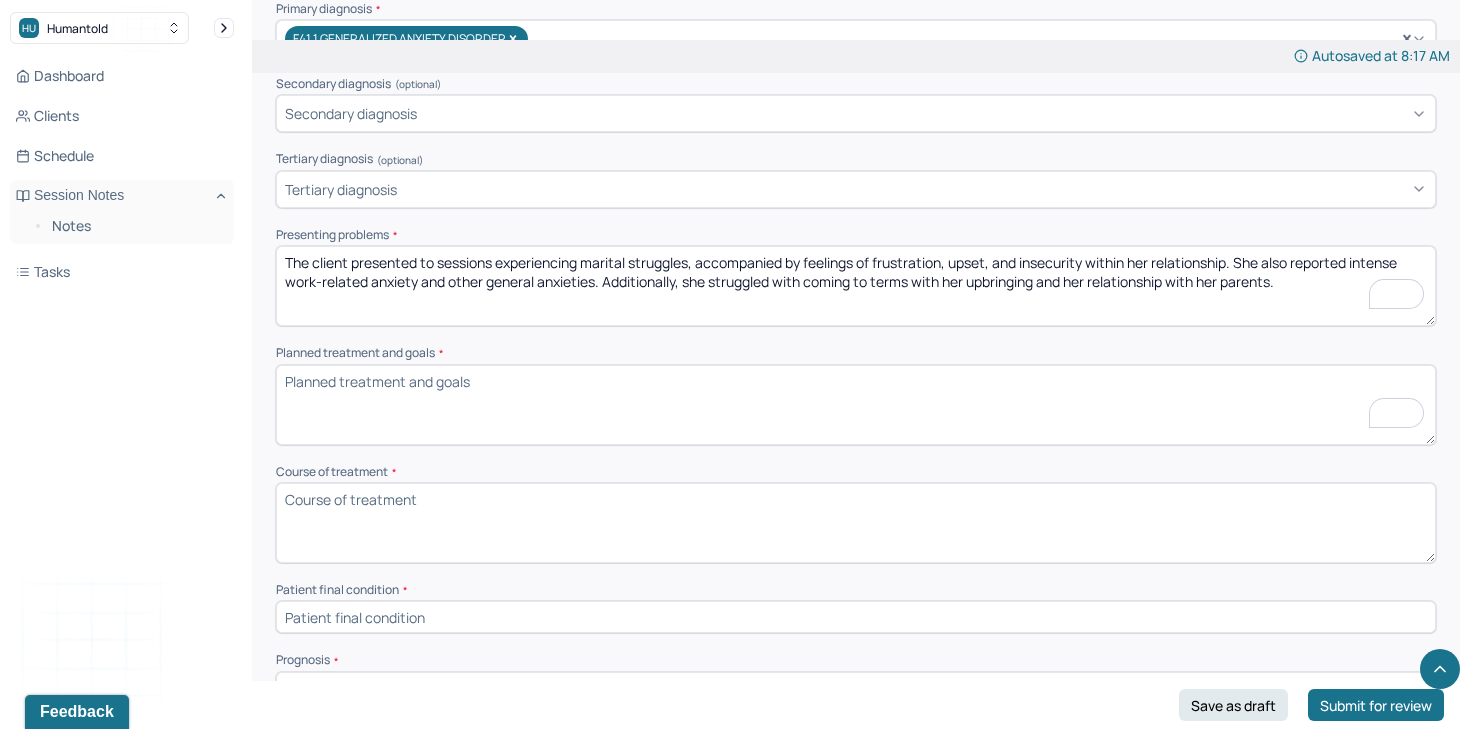 paste on "1. The client wants to improve emotional regulation and work on managing stressors and anxieties.
2. Reflect on interpersonal relationships and improve the support system
3. The client wants to improve feelings of self-confidence and self-concept." 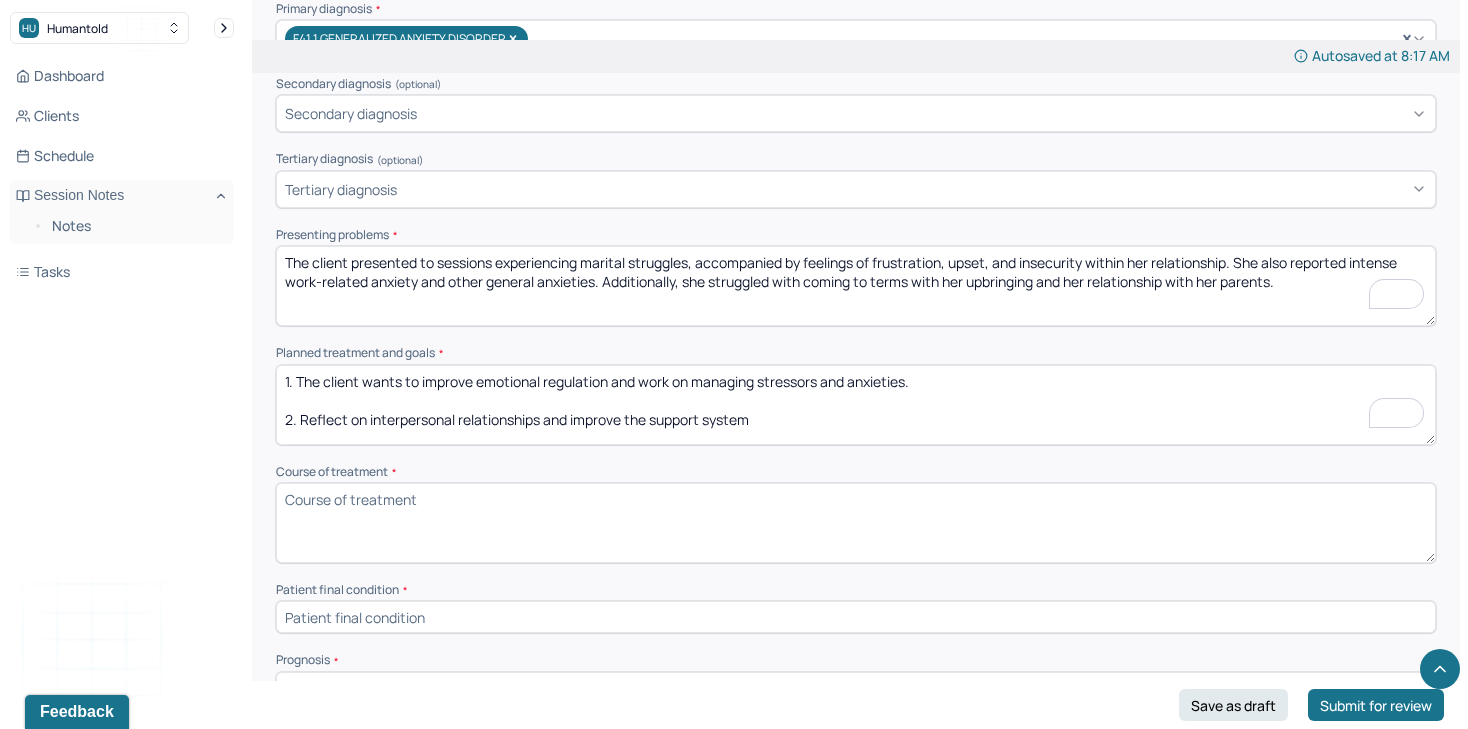 scroll, scrollTop: 22, scrollLeft: 0, axis: vertical 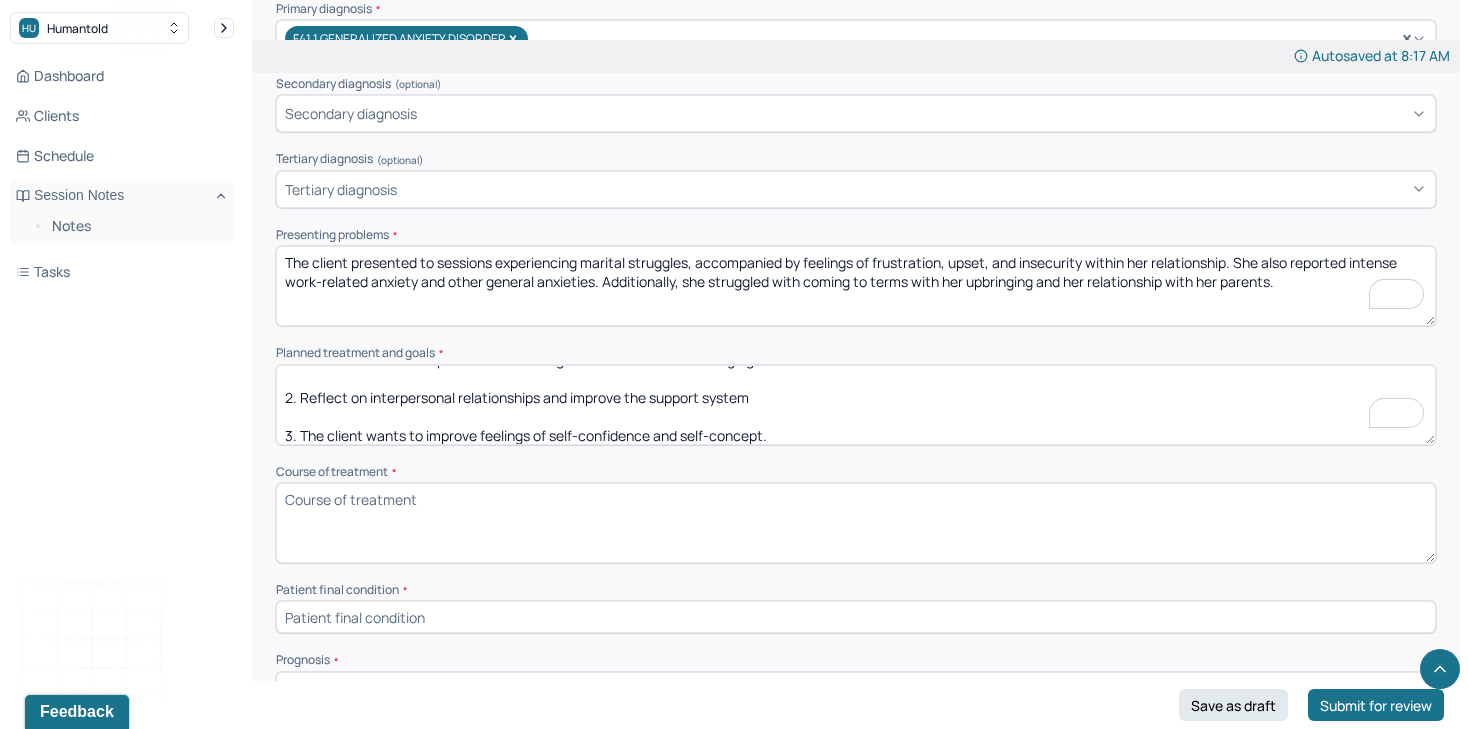 type on "1. The client wants to improve emotional regulation and work on managing stressors and anxieties.
2. Reflect on interpersonal relationships and improve the support system
3. The client wants to improve feelings of self-confidence and self-concept." 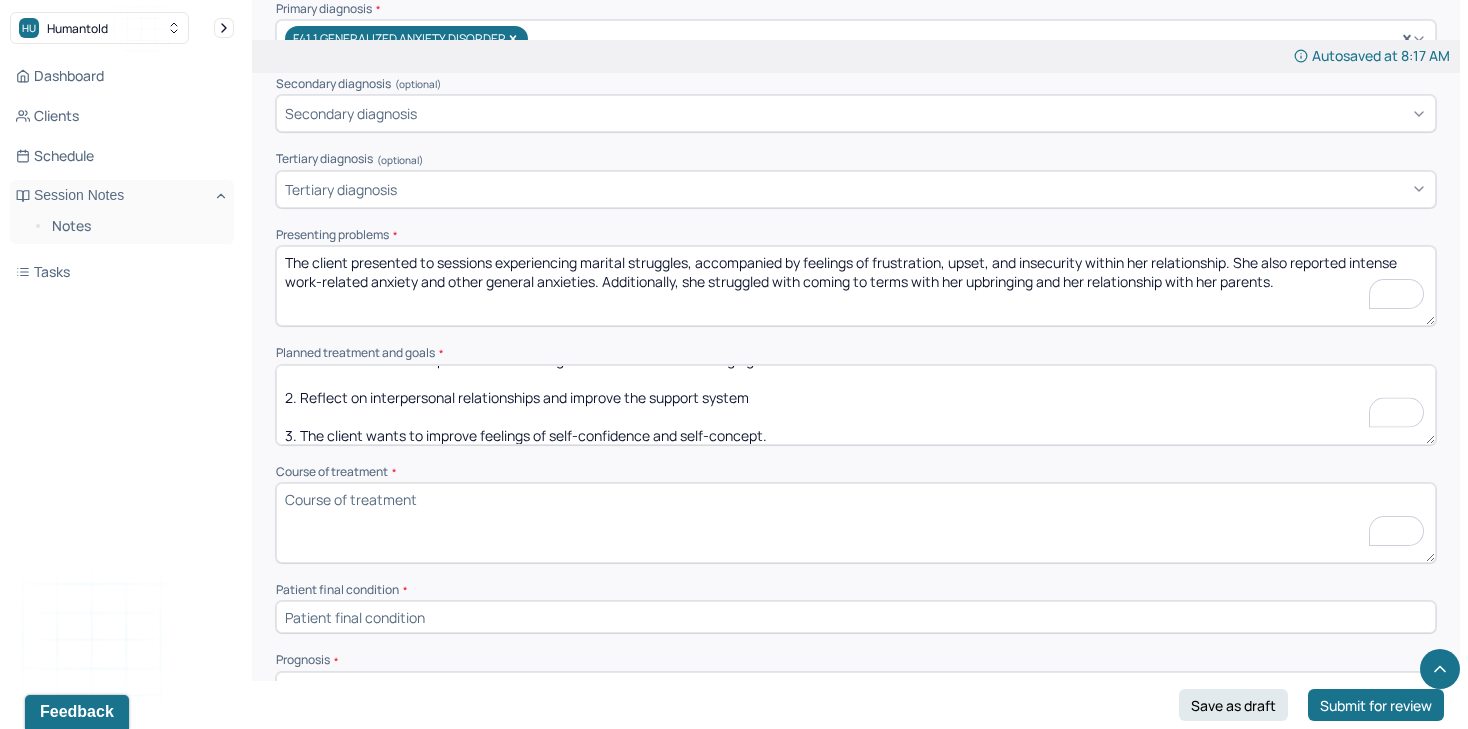 scroll, scrollTop: 22, scrollLeft: 0, axis: vertical 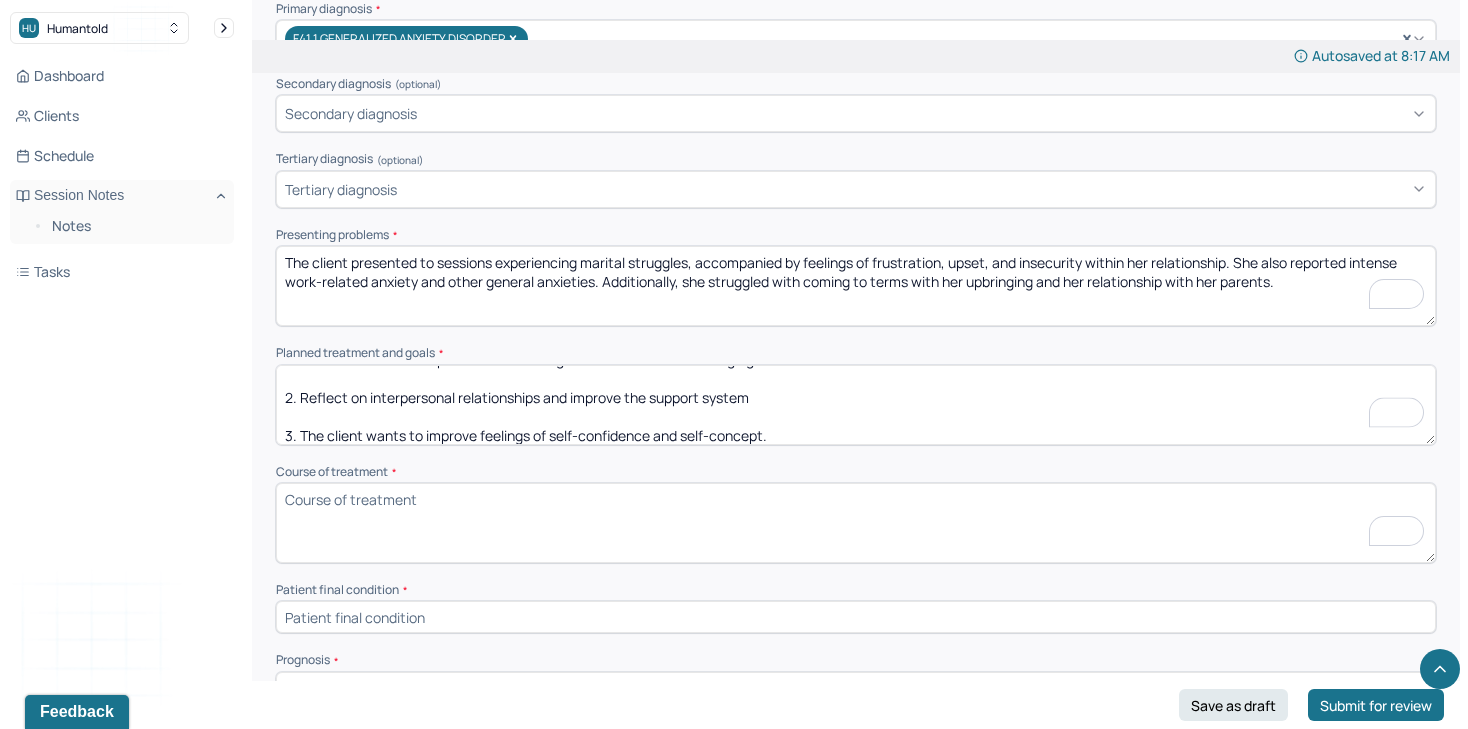 paste on "The course of treatment will utilize psychodynamic, CBT, and client-centered interventions. Psychodynamic work will explore underlying emotional conflicts related to the client’s upbringing and relationships. CBT techniques will focus on managing anxiety symptoms and developing healthier thought patterns. Client-centered interventions will provide a supportive space to enhance self-awareness and promote emotional growth." 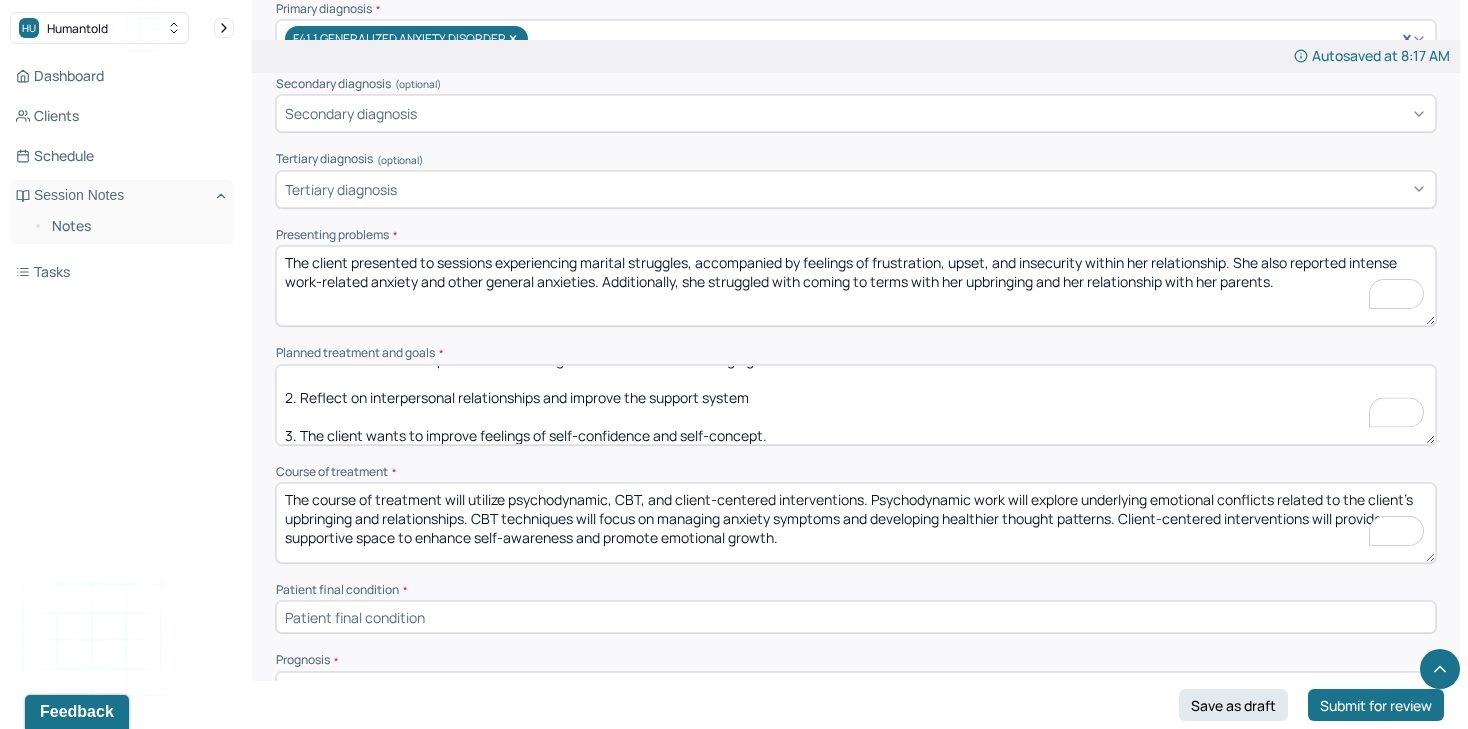 scroll, scrollTop: 3, scrollLeft: 0, axis: vertical 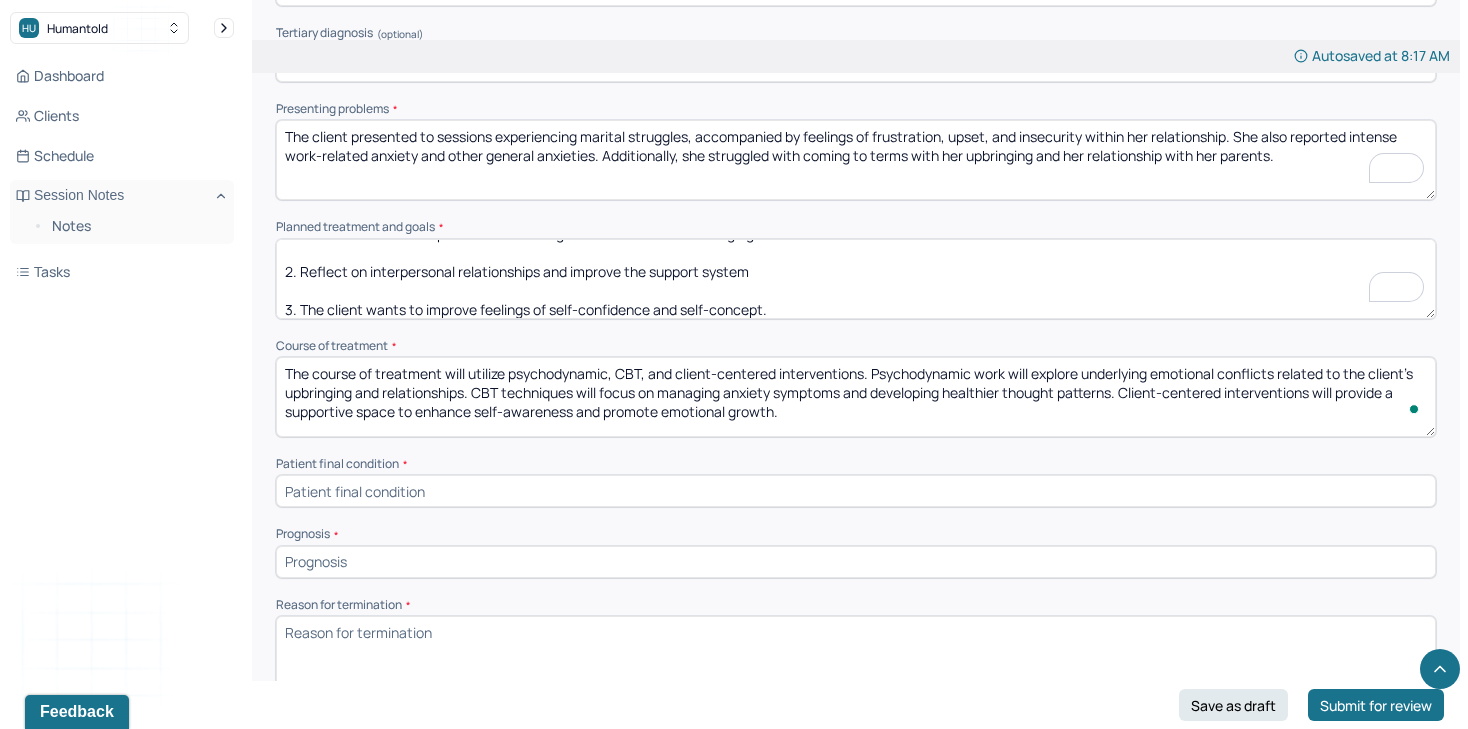 type on "The course of treatment will utilize psychodynamic, CBT, and client-centered interventions. Psychodynamic work will explore underlying emotional conflicts related to the client’s upbringing and relationships. CBT techniques will focus on managing anxiety symptoms and developing healthier thought patterns. Client-centered interventions will provide a supportive space to enhance self-awareness and promote emotional growth." 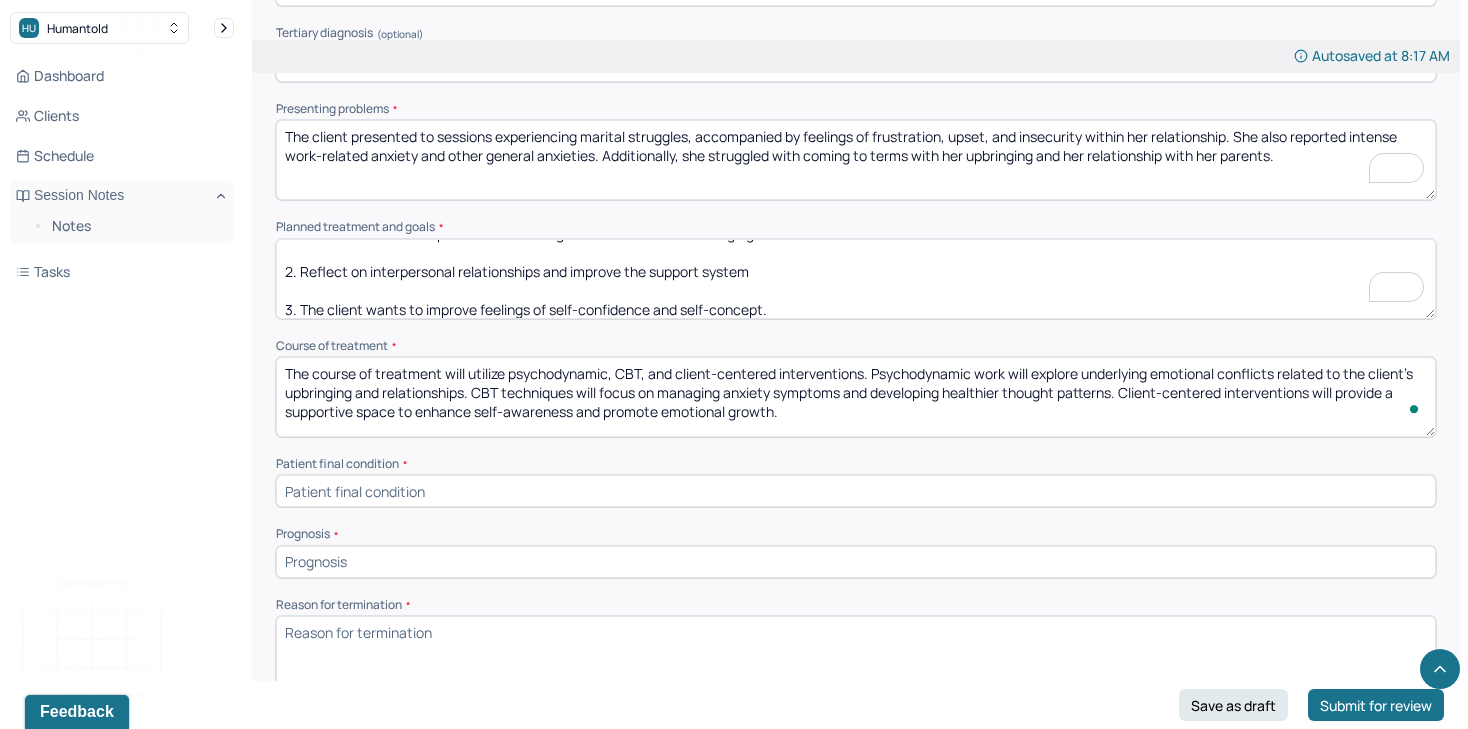 click at bounding box center [856, 491] 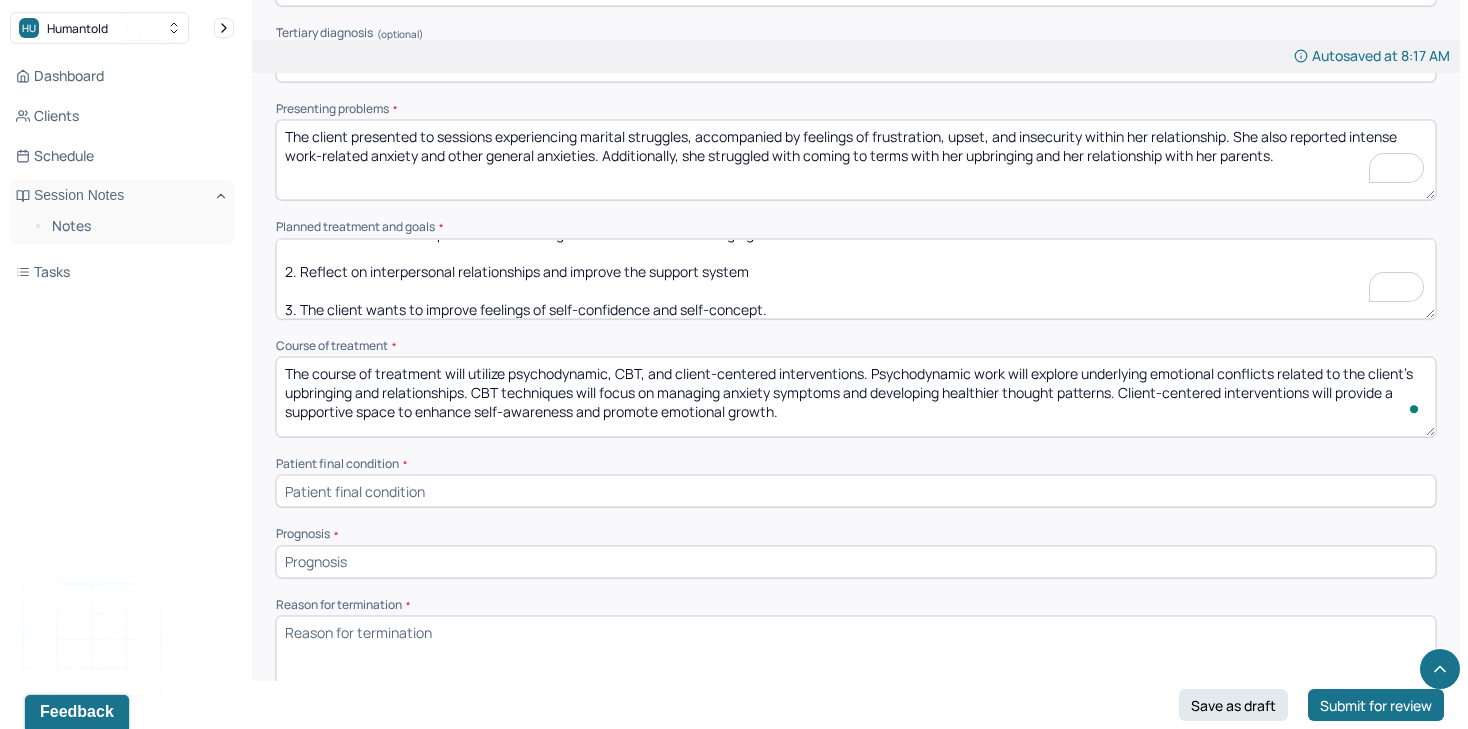 paste on "The patient's final condition is improved as she reports lower levels of anxiety." 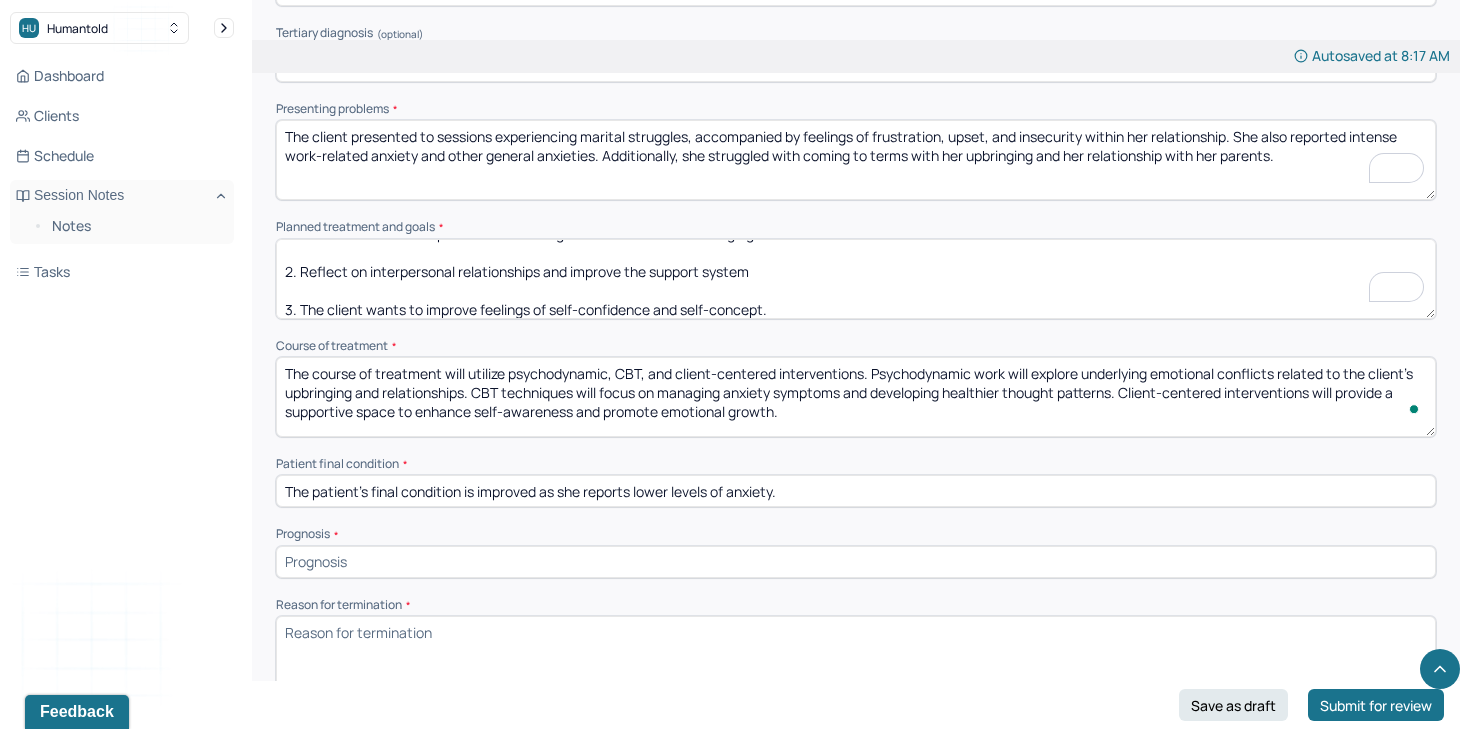 type on "The patient's final condition is improved as she reports lower levels of anxiety." 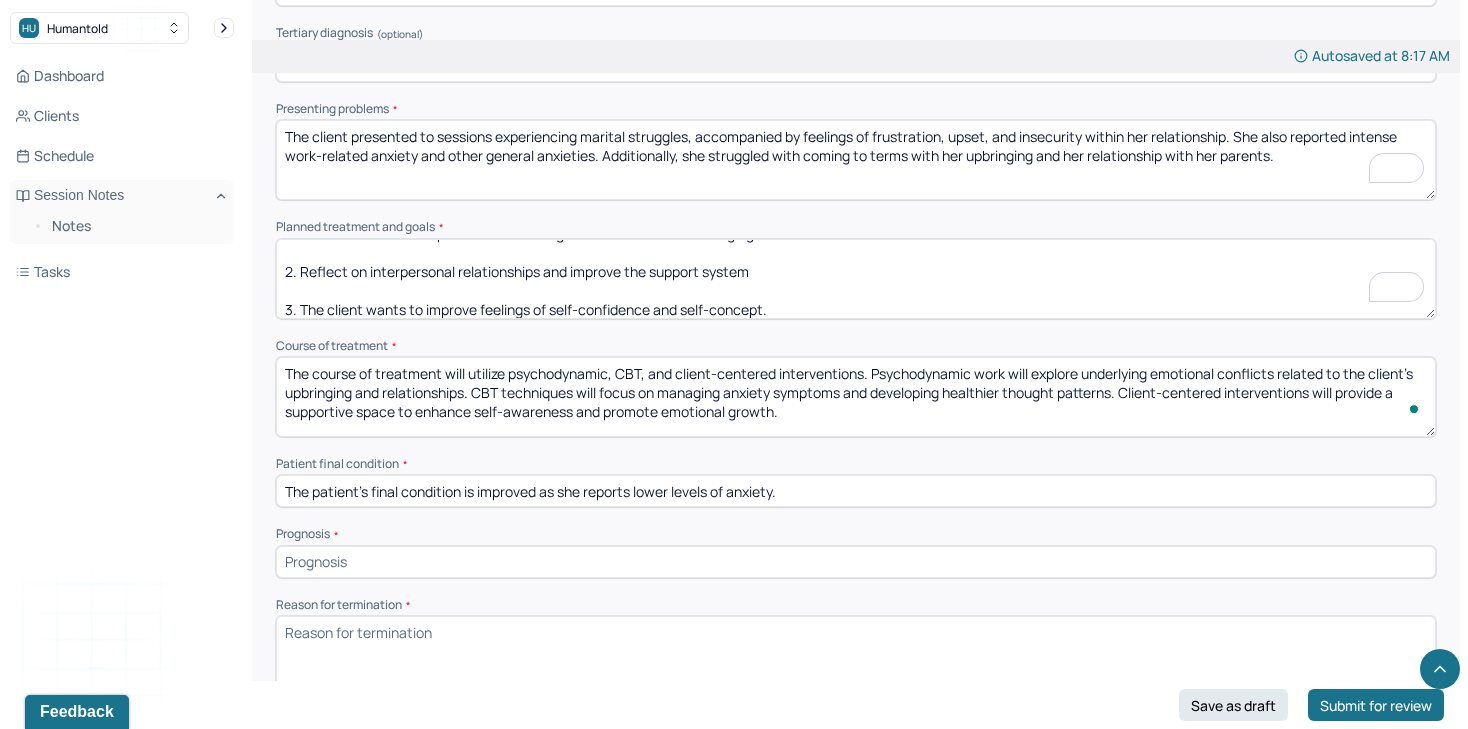 click at bounding box center (856, 562) 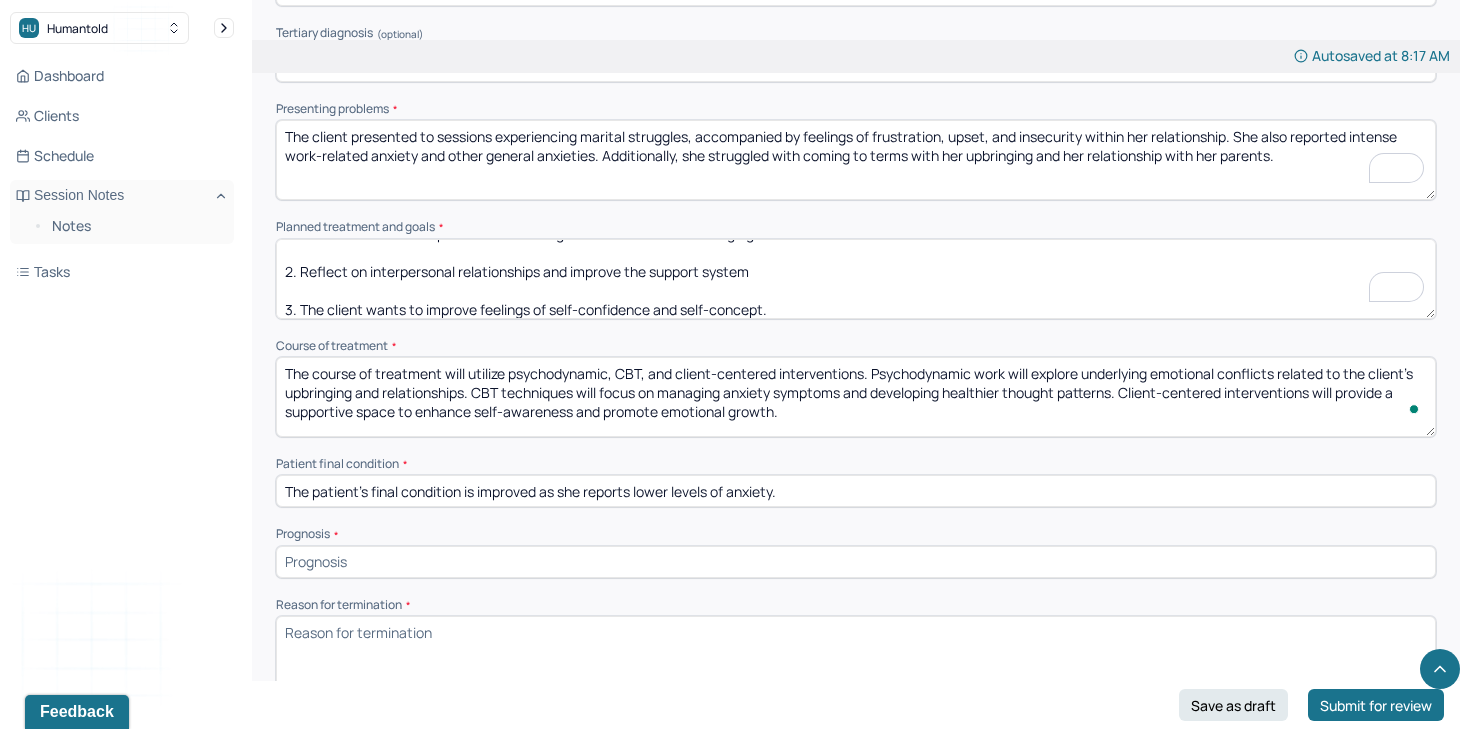 paste on "The client’s prognosis is good, given their demonstrated progress in treatment, increased insight, improved emotional regulation, and engagement in the therapeutic process." 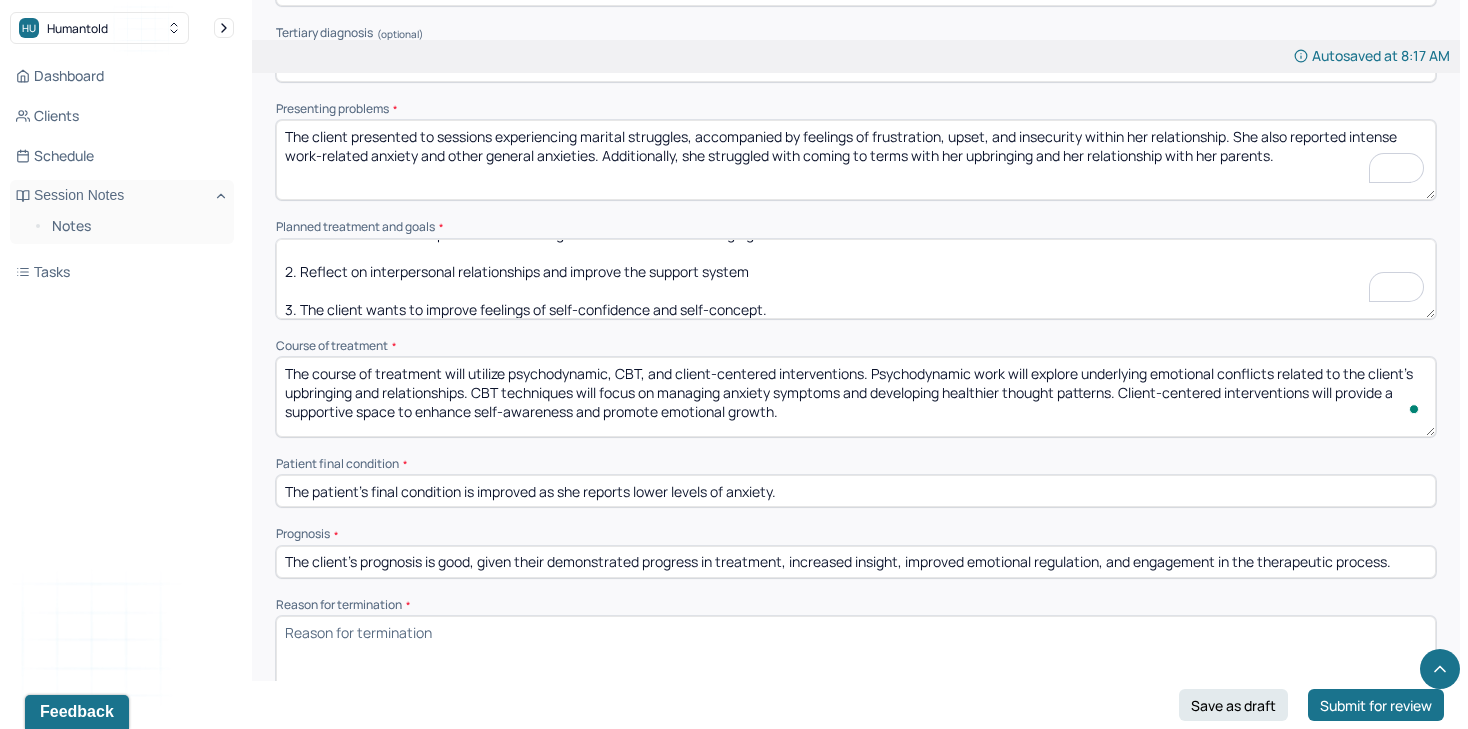type on "The client’s prognosis is good, given their demonstrated progress in treatment, increased insight, improved emotional regulation, and engagement in the therapeutic process." 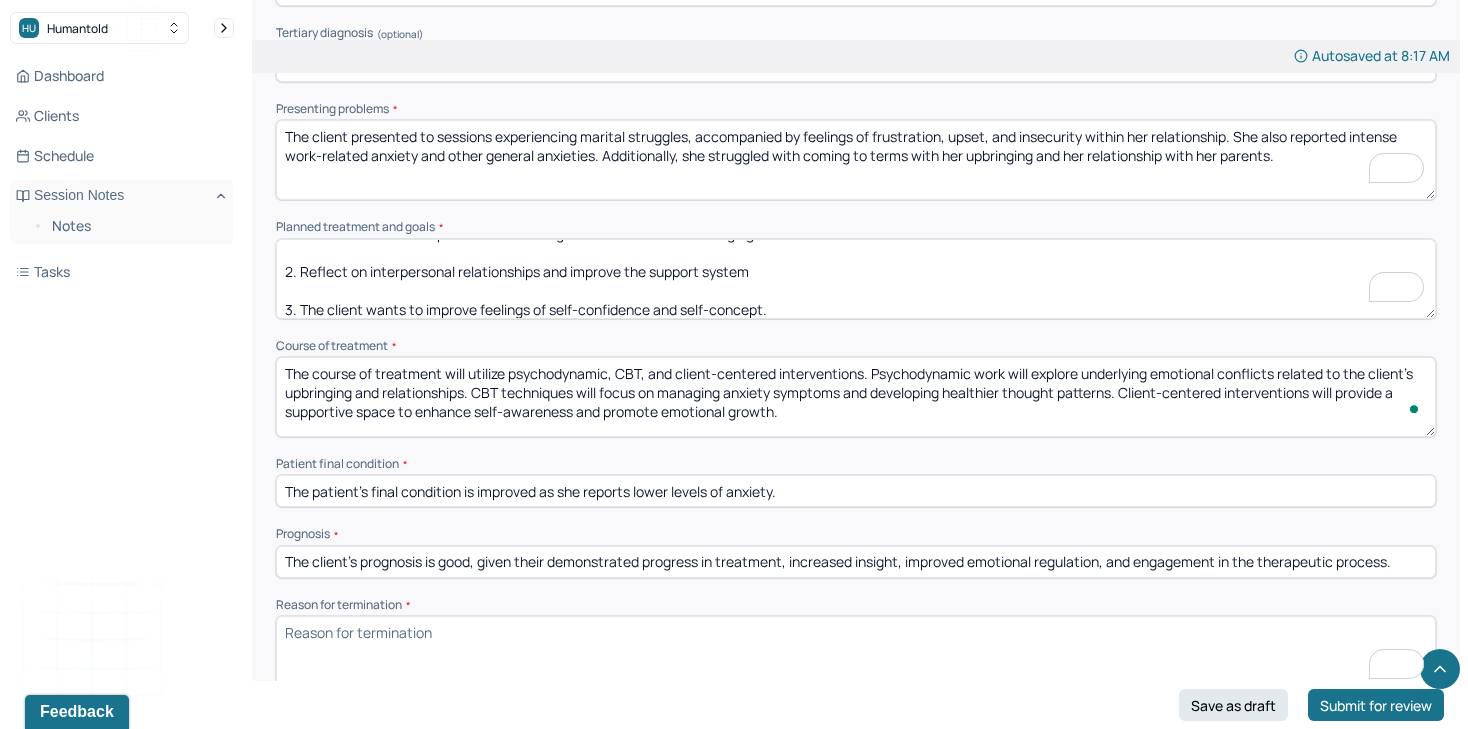 scroll, scrollTop: 22, scrollLeft: 0, axis: vertical 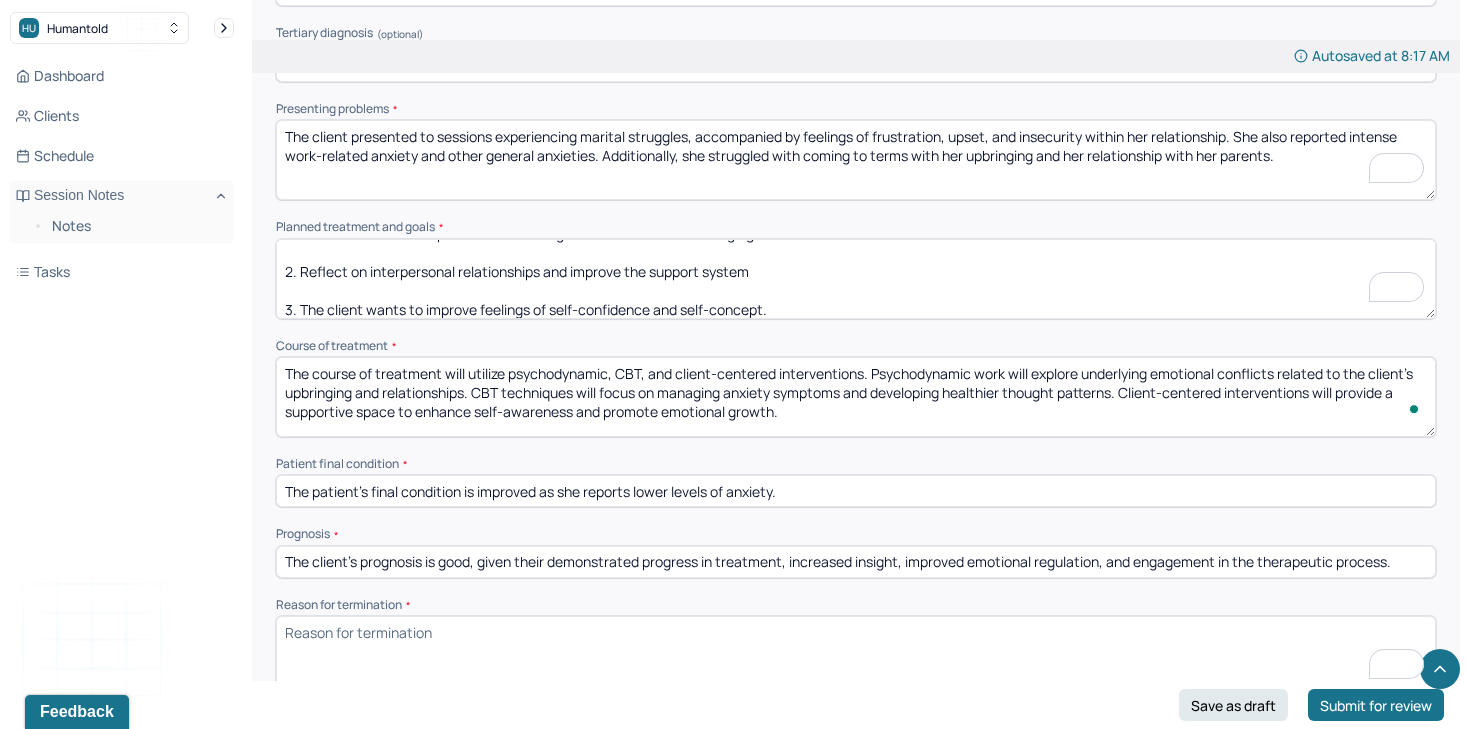 paste on "The clinician is leaving the practice." 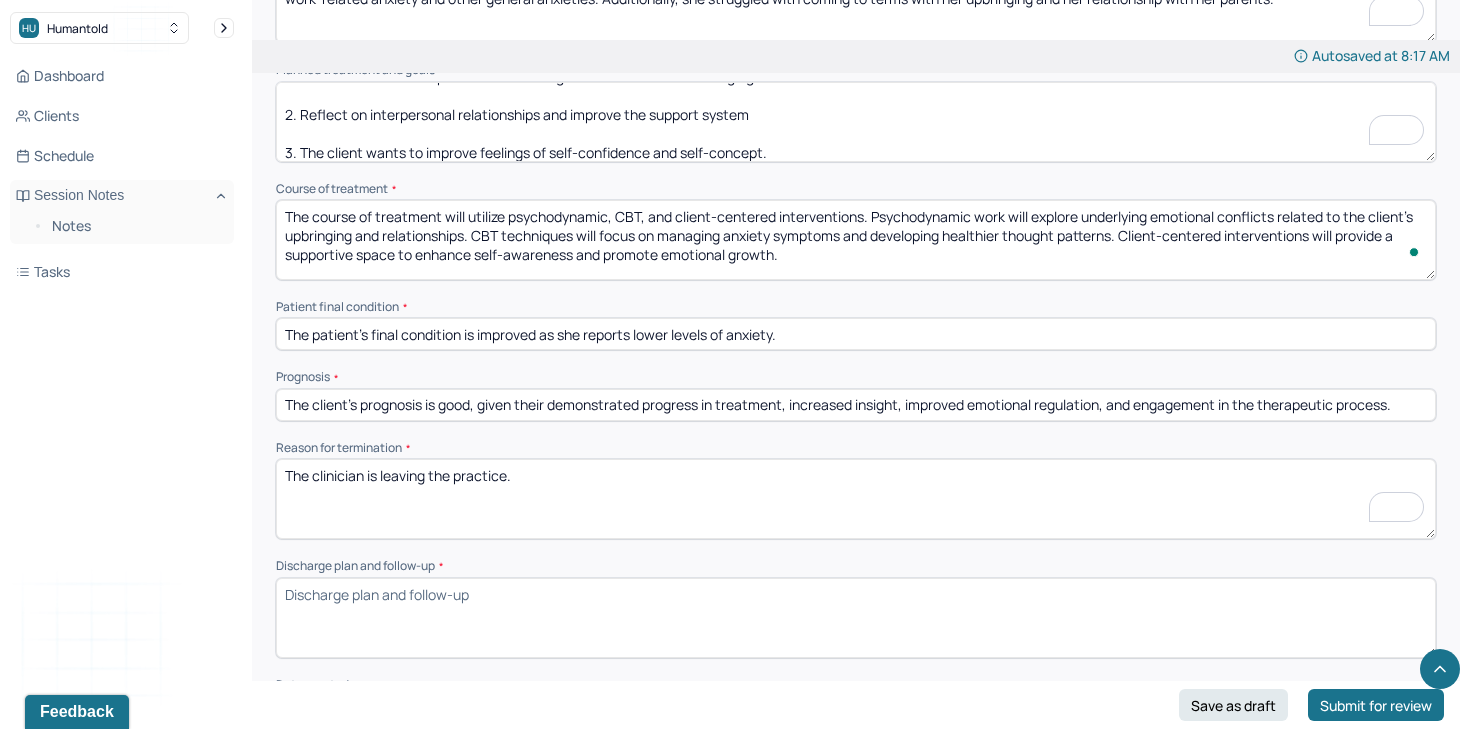 scroll, scrollTop: 1090, scrollLeft: 0, axis: vertical 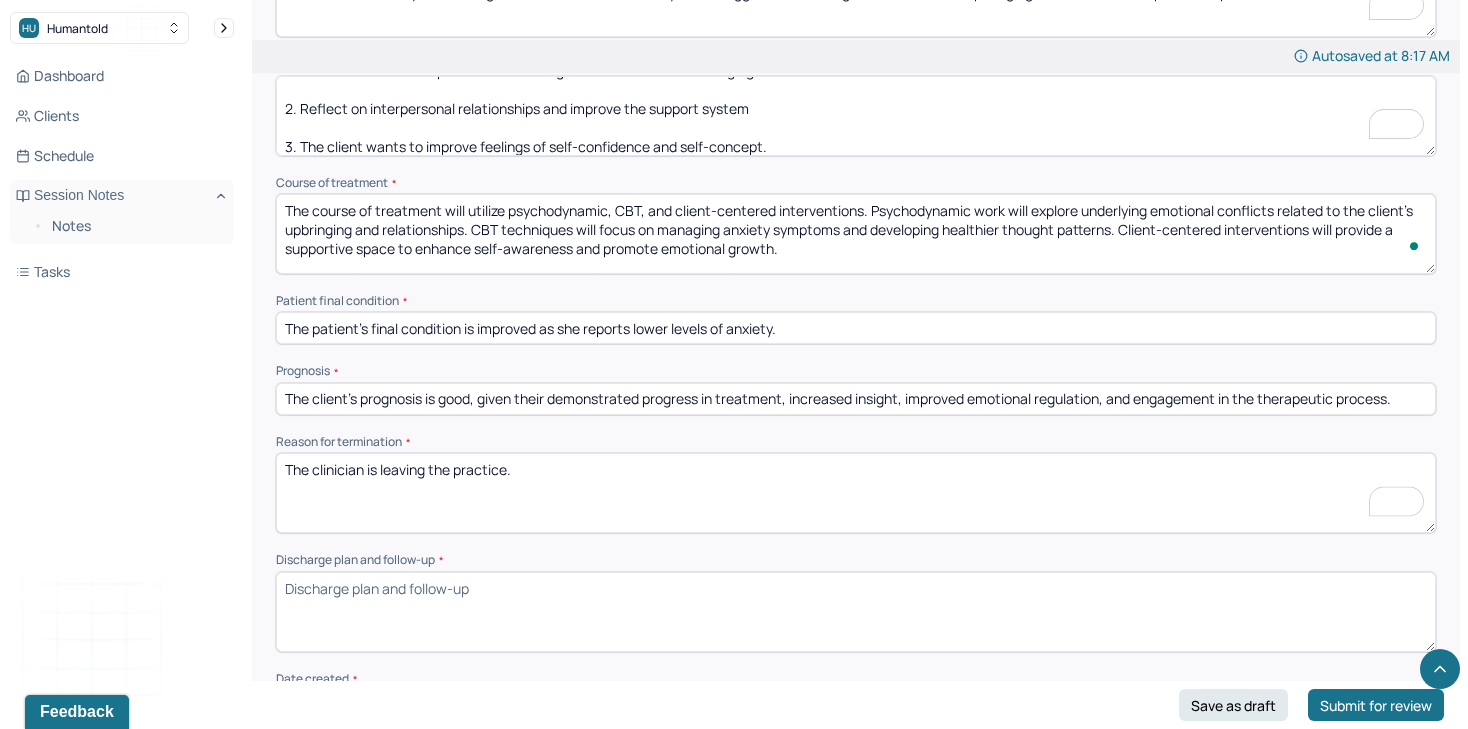 type on "The clinician is leaving the practice." 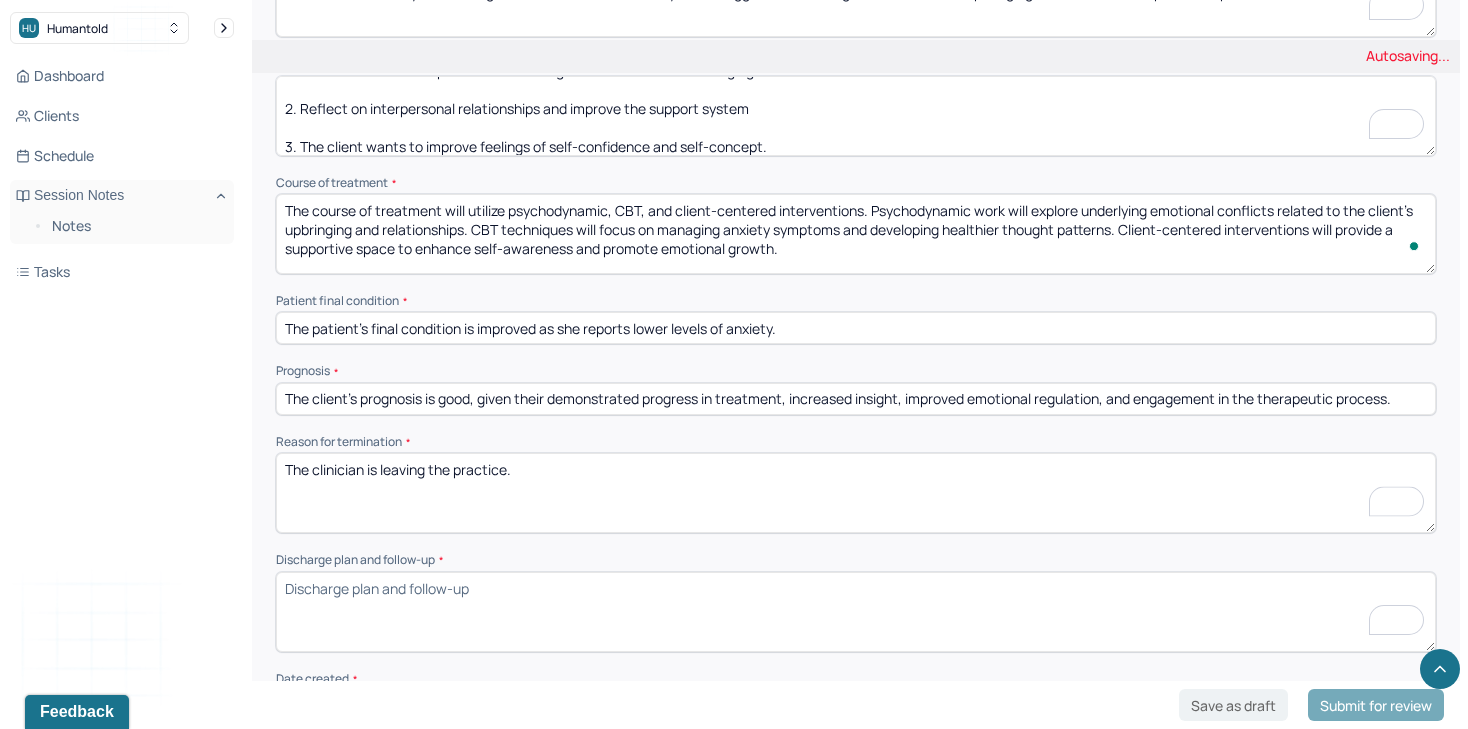 scroll, scrollTop: 22, scrollLeft: 0, axis: vertical 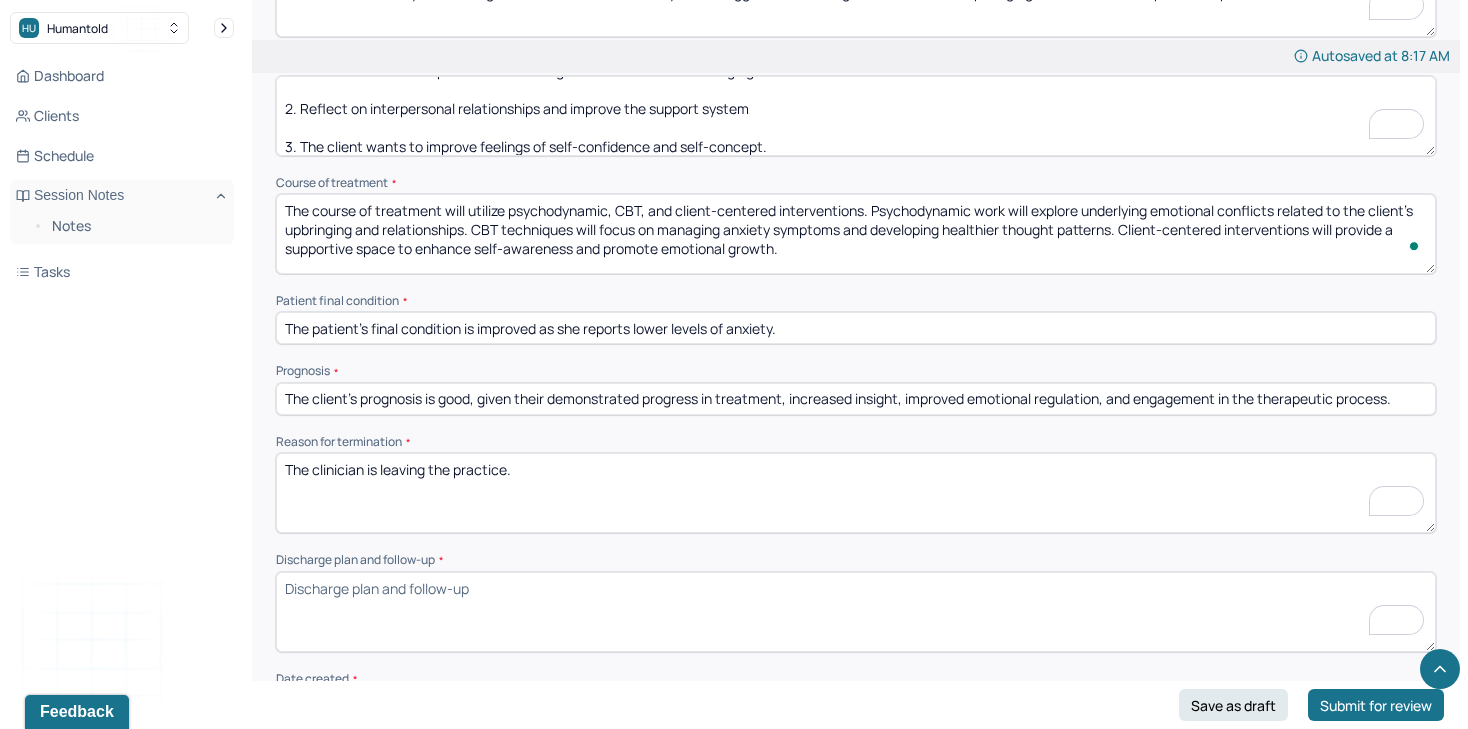 paste on "The client was reminded to contact Humantold’s intake team if they wish to be matched with a new provider. Options for continuity of care were reviewed. Additional referrals or clinical recommendations will be provided upon request." 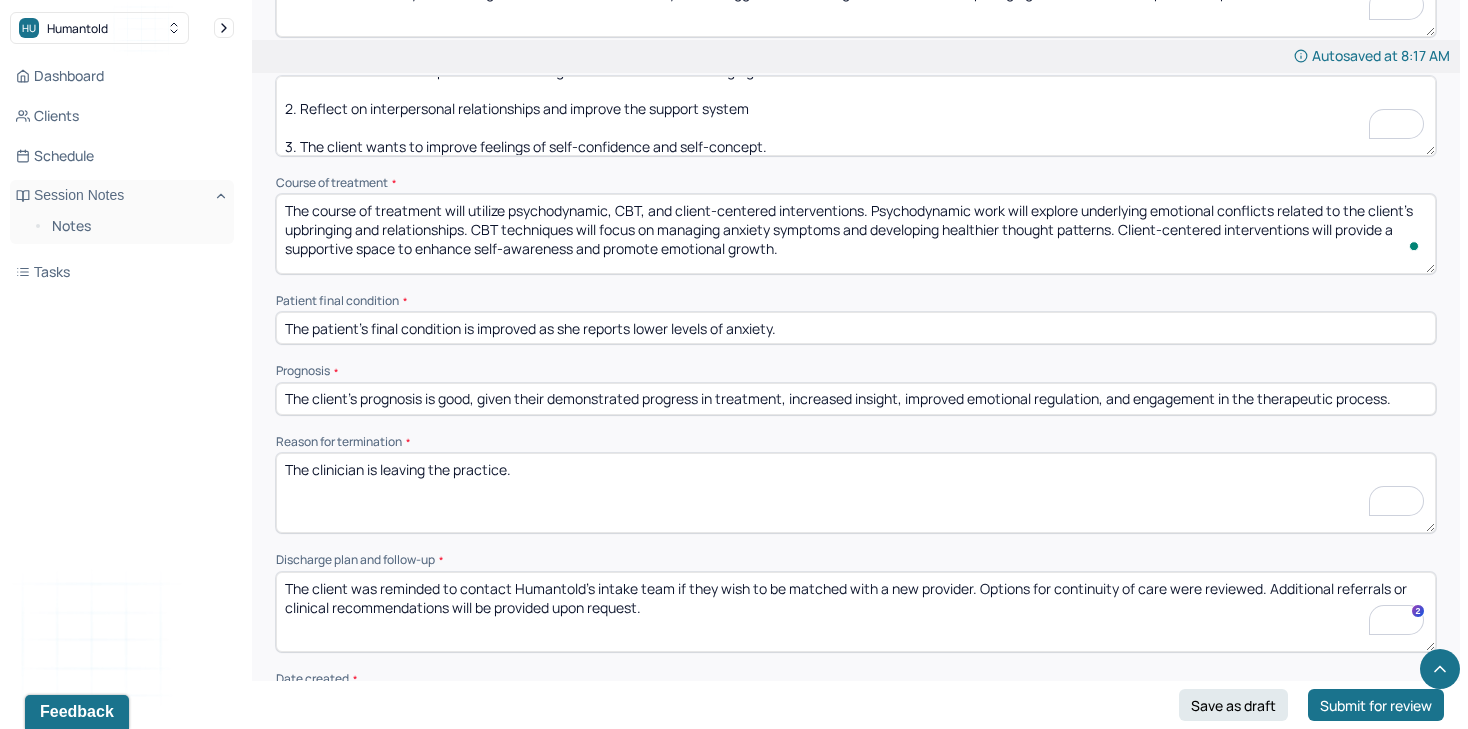 scroll, scrollTop: 1272, scrollLeft: 0, axis: vertical 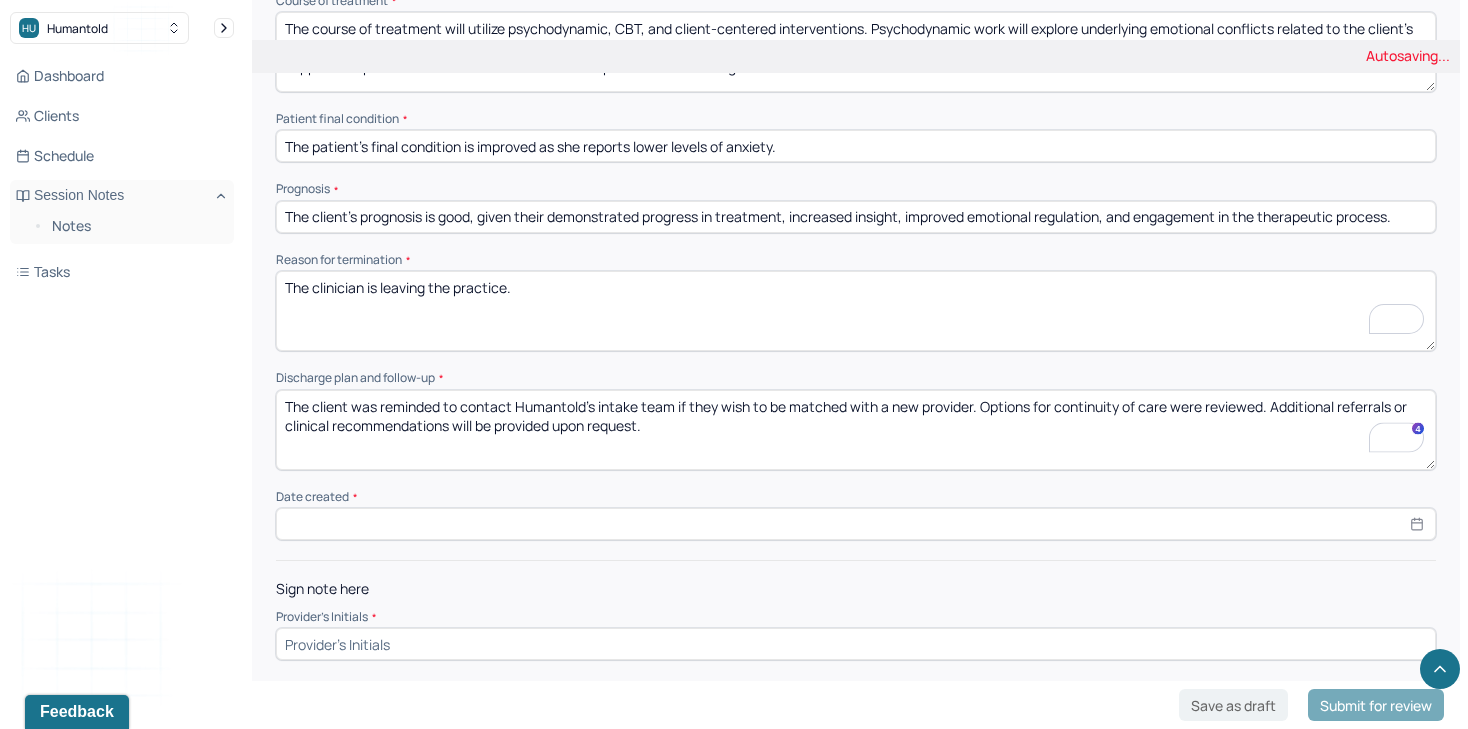 type on "The client was reminded to contact Humantold’s intake team if they wish to be matched with a new provider. Options for continuity of care were reviewed. Additional referrals or clinical recommendations will be provided upon request." 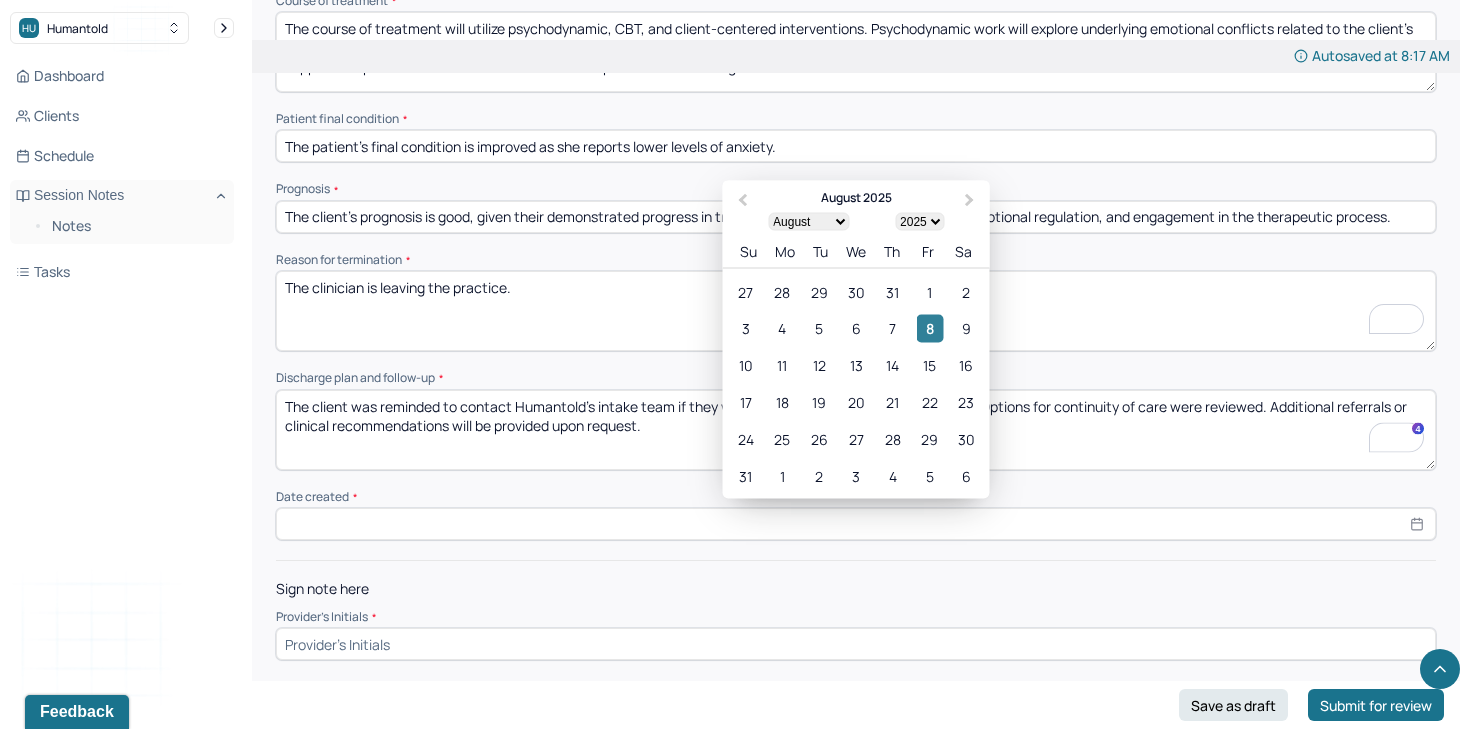 click on "8" at bounding box center (929, 328) 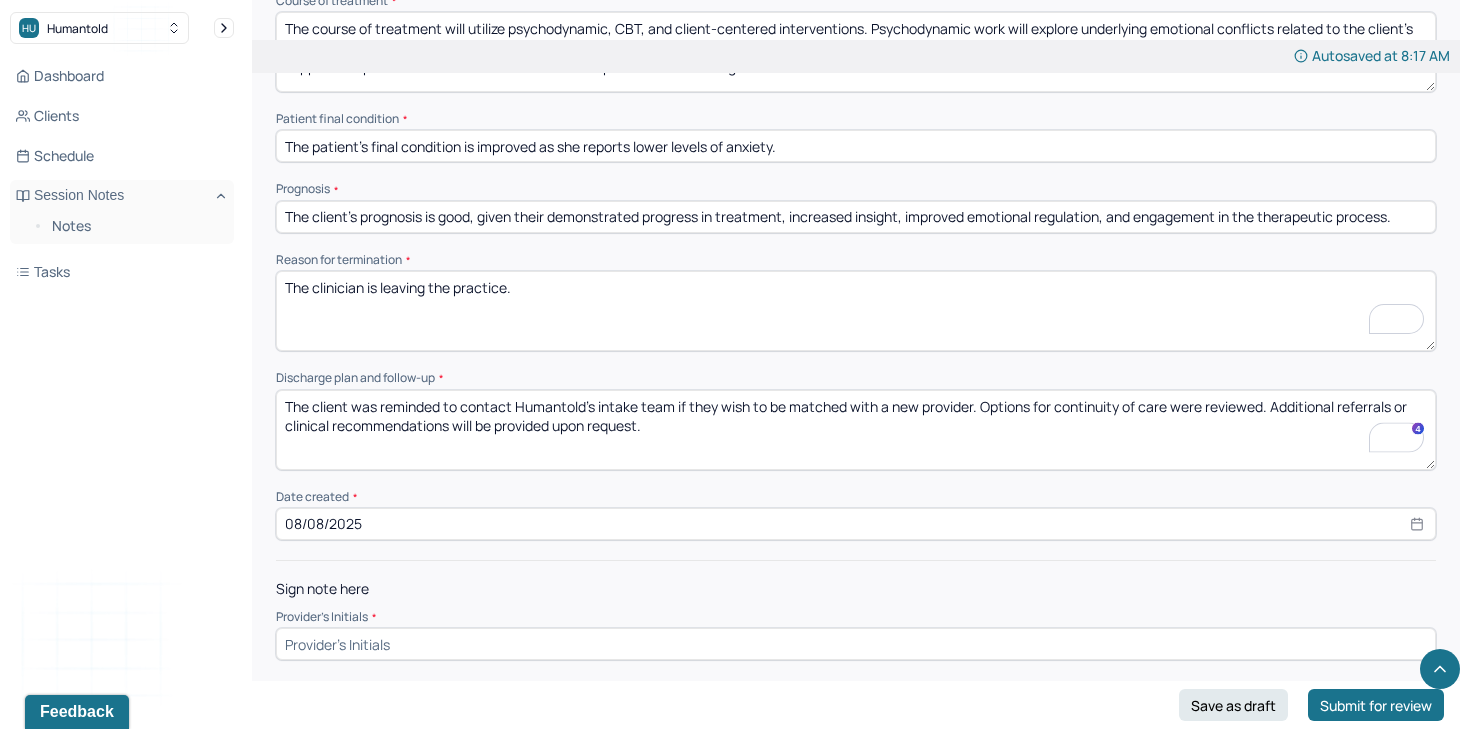 click at bounding box center [856, 644] 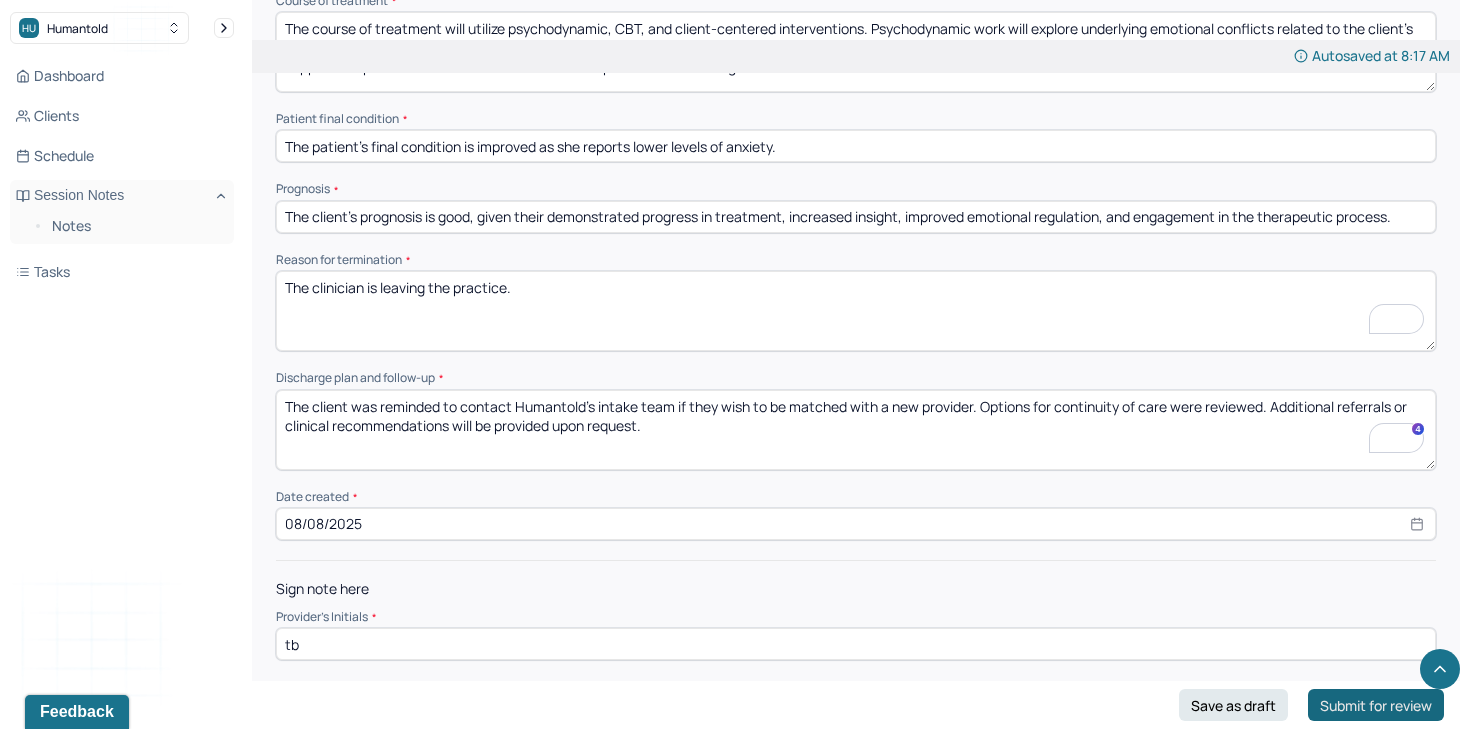 type on "tb" 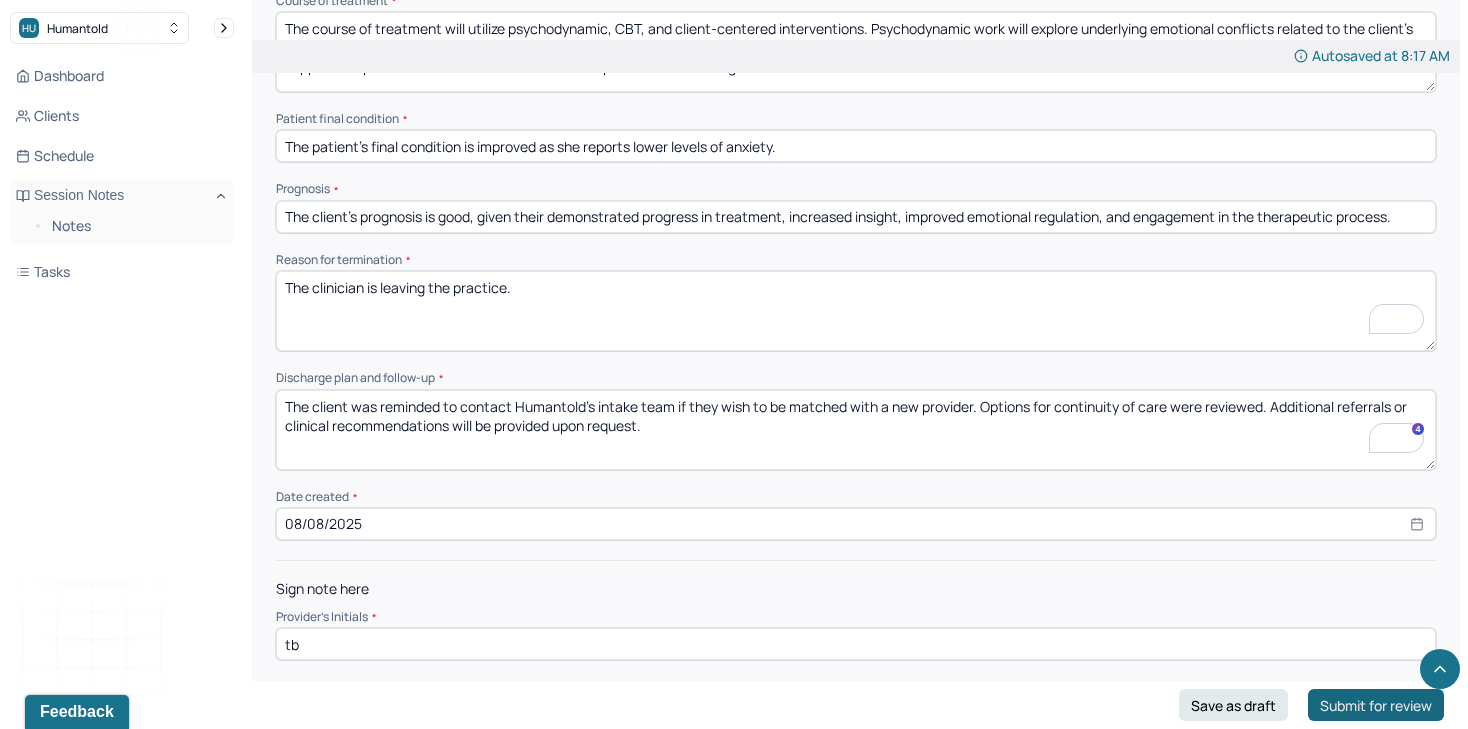 click on "Submit for review" at bounding box center [1376, 705] 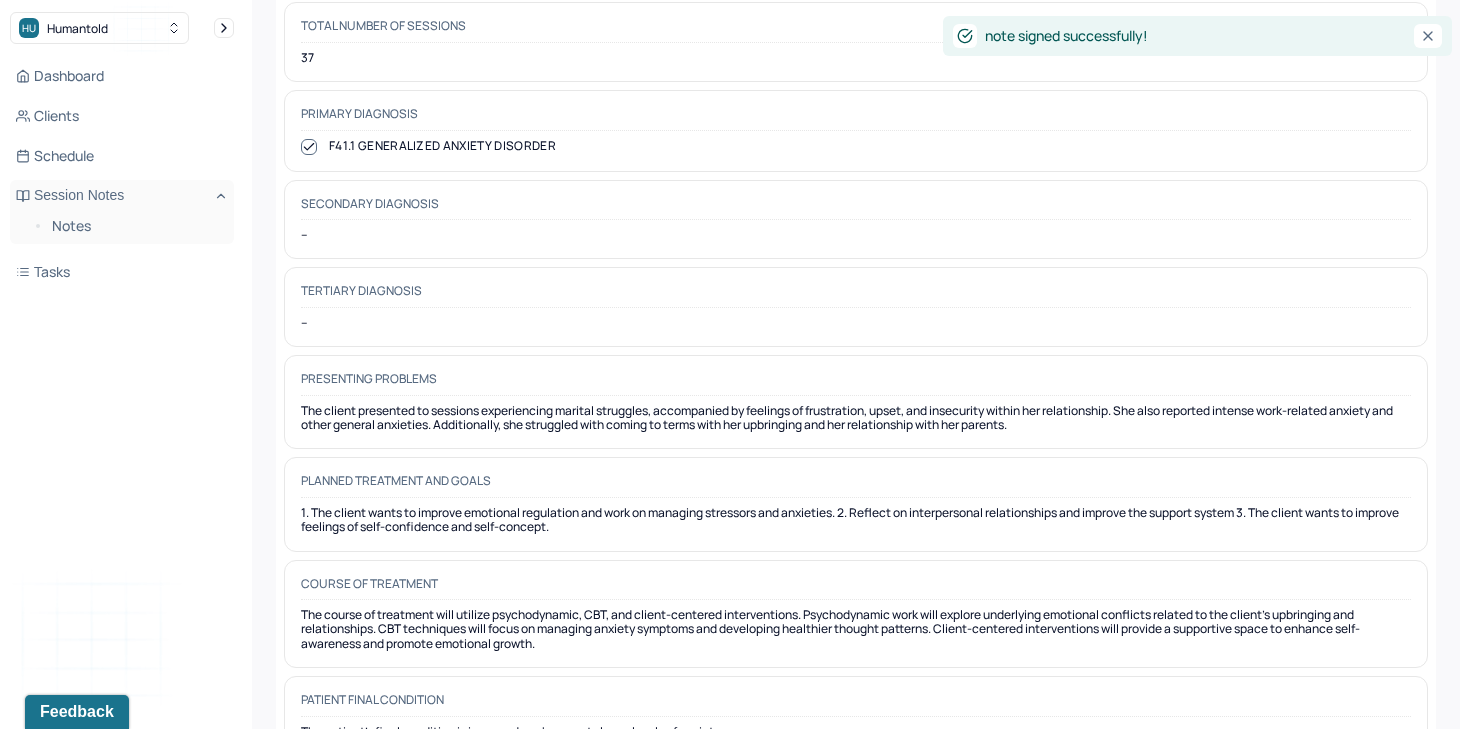 scroll, scrollTop: 29, scrollLeft: 0, axis: vertical 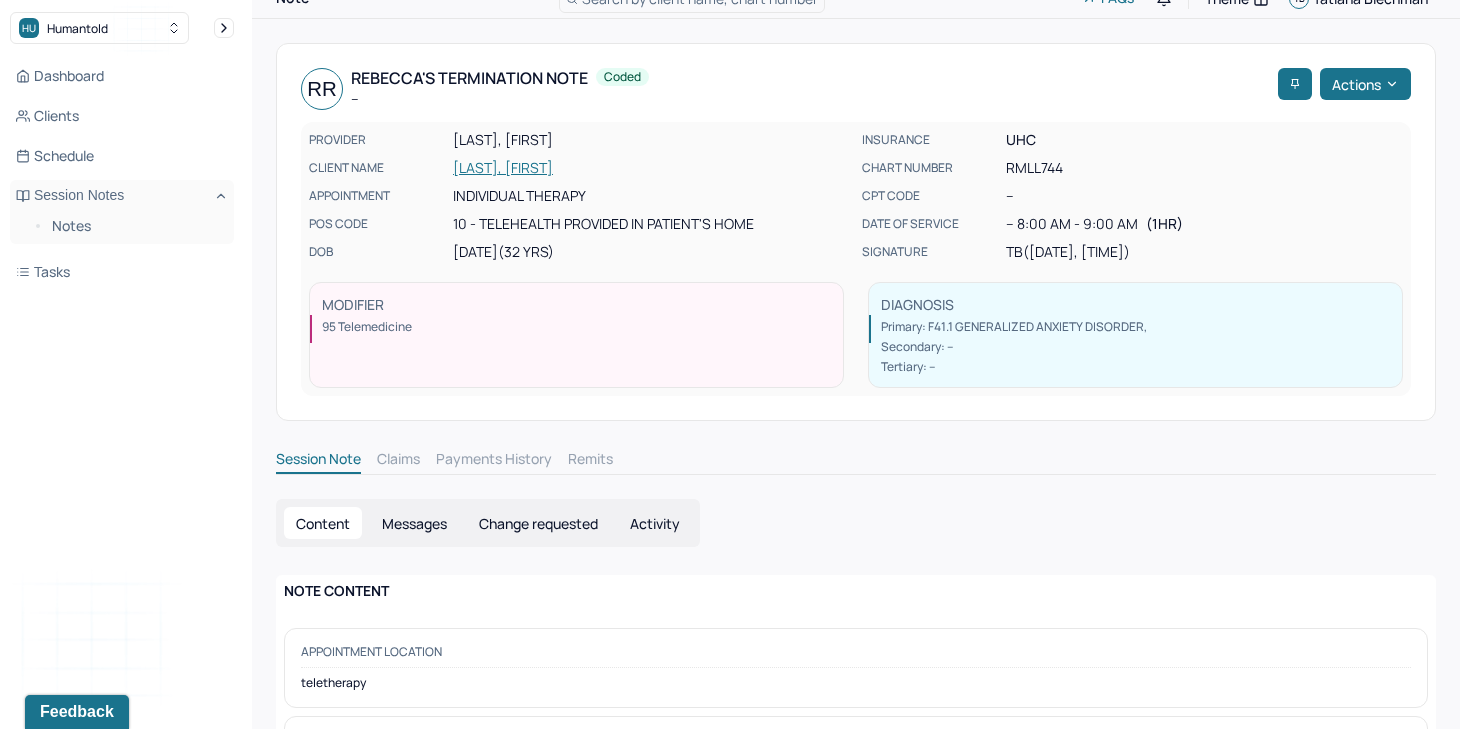 click on "[LAST], [FIRST]" at bounding box center (651, 168) 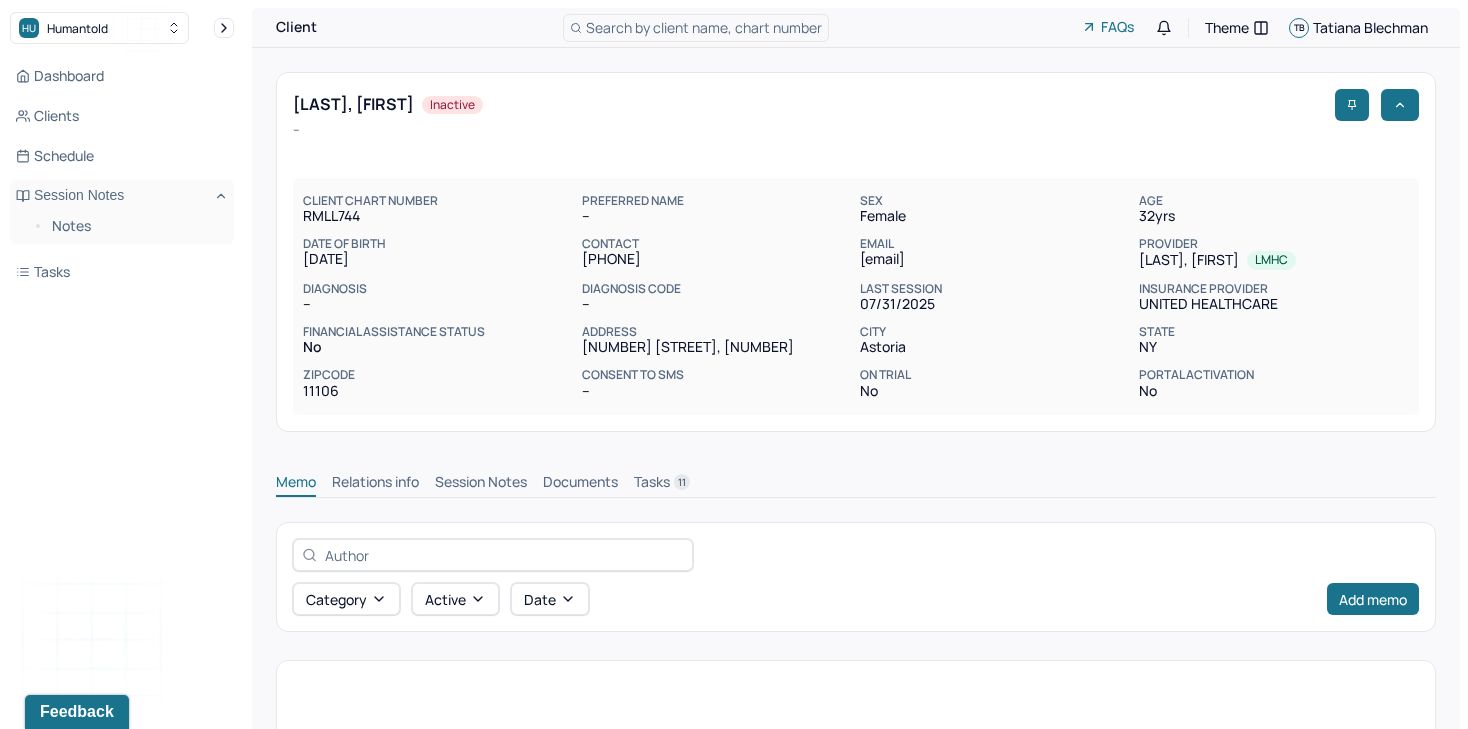 drag, startPoint x: 420, startPoint y: 268, endPoint x: 298, endPoint y: 261, distance: 122.20065 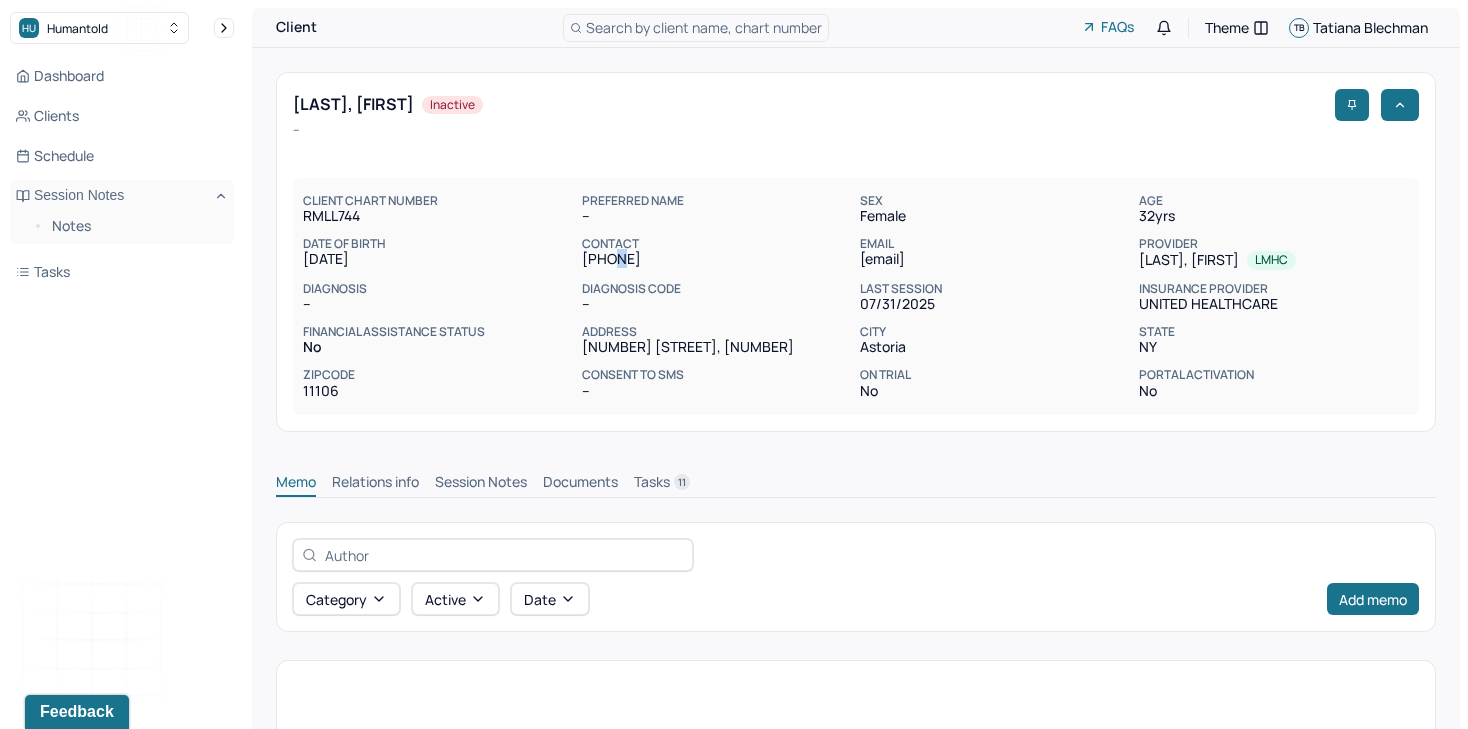 click on "[PHONE]" at bounding box center (717, 259) 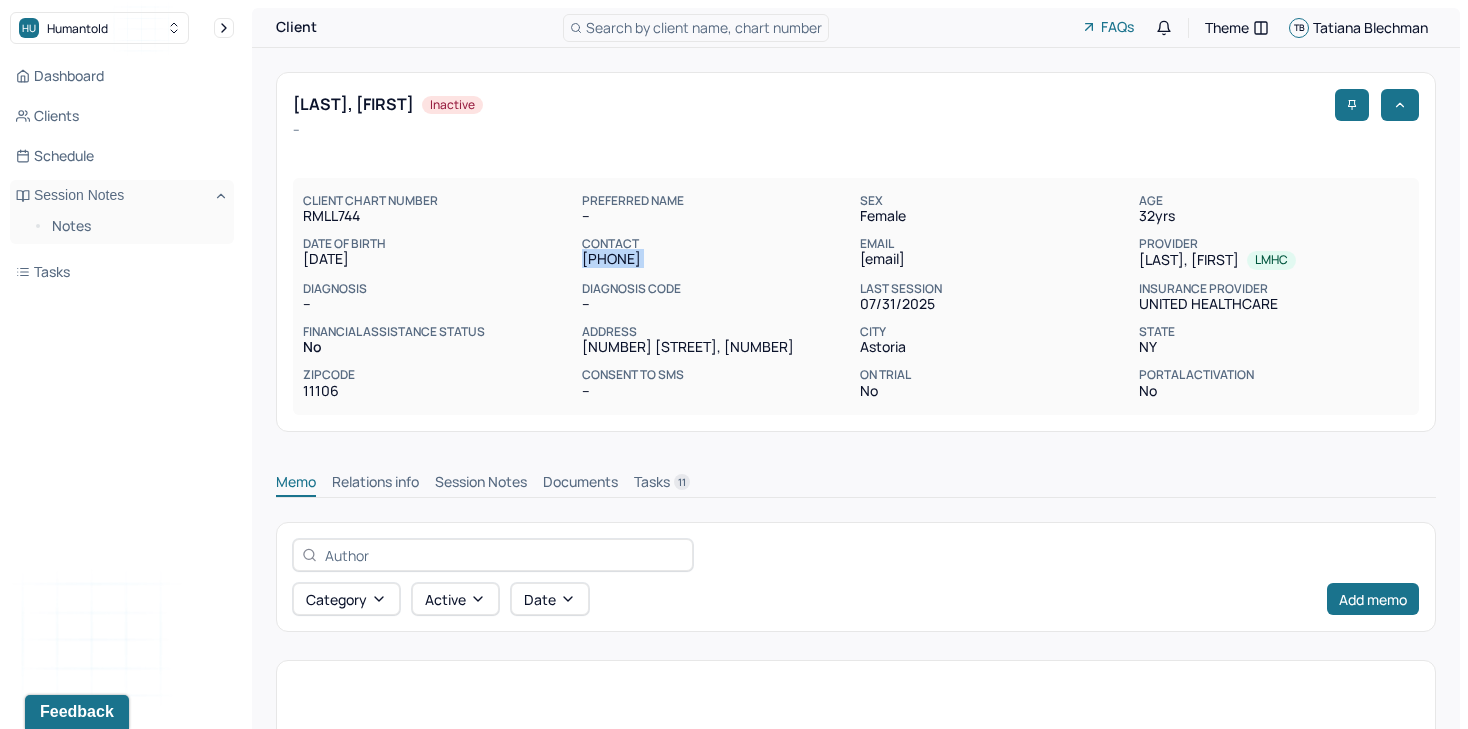 click on "[PHONE]" at bounding box center [717, 259] 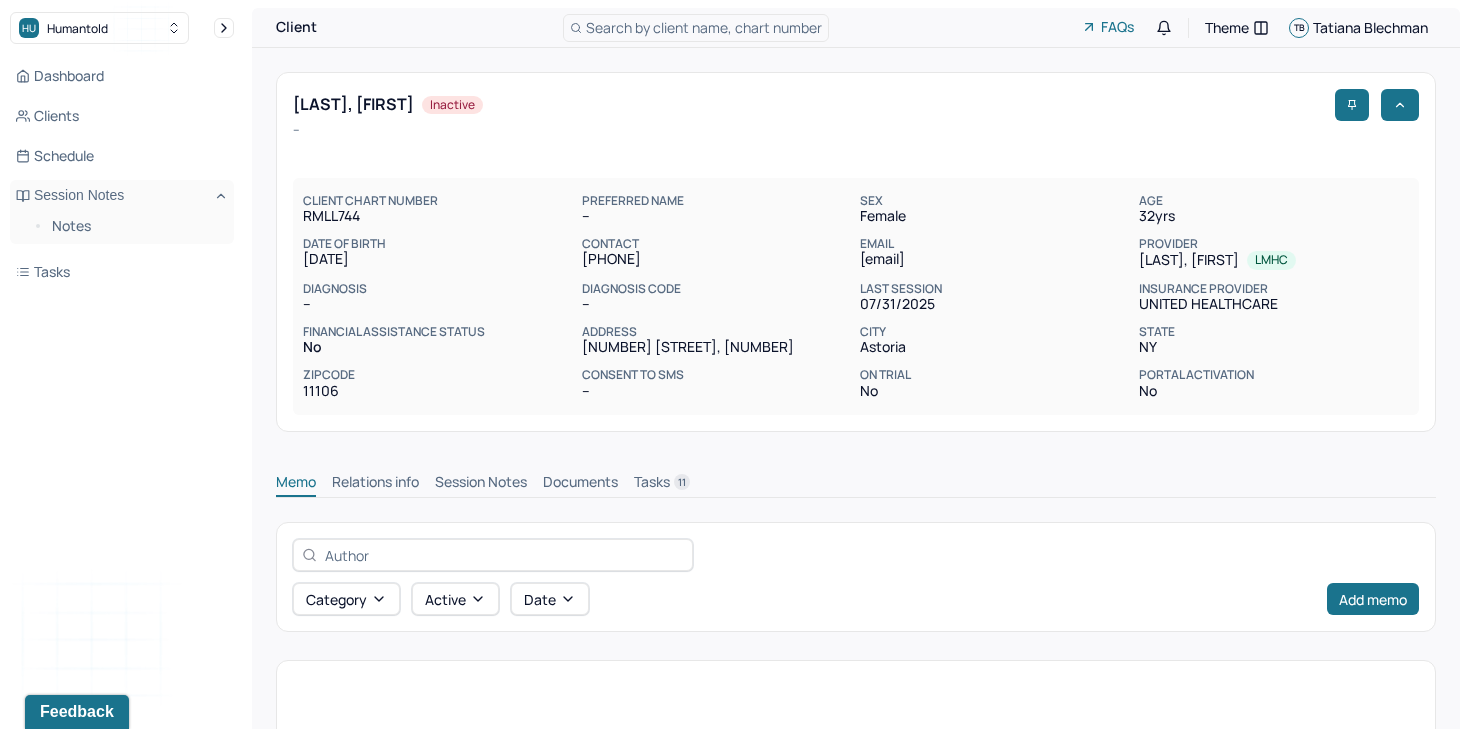 click on "[EMAIL]" at bounding box center (995, 259) 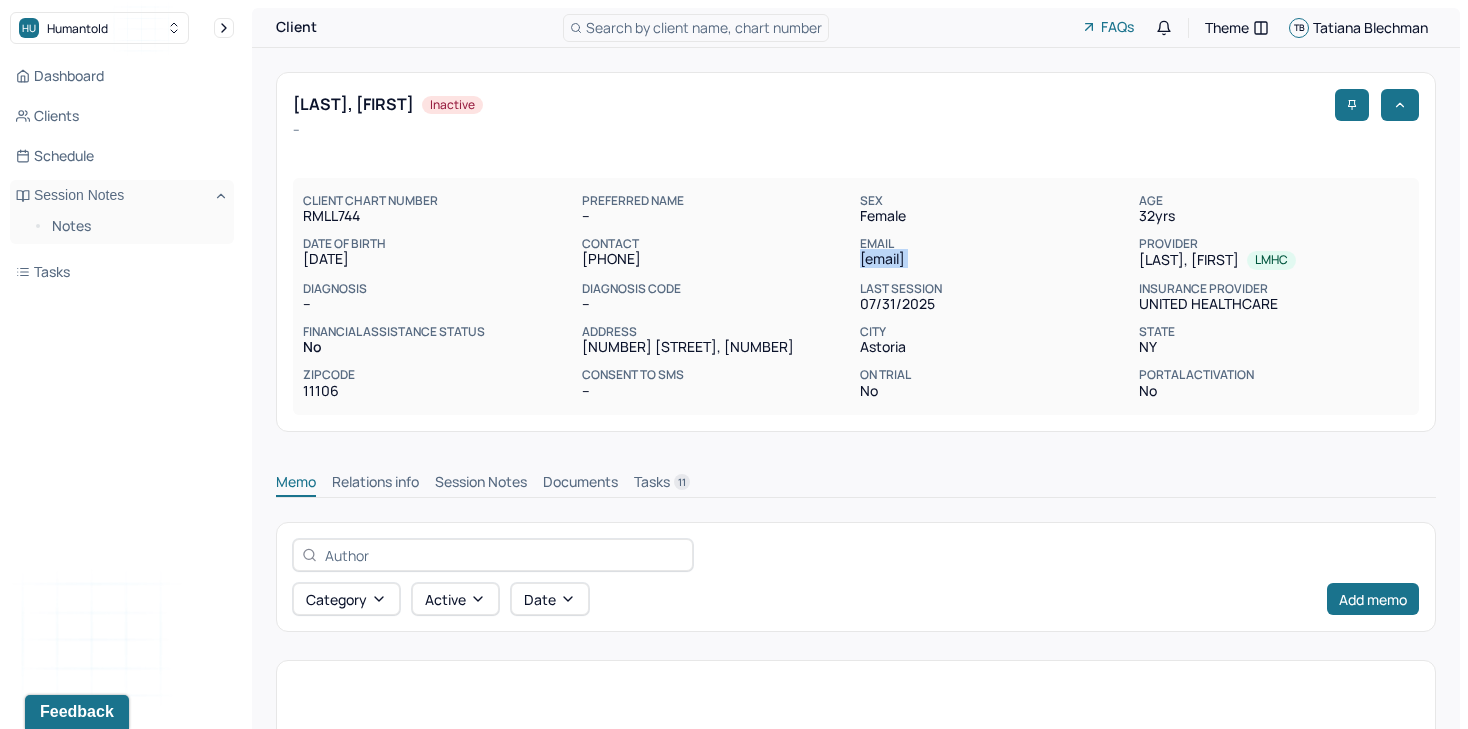 click on "[EMAIL]" at bounding box center [995, 259] 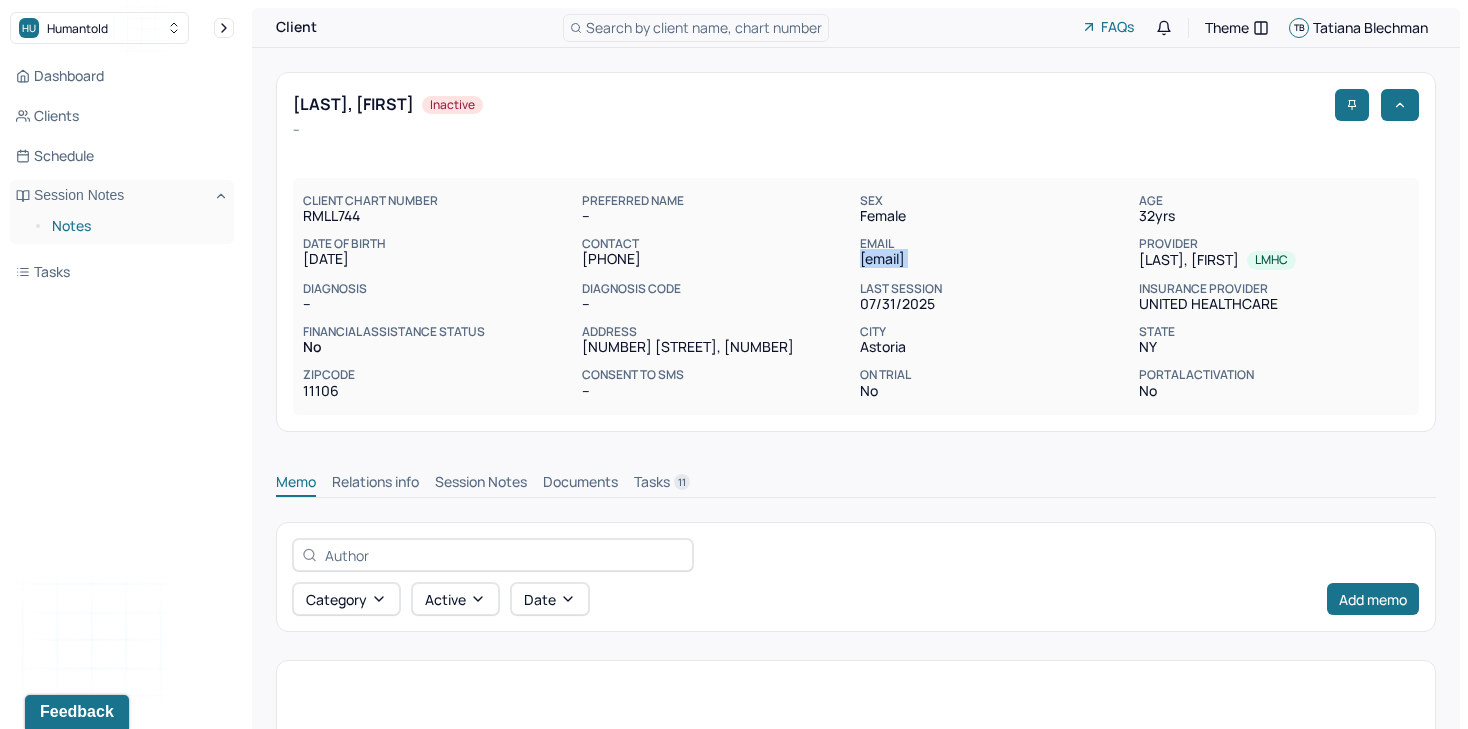 click on "Notes" at bounding box center [135, 226] 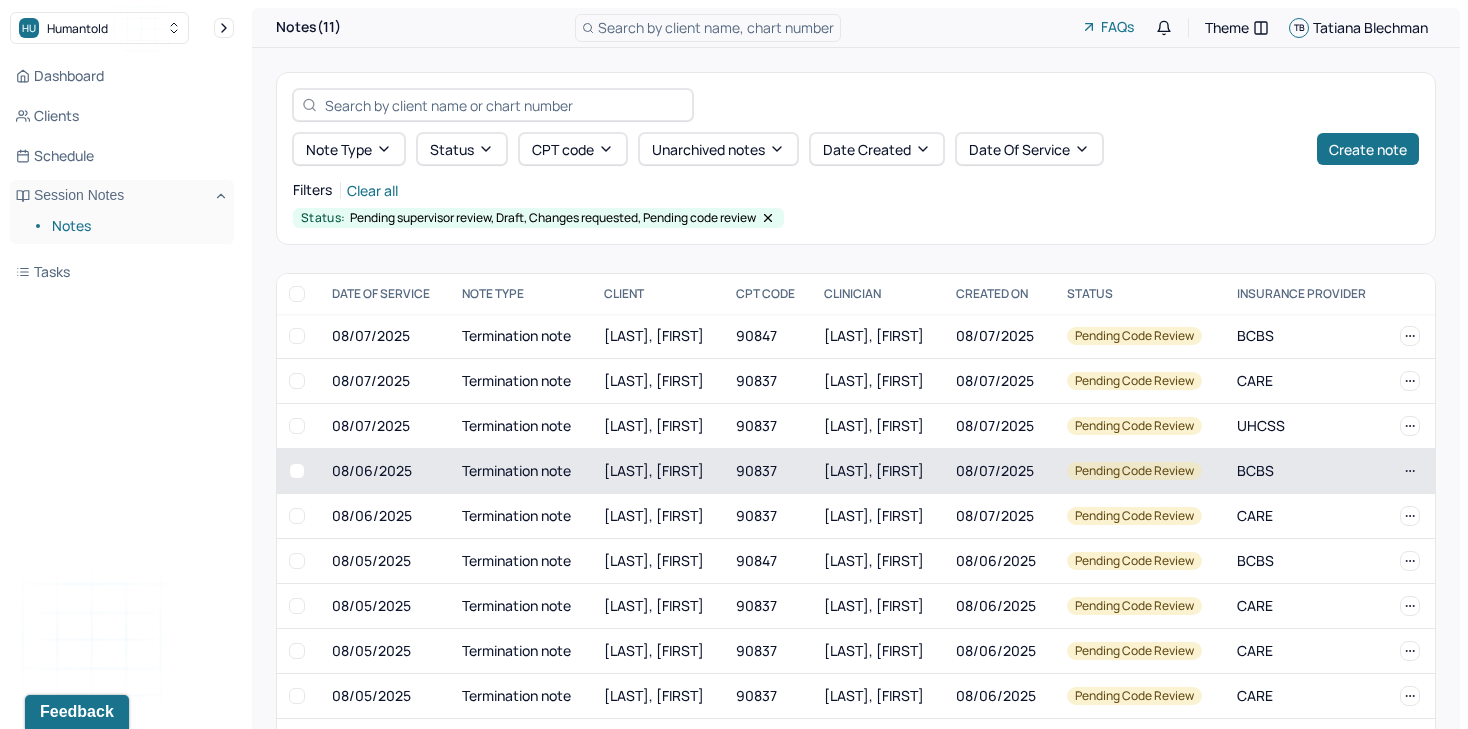 scroll, scrollTop: 111, scrollLeft: 0, axis: vertical 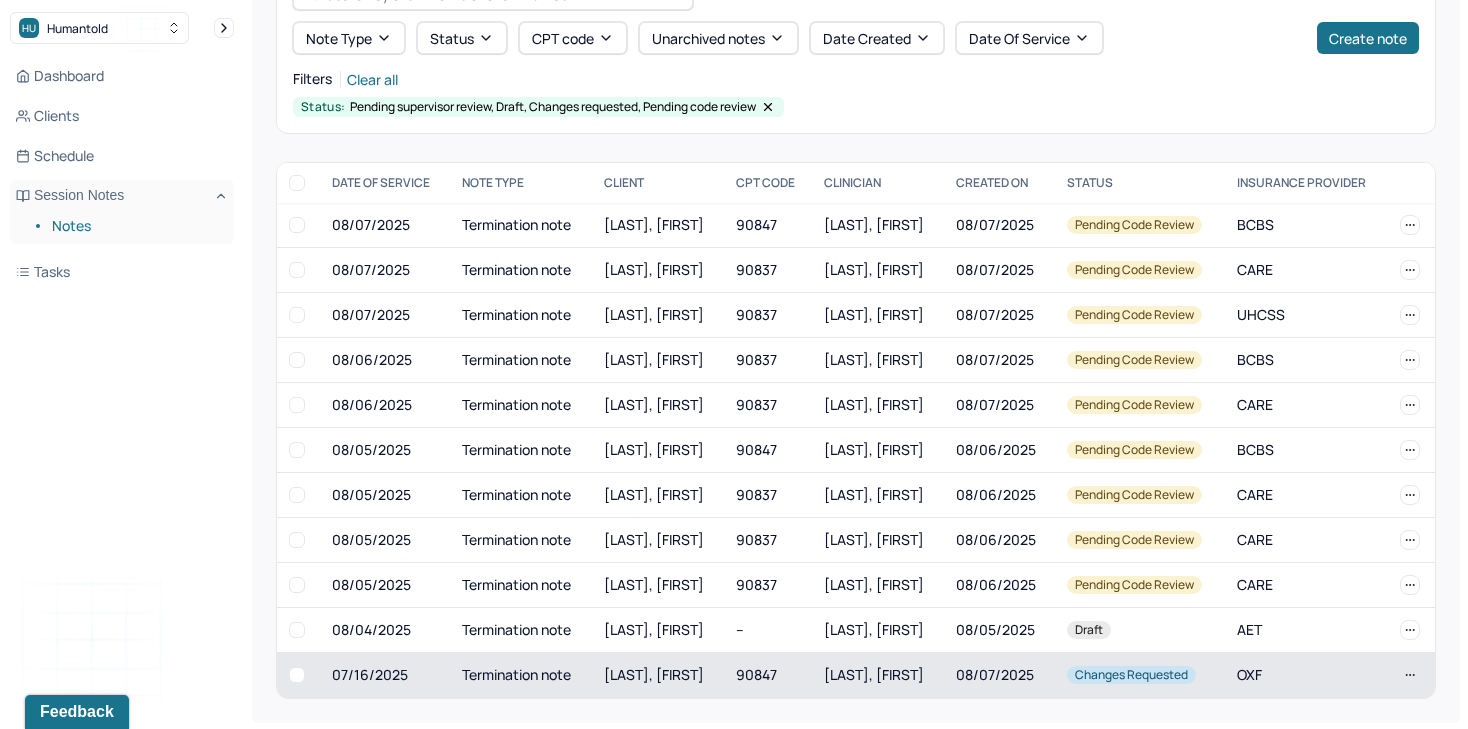 click on "[LAST], [FIRST]" at bounding box center [658, 675] 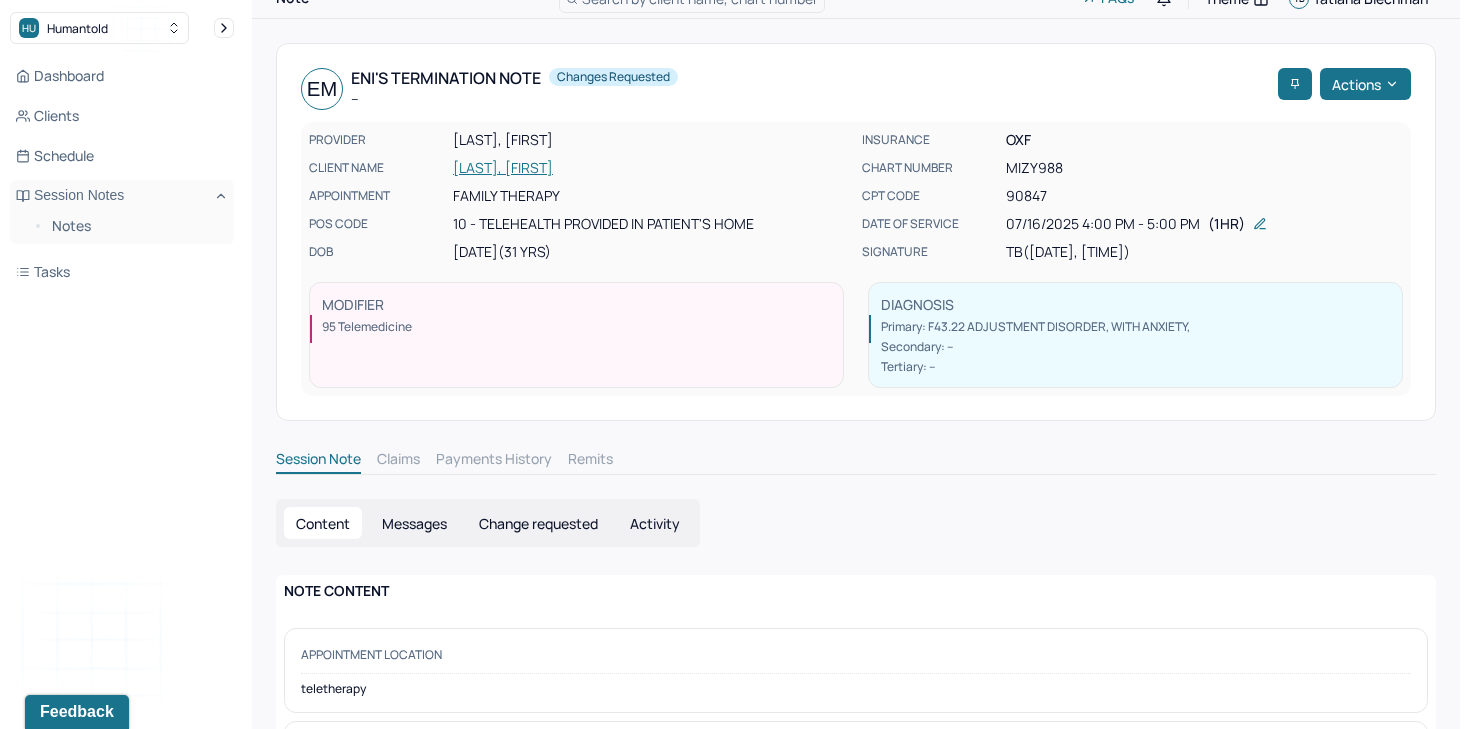 scroll, scrollTop: 111, scrollLeft: 0, axis: vertical 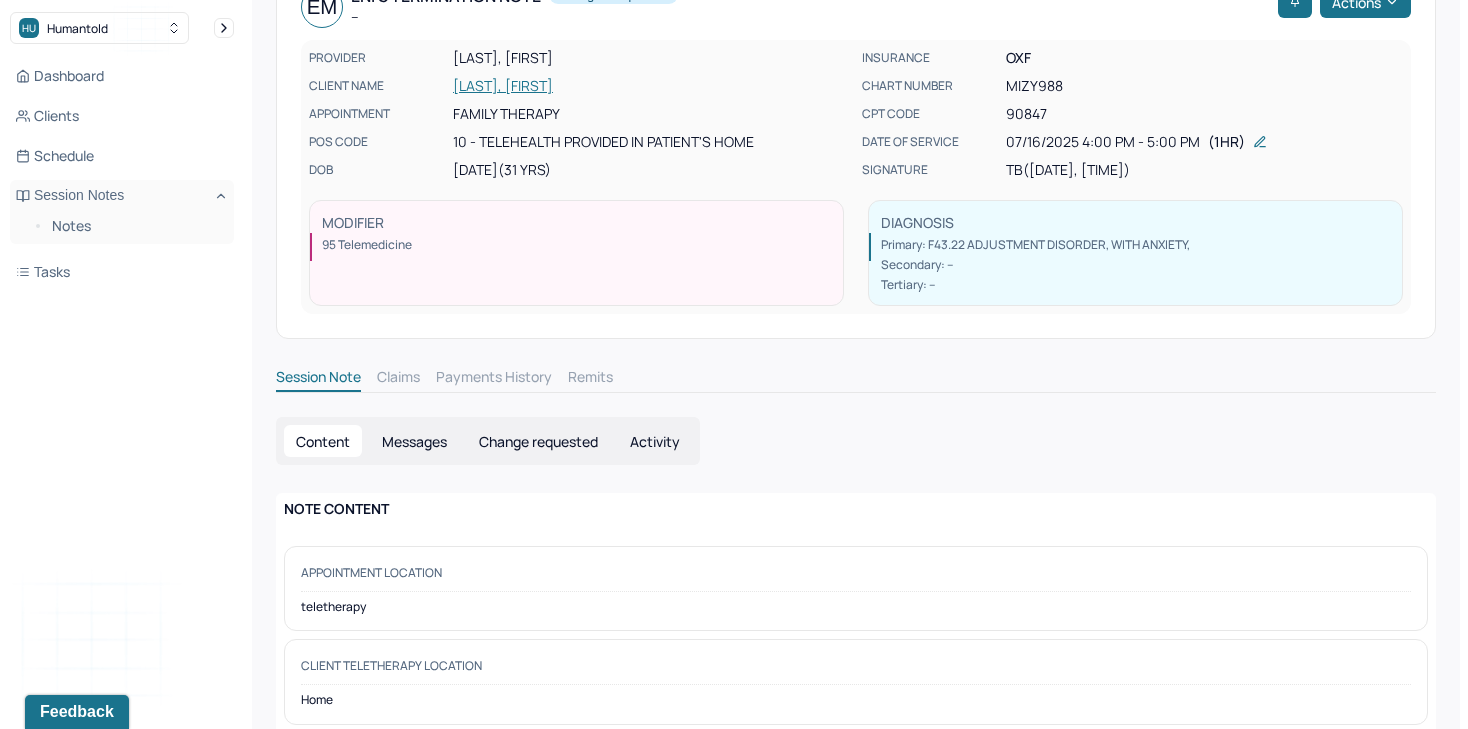 click on "Change requested" at bounding box center [538, 441] 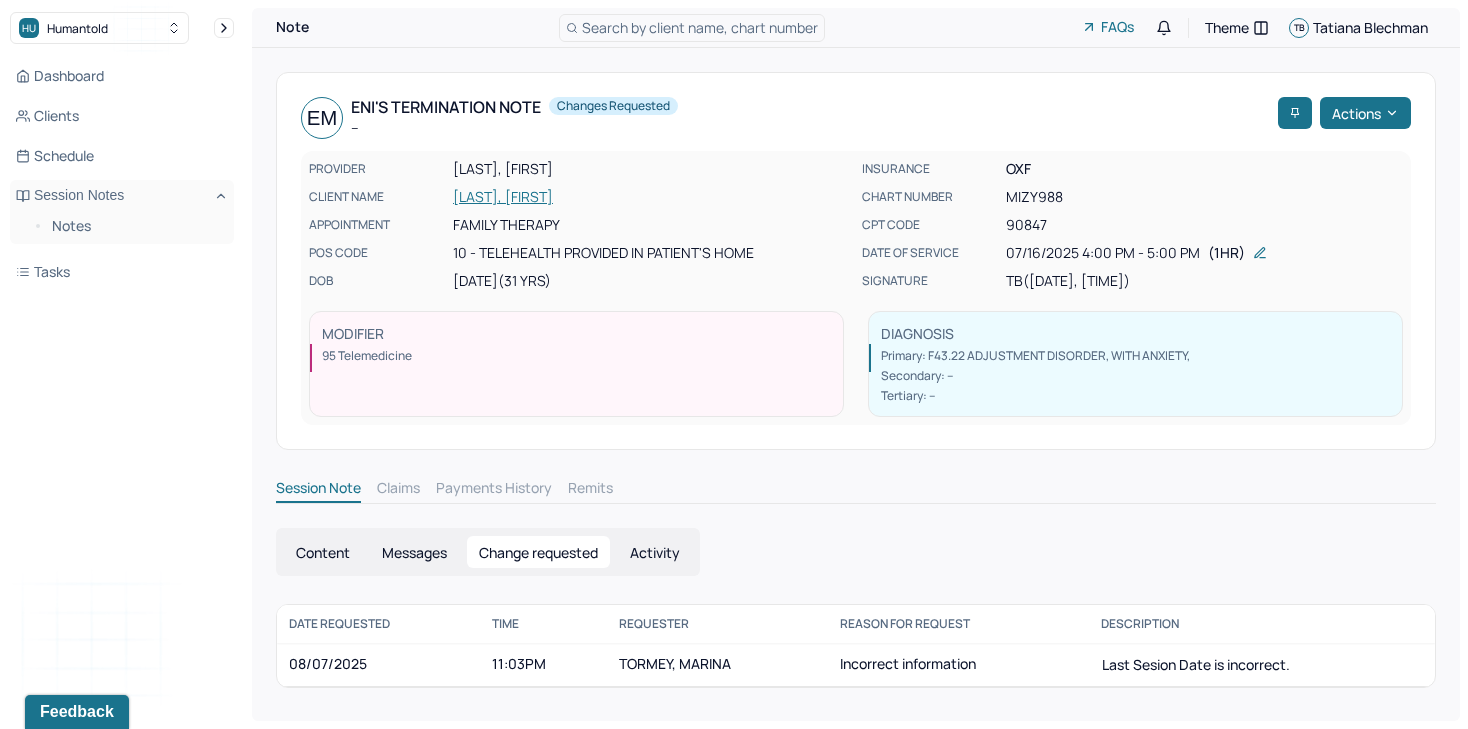 scroll, scrollTop: 0, scrollLeft: 0, axis: both 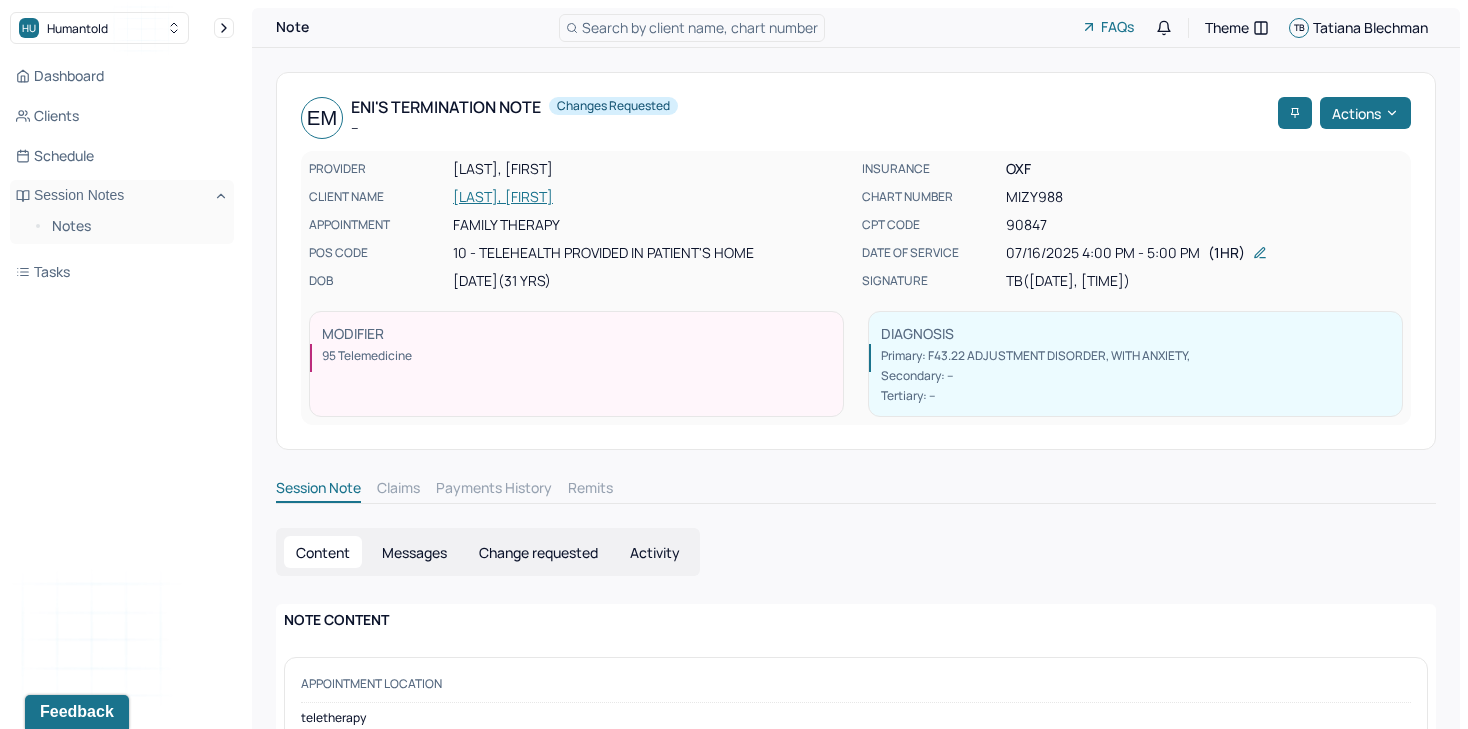 click on "[LAST], [FIRST]" at bounding box center [651, 197] 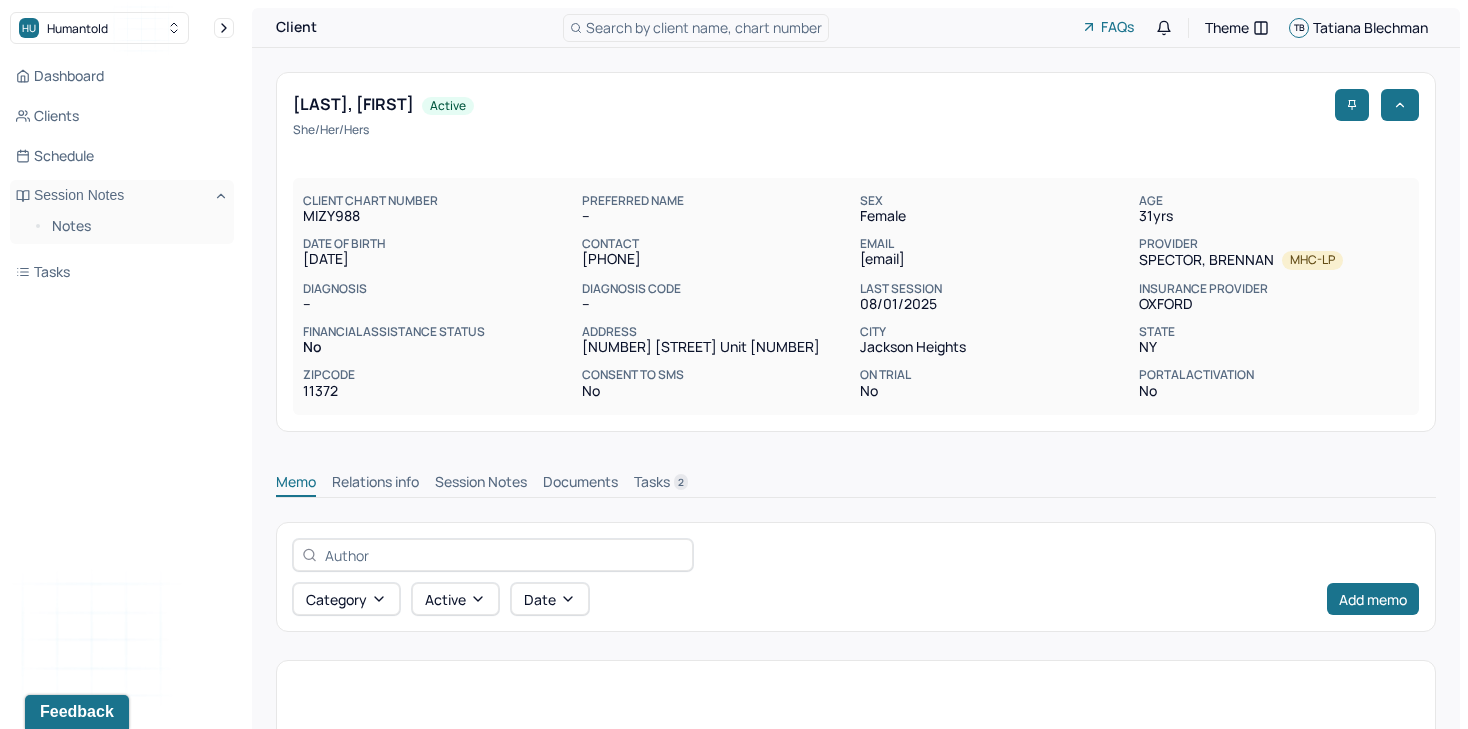 click on "[LAST], [FIRST]" at bounding box center [353, 104] 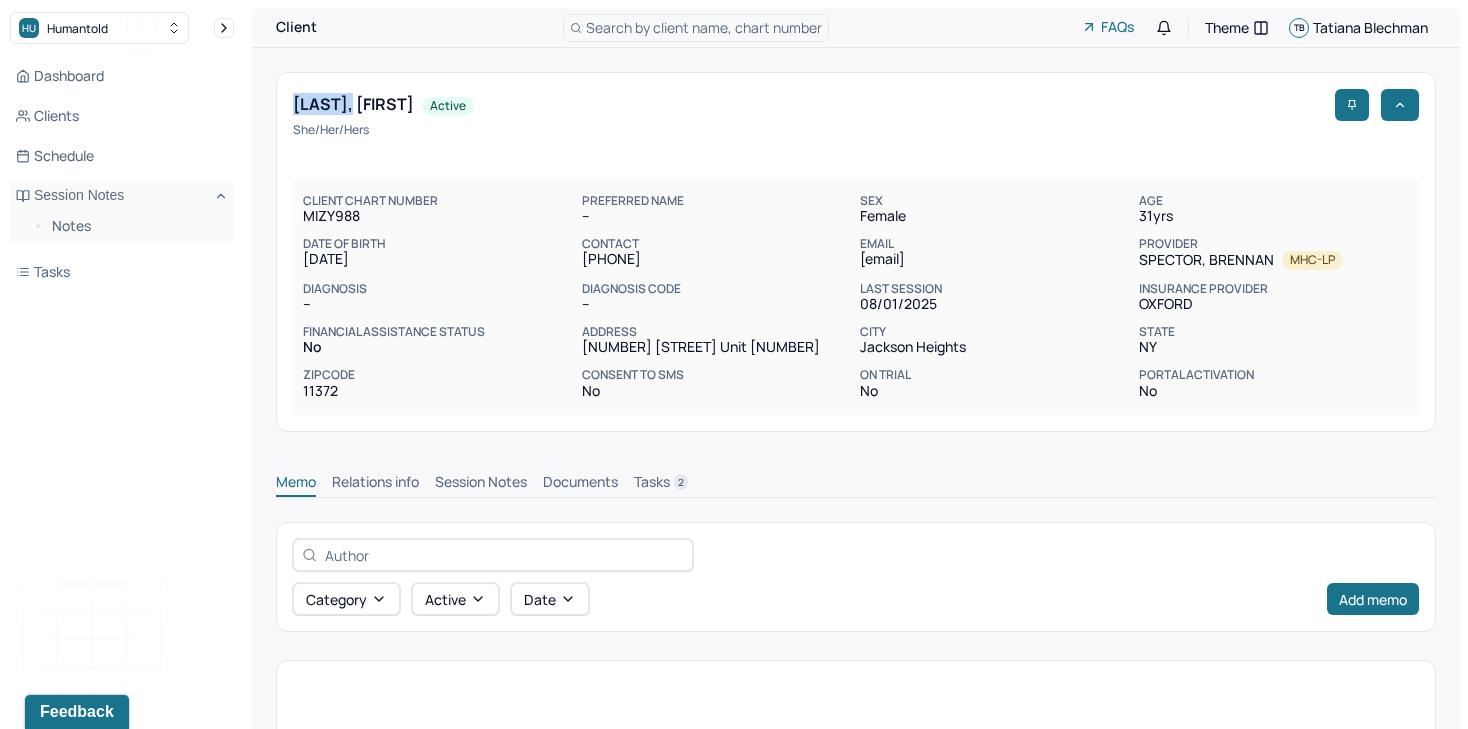 click on "[LAST], [FIRST]" at bounding box center (353, 104) 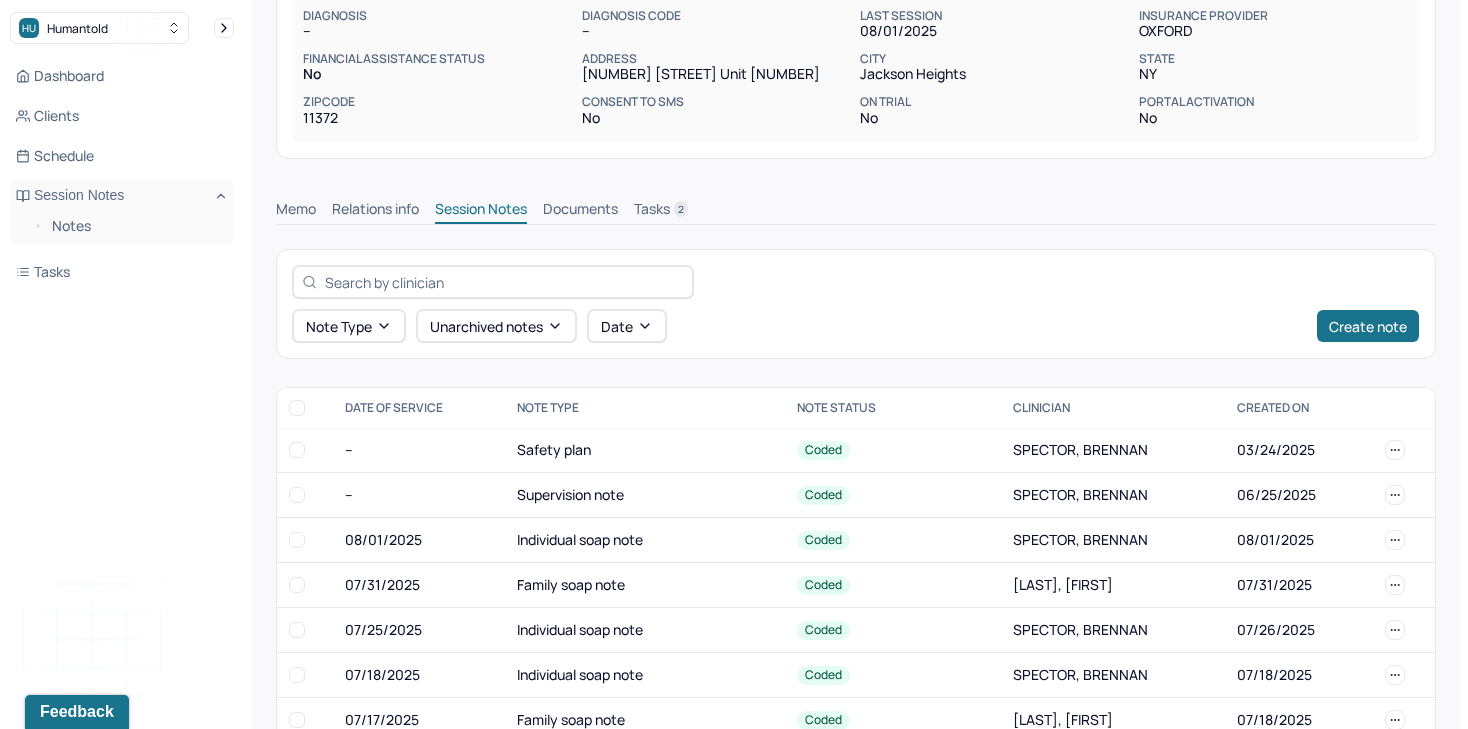 scroll, scrollTop: 274, scrollLeft: 0, axis: vertical 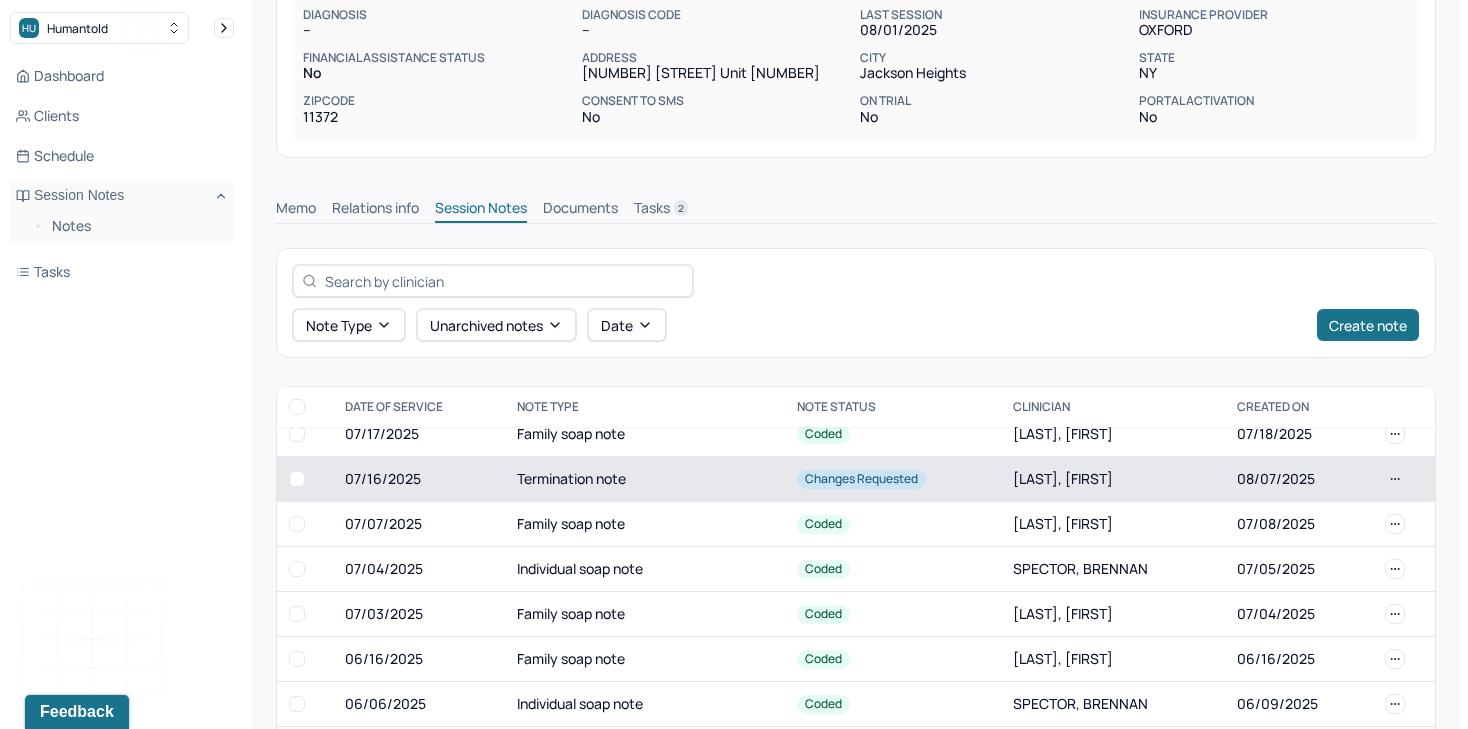 click on "07/16/2025" at bounding box center (419, 479) 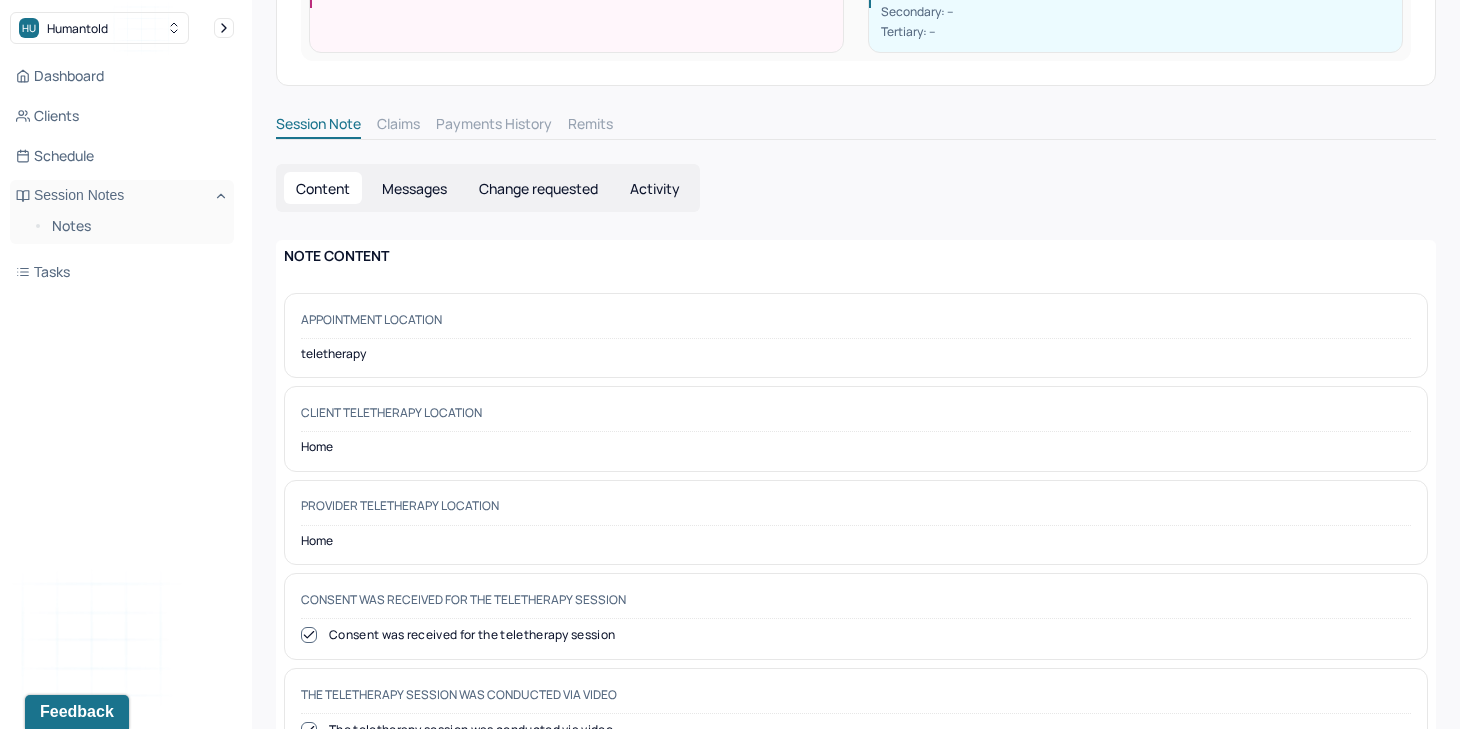 scroll, scrollTop: 0, scrollLeft: 0, axis: both 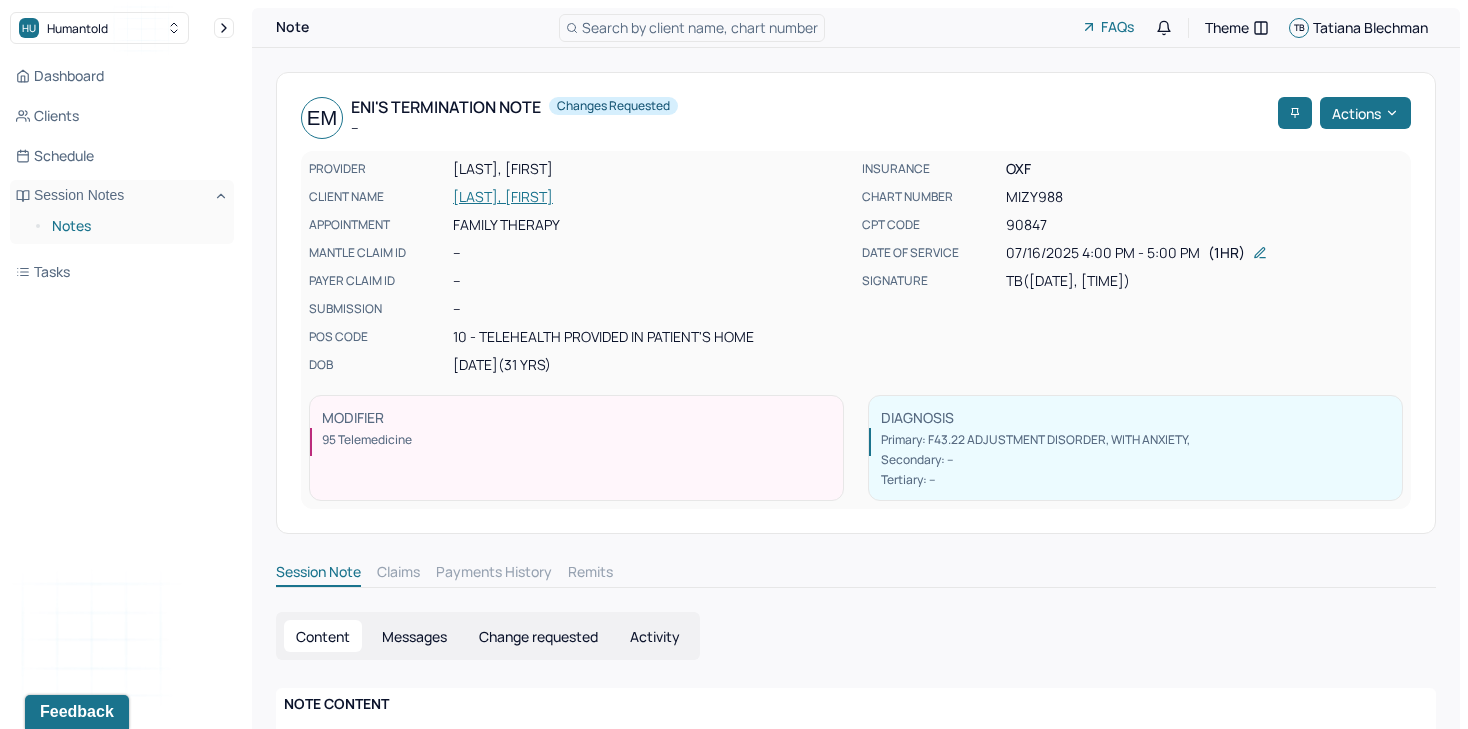 click on "Notes" at bounding box center (135, 226) 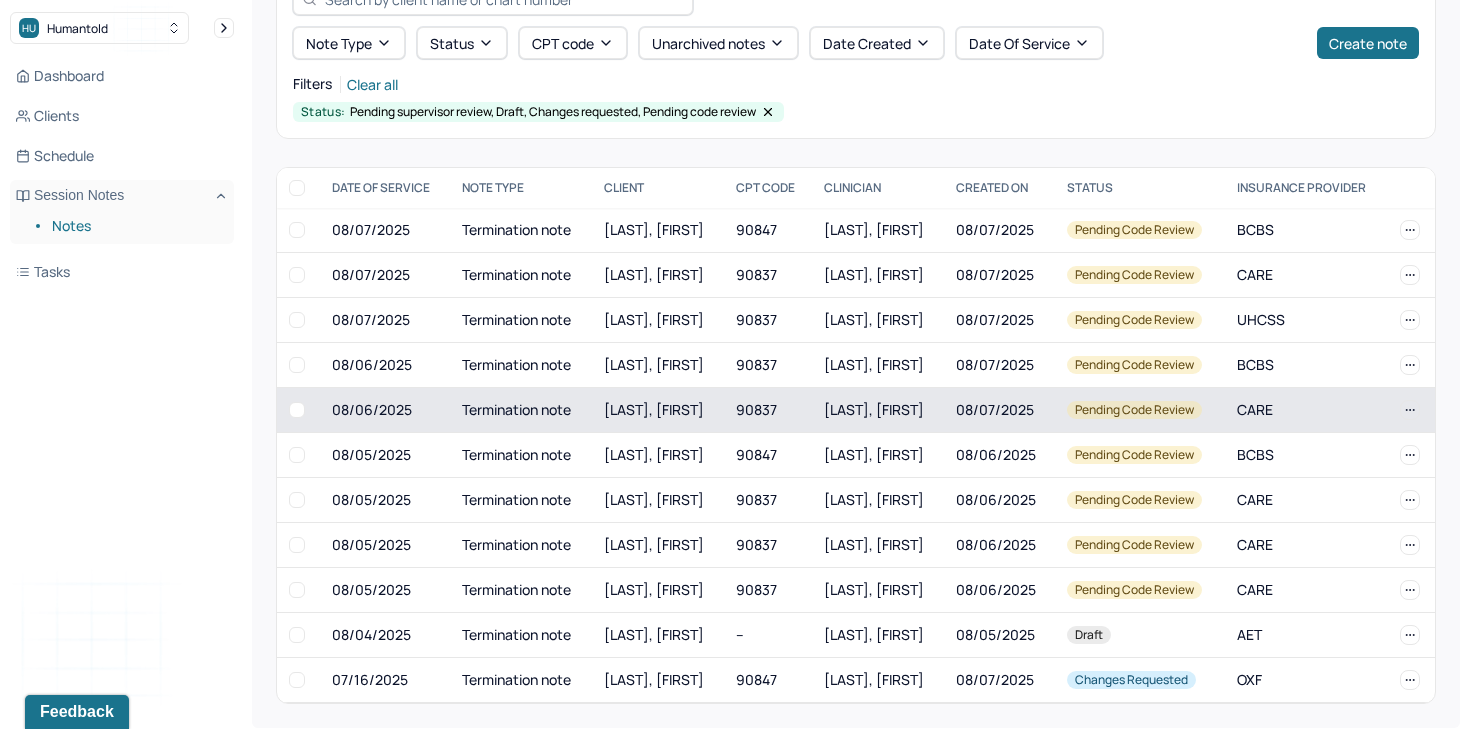 scroll, scrollTop: 111, scrollLeft: 0, axis: vertical 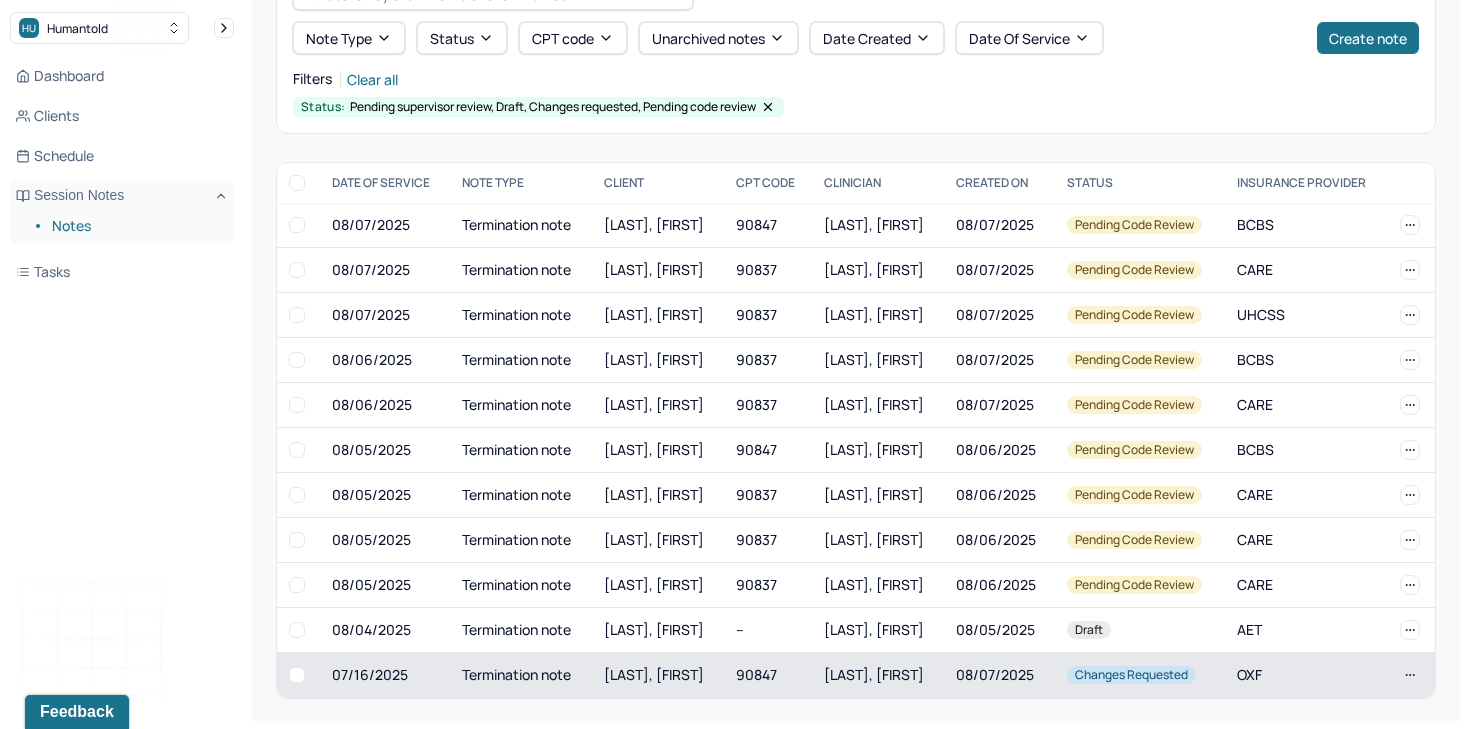 click on "07/16/2025" at bounding box center [385, 675] 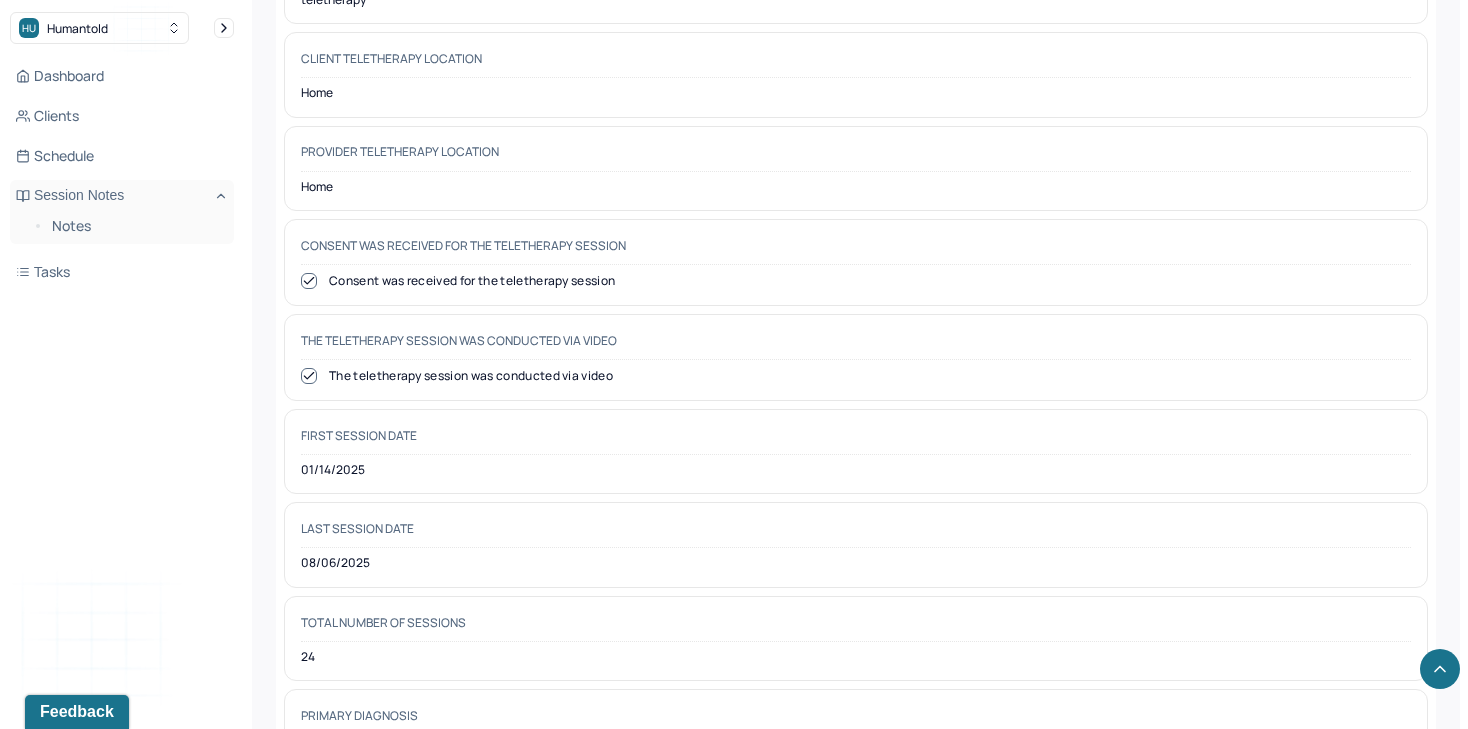 scroll, scrollTop: 720, scrollLeft: 0, axis: vertical 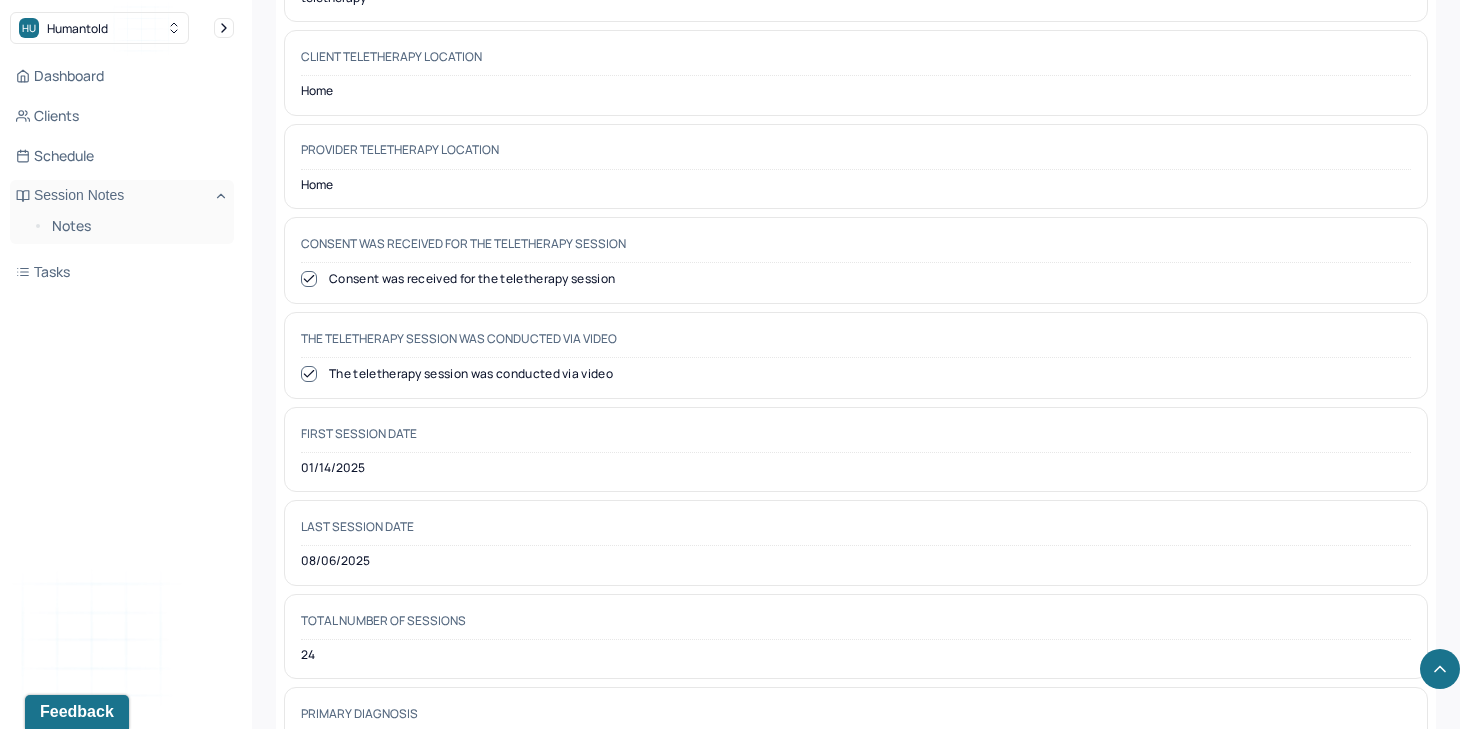 click on "01/14/2025" at bounding box center (856, 468) 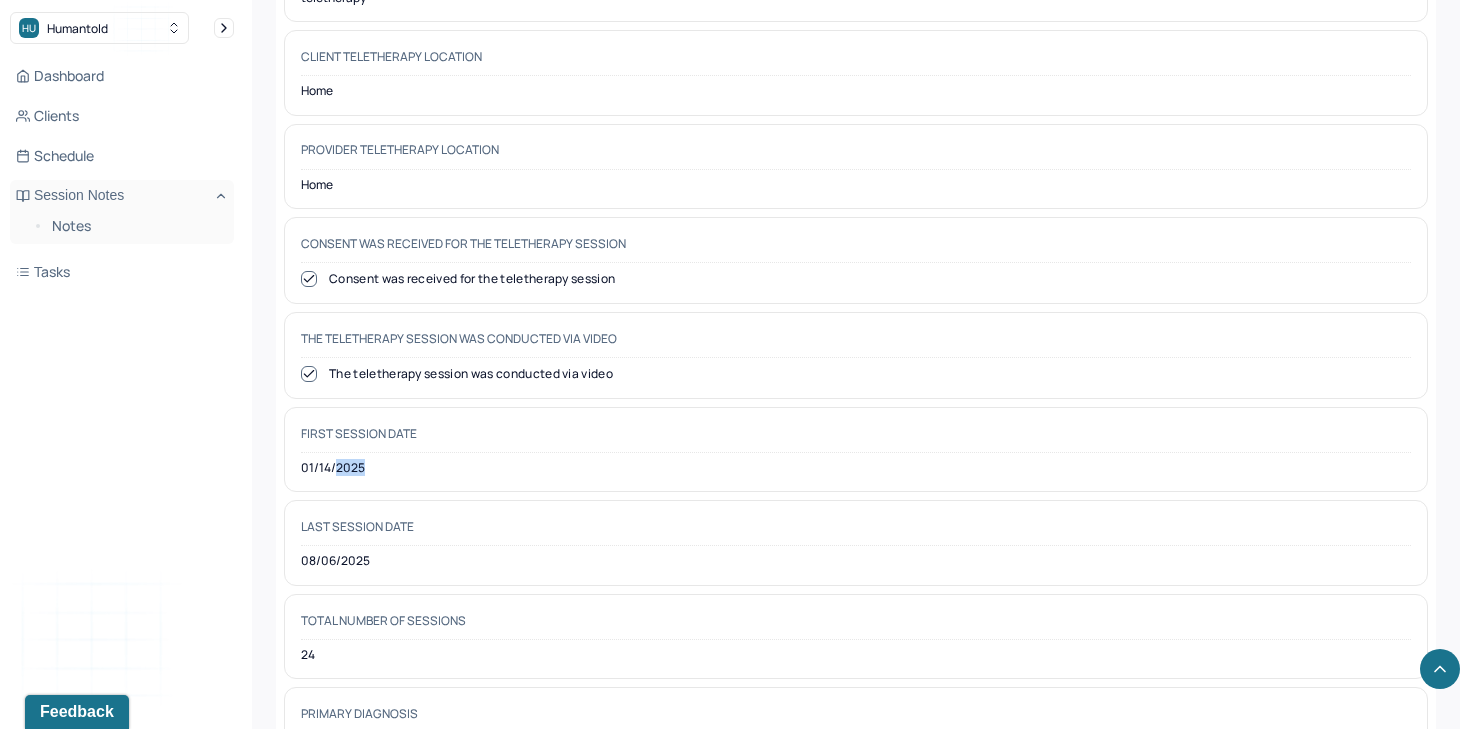 click on "01/14/2025" at bounding box center [856, 468] 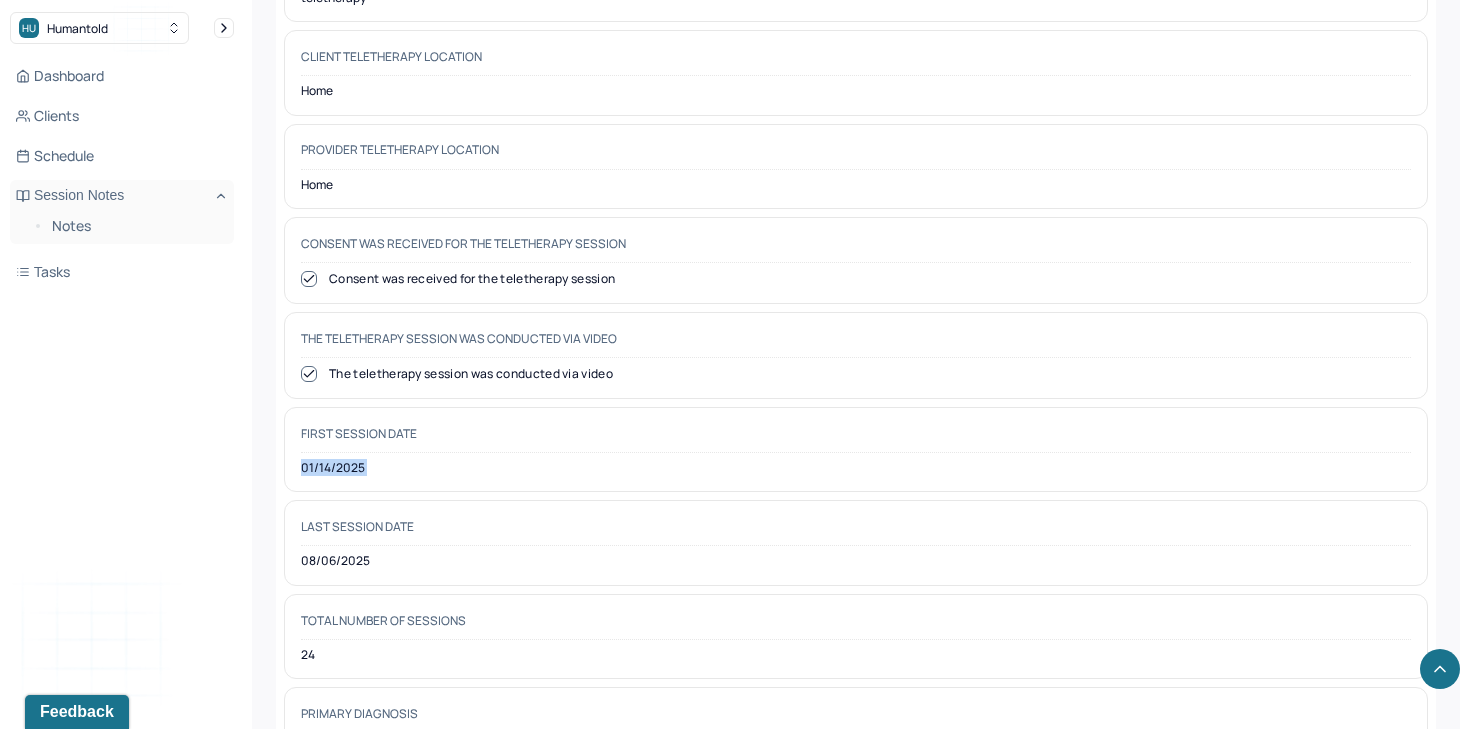 click on "01/14/2025" at bounding box center (856, 468) 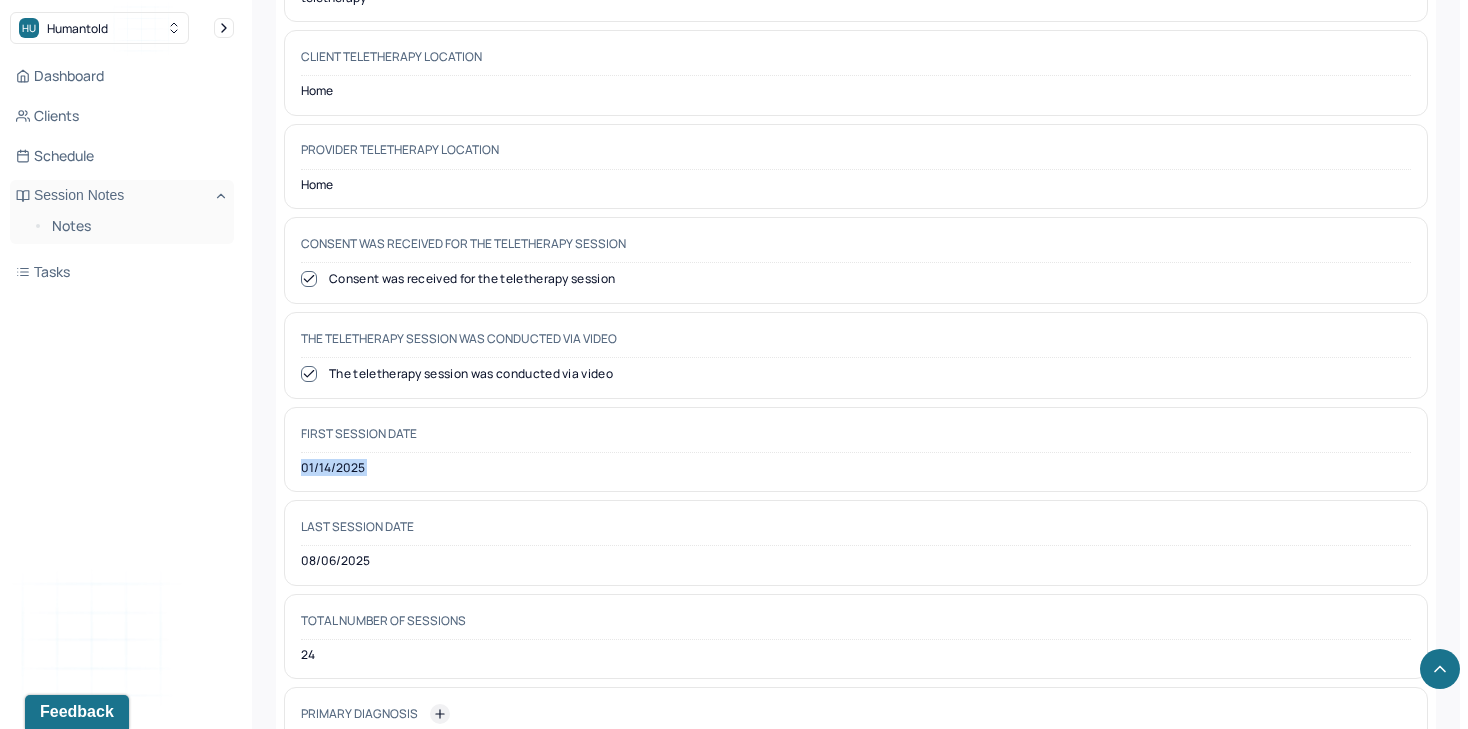 copy on "01/14/2025" 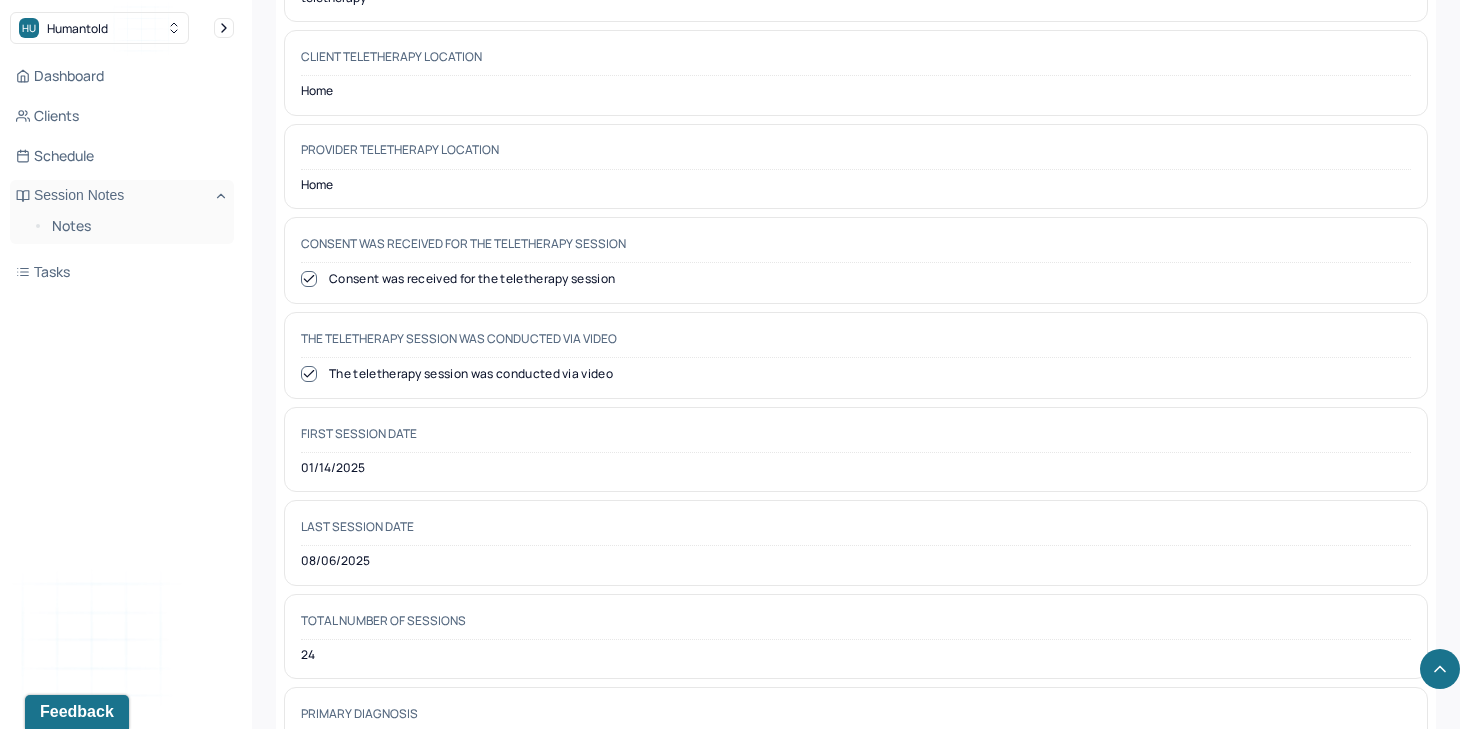 click on "08/06/2025" at bounding box center (856, 561) 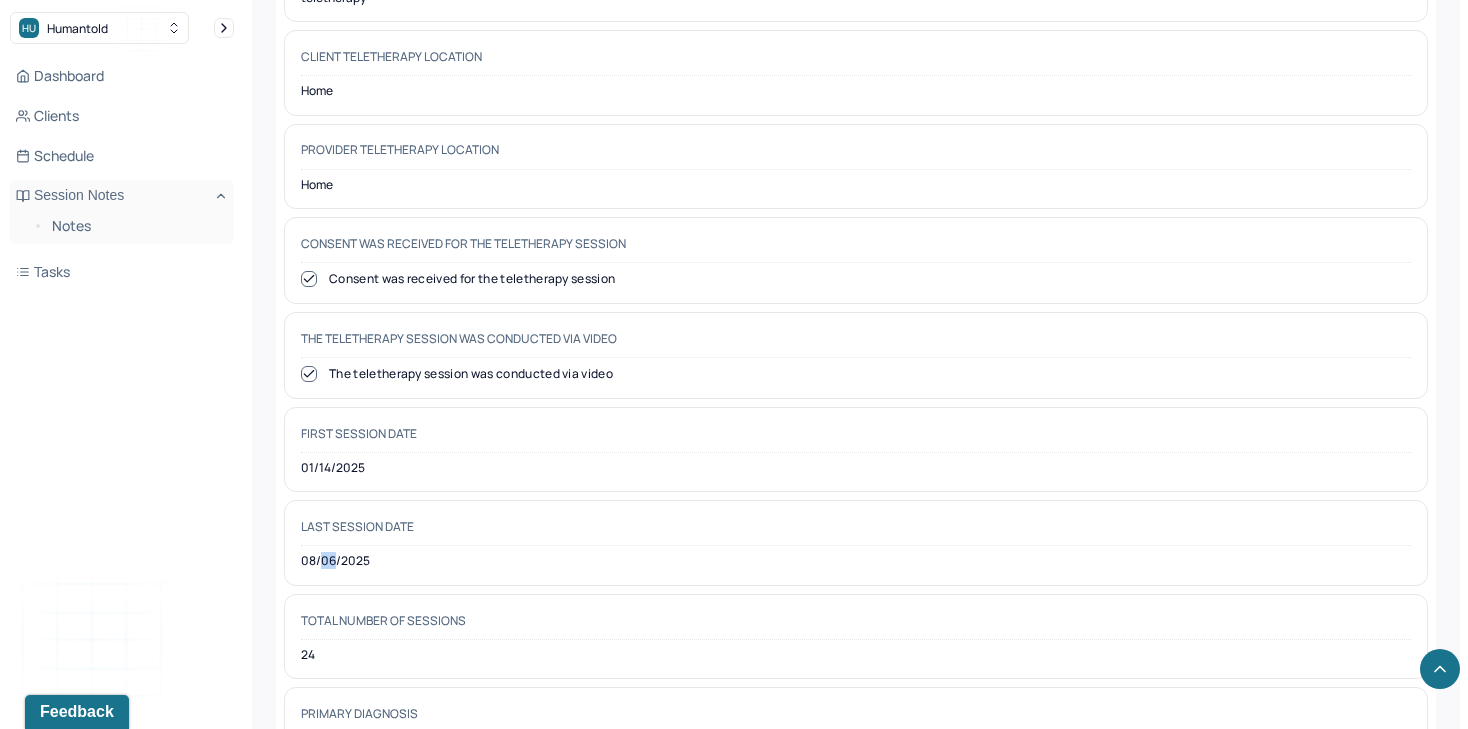 click on "08/06/2025" at bounding box center [856, 561] 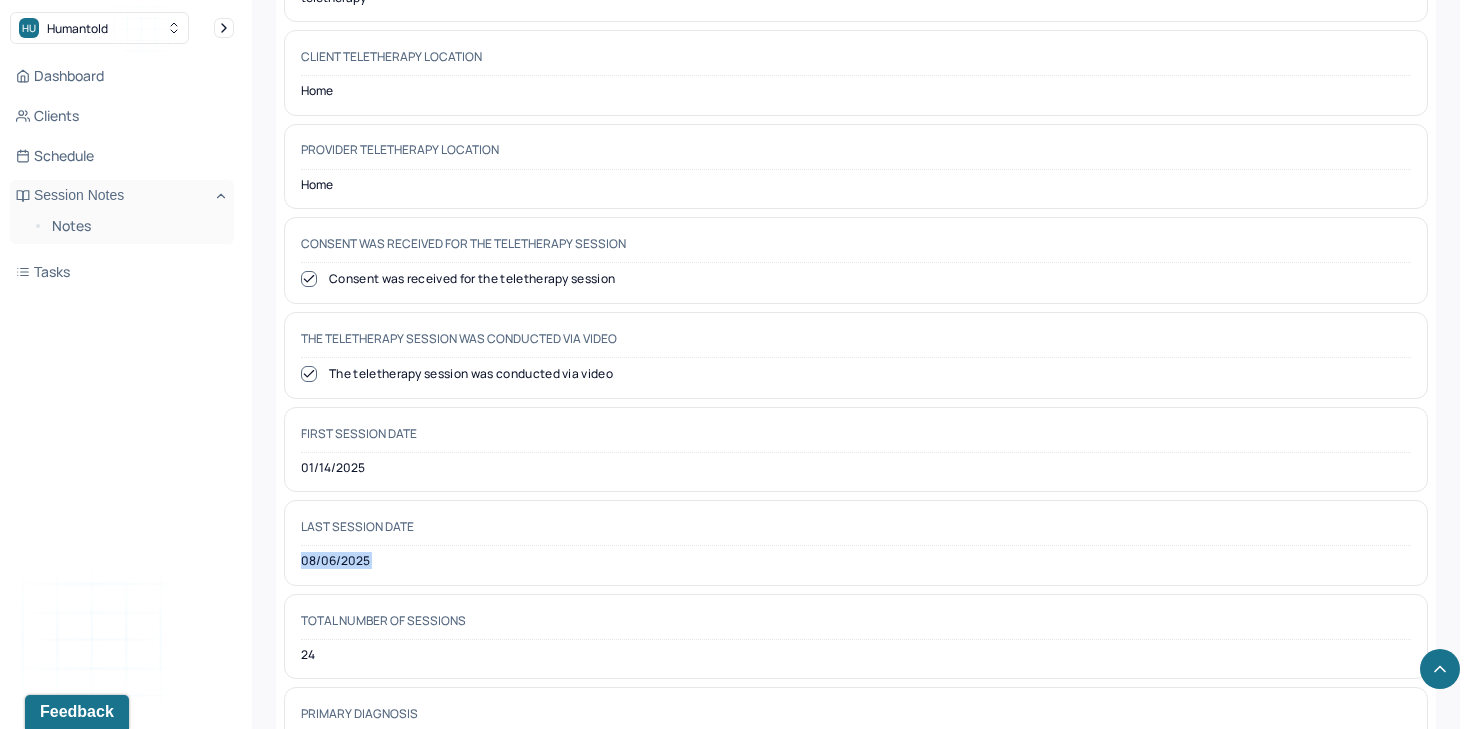 click on "08/06/2025" at bounding box center (856, 561) 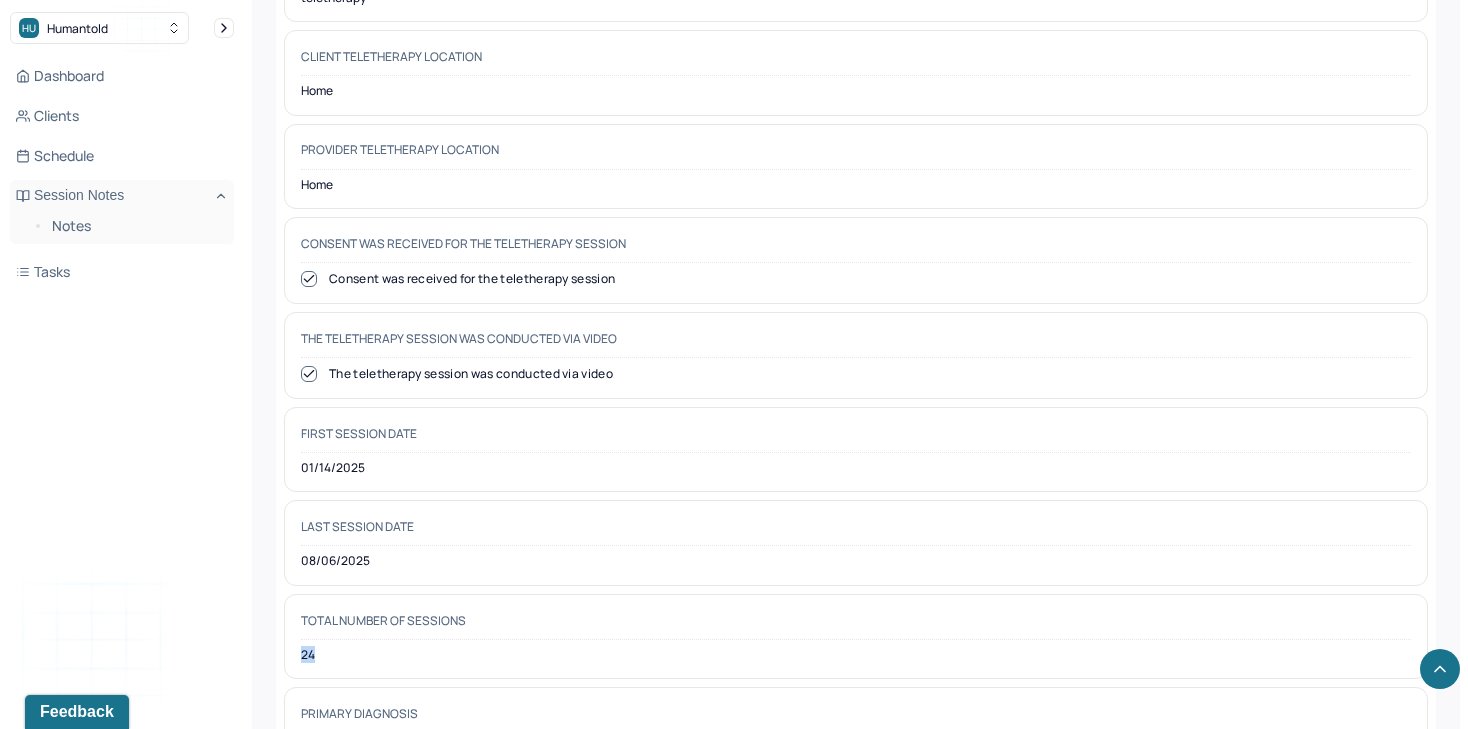 click on "24" at bounding box center [856, 655] 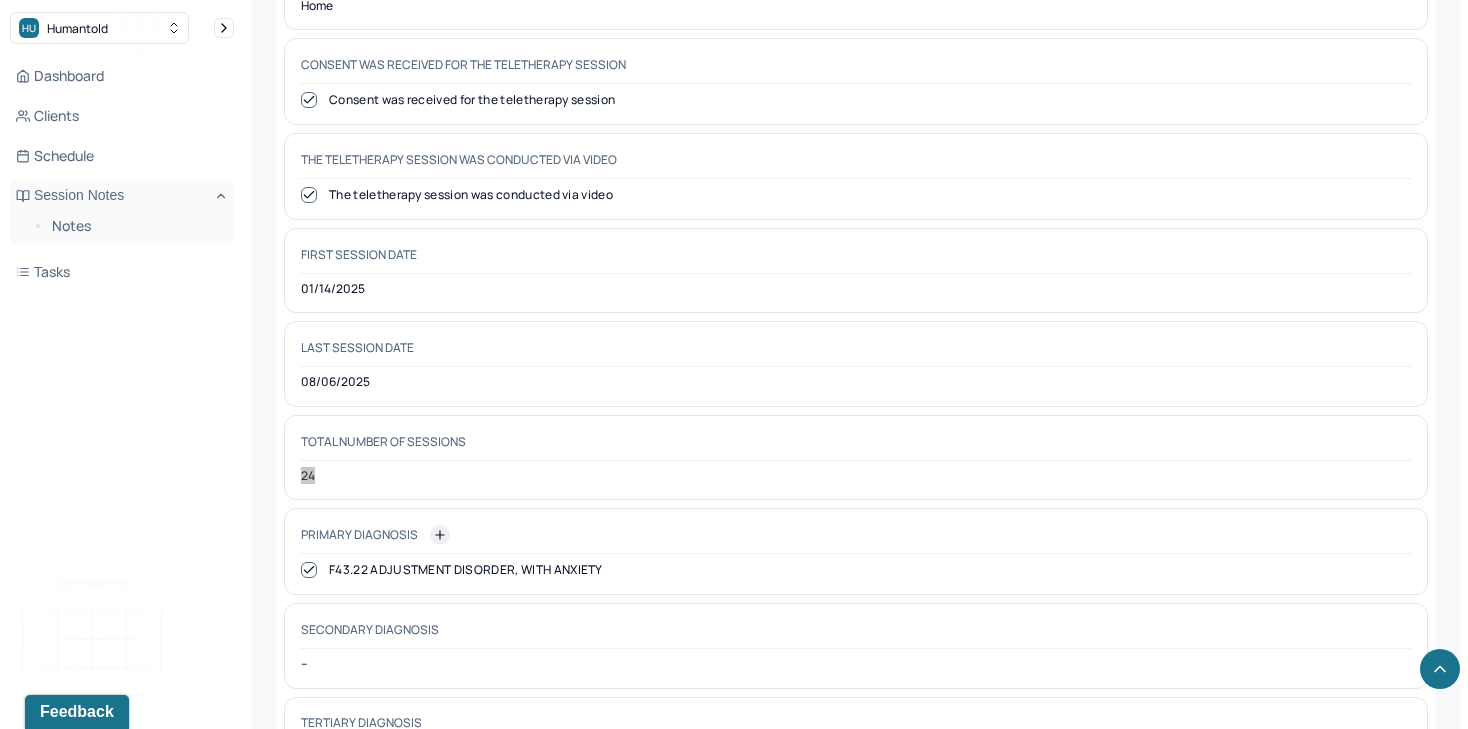 scroll, scrollTop: 900, scrollLeft: 0, axis: vertical 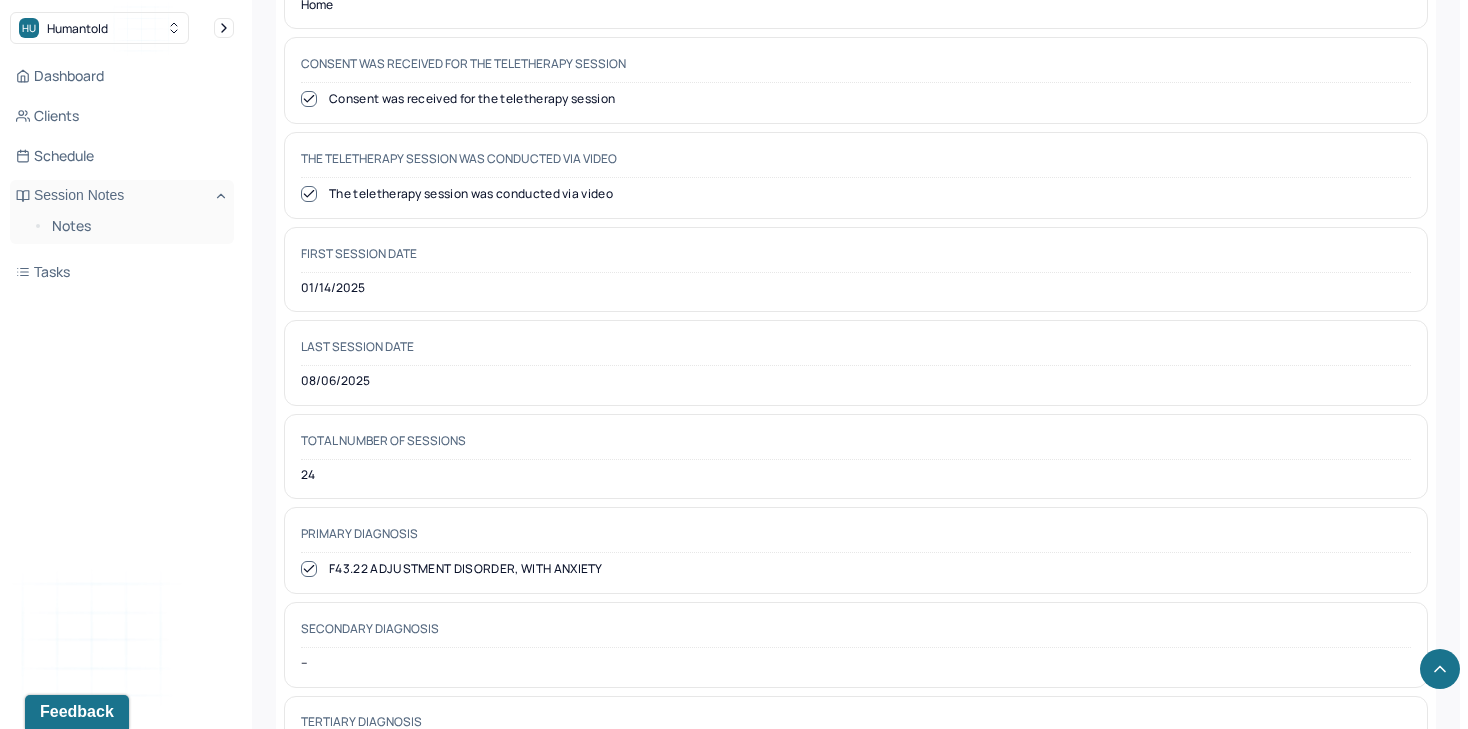 click on "F43.22 ADJUSTMENT DISORDER, WITH ANXIETY" at bounding box center (856, 569) 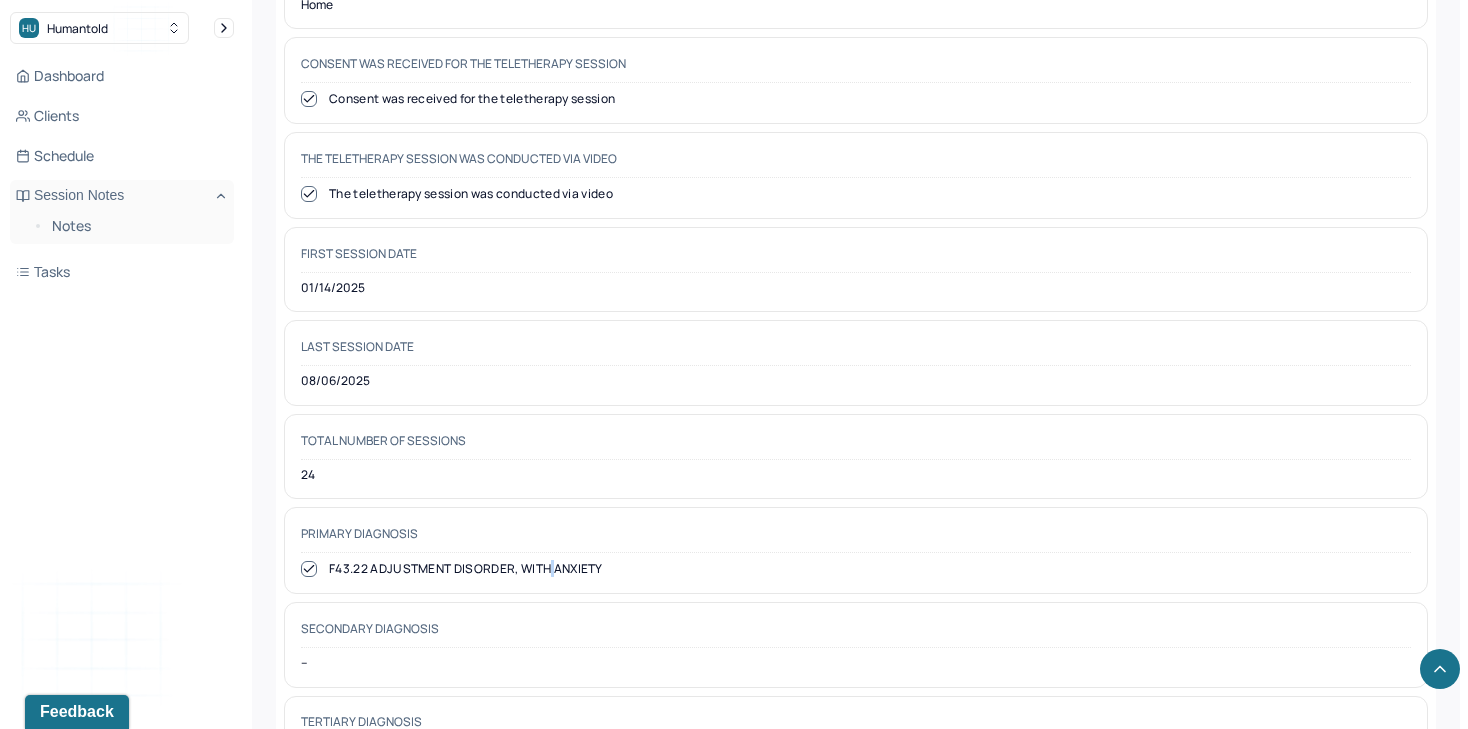 click on "F43.22 ADJUSTMENT DISORDER, WITH ANXIETY" at bounding box center [856, 569] 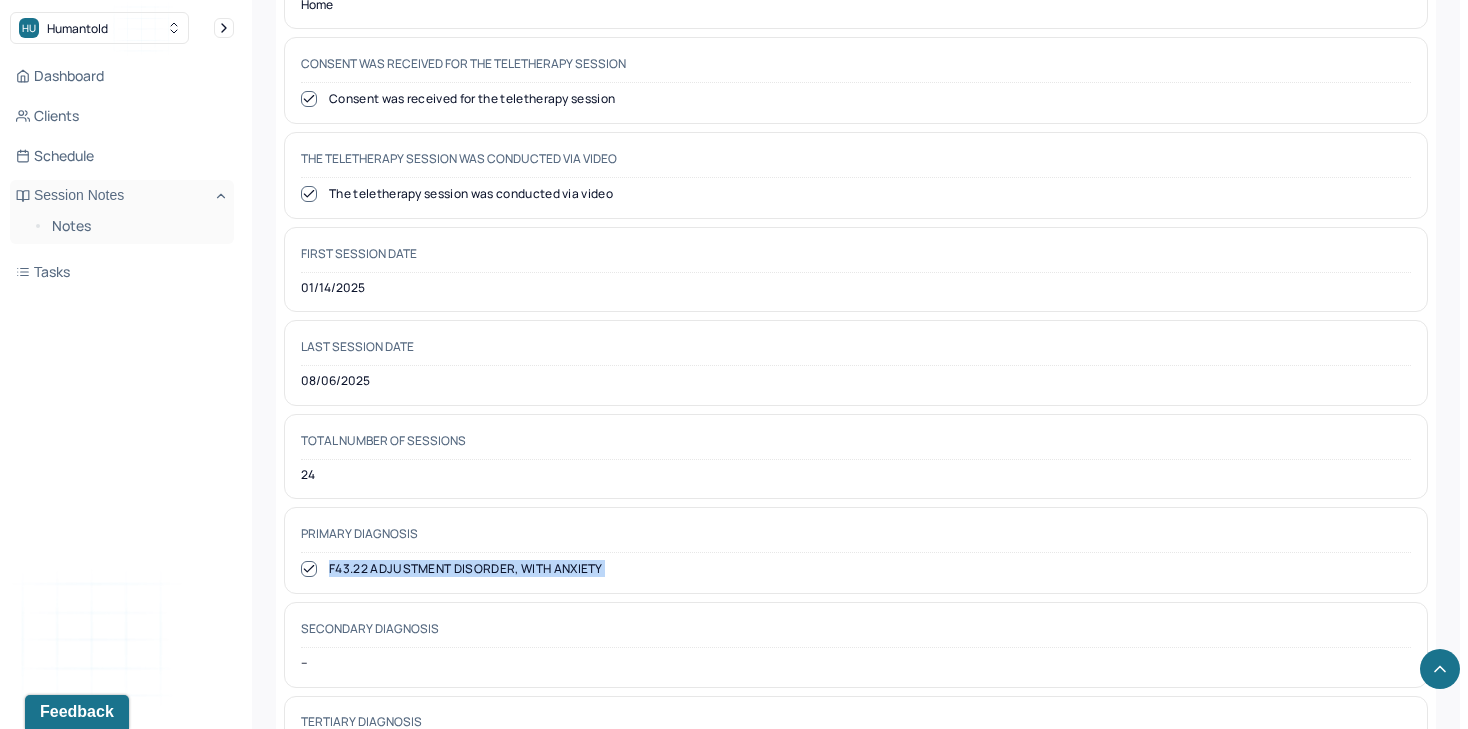 click on "F43.22 ADJUSTMENT DISORDER, WITH ANXIETY" at bounding box center [856, 569] 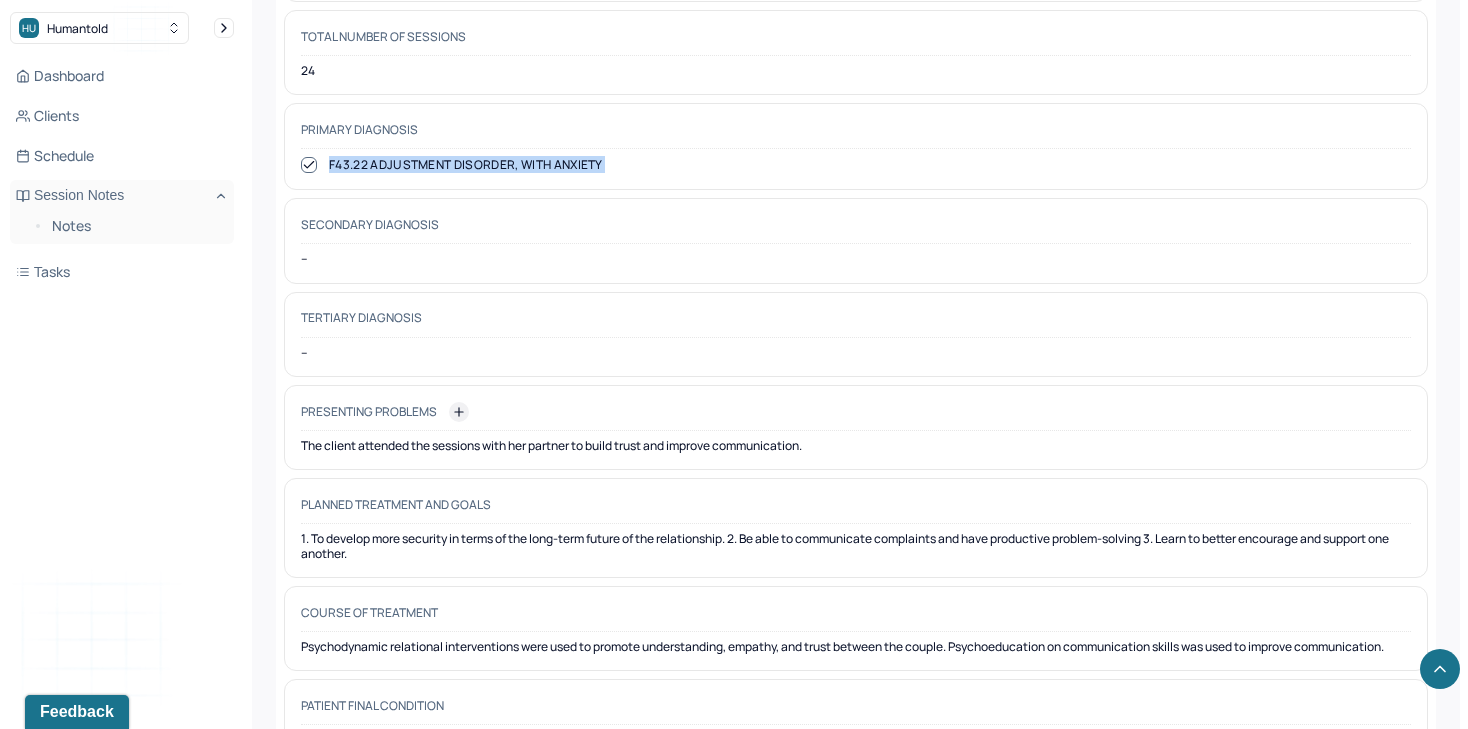 scroll, scrollTop: 1309, scrollLeft: 0, axis: vertical 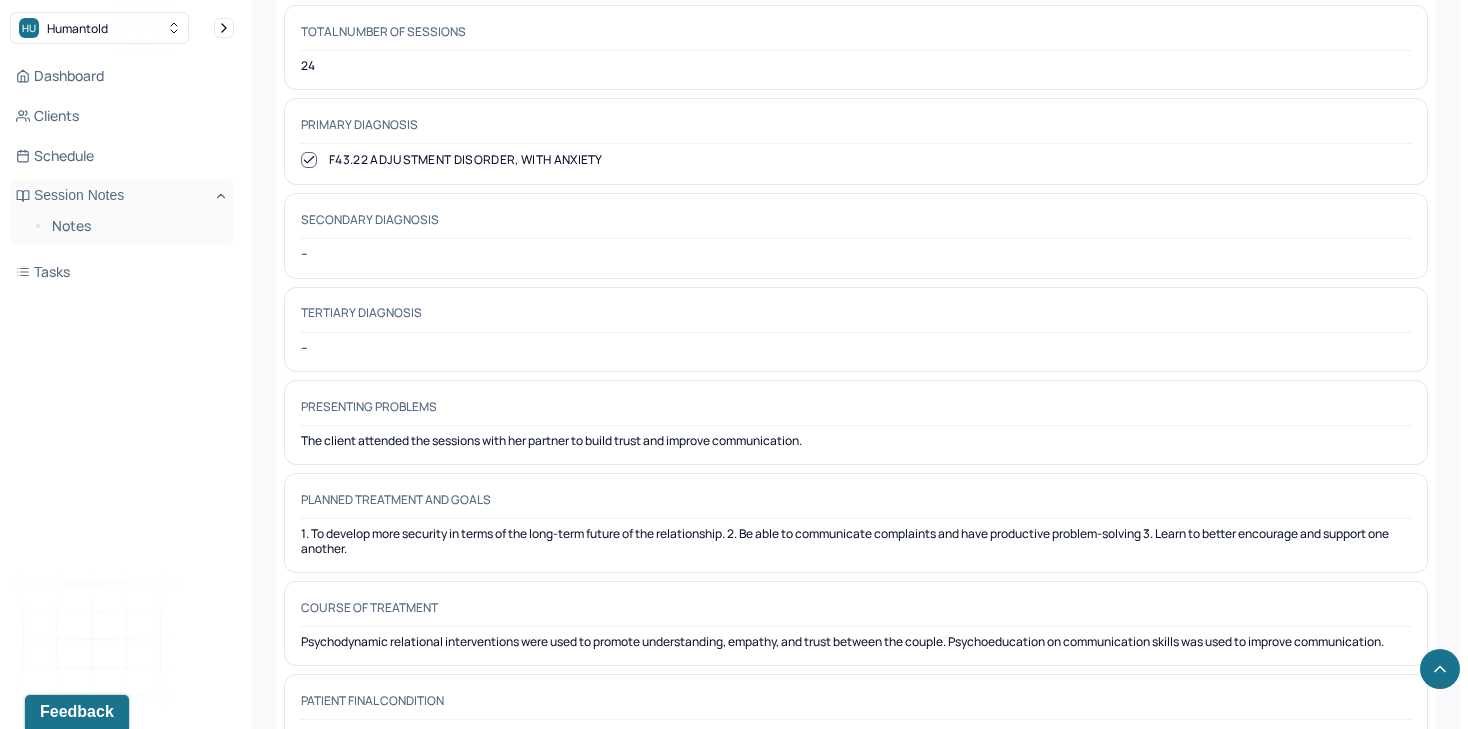 click on "The client attended the sessions with her partner to build trust and improve communication." at bounding box center [856, 441] 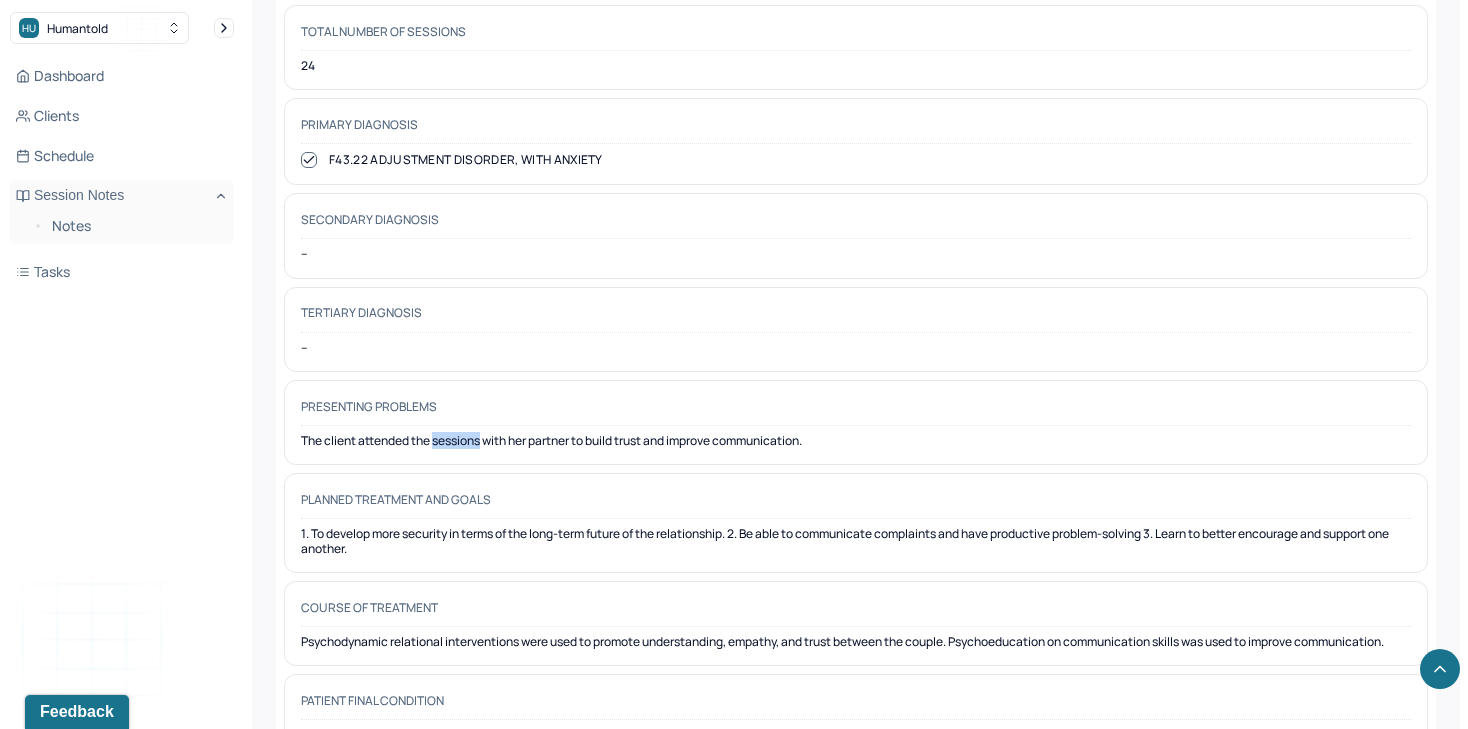 click on "The client attended the sessions with her partner to build trust and improve communication." at bounding box center (856, 441) 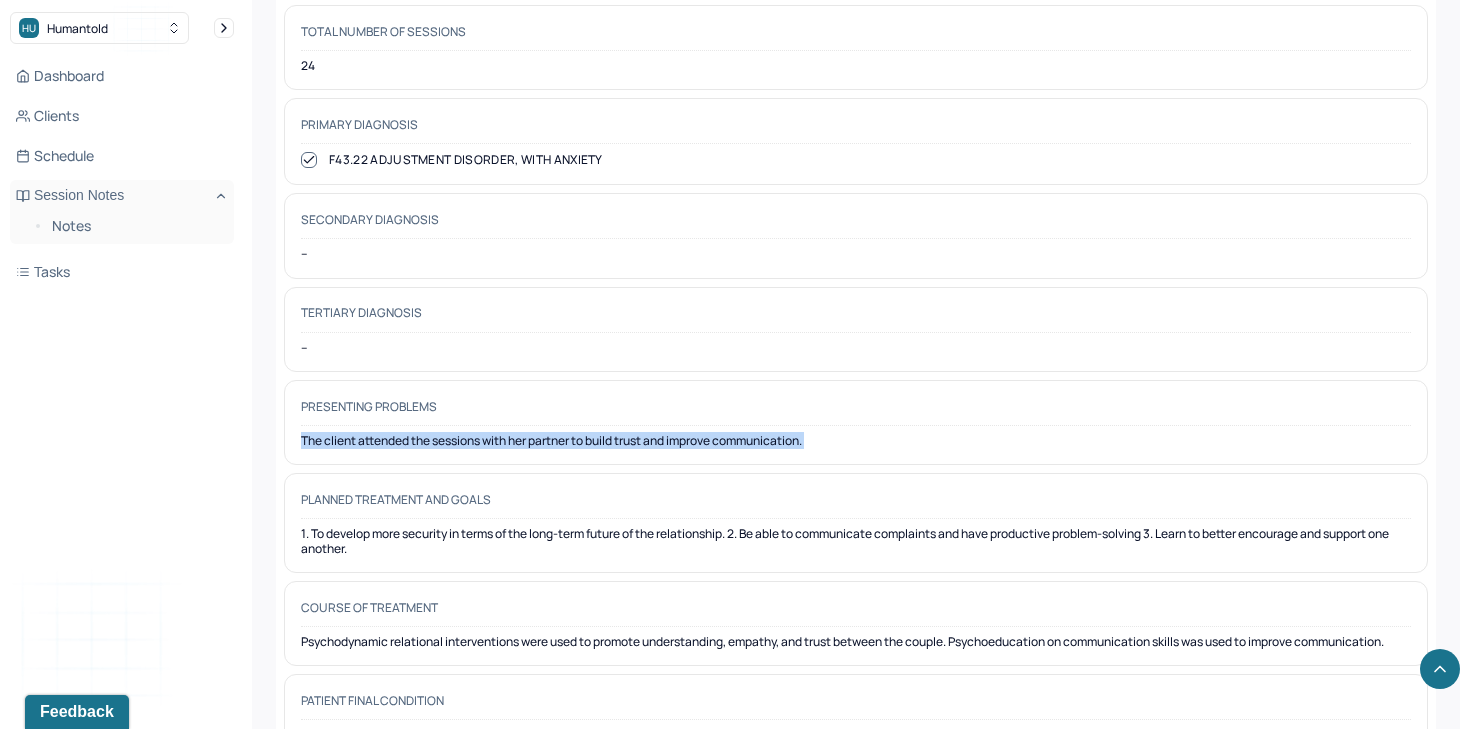click on "The client attended the sessions with her partner to build trust and improve communication." at bounding box center [856, 441] 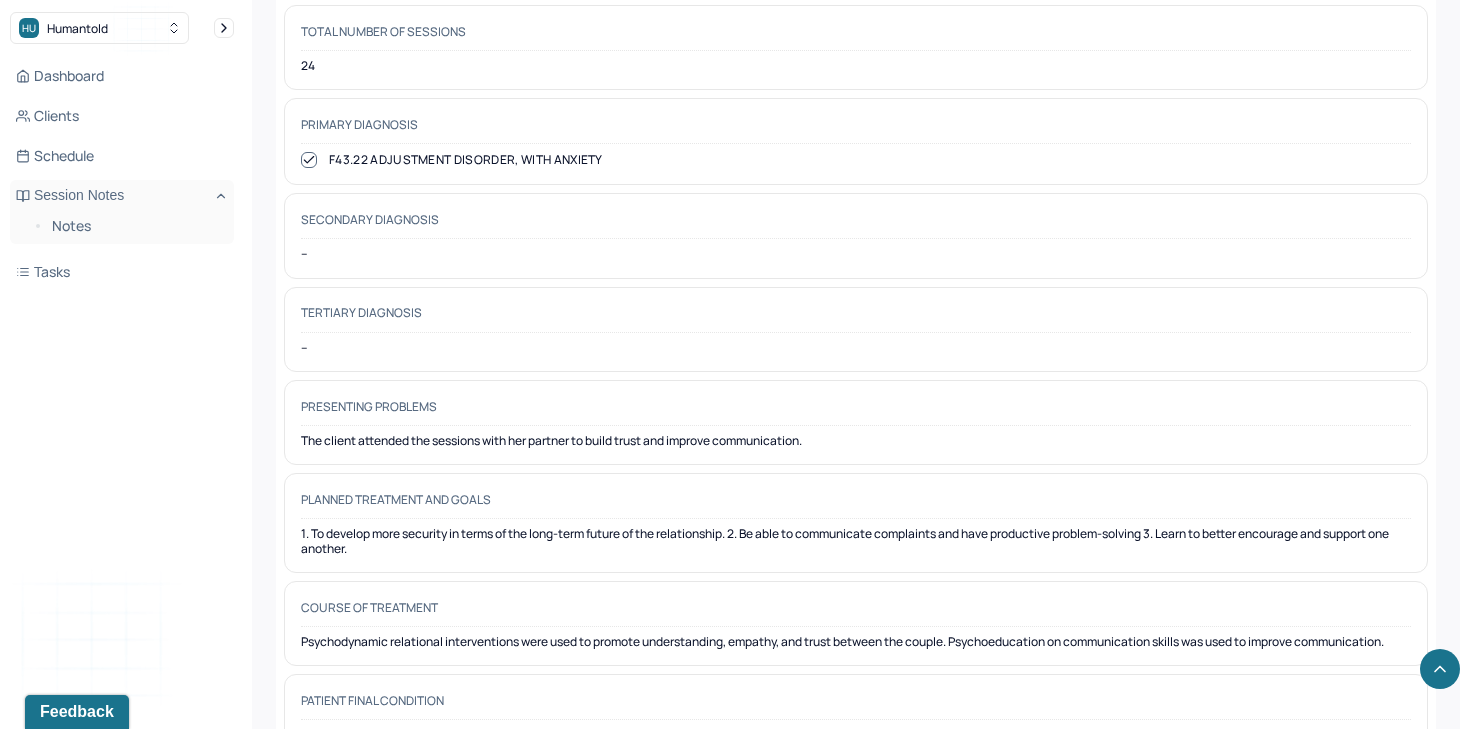 click on "1. To develop more security in terms of the long-term future of the relationship.
2. Be able to communicate complaints and have productive problem-solving
3. Learn to better encourage and support one another." at bounding box center (856, 541) 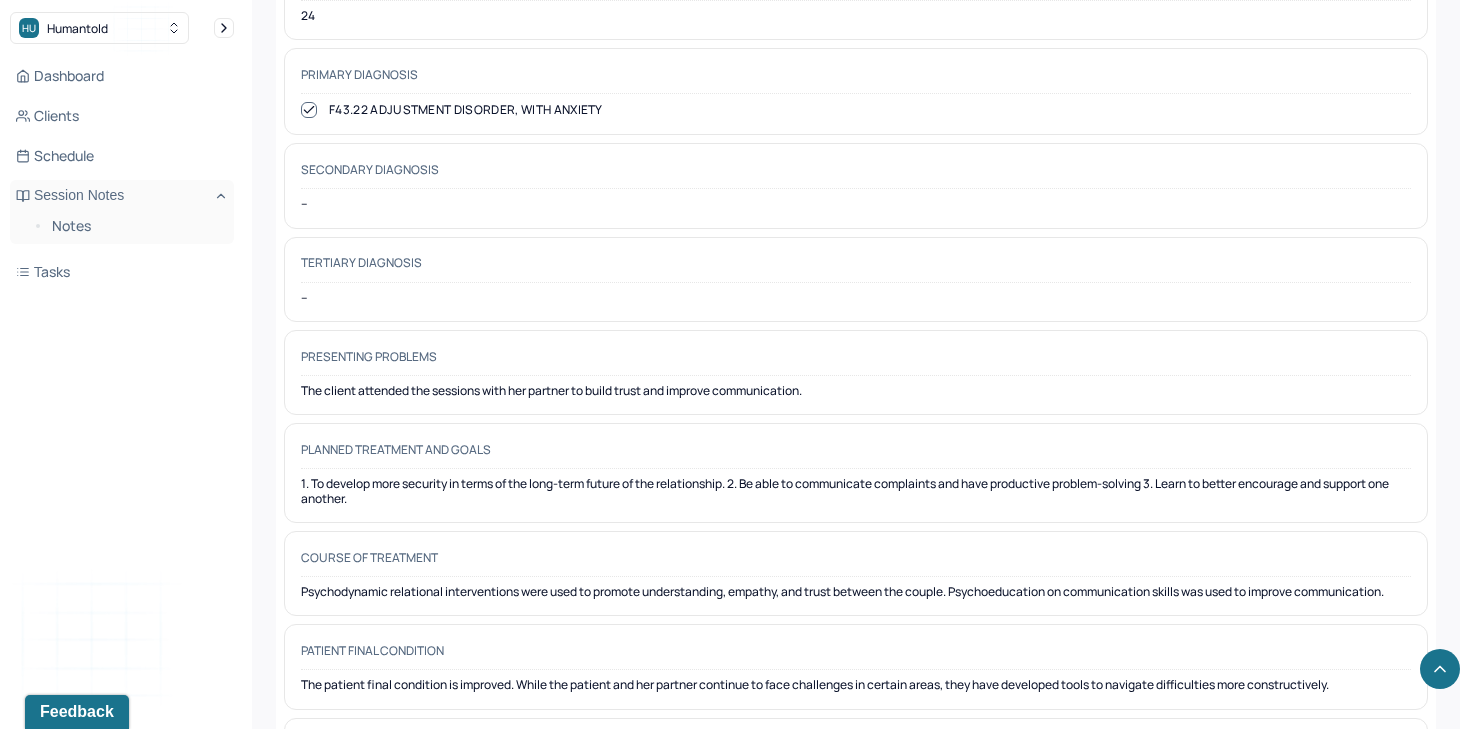 scroll, scrollTop: 1366, scrollLeft: 0, axis: vertical 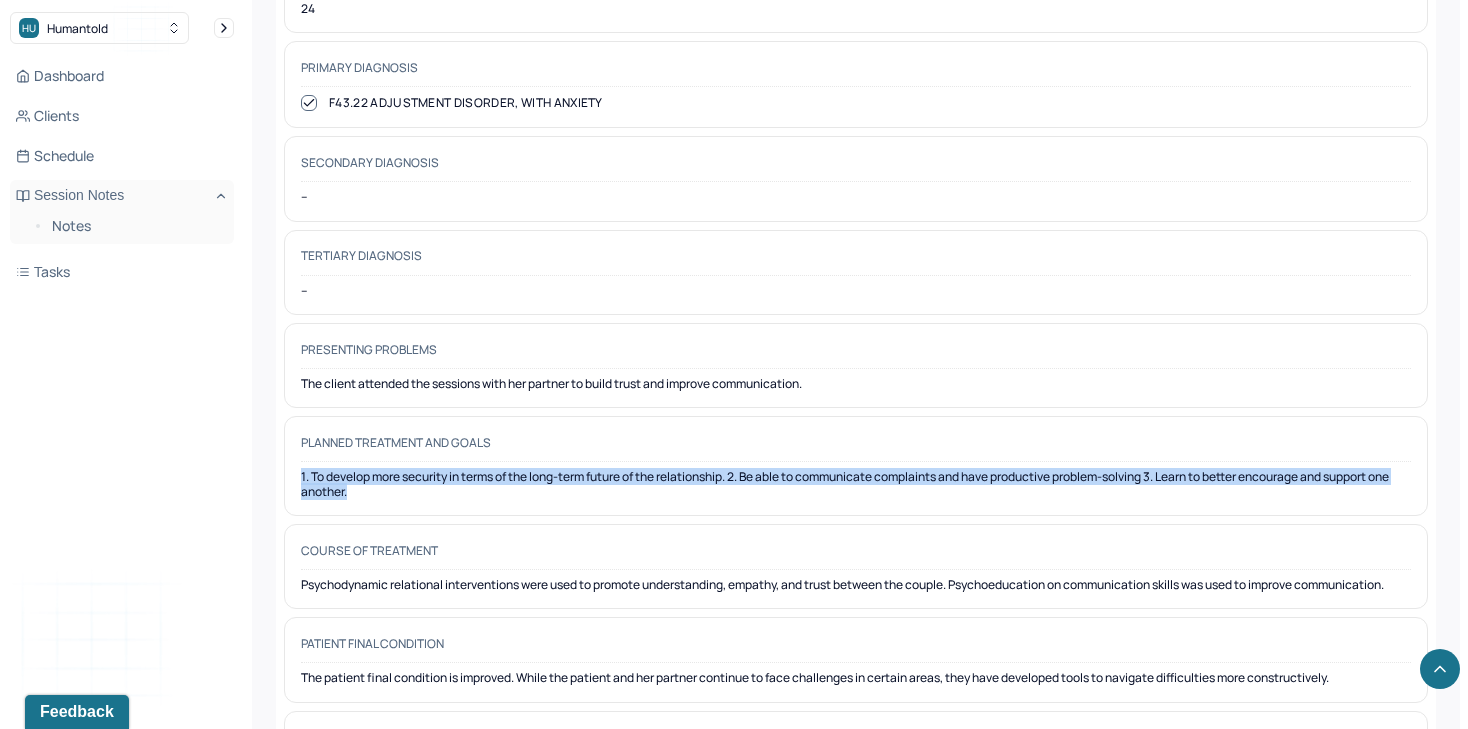 drag, startPoint x: 507, startPoint y: 489, endPoint x: 285, endPoint y: 463, distance: 223.51733 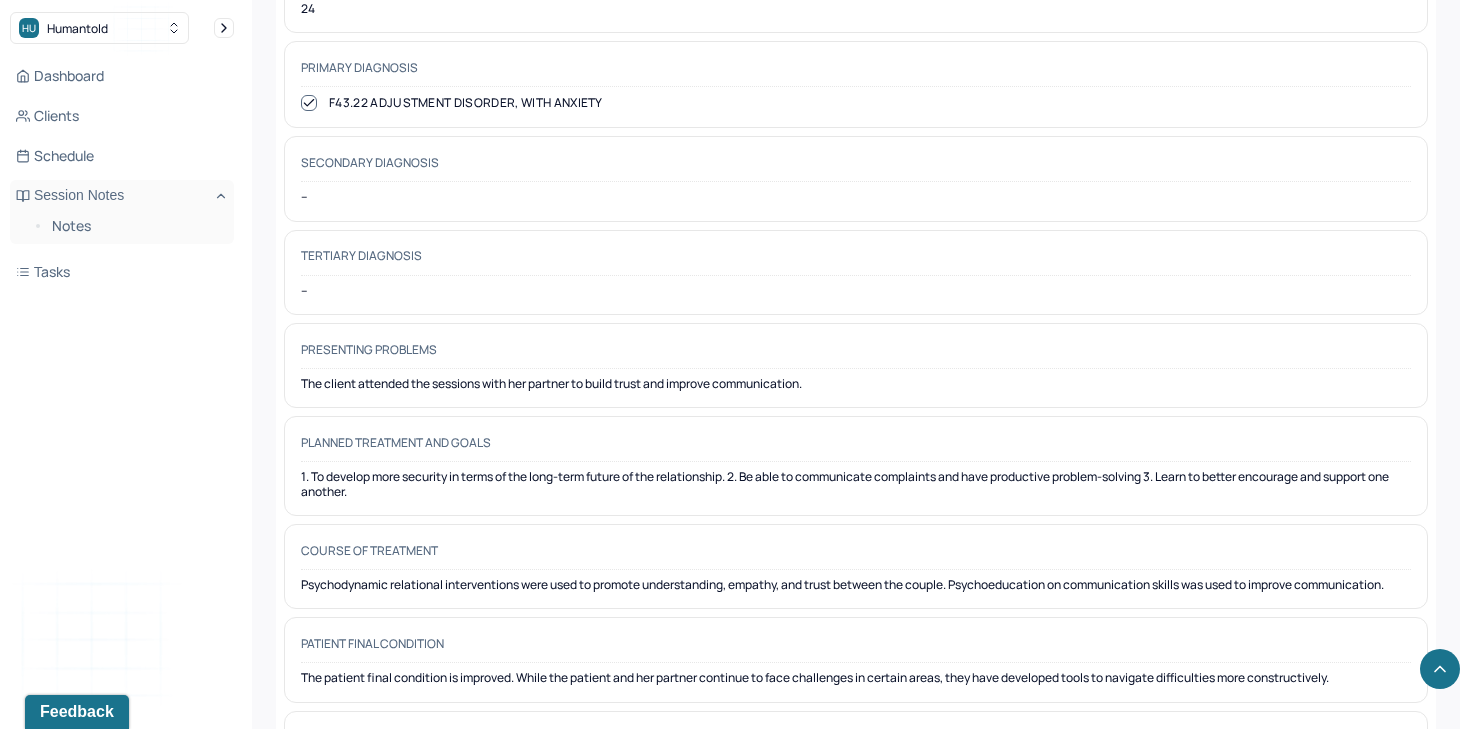 click on "Psychodynamic relational interventions were used to promote understanding, empathy, and trust between the couple. Psychoeducation on communication skills was used to improve communication." at bounding box center [856, 585] 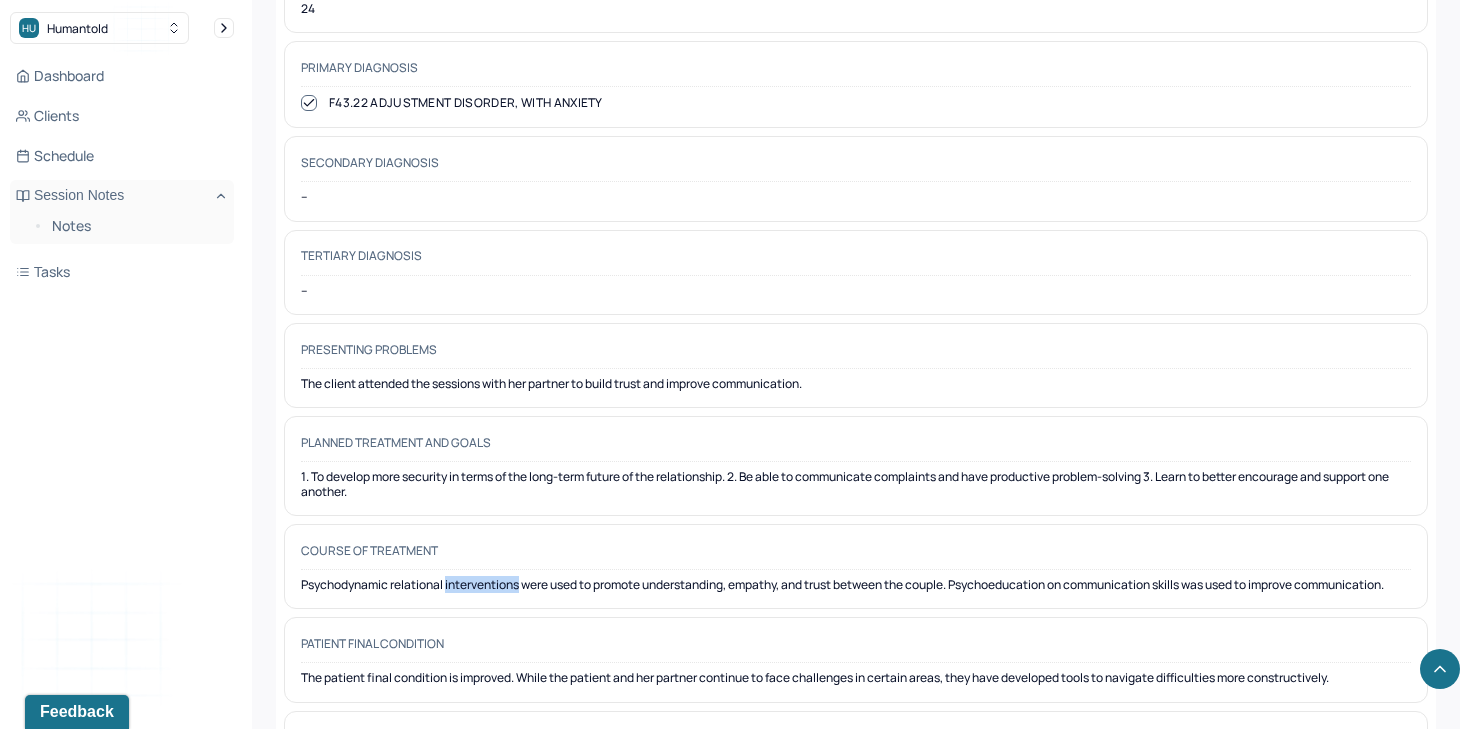click on "Psychodynamic relational interventions were used to promote understanding, empathy, and trust between the couple. Psychoeducation on communication skills was used to improve communication." at bounding box center [856, 585] 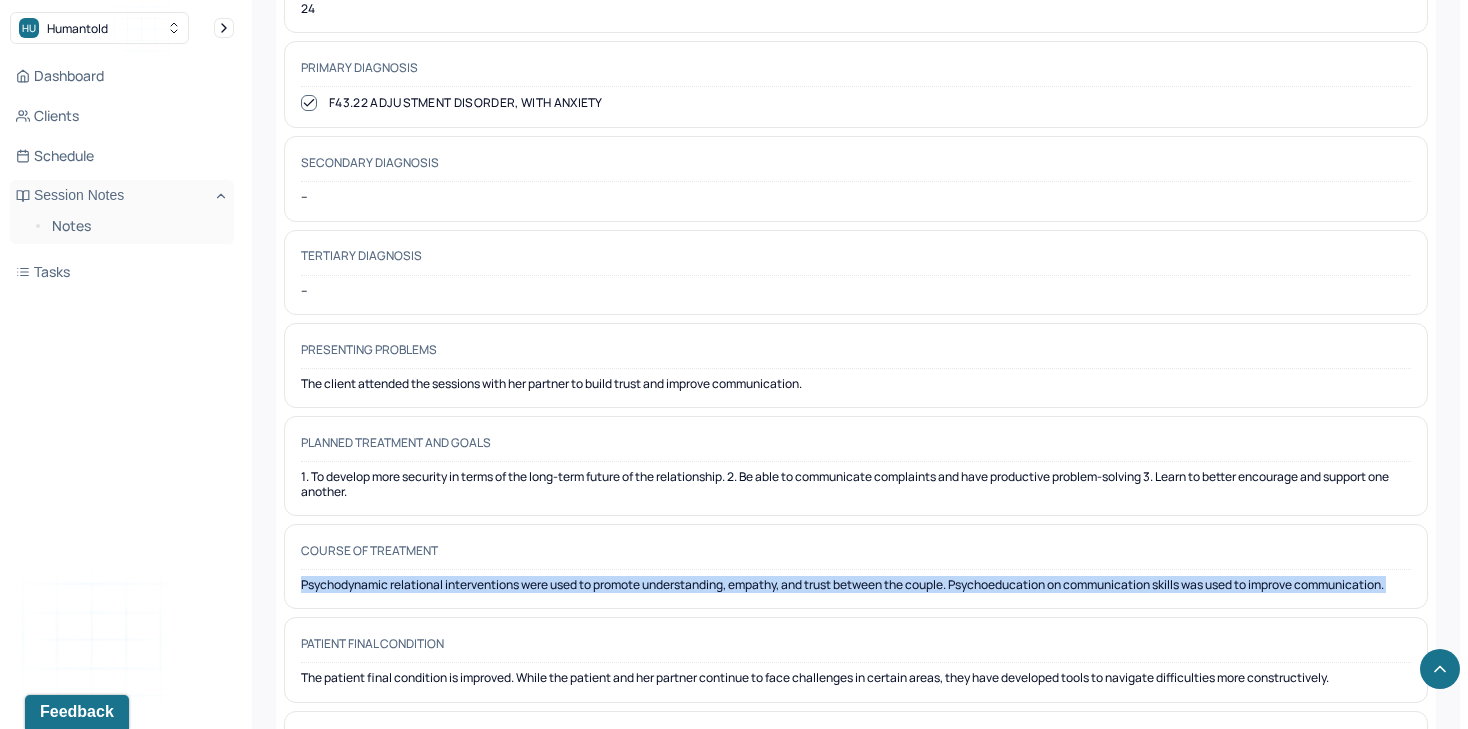 click on "Psychodynamic relational interventions were used to promote understanding, empathy, and trust between the couple. Psychoeducation on communication skills was used to improve communication." at bounding box center [856, 585] 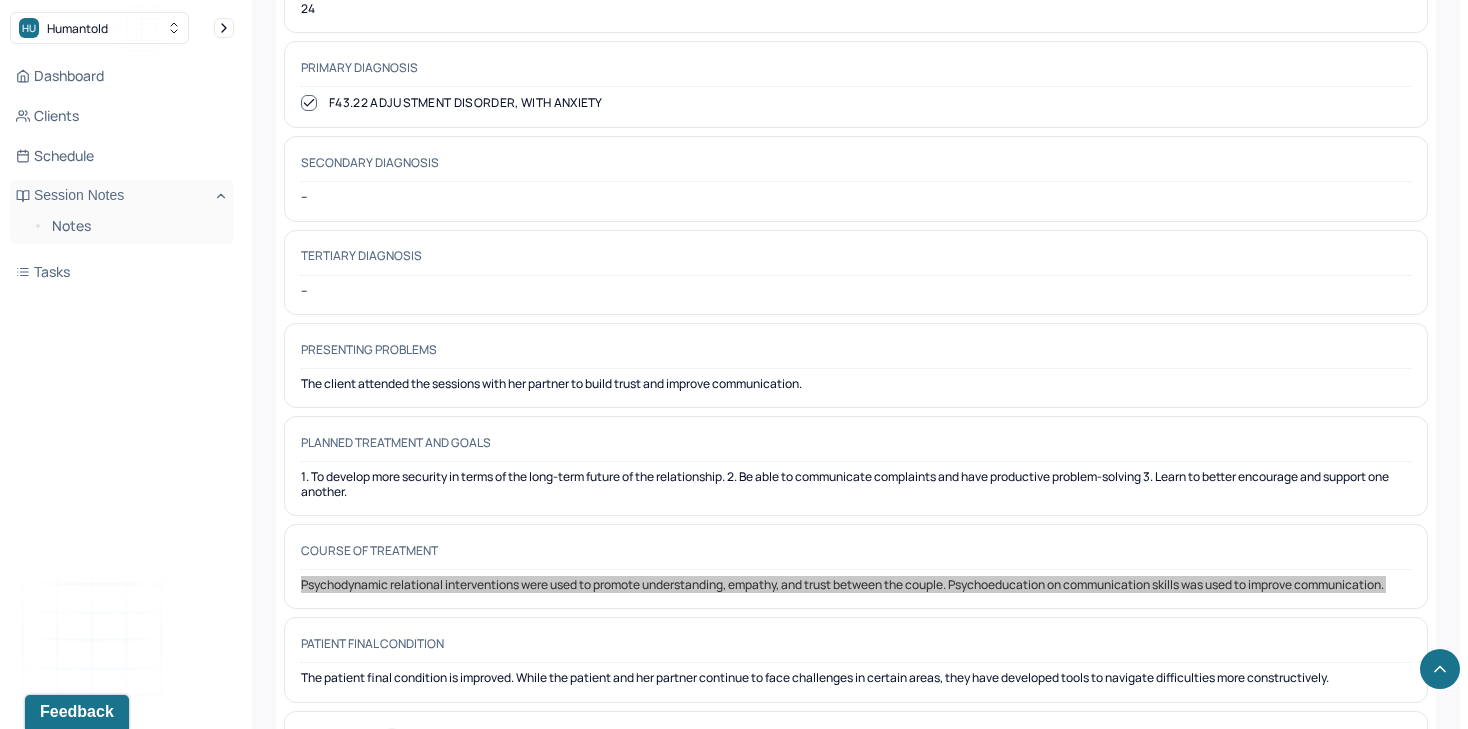 scroll, scrollTop: 1416, scrollLeft: 0, axis: vertical 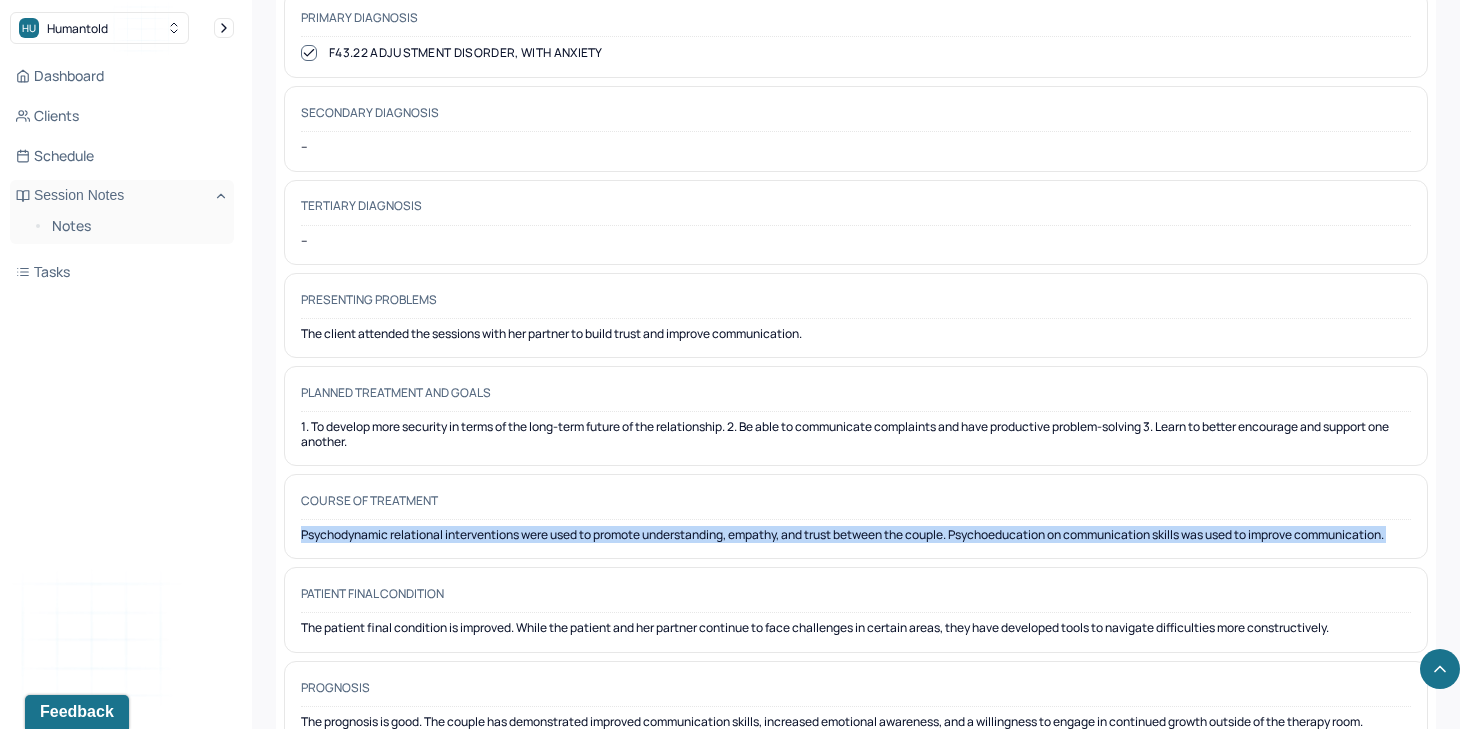 click on "The patient final condition is improved. While the patient and her partner continue to face challenges in certain areas, they have developed tools to navigate difficulties more constructively." at bounding box center (856, 628) 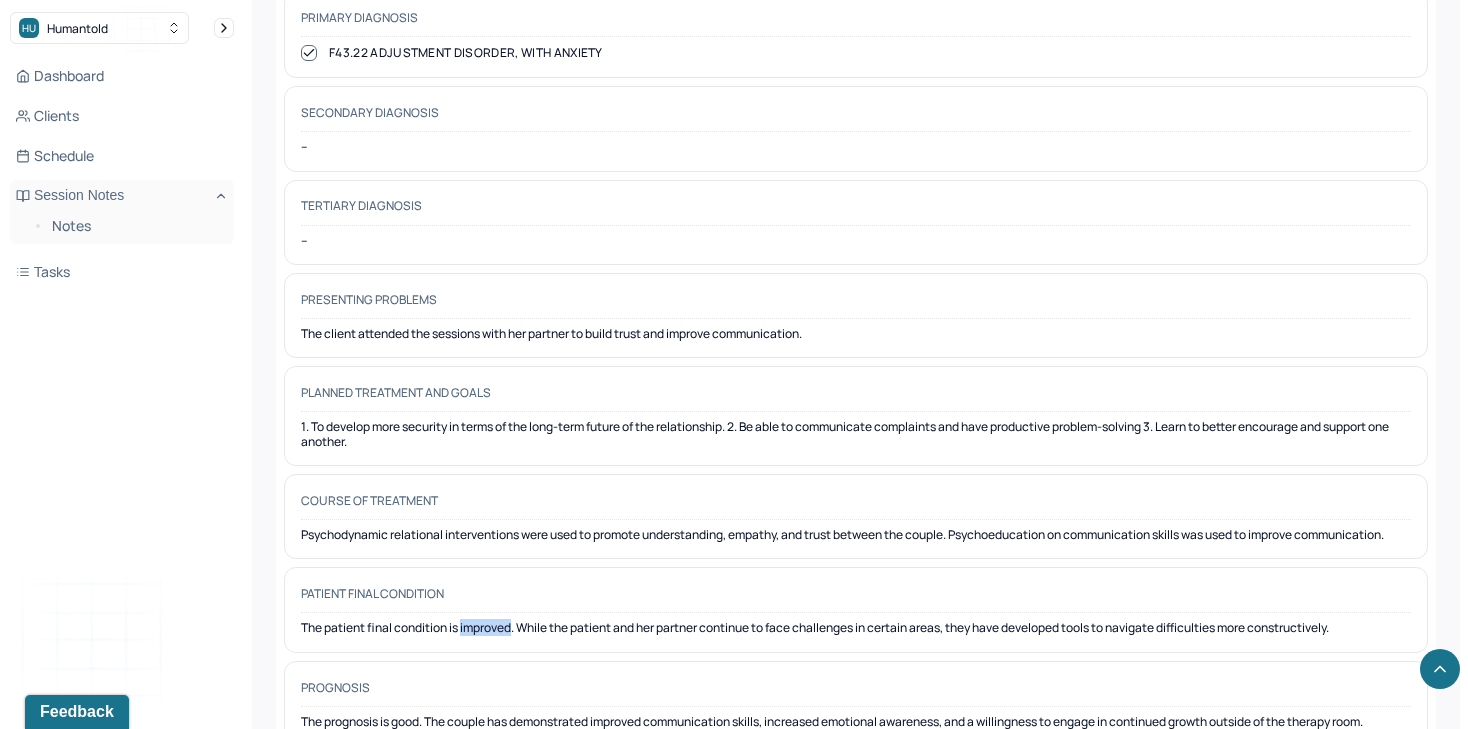 click on "The patient final condition is improved. While the patient and her partner continue to face challenges in certain areas, they have developed tools to navigate difficulties more constructively." at bounding box center [856, 628] 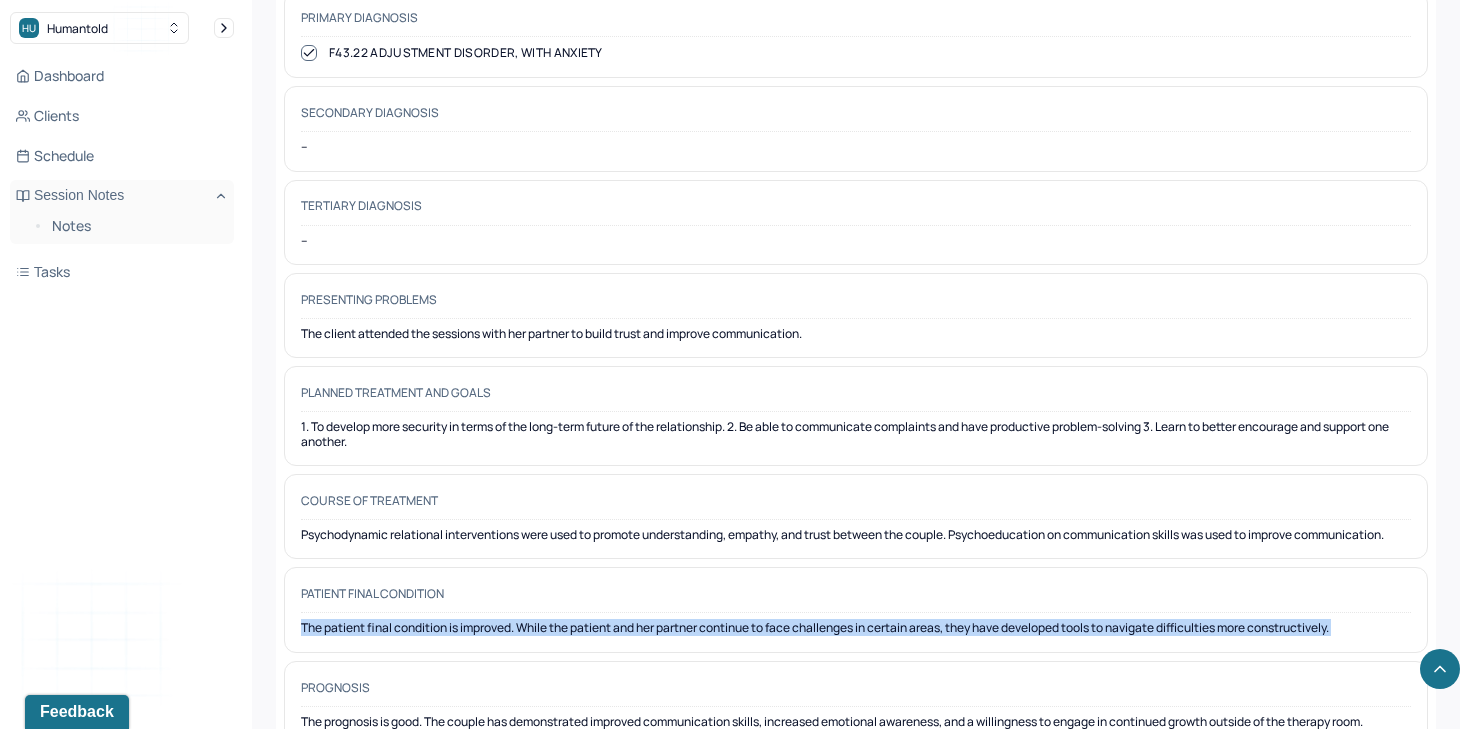 click on "The patient final condition is improved. While the patient and her partner continue to face challenges in certain areas, they have developed tools to navigate difficulties more constructively." at bounding box center (856, 628) 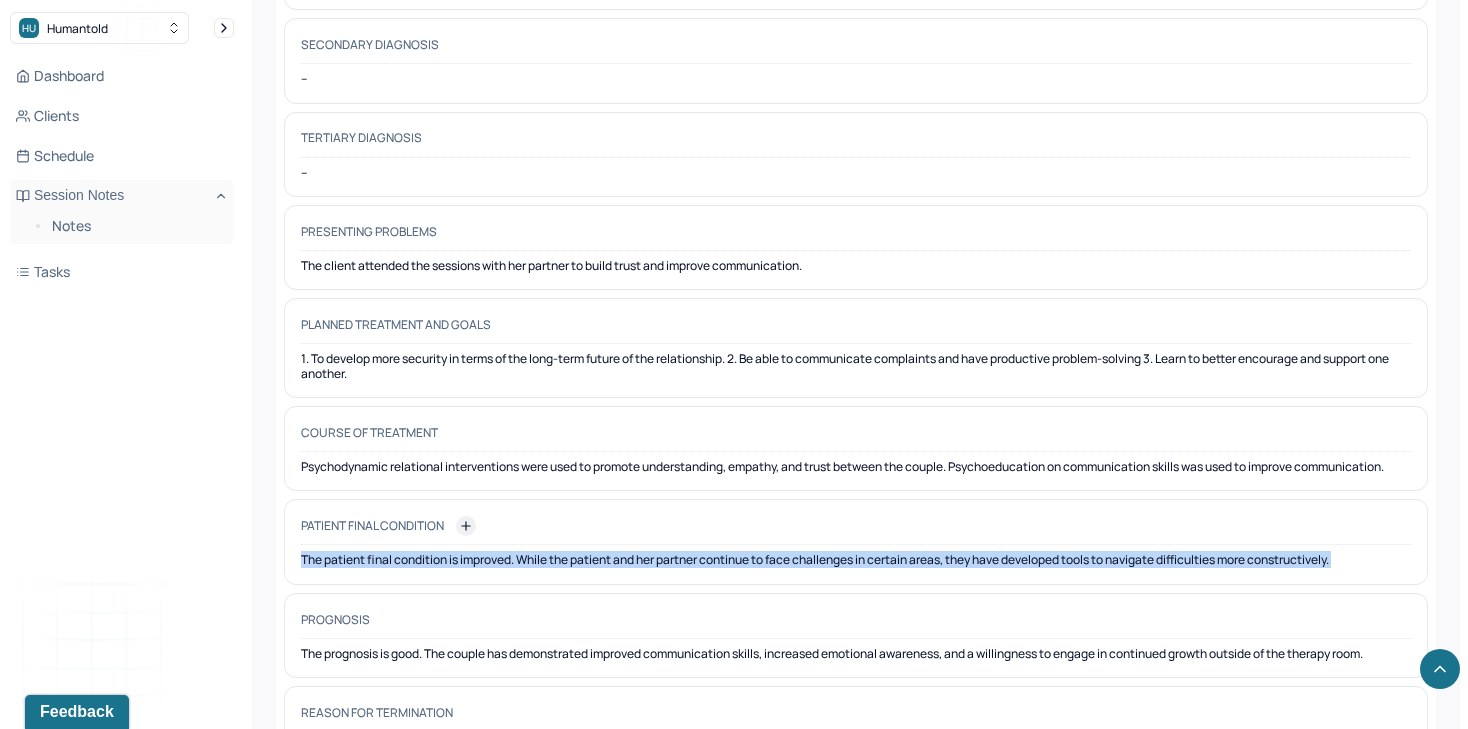 scroll, scrollTop: 1518, scrollLeft: 0, axis: vertical 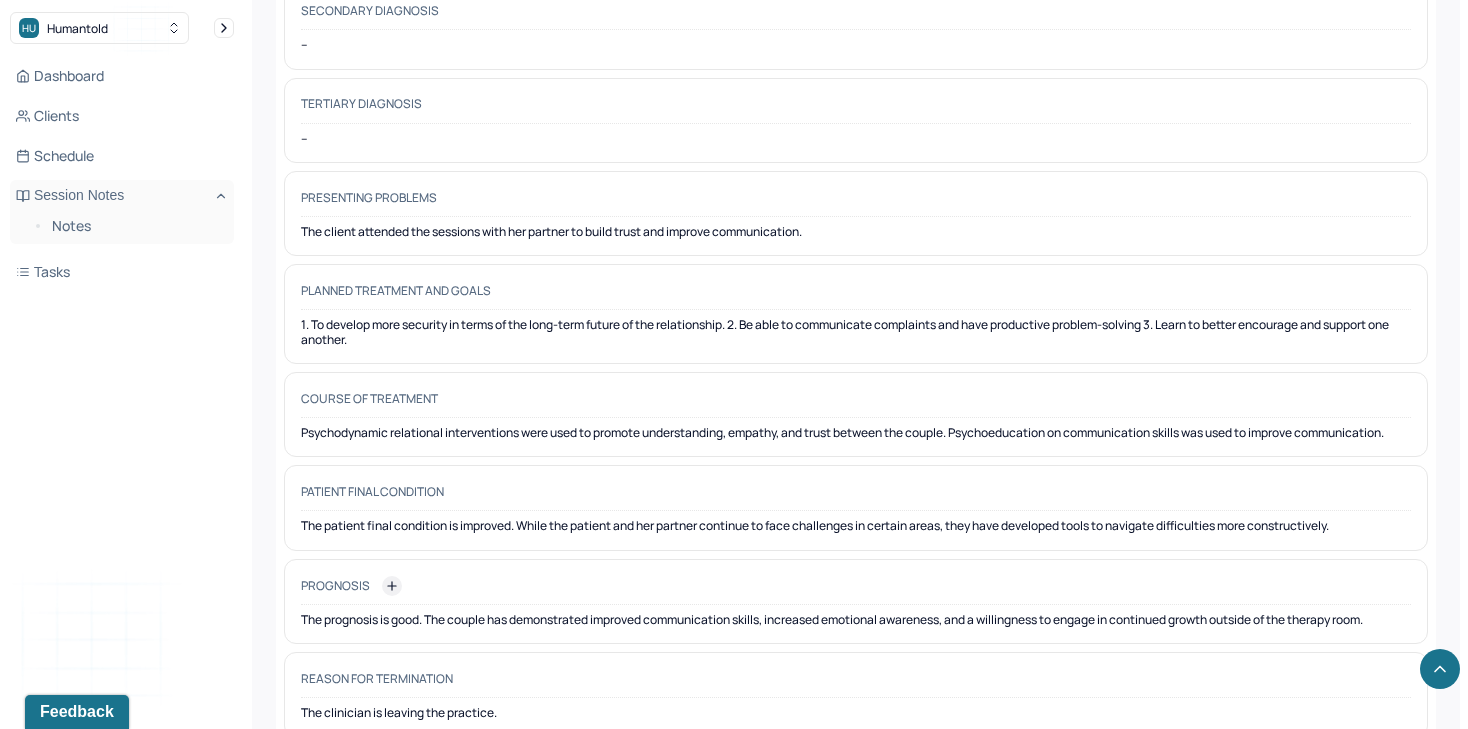 click on "Prognosis" at bounding box center [856, 590] 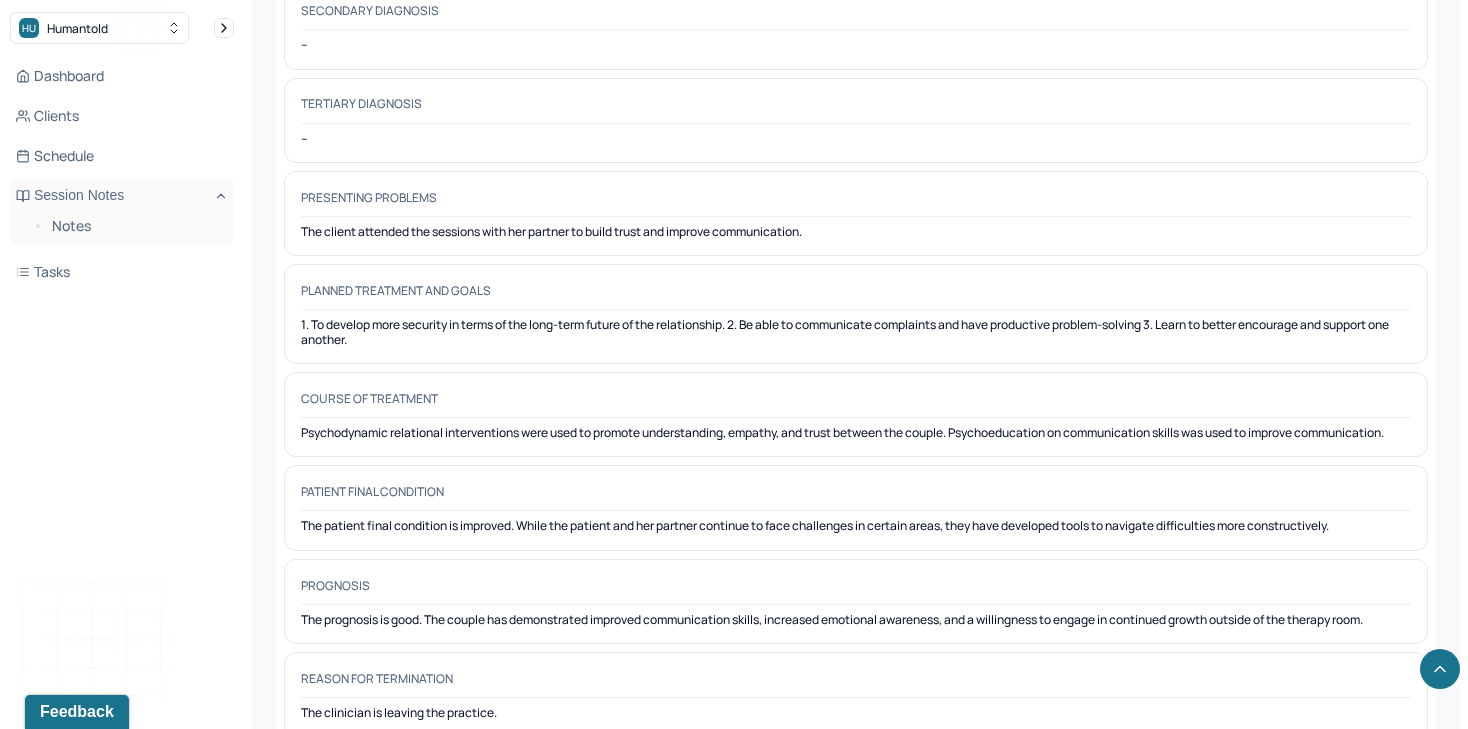 click on "Prognosis The prognosis is good. The couple has demonstrated improved communication skills, increased emotional awareness, and a willingness to engage in continued growth outside of the therapy room." at bounding box center (856, 601) 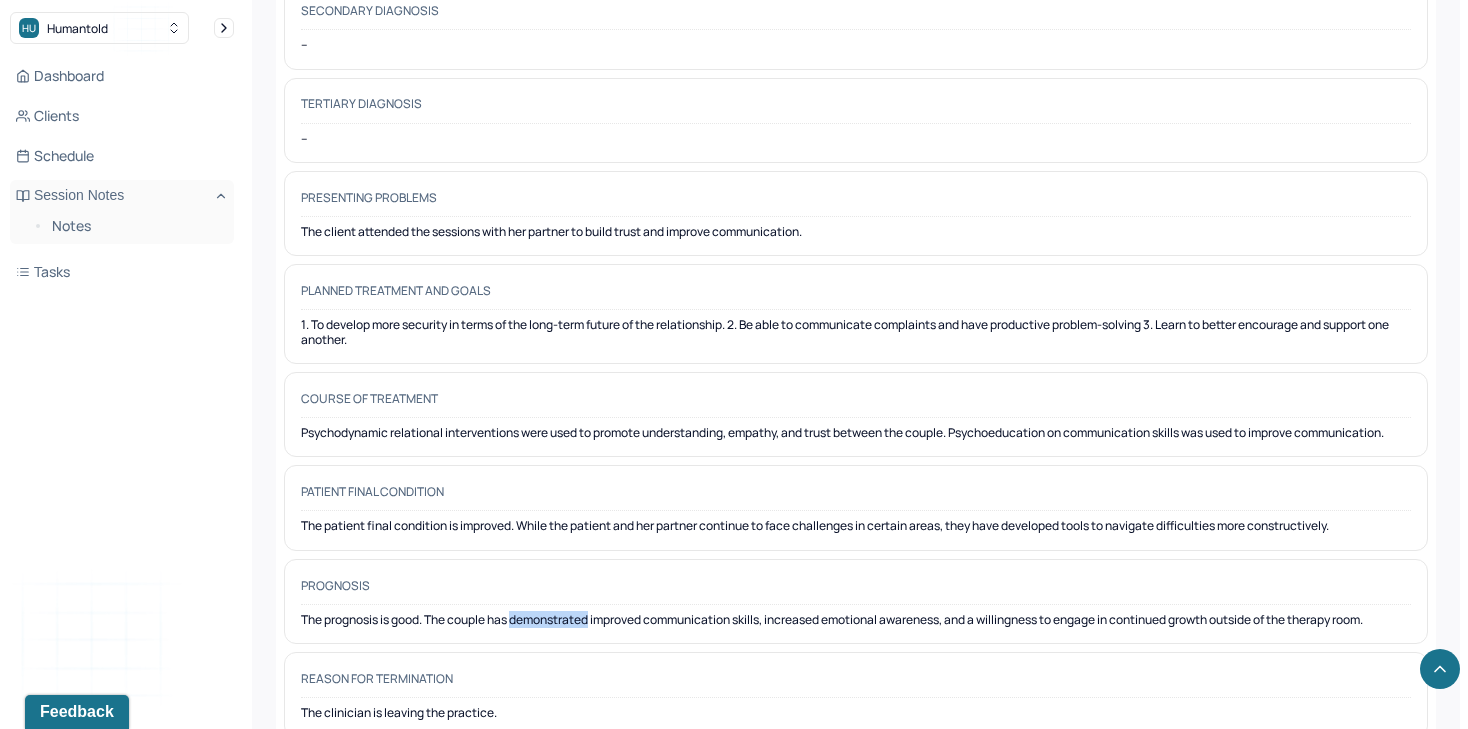 click on "The prognosis is good. The couple has demonstrated improved communication skills, increased emotional awareness, and a willingness to engage in continued growth outside of the therapy room." at bounding box center [856, 620] 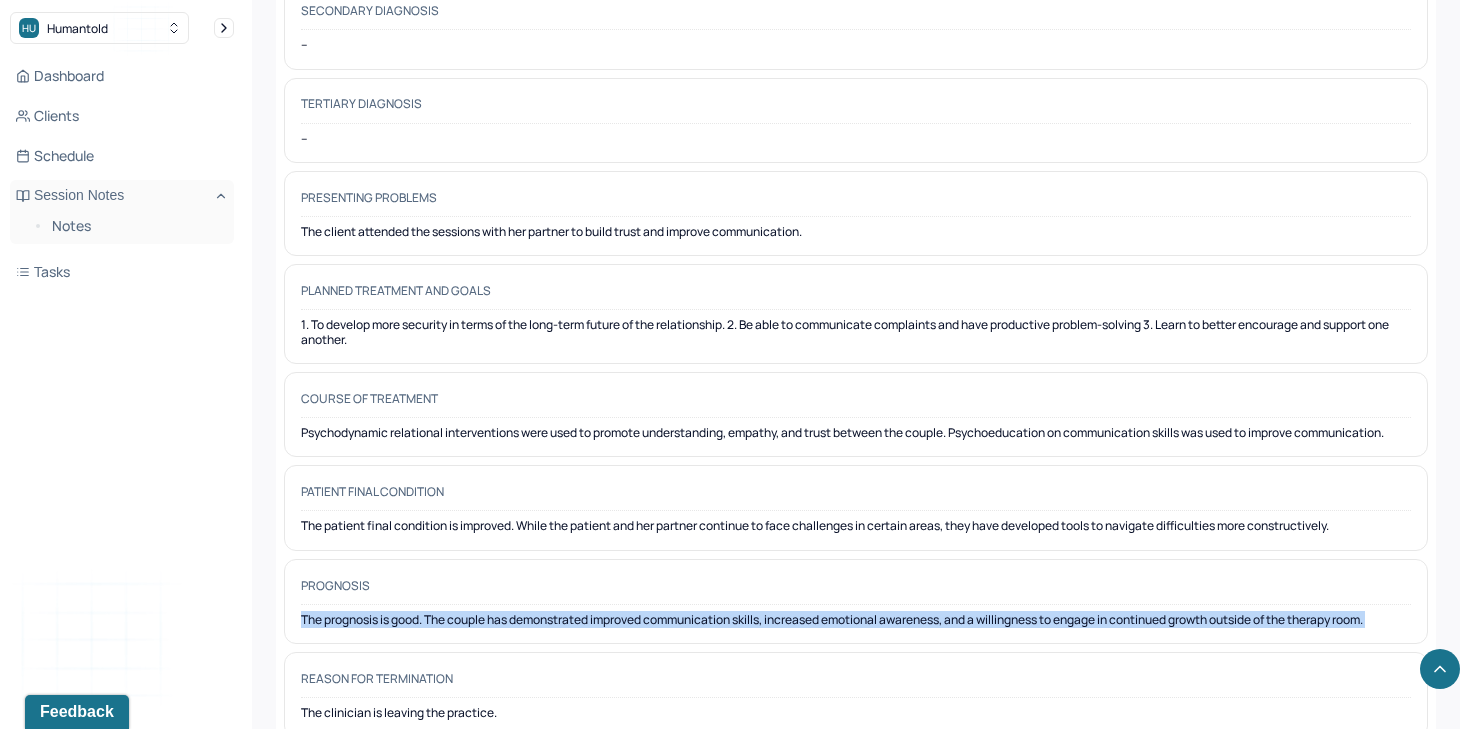 click on "The prognosis is good. The couple has demonstrated improved communication skills, increased emotional awareness, and a willingness to engage in continued growth outside of the therapy room." at bounding box center (856, 620) 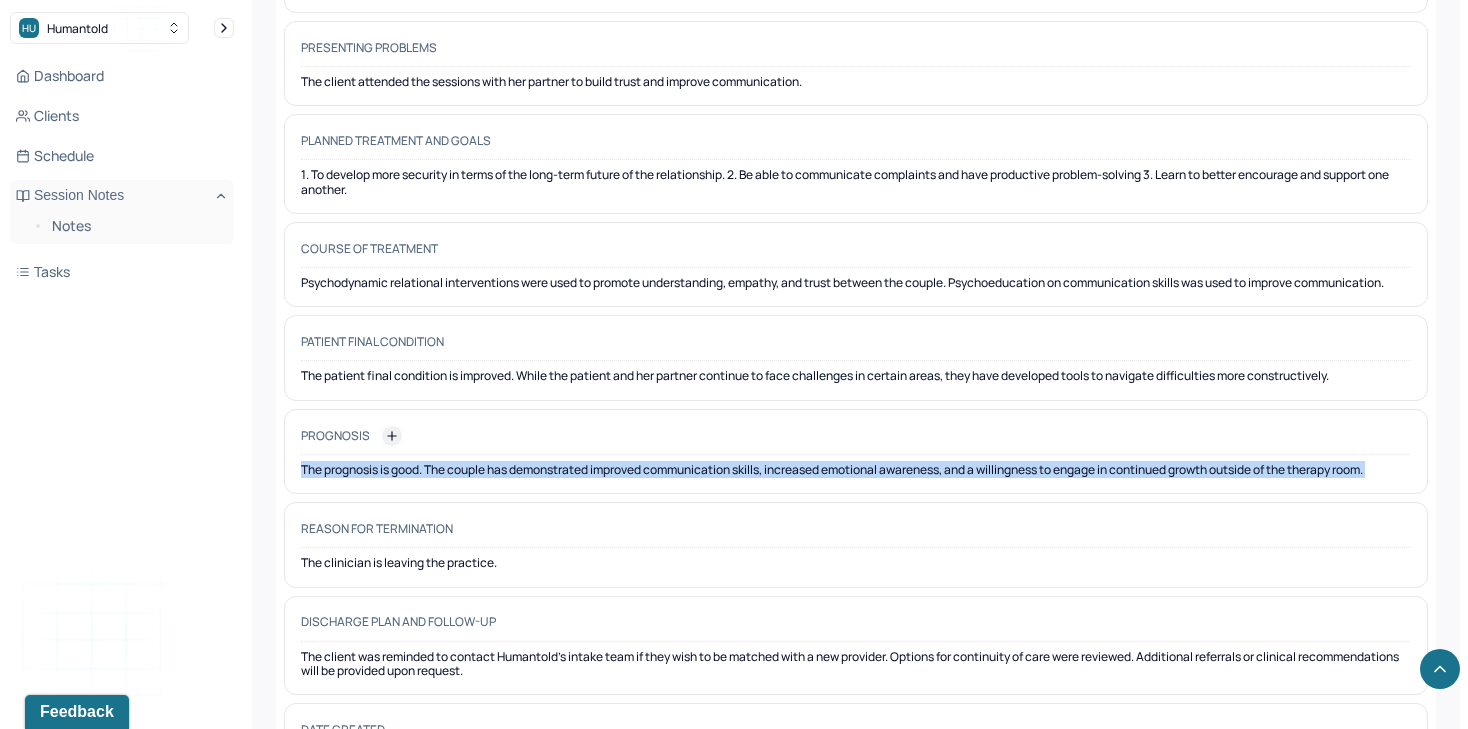 scroll, scrollTop: 1687, scrollLeft: 0, axis: vertical 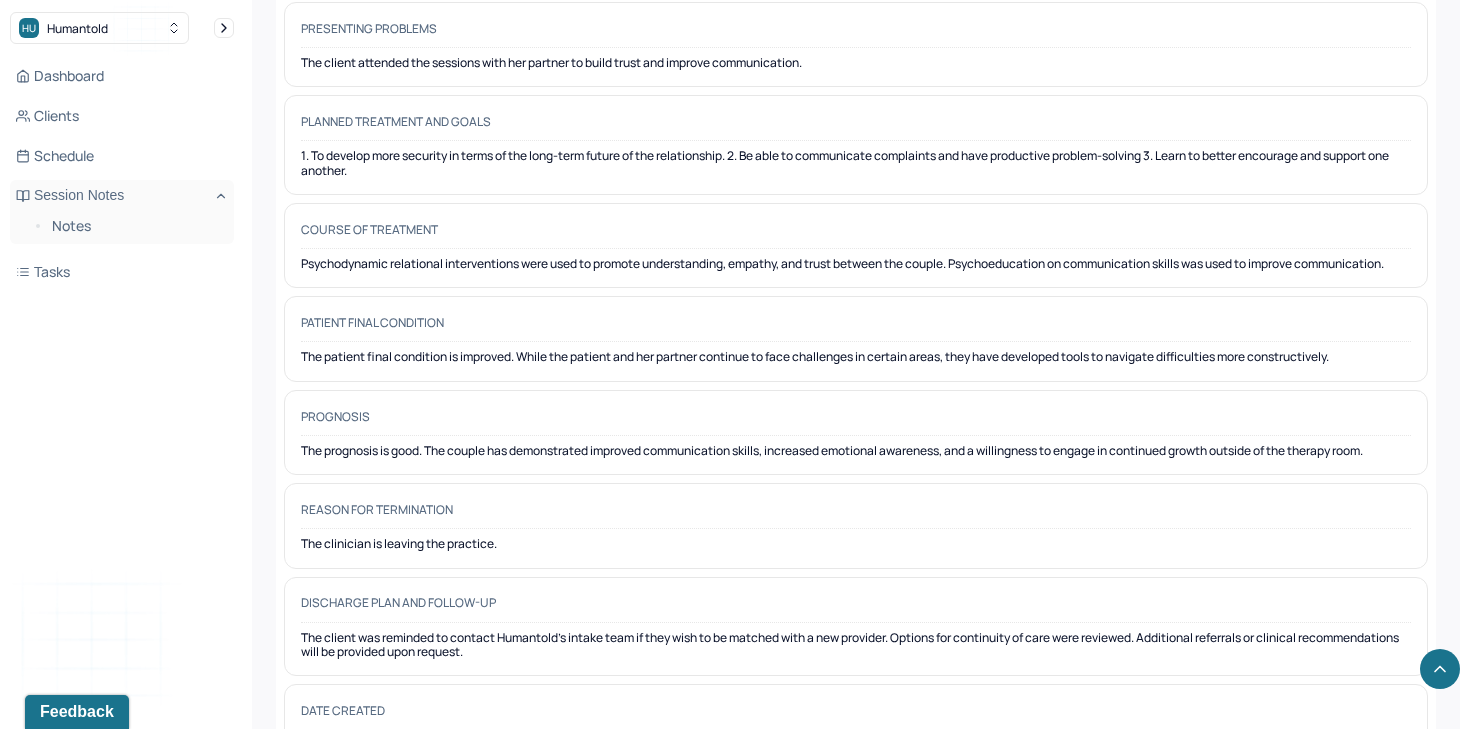 click on "The clinician is leaving the practice." at bounding box center [856, 544] 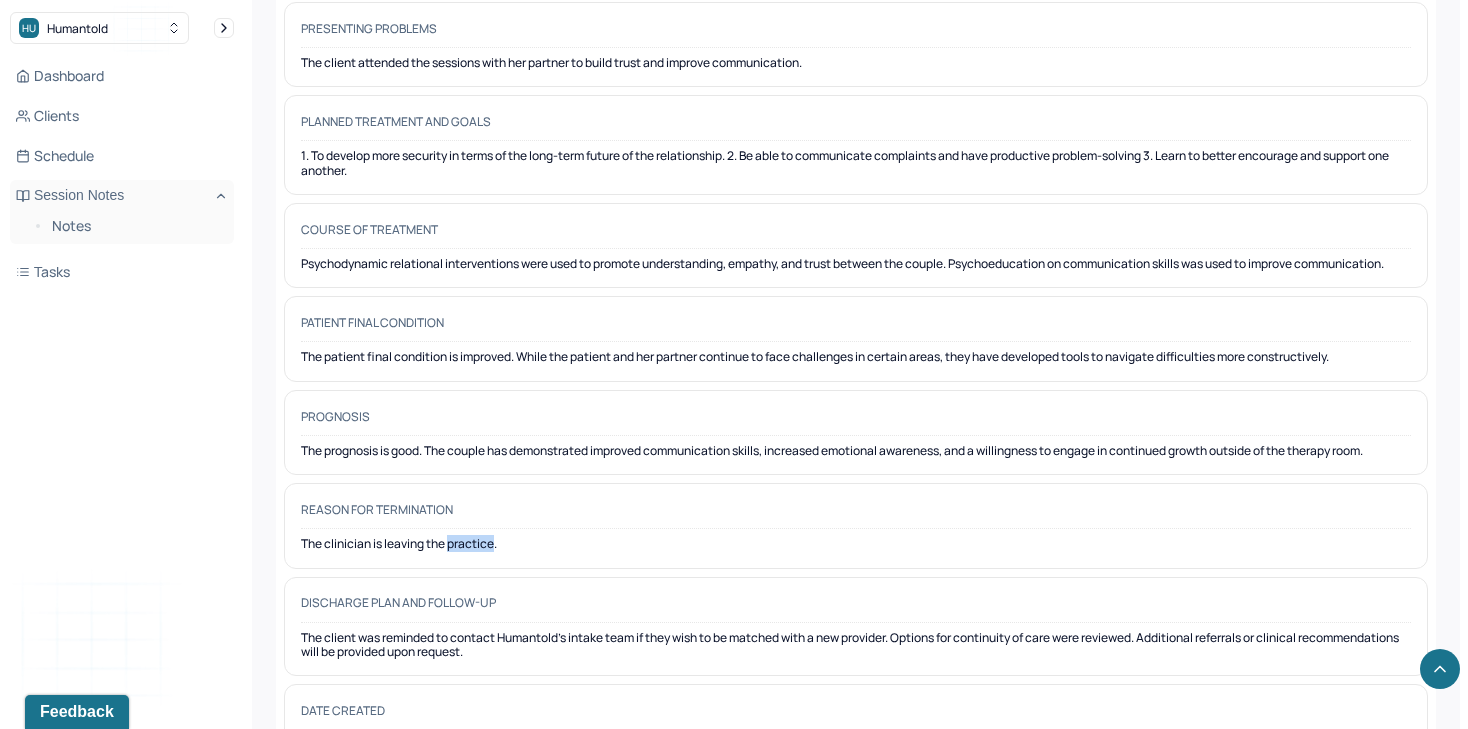 click on "The clinician is leaving the practice." at bounding box center [856, 544] 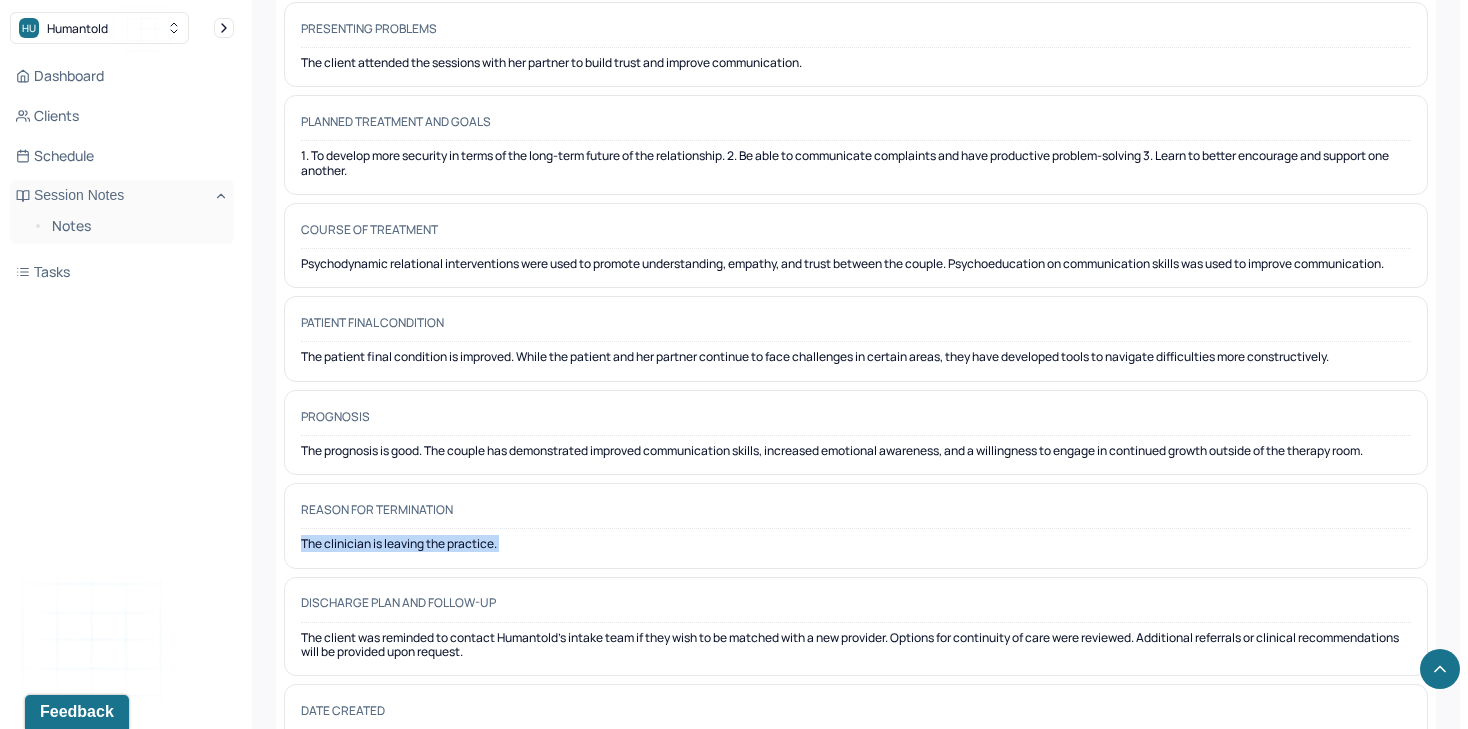 click on "The clinician is leaving the practice." at bounding box center (856, 544) 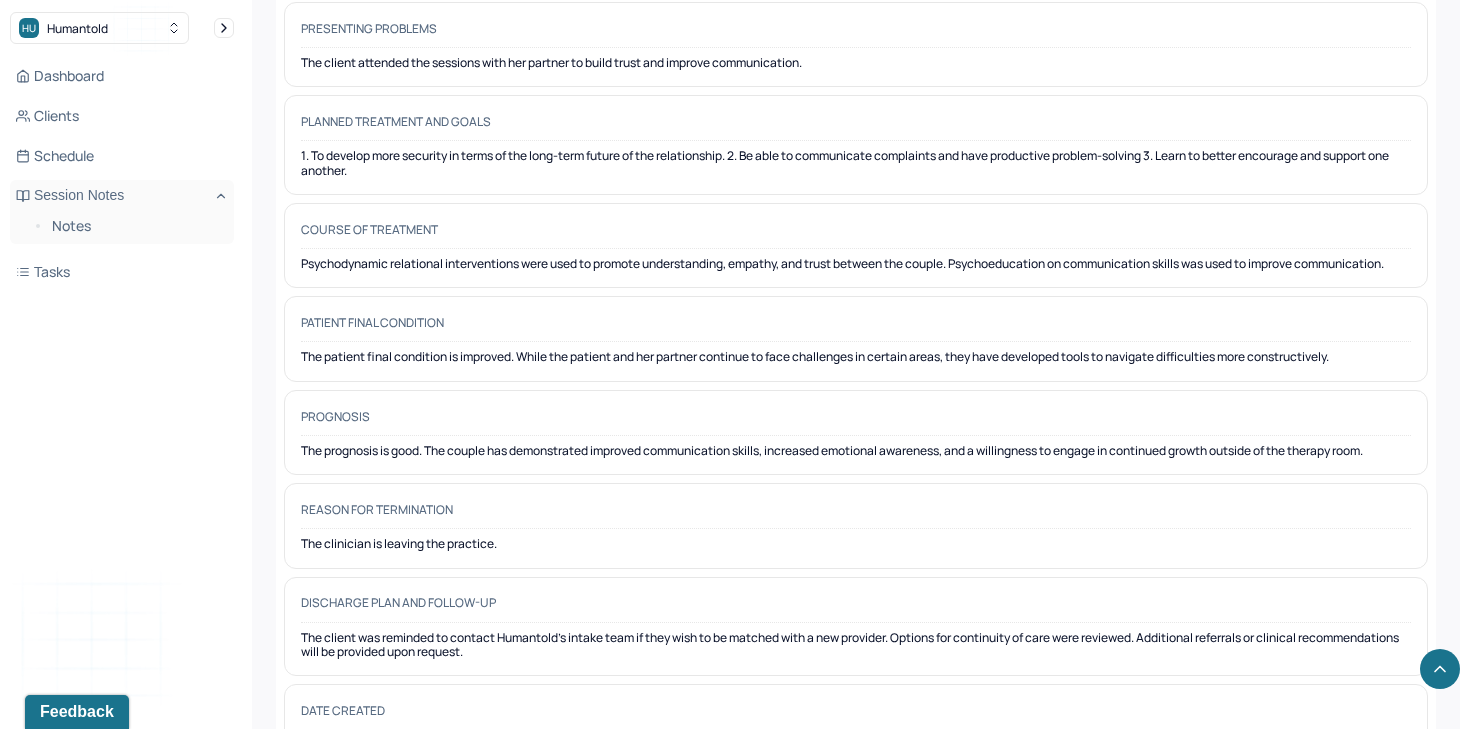 click on "The client was reminded to contact Humantold’s intake team if they wish to be matched with a new provider. Options for continuity of care were reviewed. Additional referrals or clinical recommendations will be provided upon request." at bounding box center (856, 645) 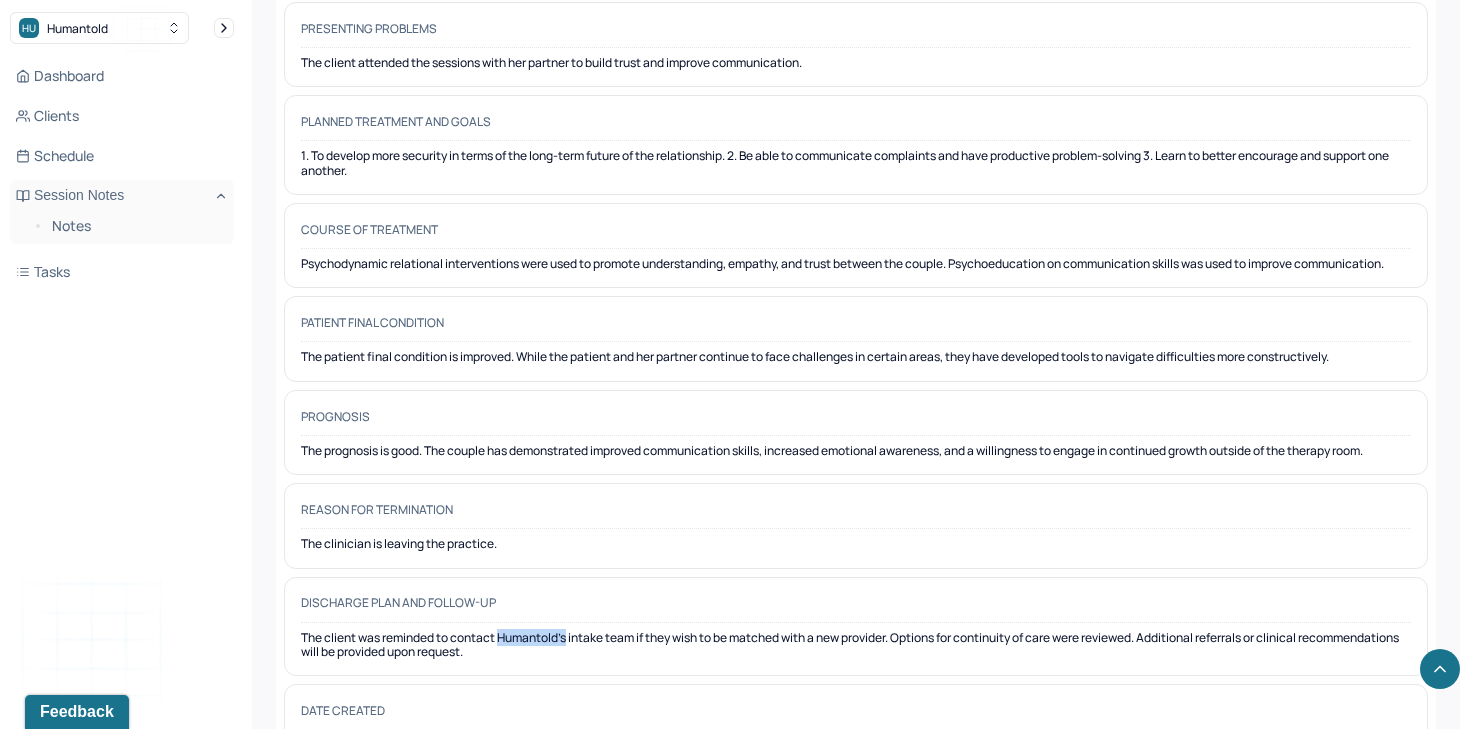 click on "The client was reminded to contact Humantold’s intake team if they wish to be matched with a new provider. Options for continuity of care were reviewed. Additional referrals or clinical recommendations will be provided upon request." at bounding box center [856, 645] 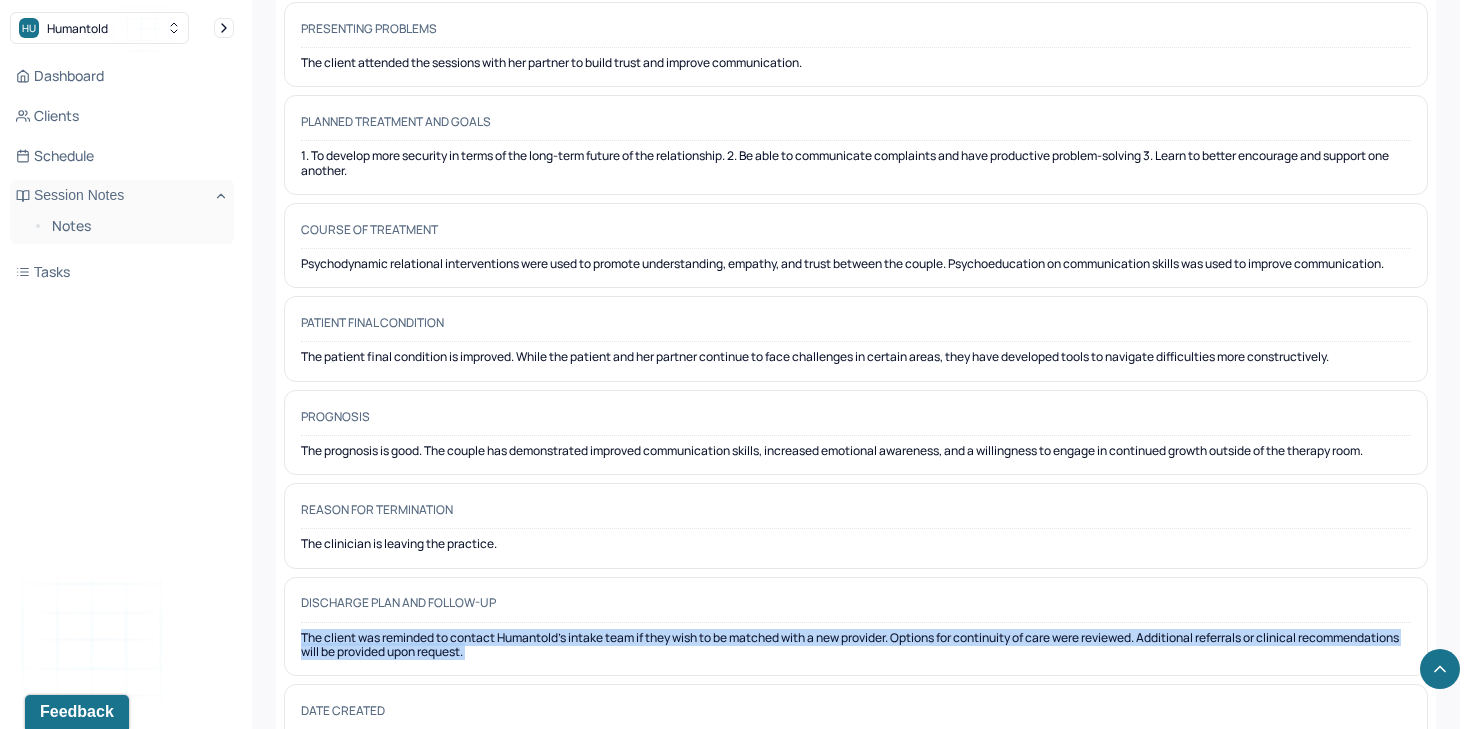 click on "The client was reminded to contact Humantold’s intake team if they wish to be matched with a new provider. Options for continuity of care were reviewed. Additional referrals or clinical recommendations will be provided upon request." at bounding box center (856, 645) 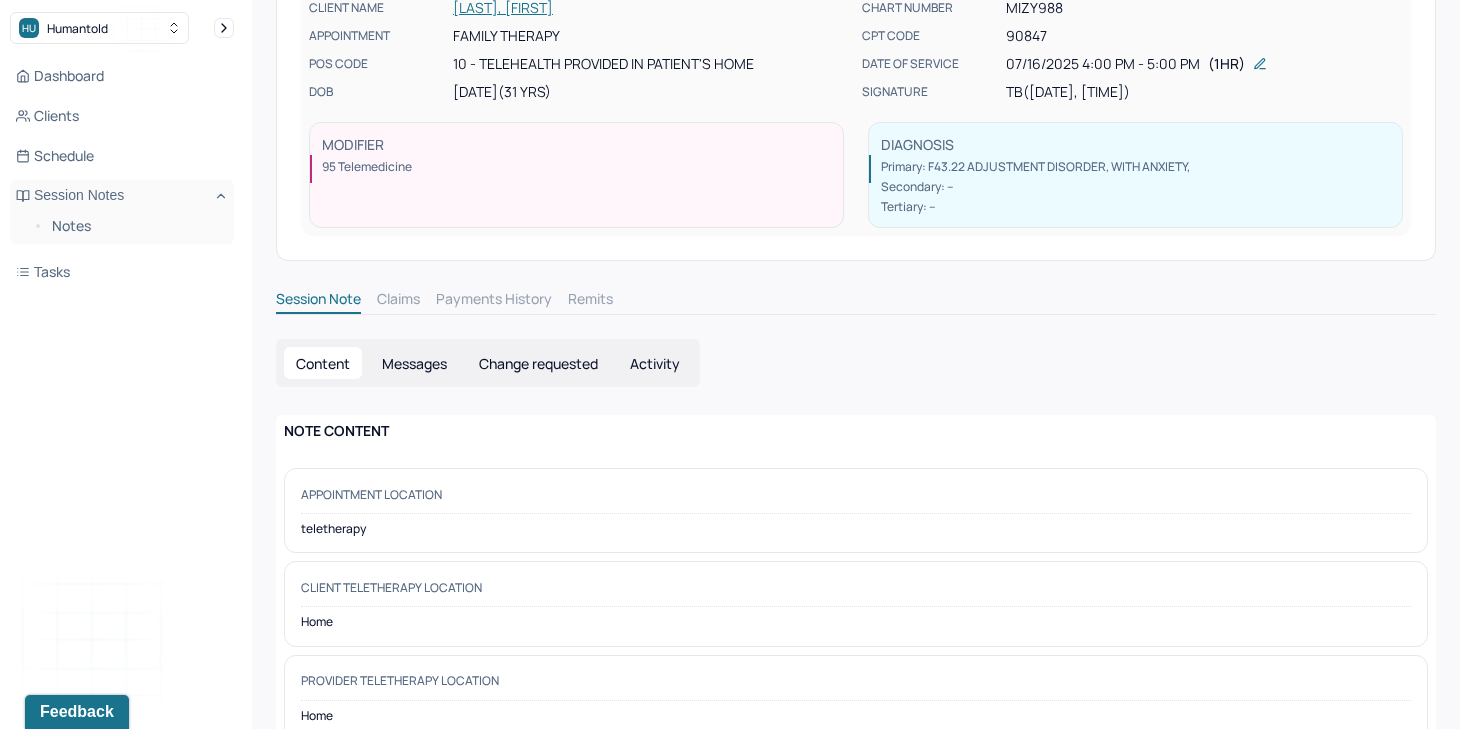 scroll, scrollTop: 0, scrollLeft: 0, axis: both 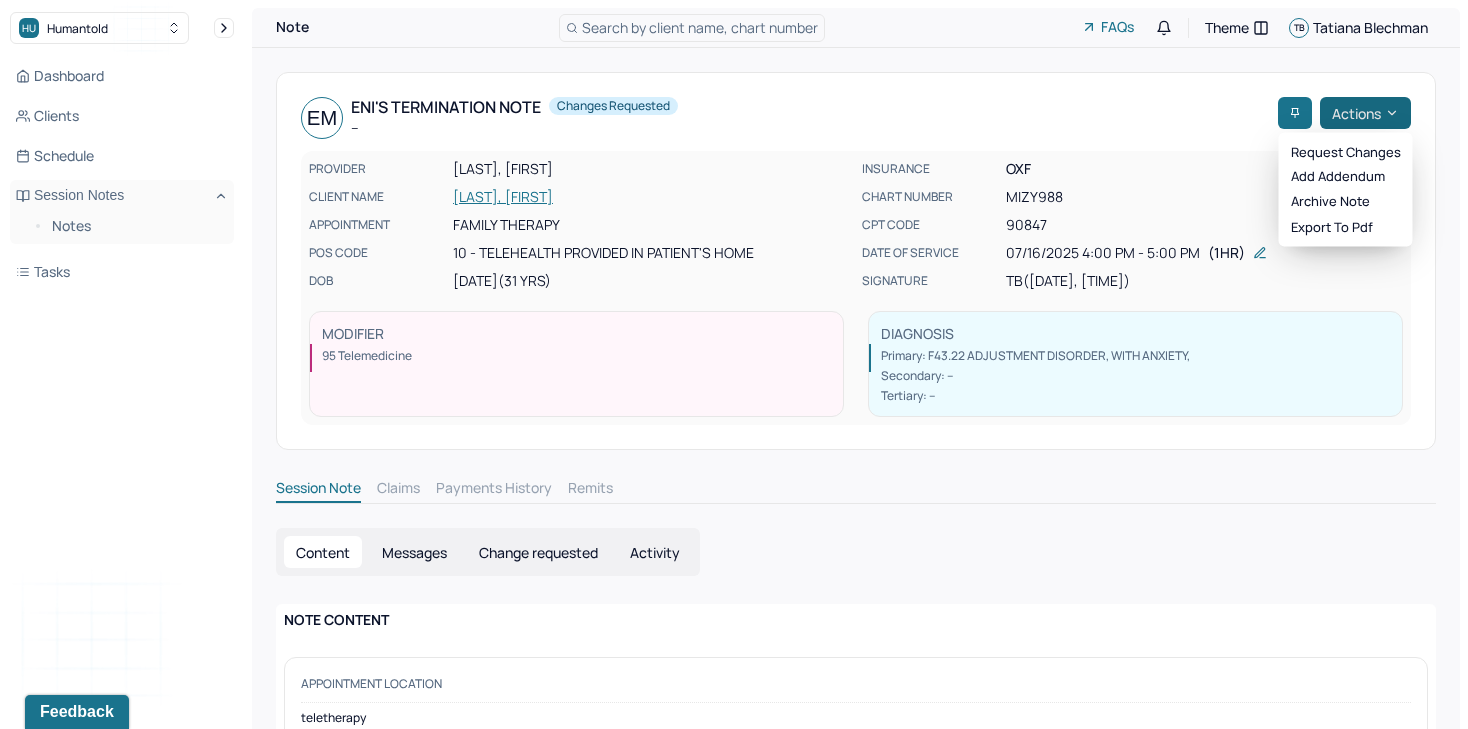 click on "Actions" at bounding box center [1365, 113] 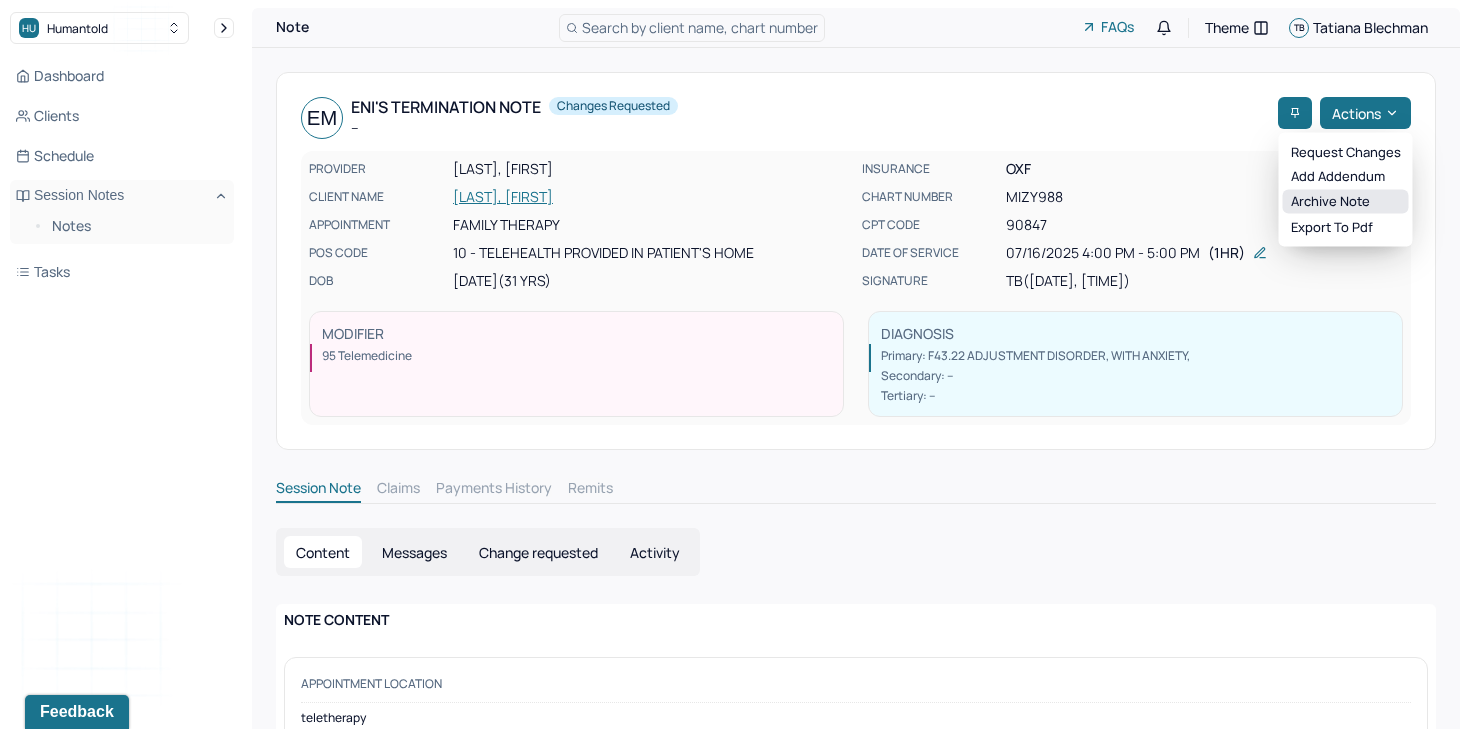 click on "Archive note" at bounding box center [1346, 202] 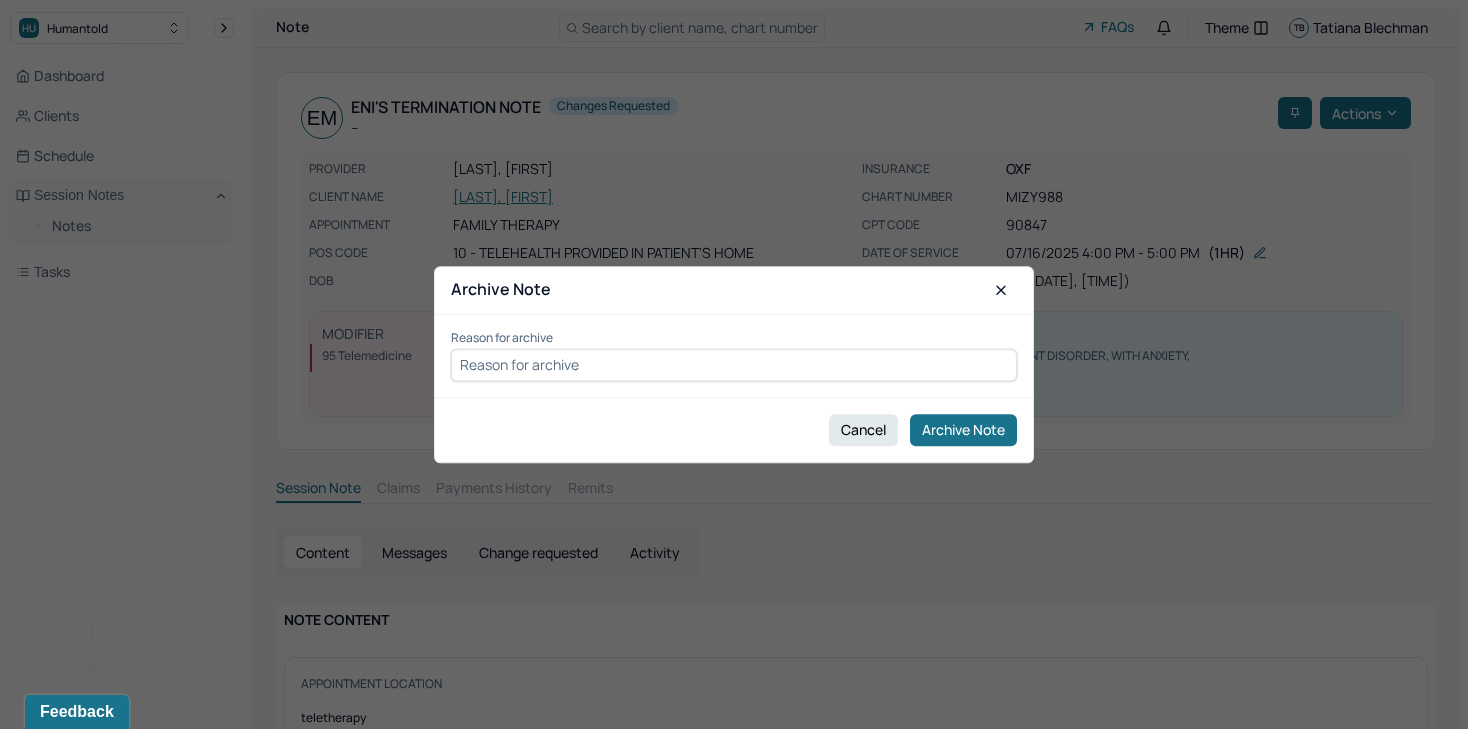 click at bounding box center (734, 365) 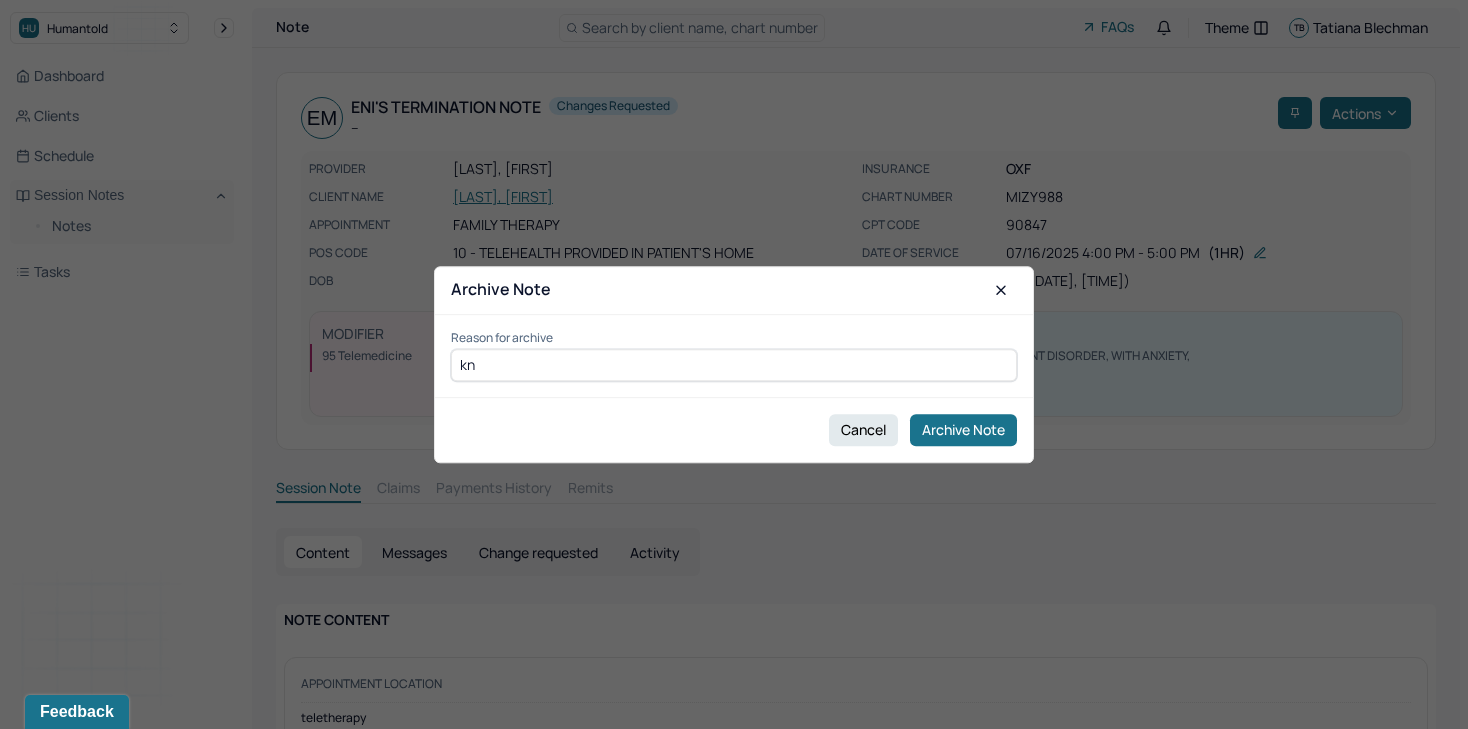 type on "k" 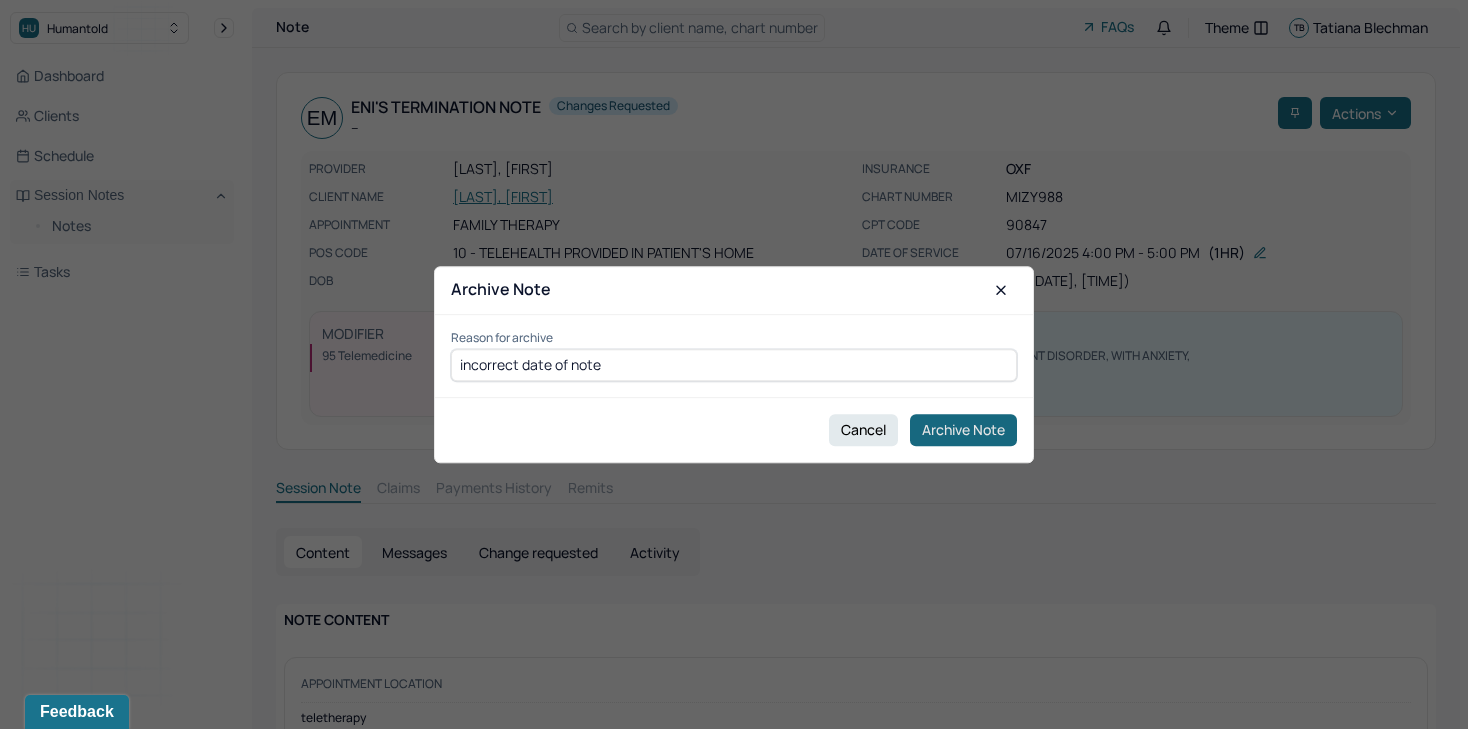 type on "incorrect date of note" 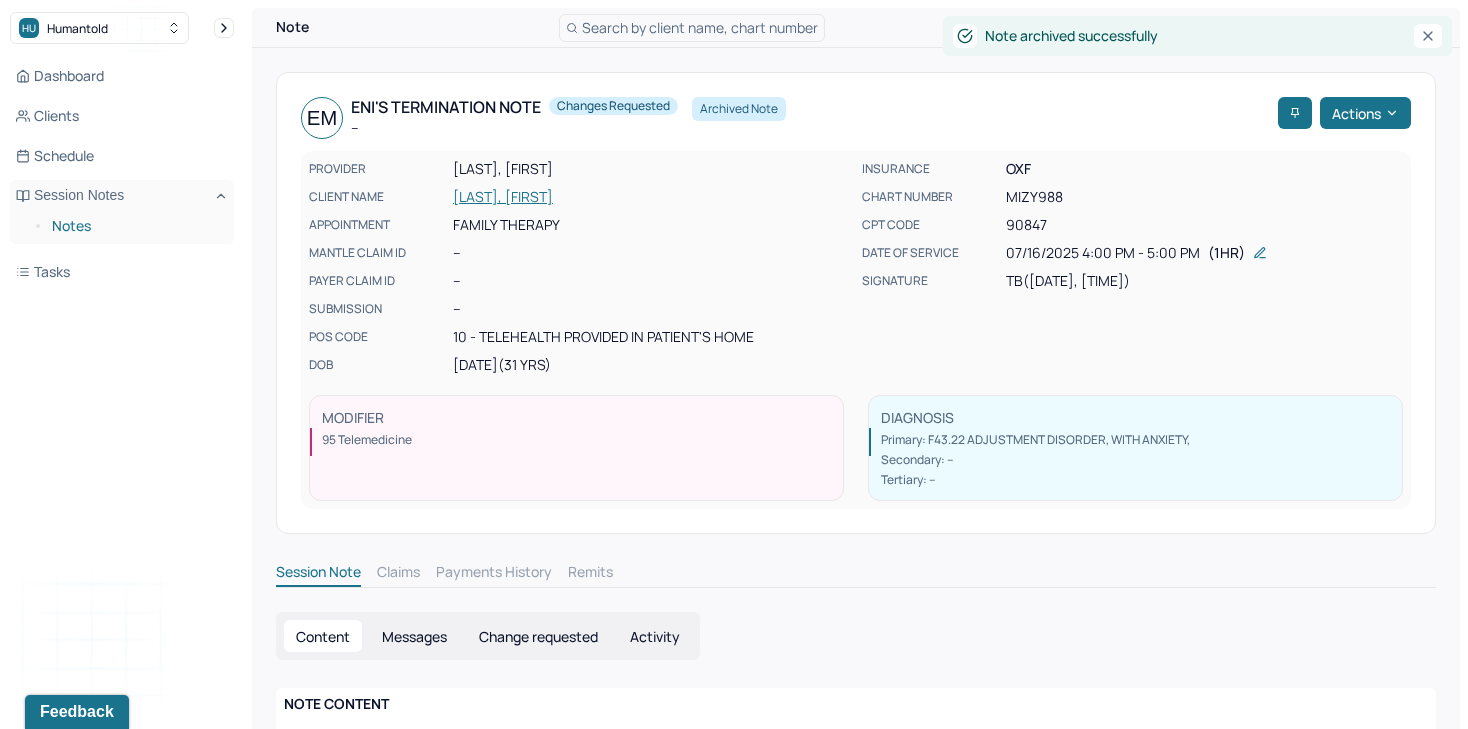 click on "Notes" at bounding box center (135, 226) 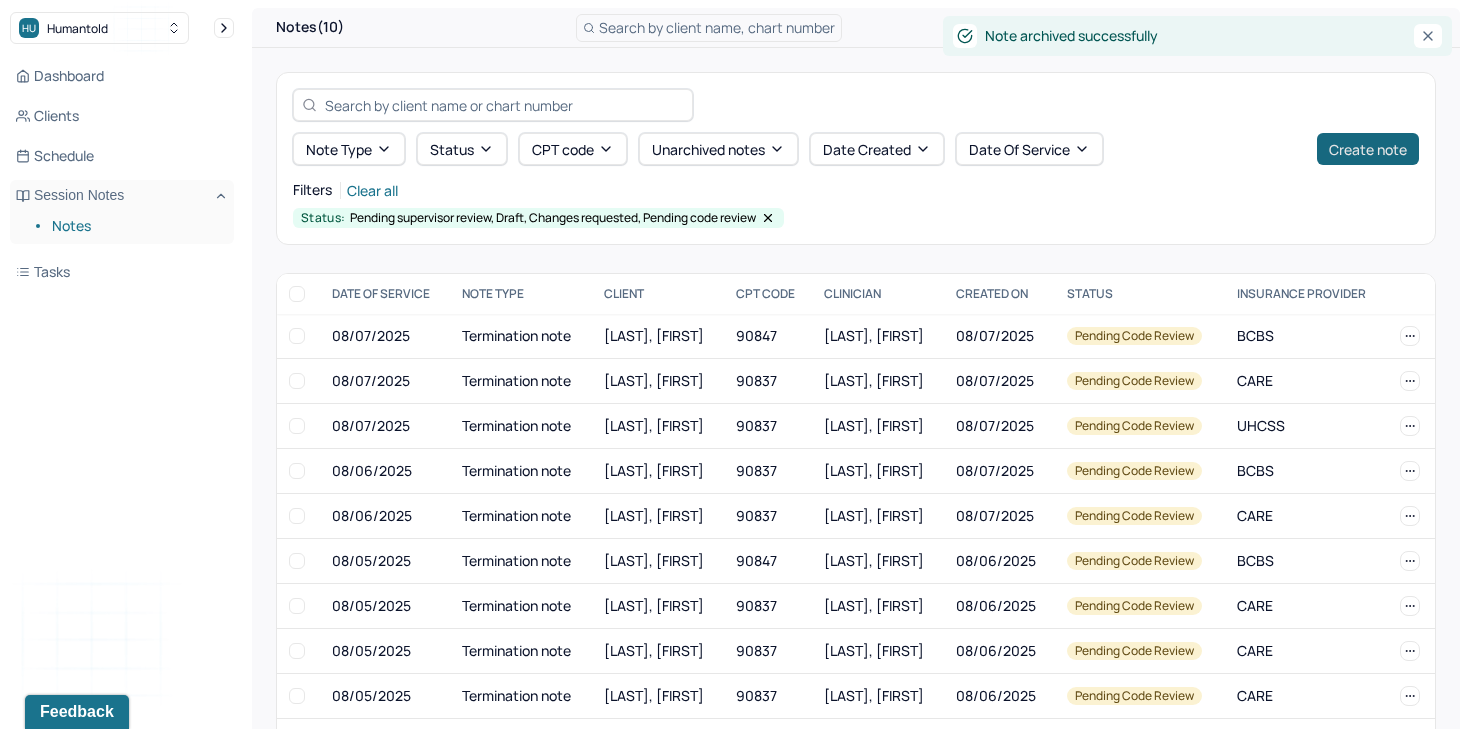 click on "Create note" at bounding box center [1368, 149] 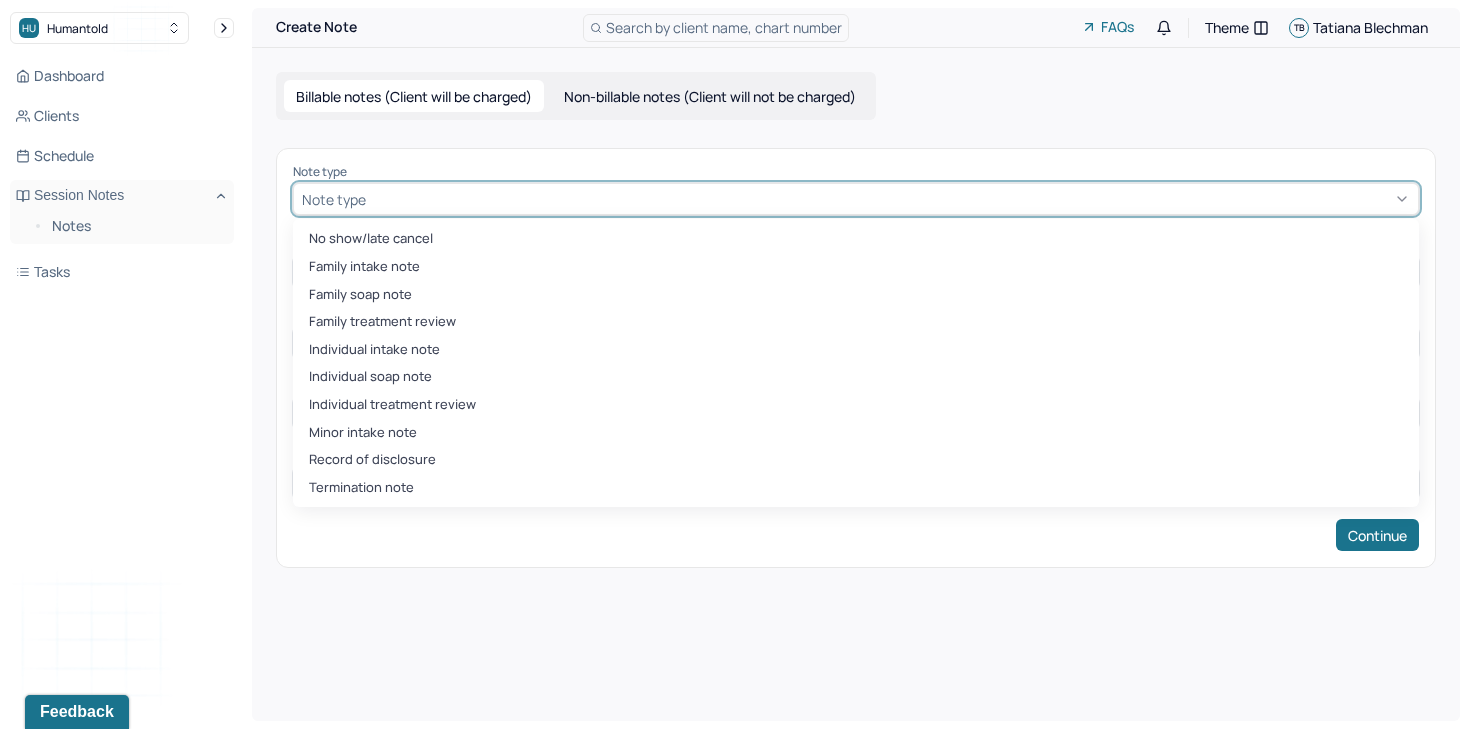 click at bounding box center [890, 199] 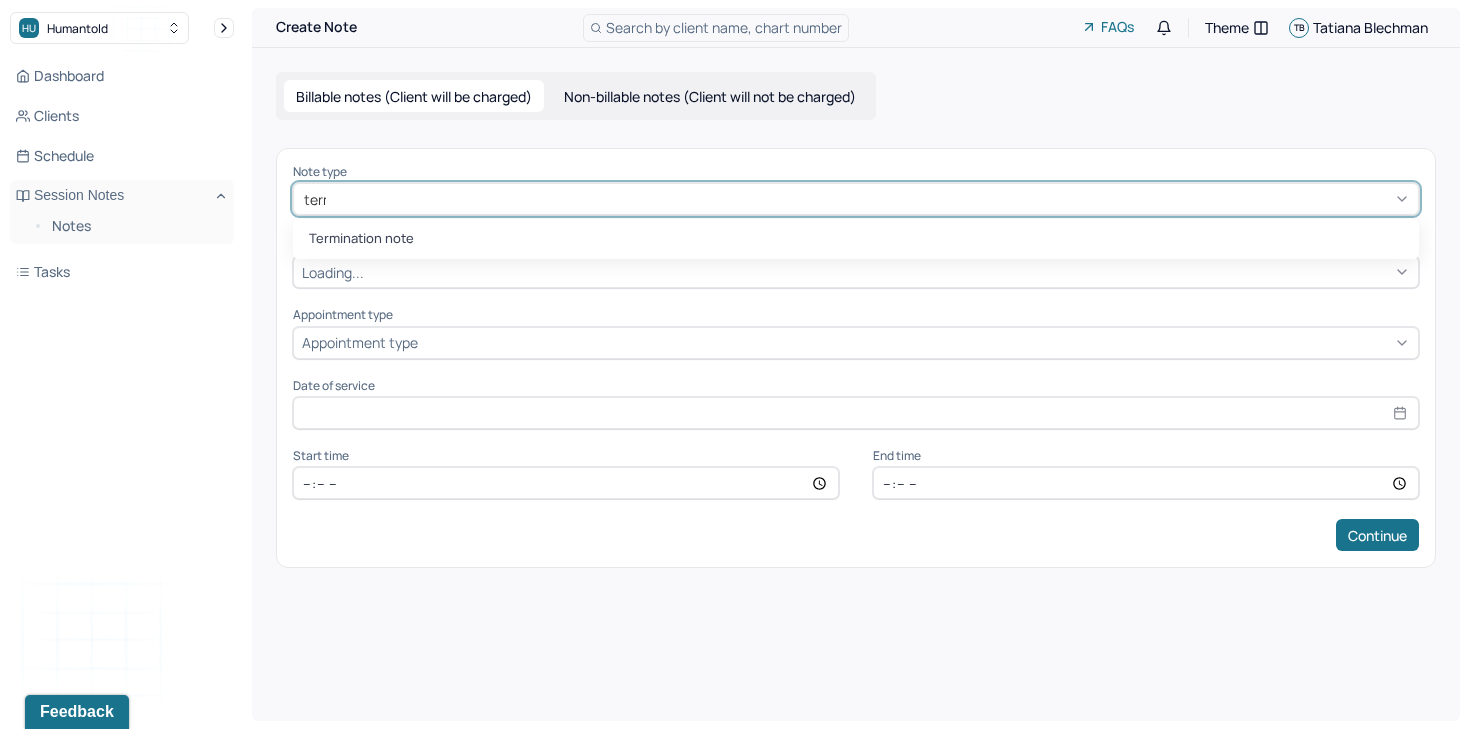 type on "termin" 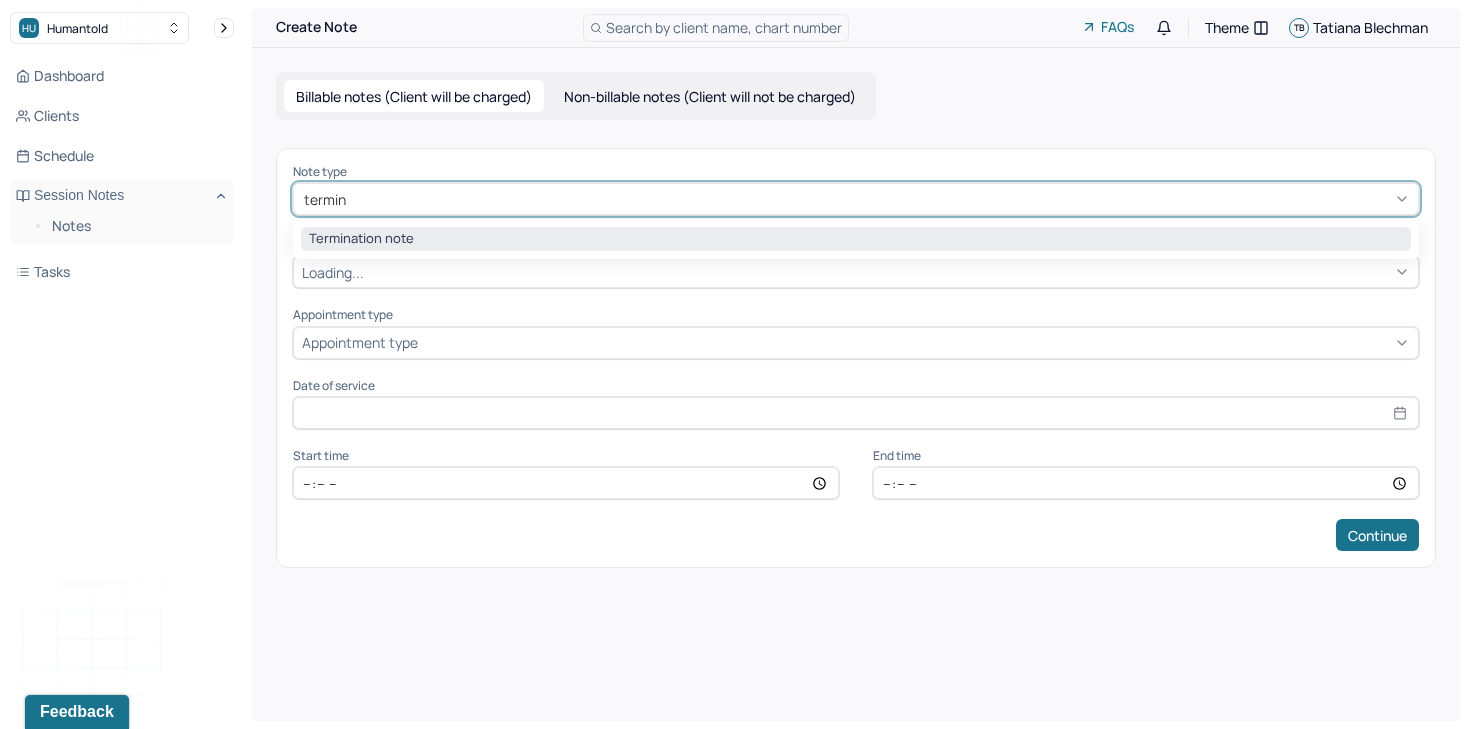 click on "Termination note" at bounding box center [856, 239] 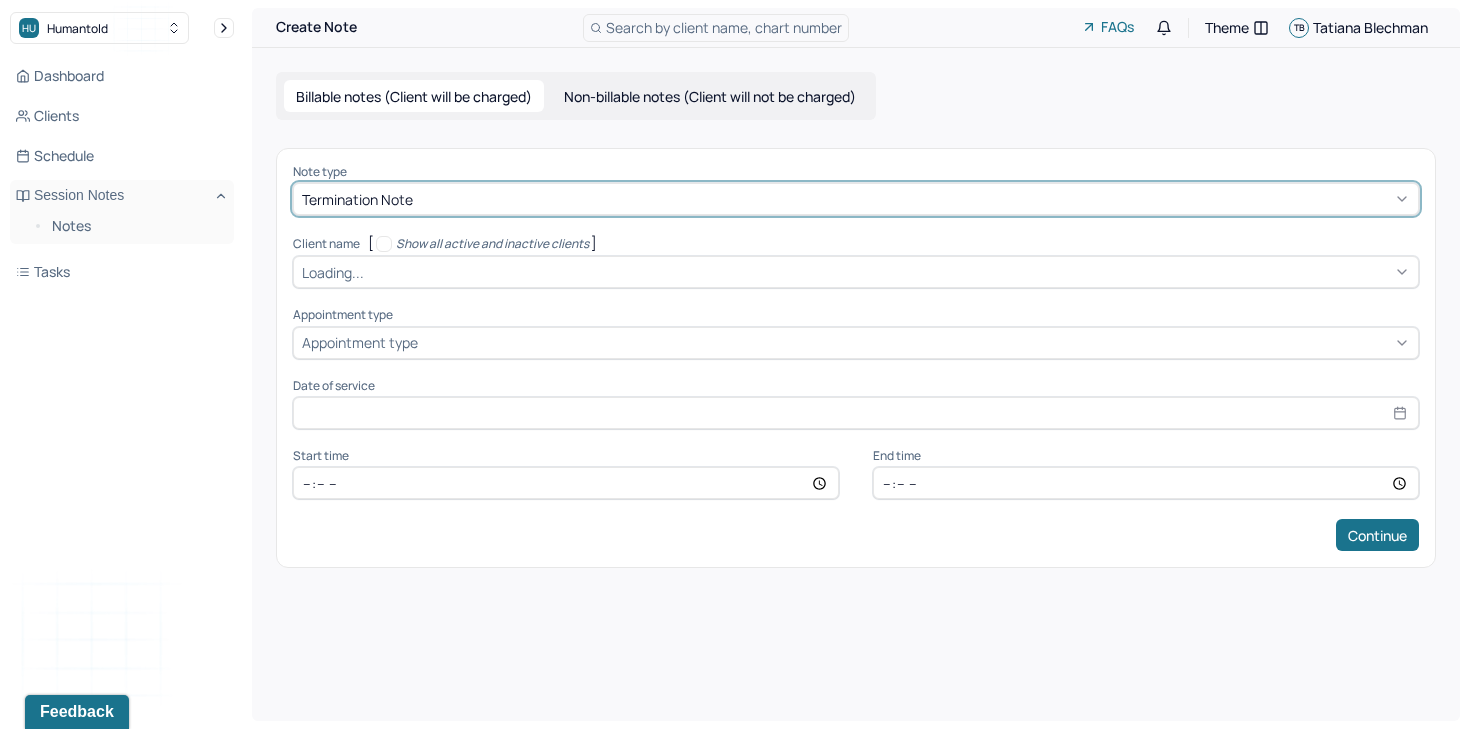click at bounding box center [889, 272] 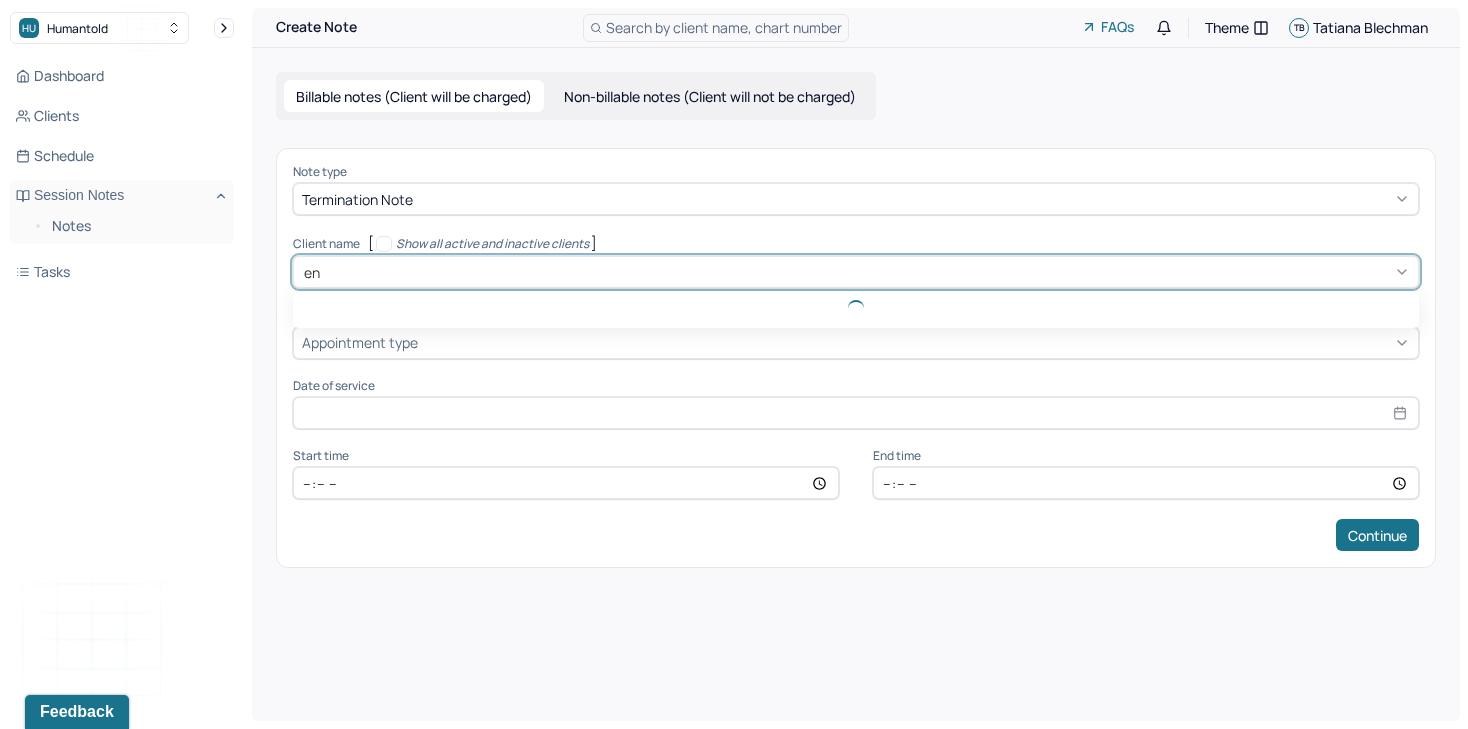 type on "eni" 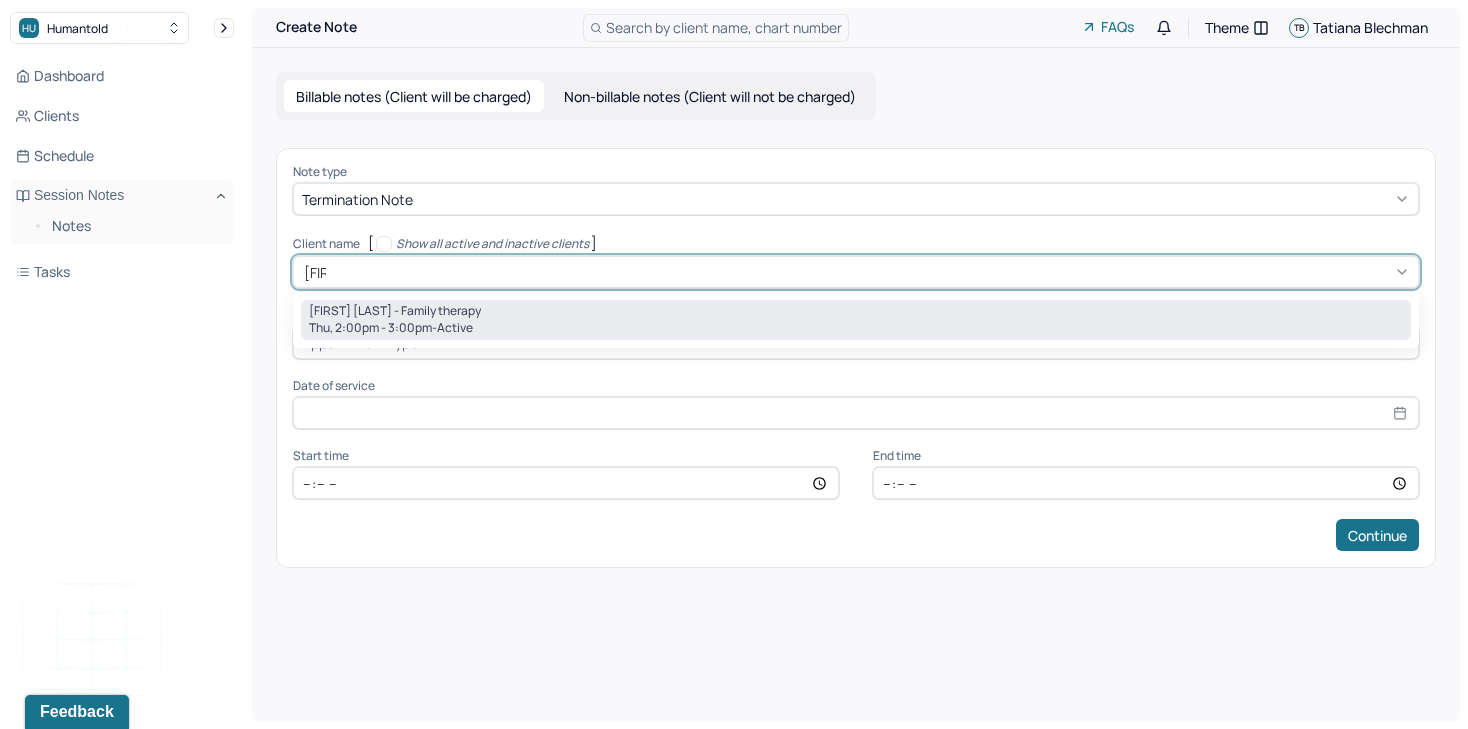click on "[FIRST] [LAST] - Family therapy" at bounding box center [856, 311] 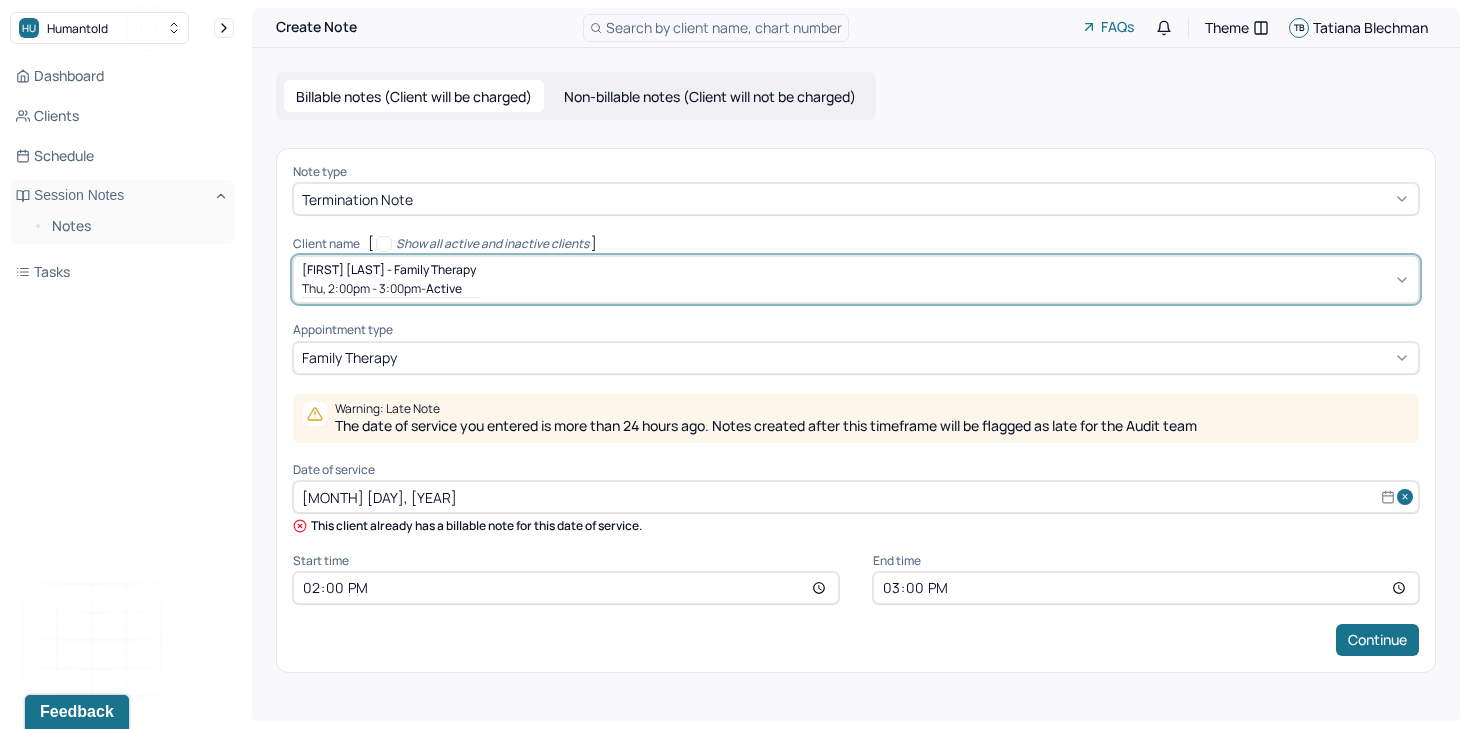 click on "Jul 17, 2025" at bounding box center [856, 497] 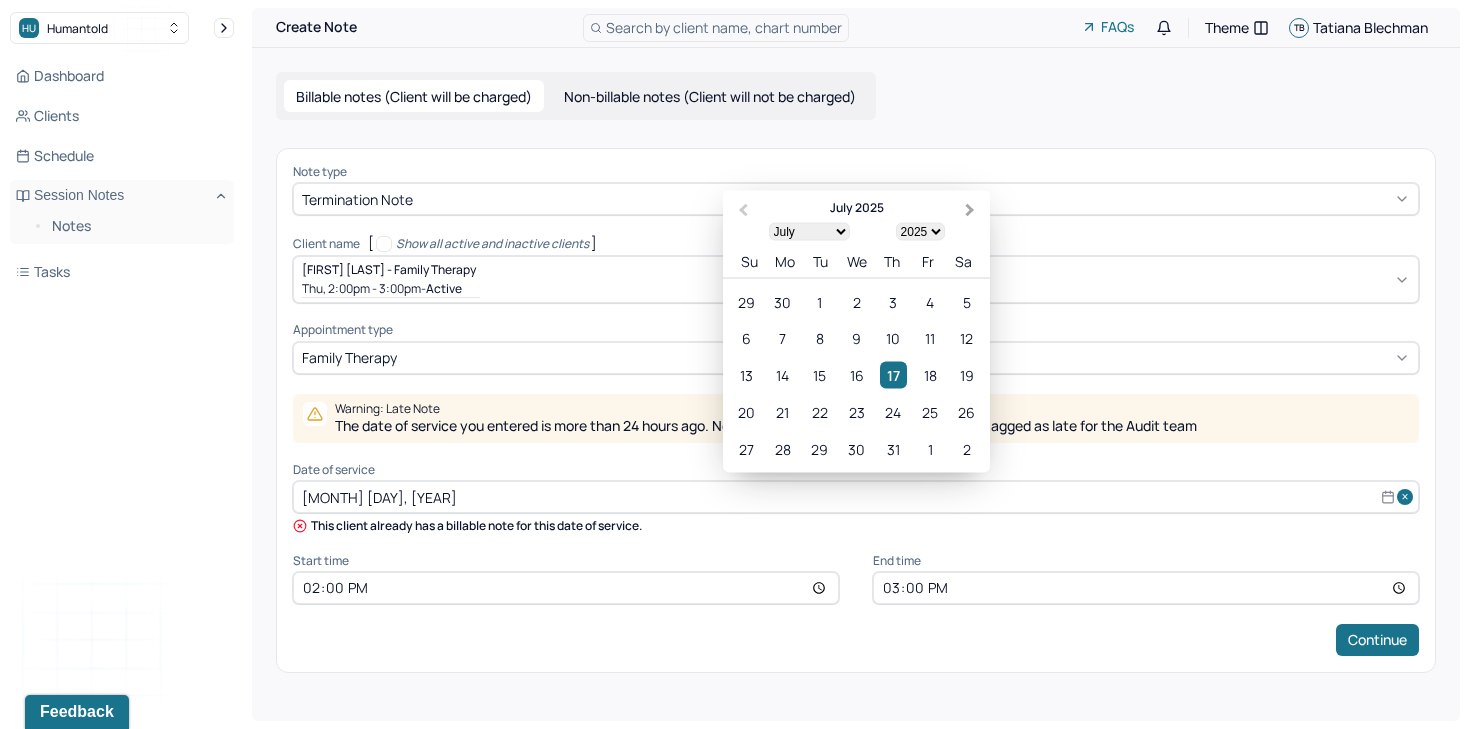 click on "Next Month" at bounding box center (970, 210) 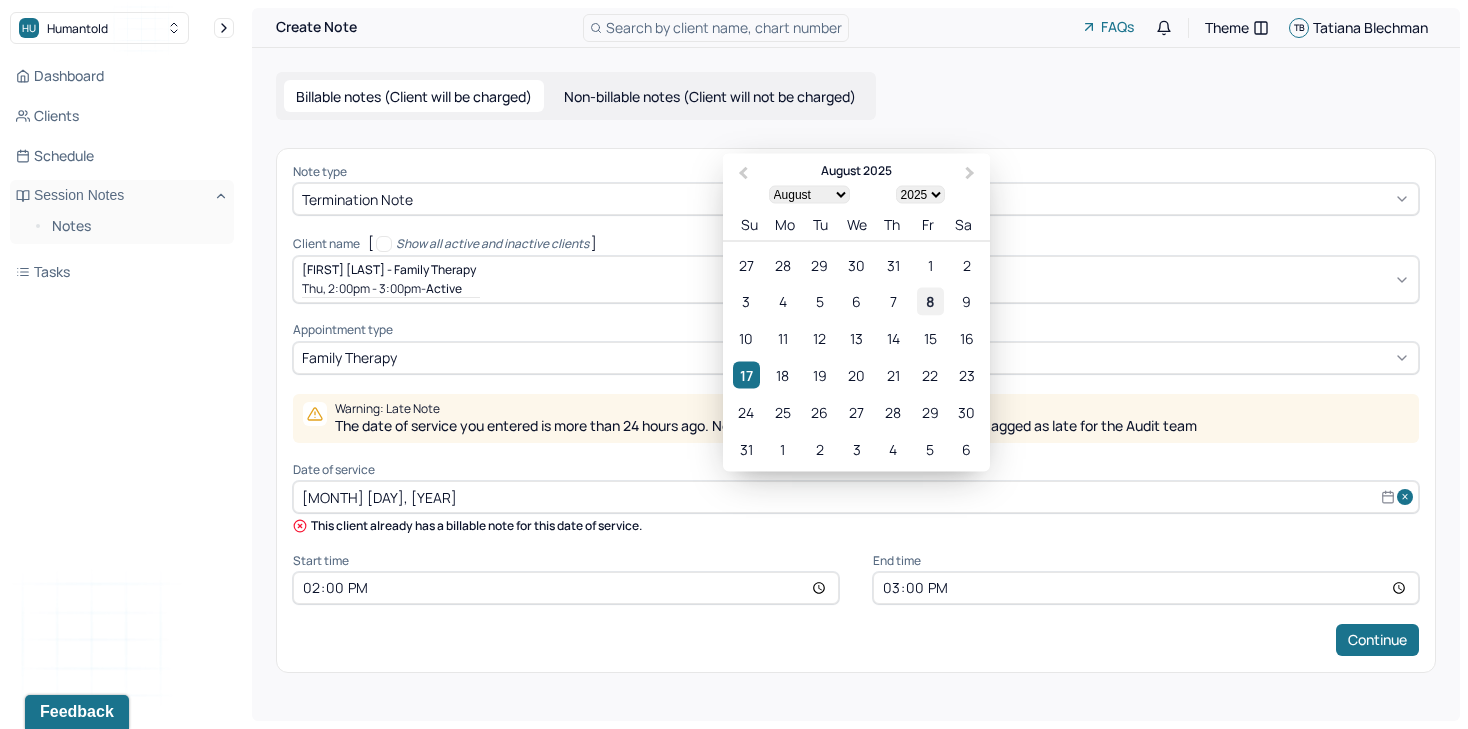 click on "8" at bounding box center [930, 301] 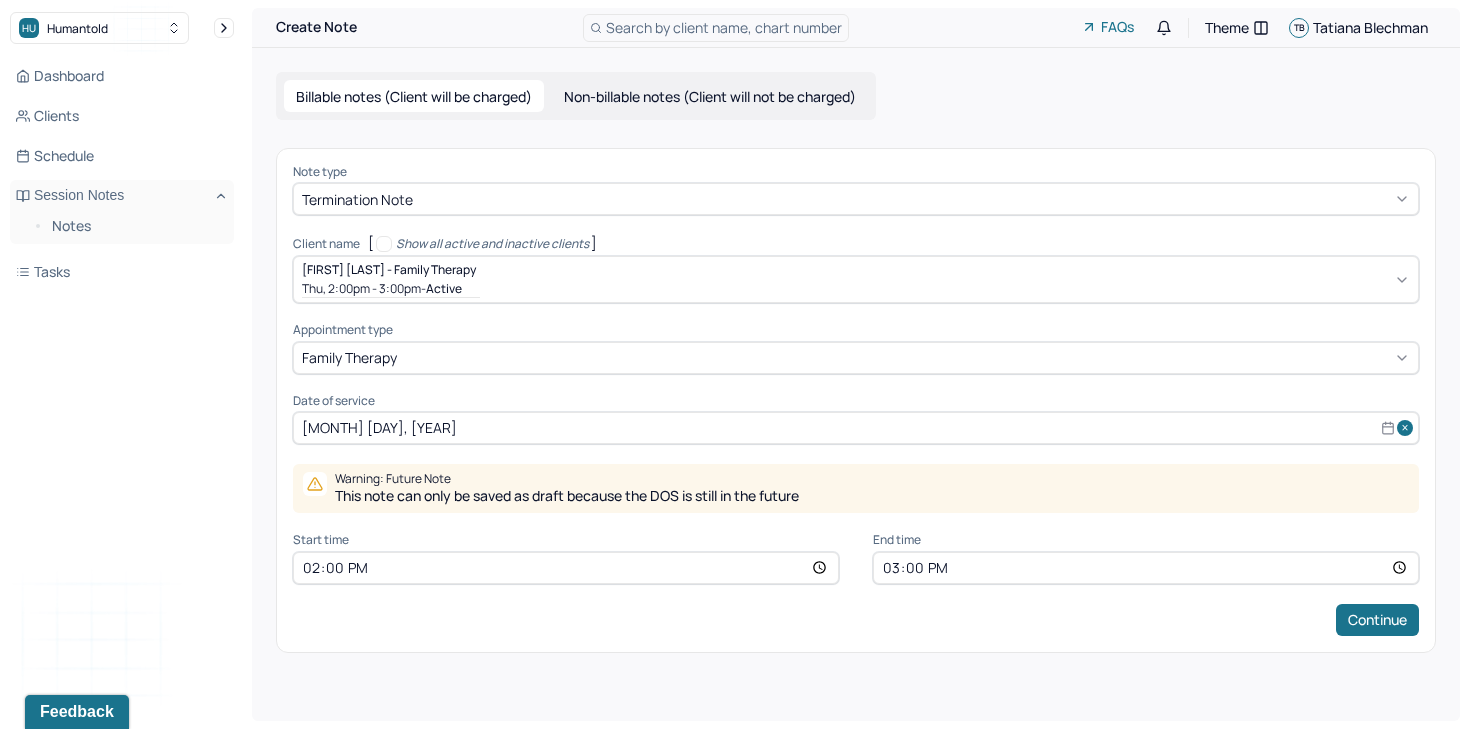 click on "Aug 8, 2025" at bounding box center (856, 428) 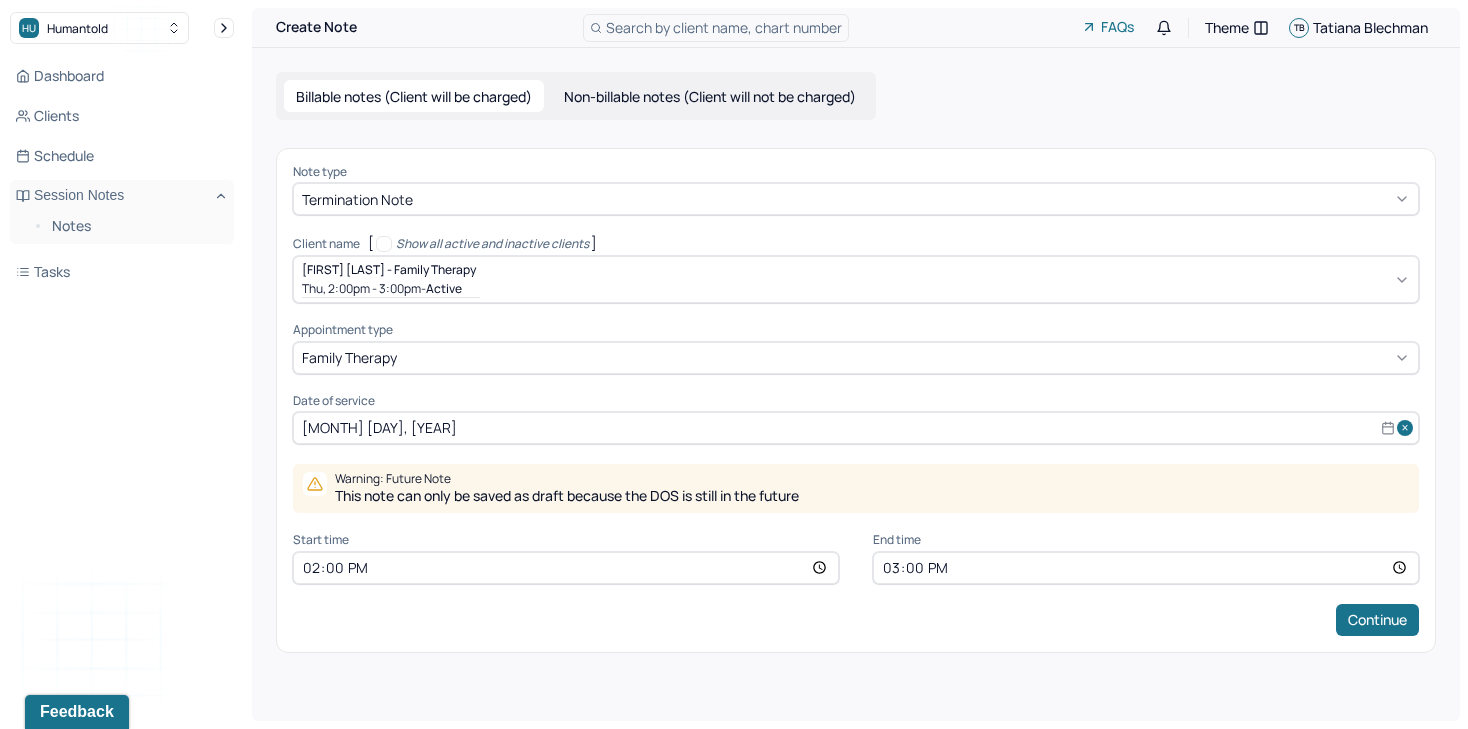 select on "7" 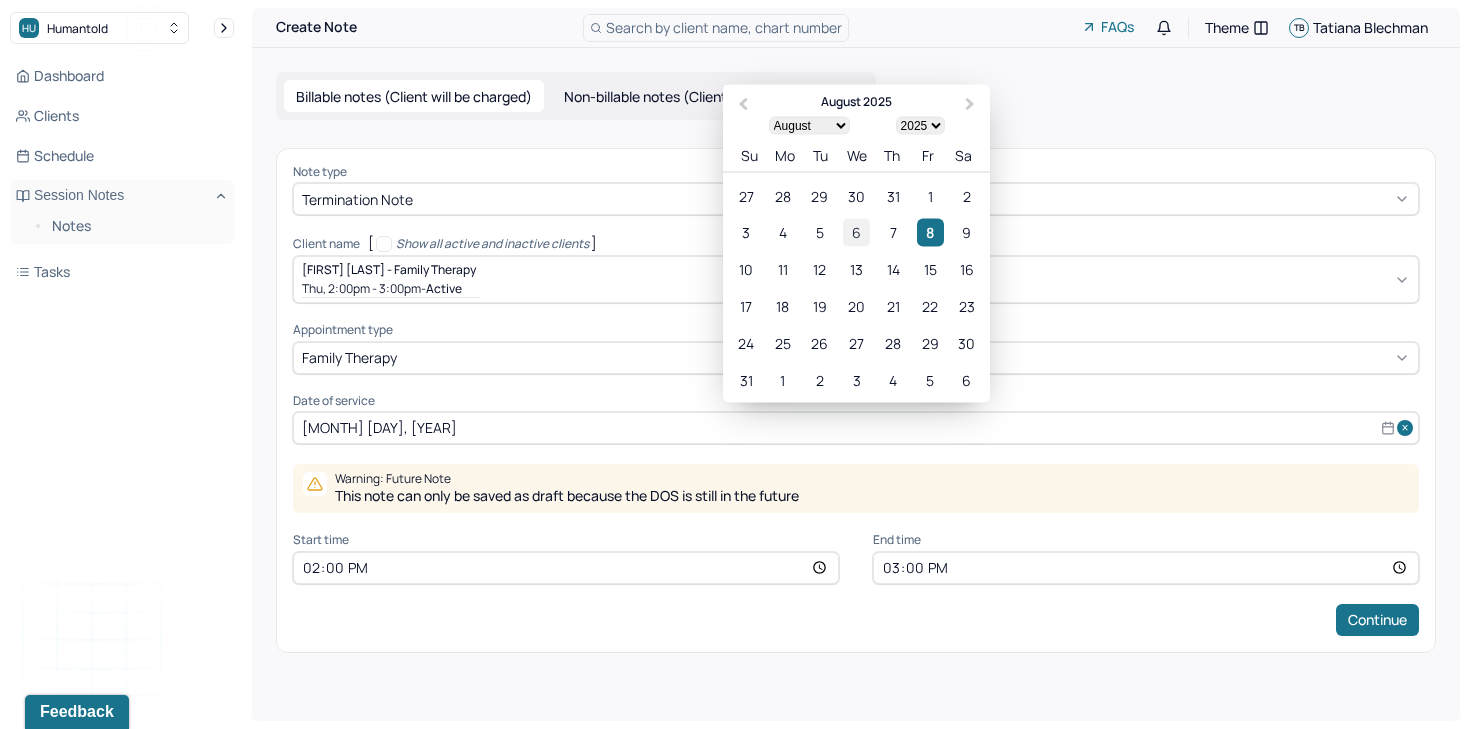click on "6" at bounding box center [856, 232] 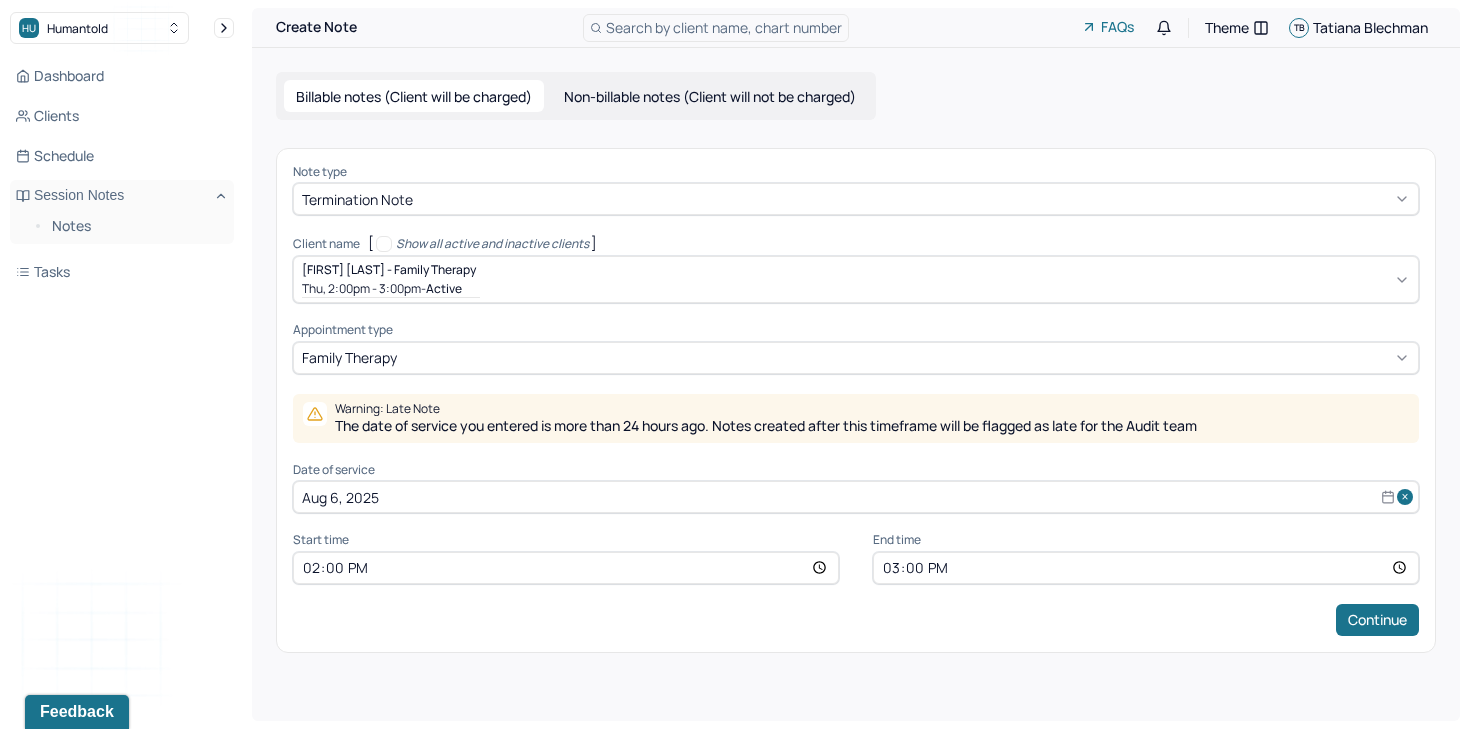 click on "14:00" at bounding box center [566, 568] 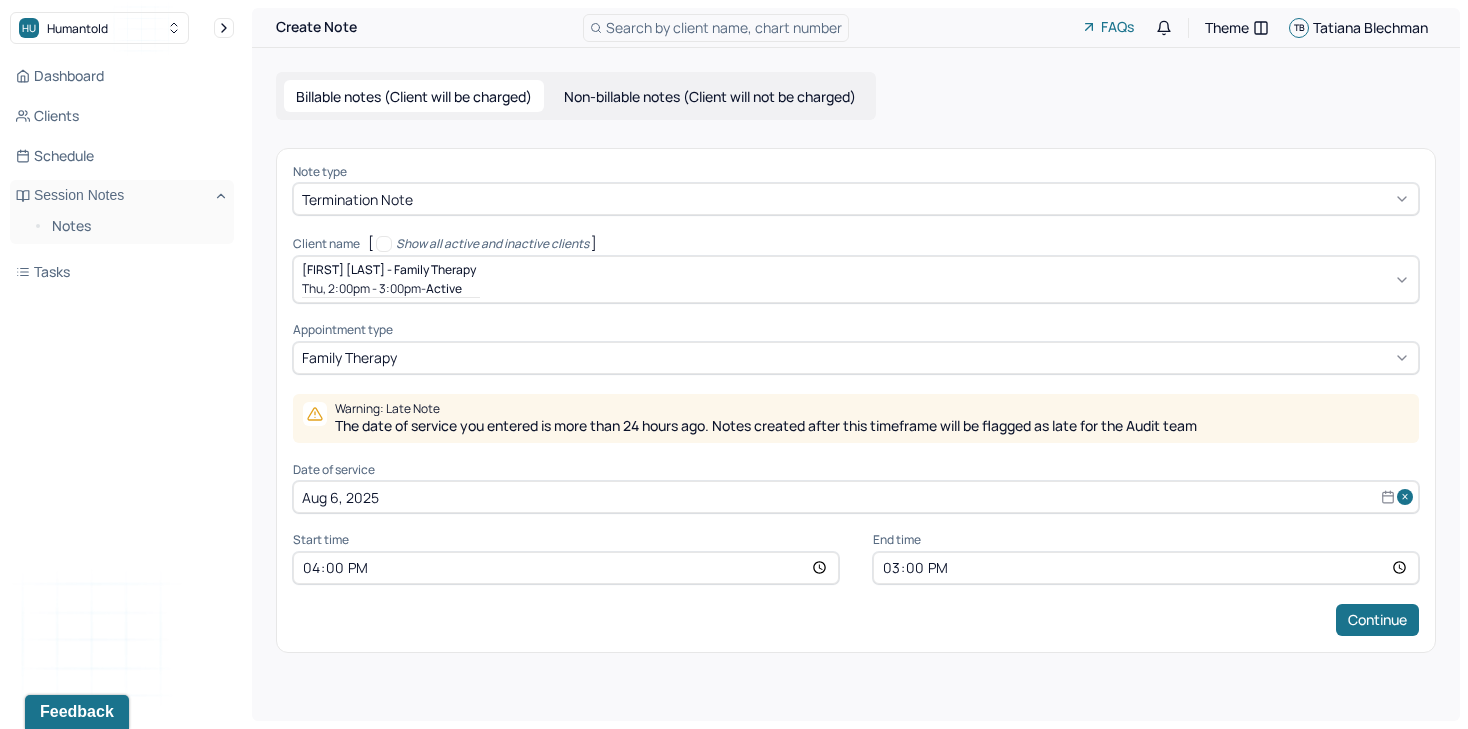 type on "16:00" 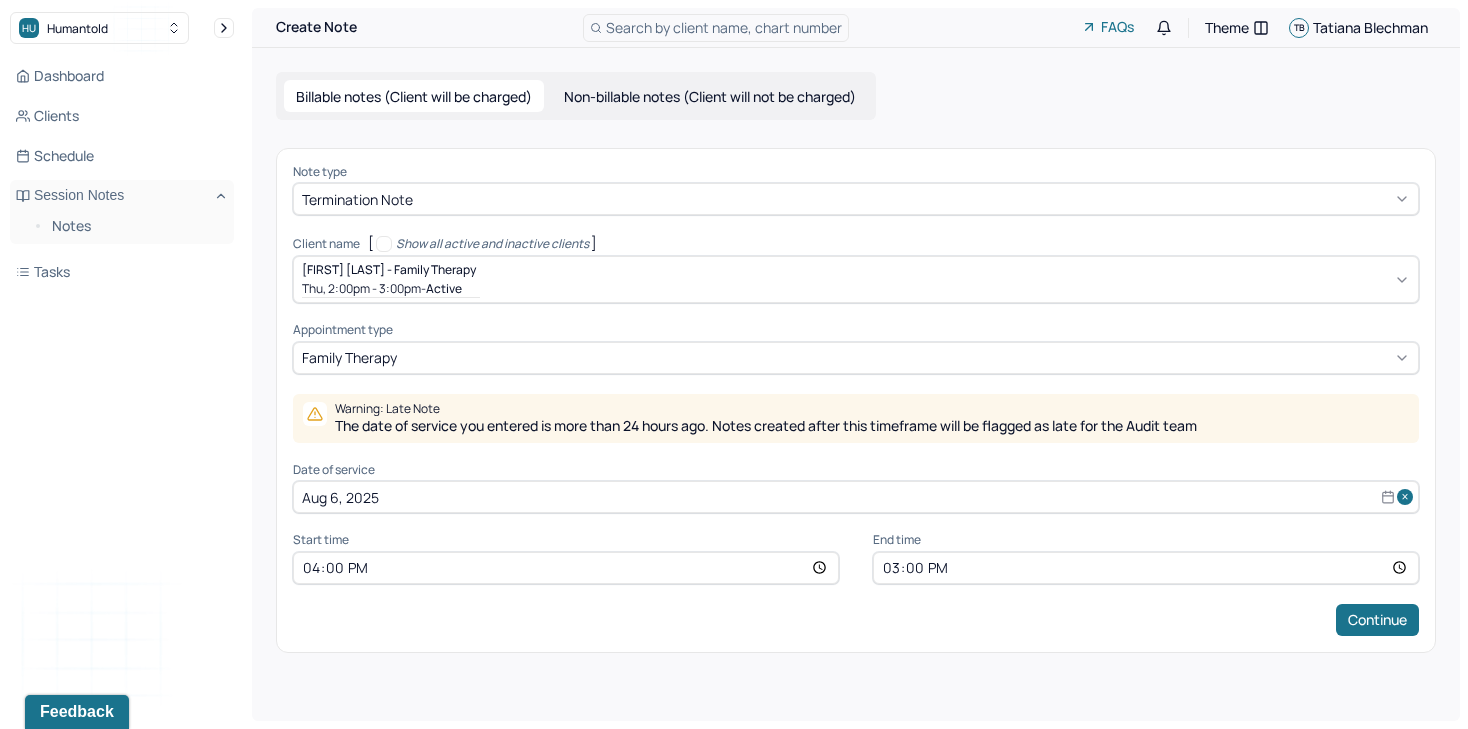 click on "15:00" at bounding box center [1146, 568] 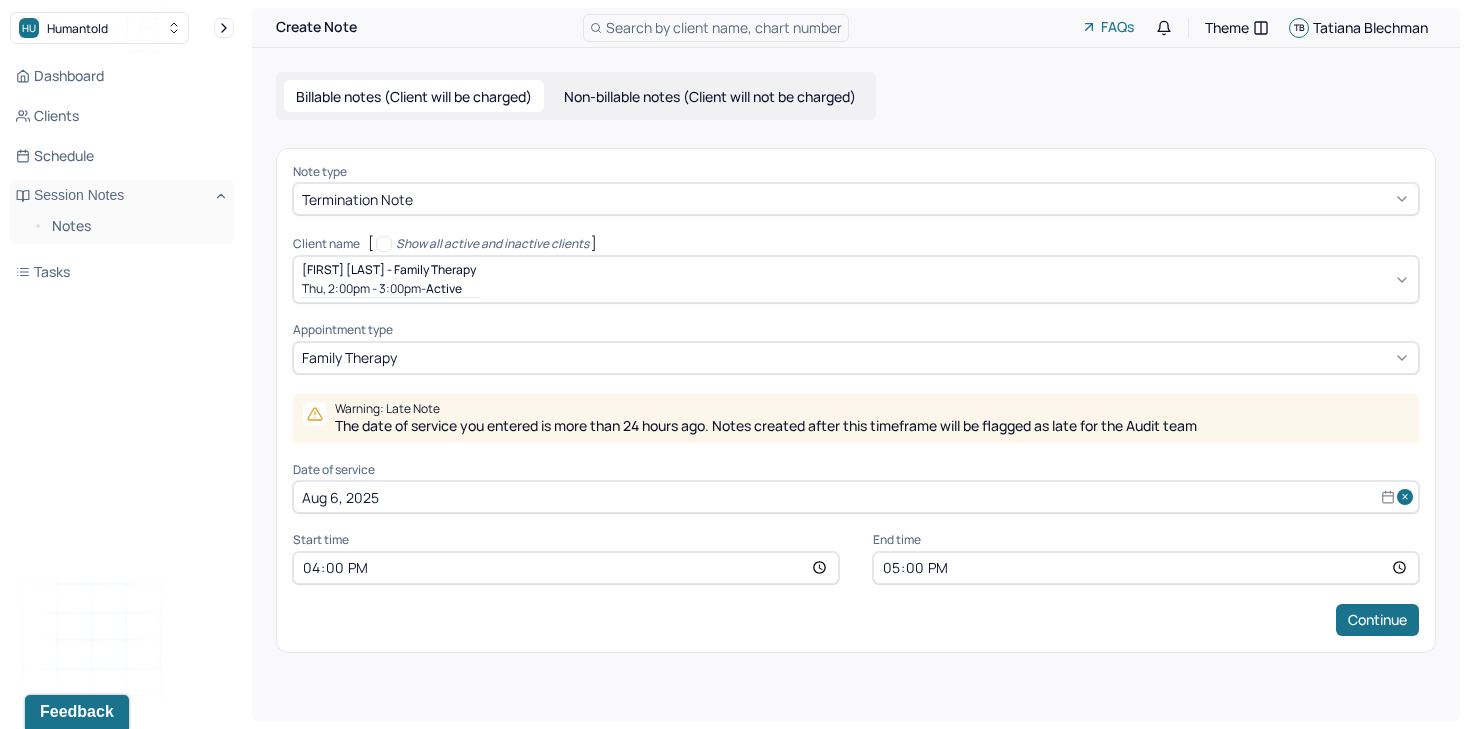 type on "17:00" 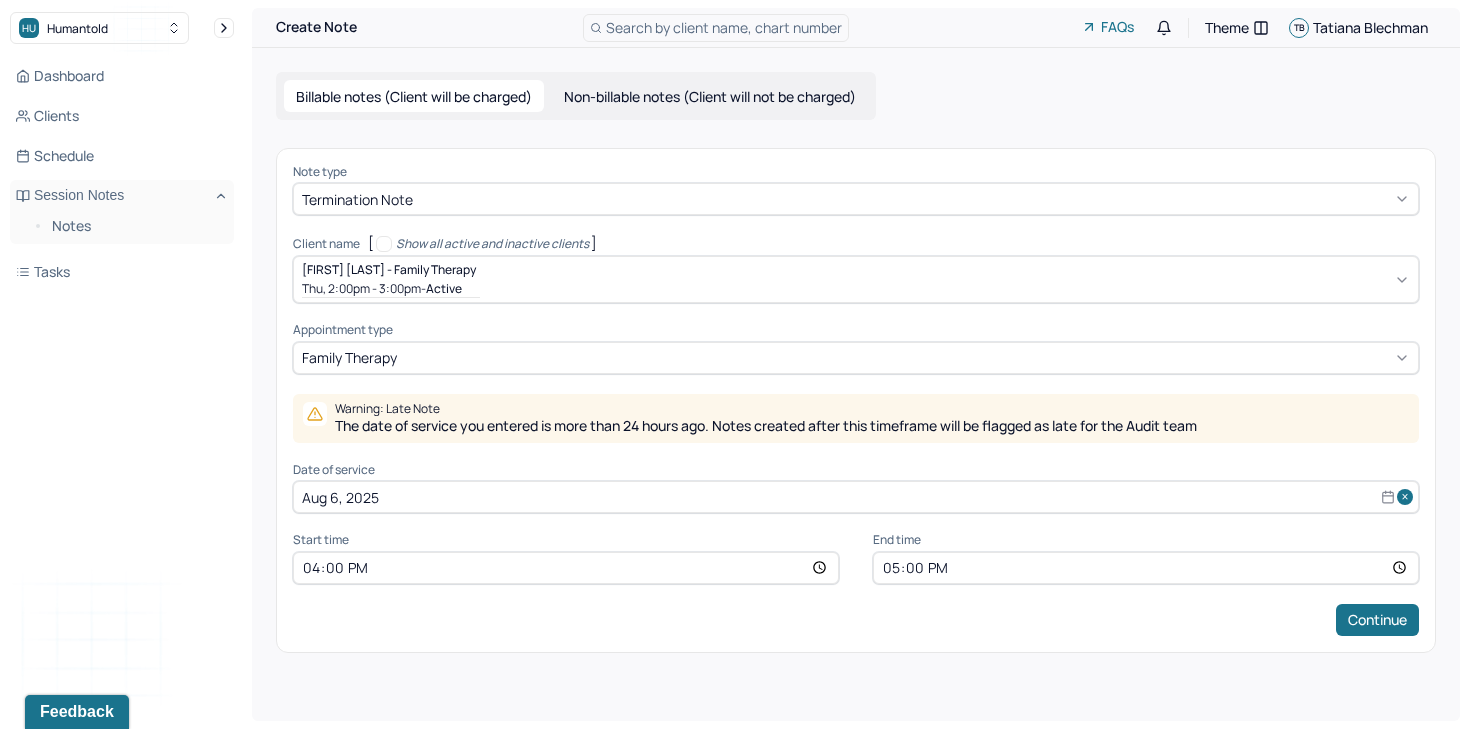 click on "Continue" at bounding box center [856, 620] 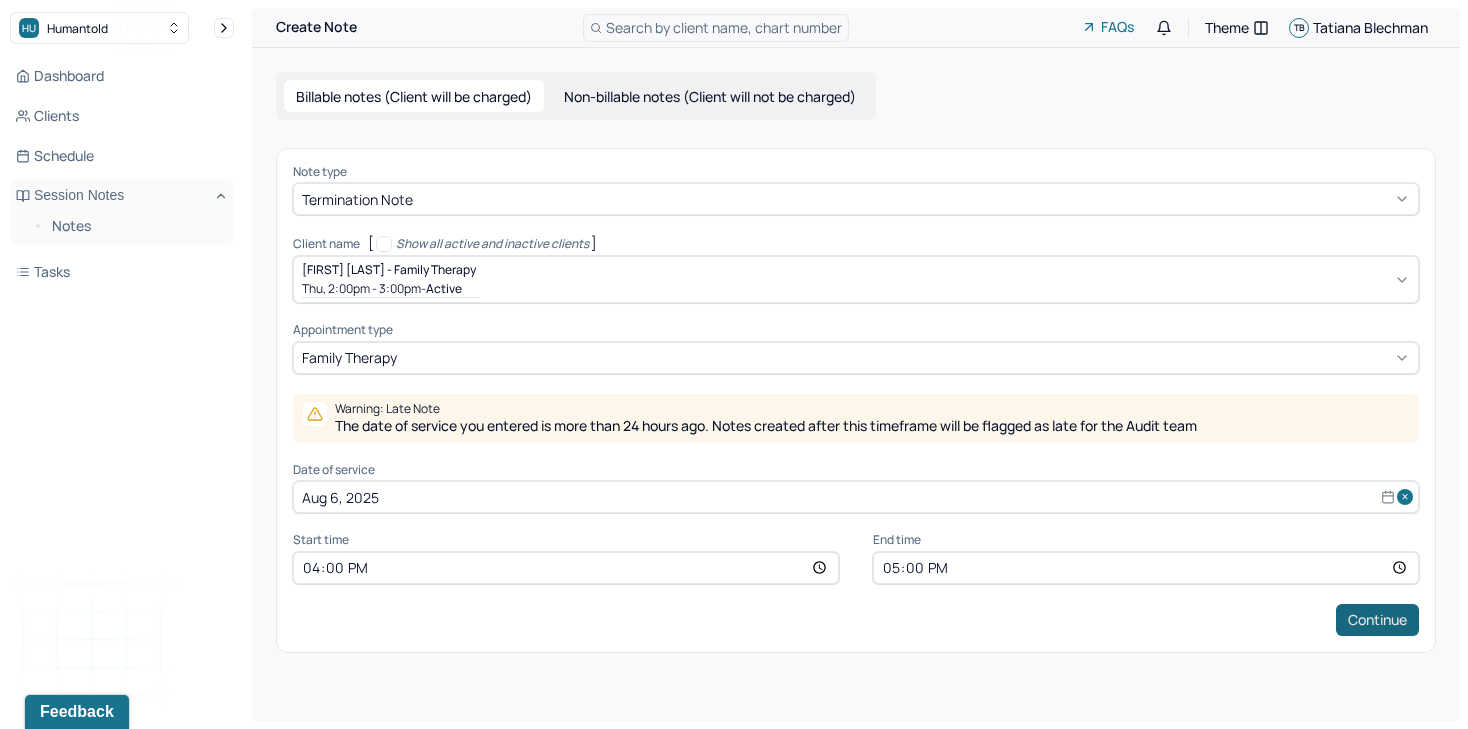click on "Continue" at bounding box center (1377, 620) 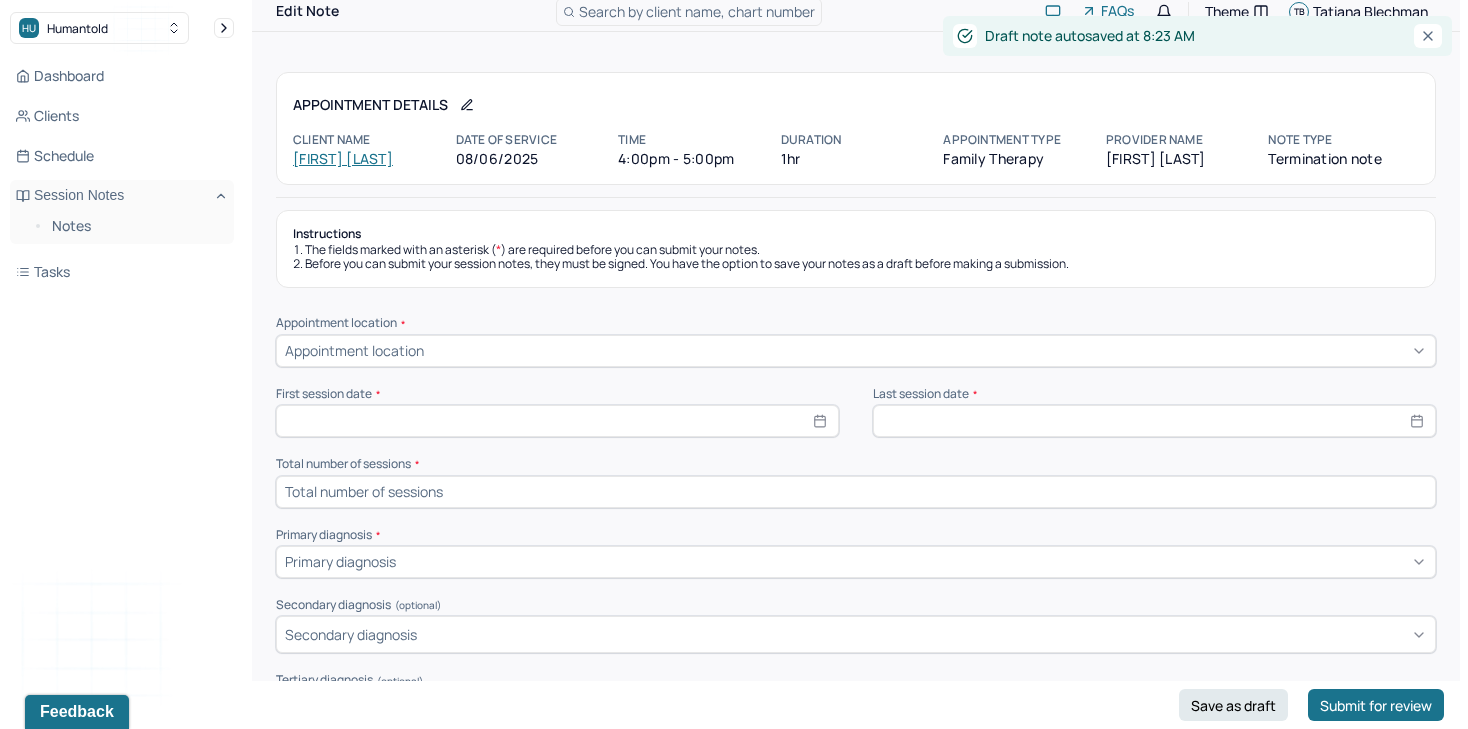 scroll, scrollTop: 19, scrollLeft: 0, axis: vertical 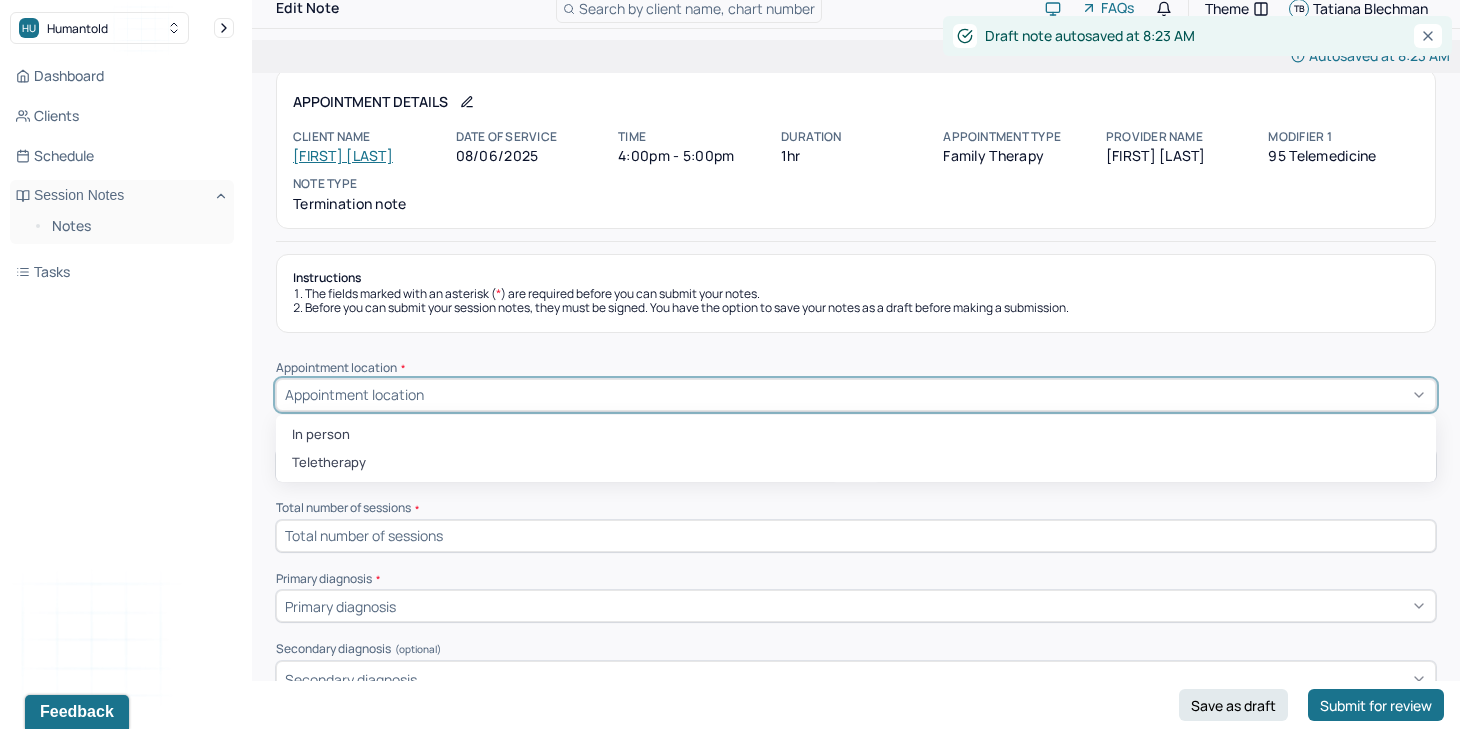 click on "Appointment location" at bounding box center [856, 395] 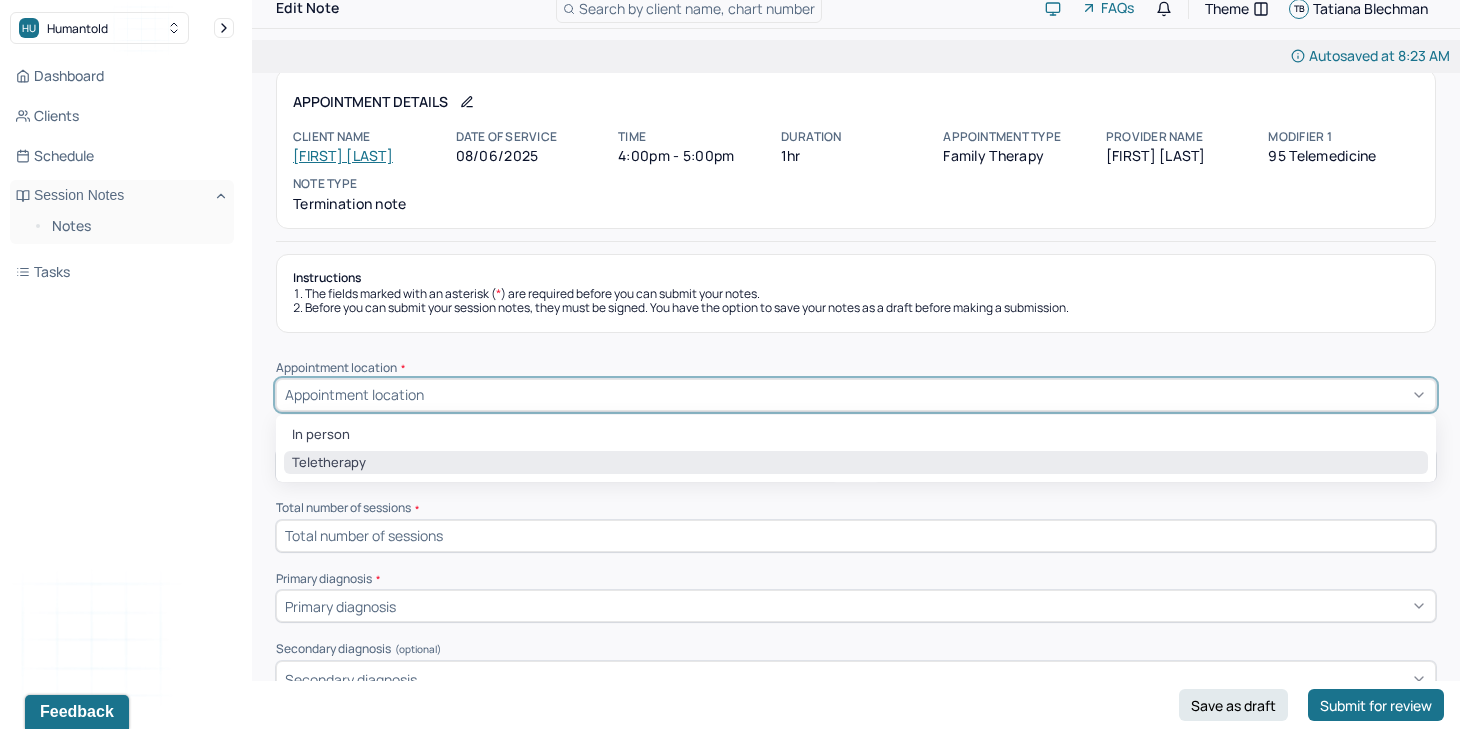 click on "Teletherapy" at bounding box center (856, 463) 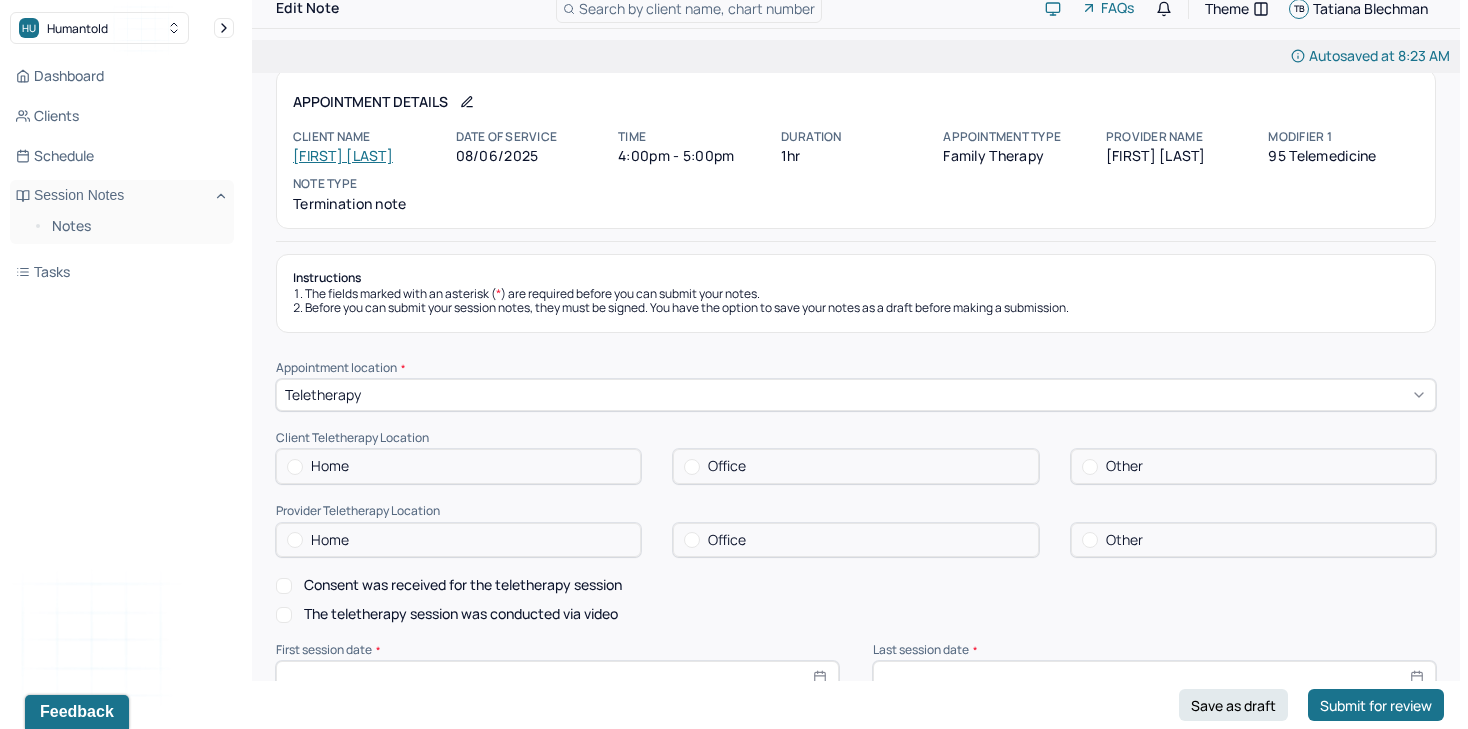 click on "Home" at bounding box center (458, 466) 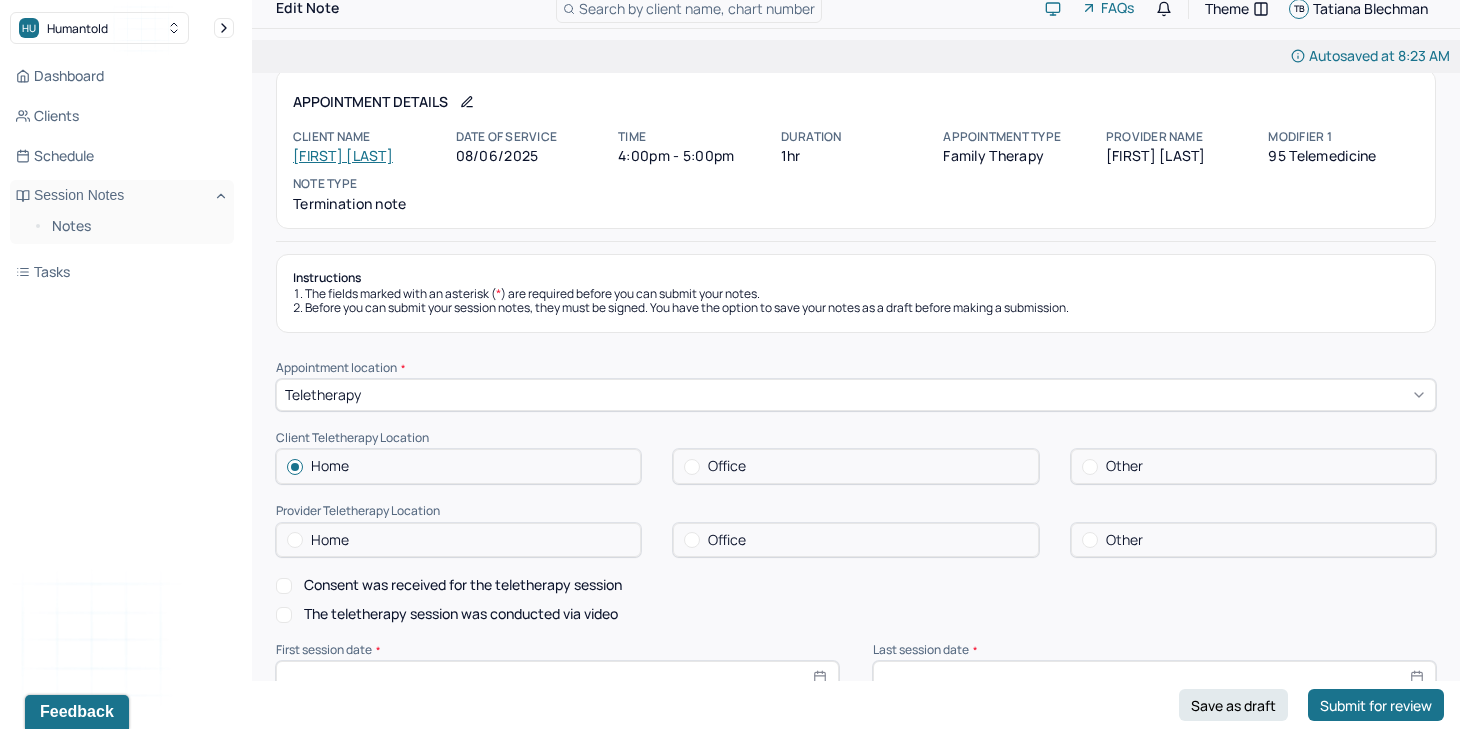 click on "Home" at bounding box center (458, 540) 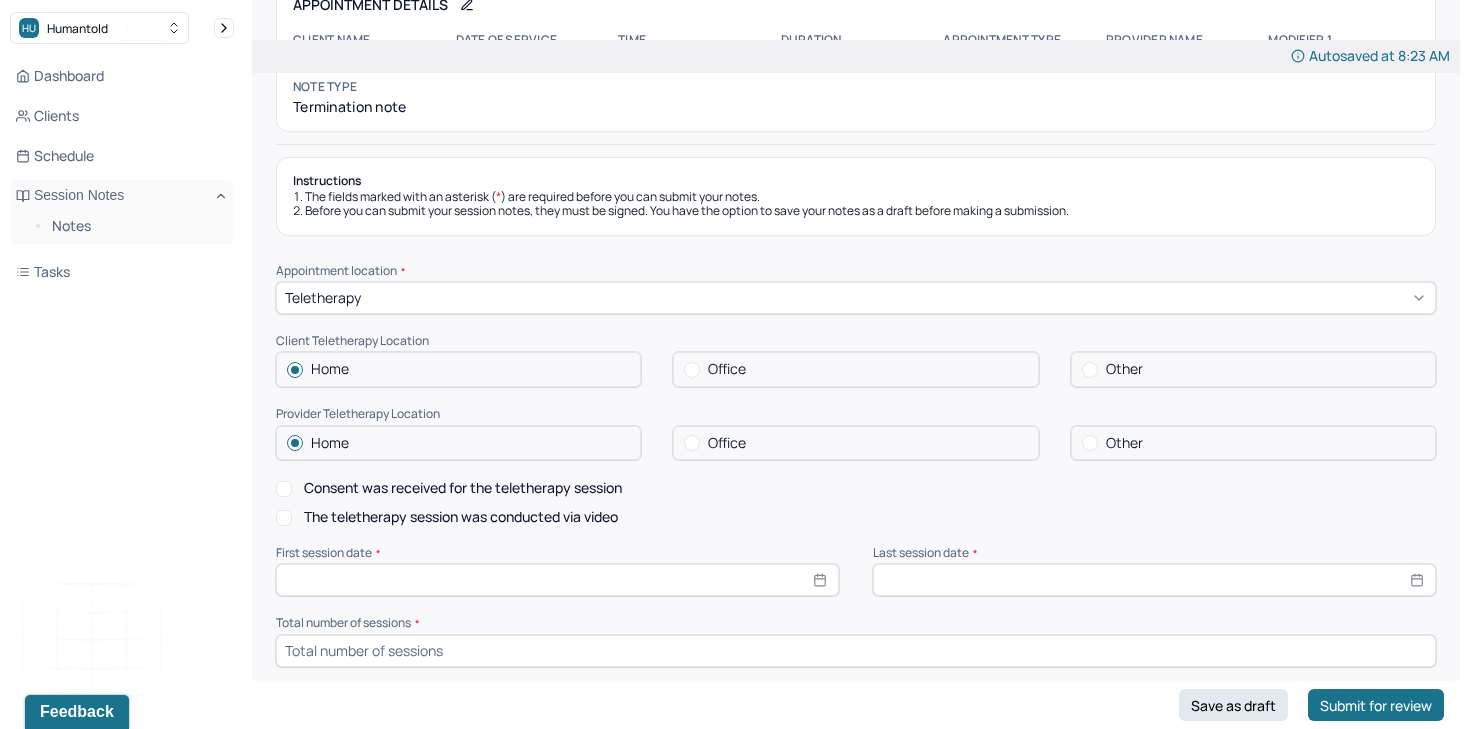 scroll, scrollTop: 122, scrollLeft: 0, axis: vertical 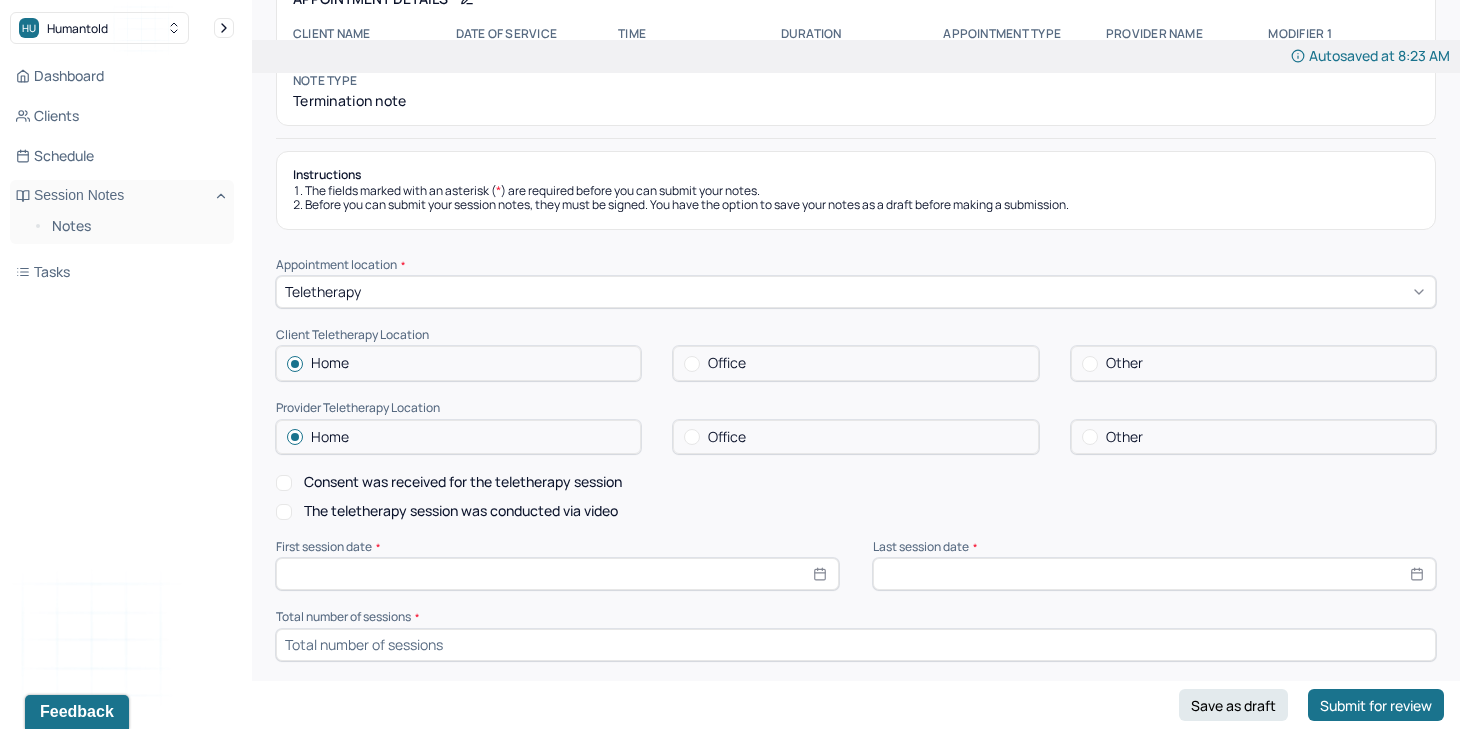 click on "Consent was received for the teletherapy session" at bounding box center (463, 482) 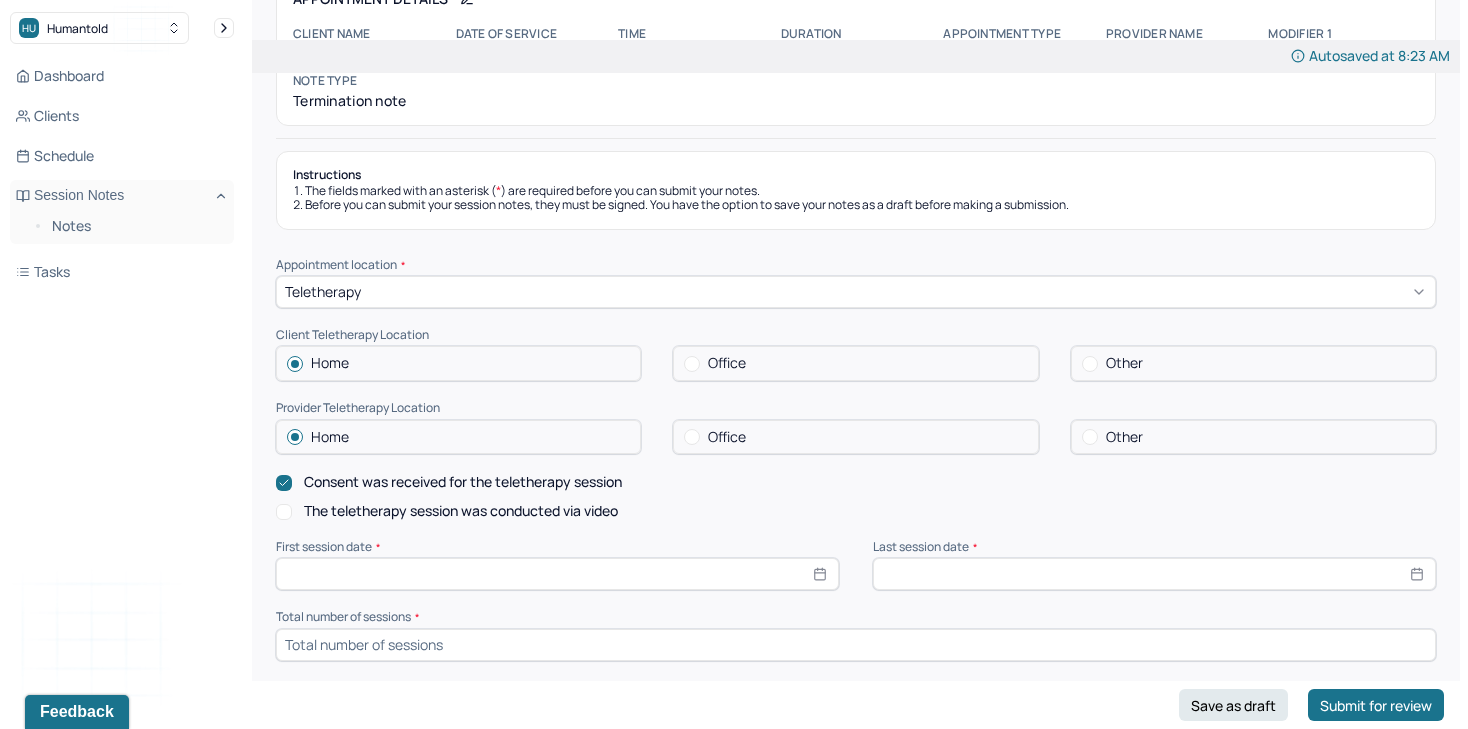 click on "The teletherapy session was conducted via video" at bounding box center [461, 511] 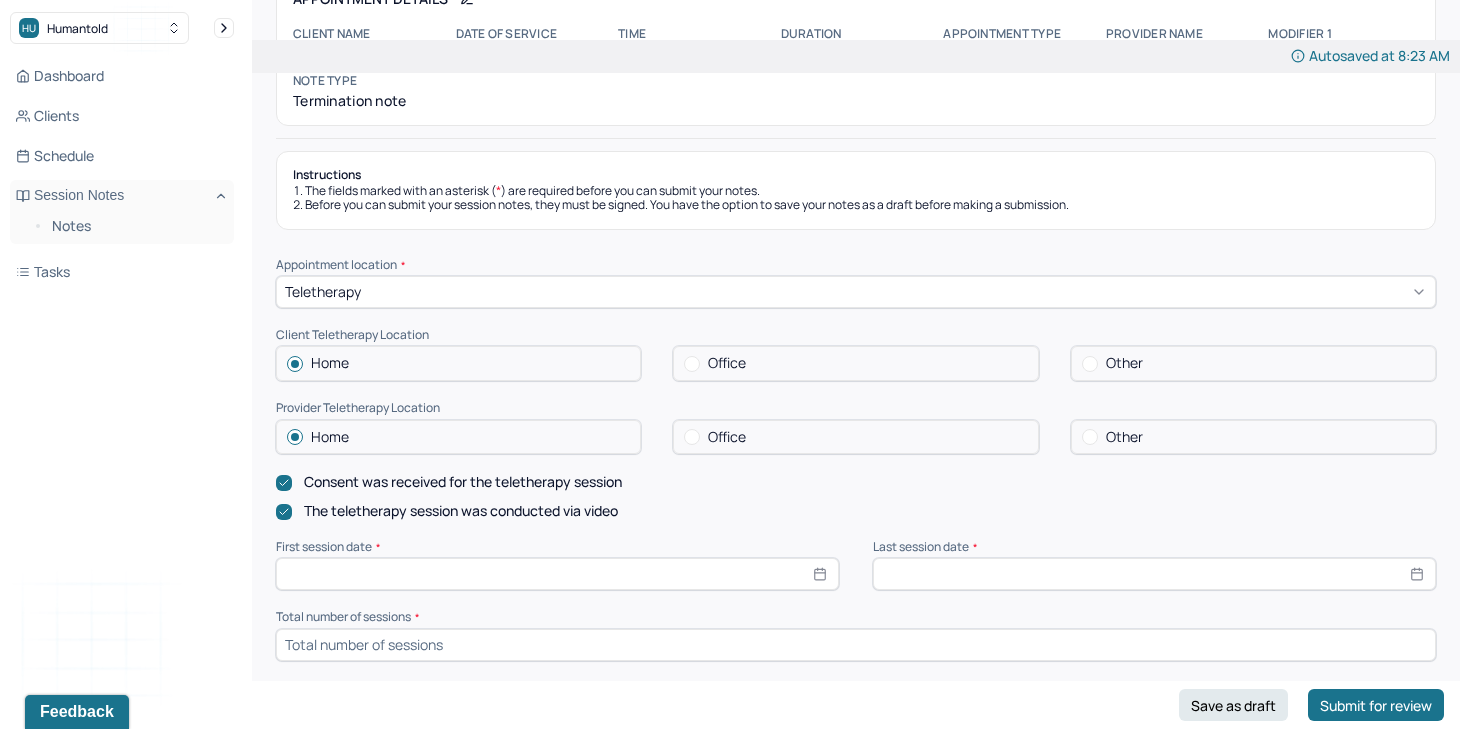 select on "7" 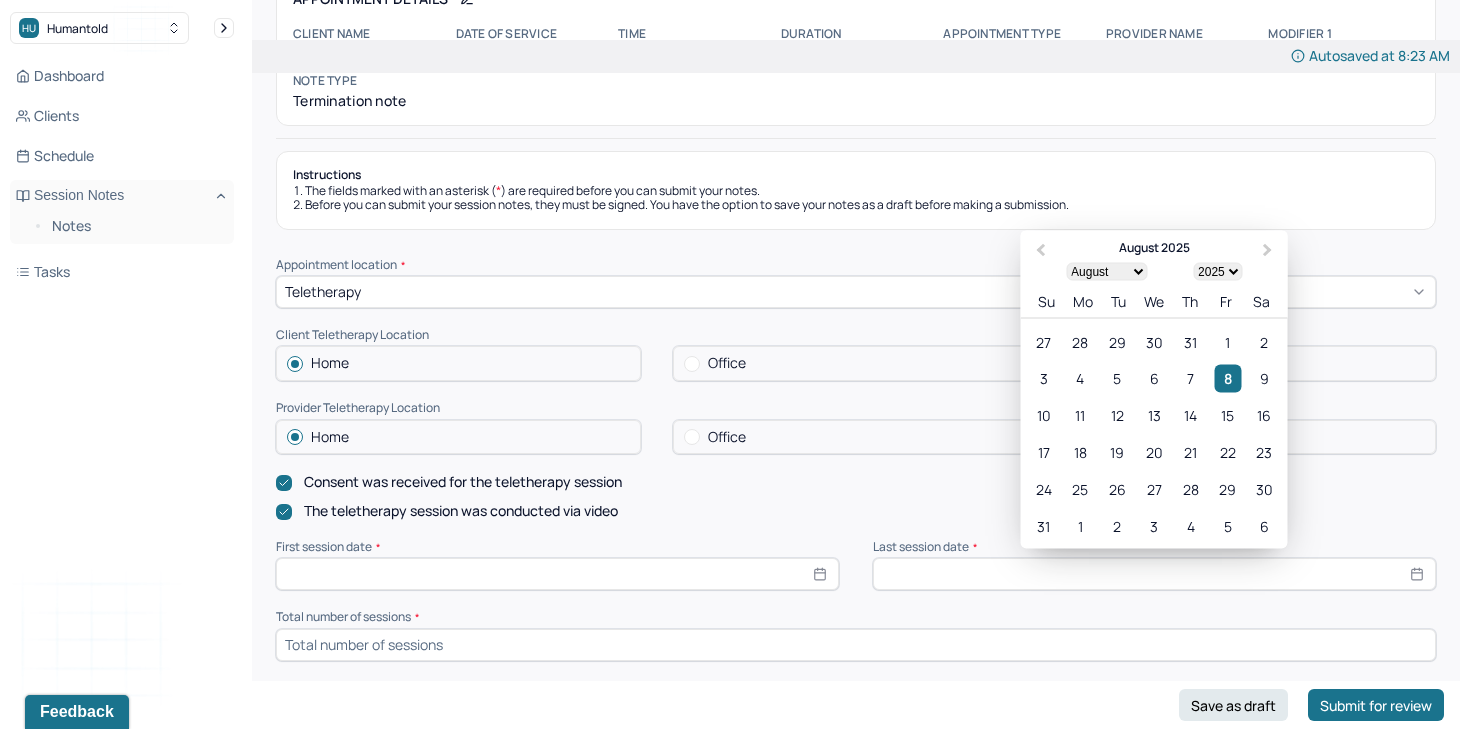 click at bounding box center (1154, 574) 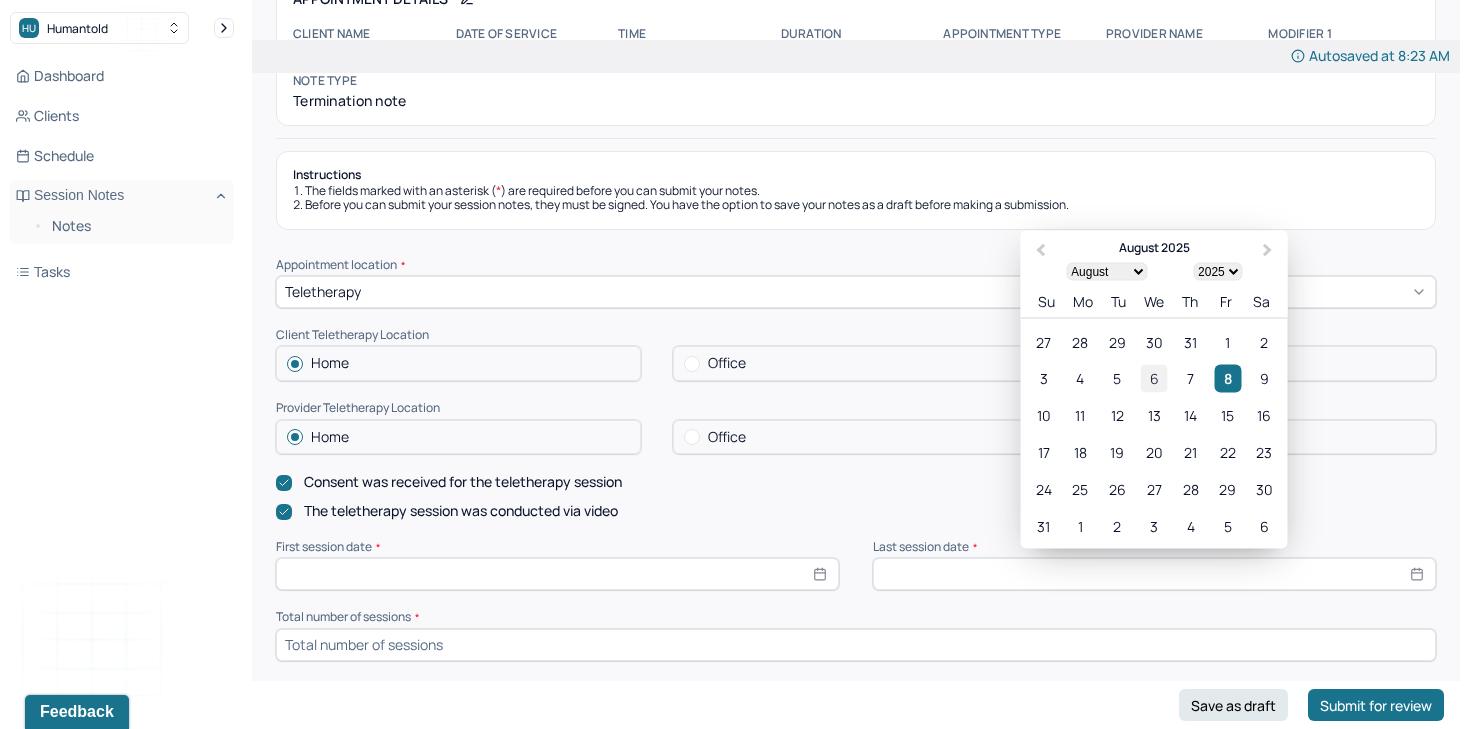 click on "6" at bounding box center [1154, 378] 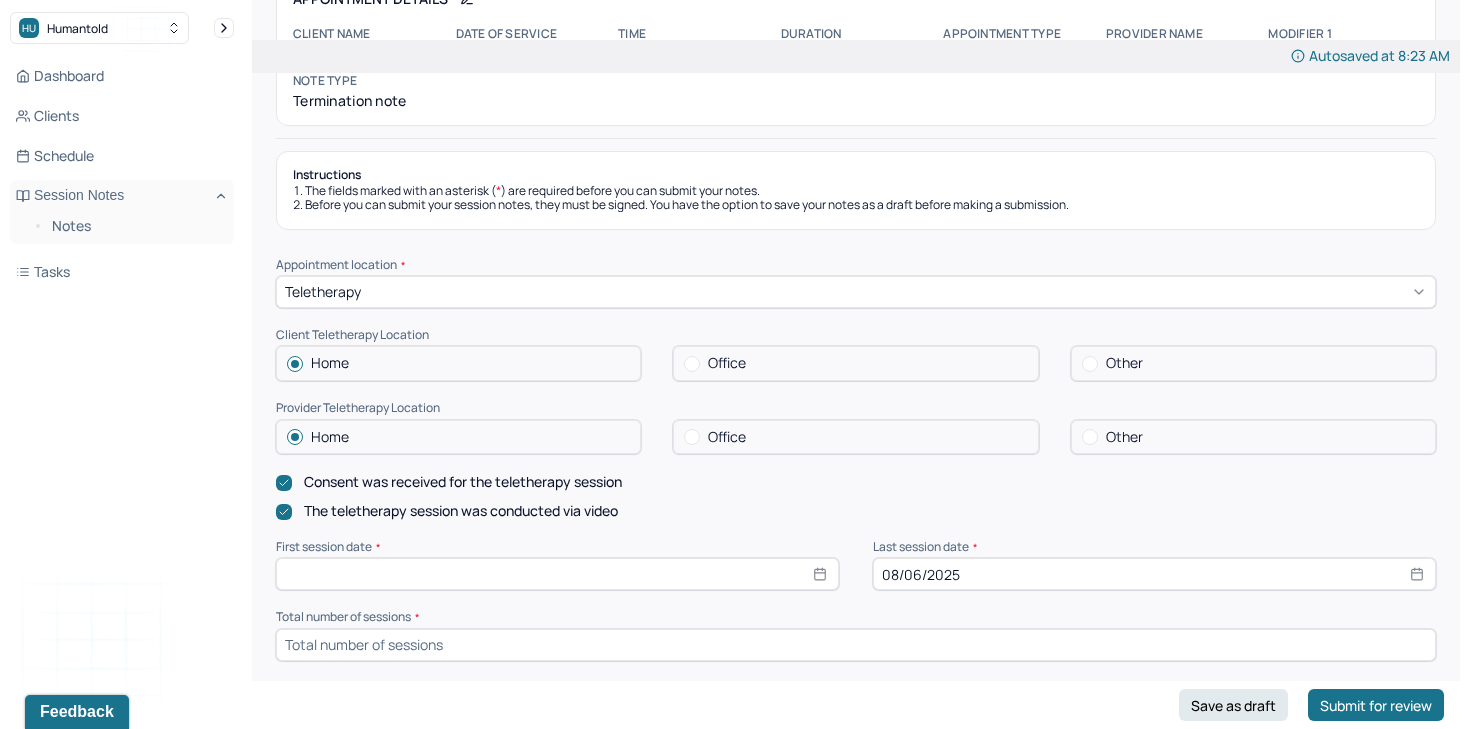 select on "7" 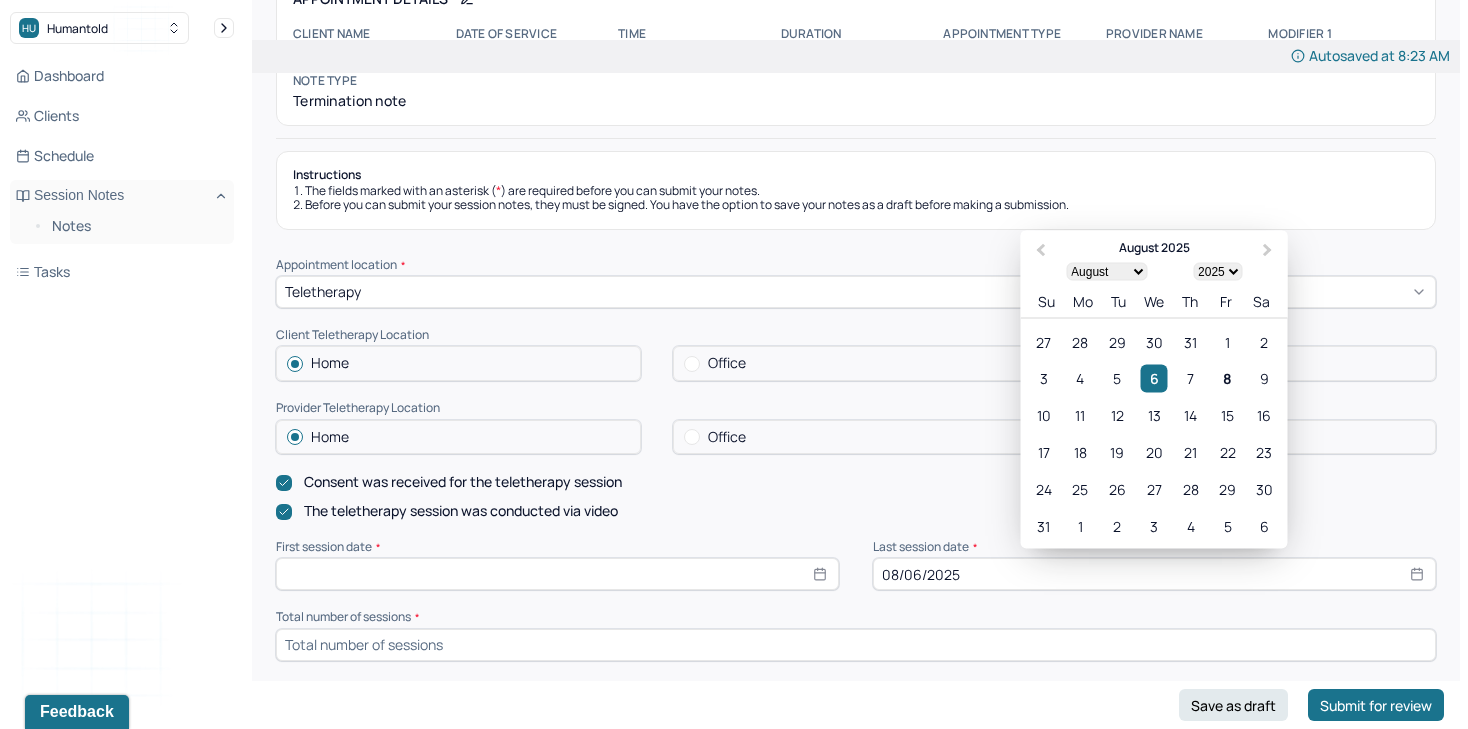 click at bounding box center (557, 574) 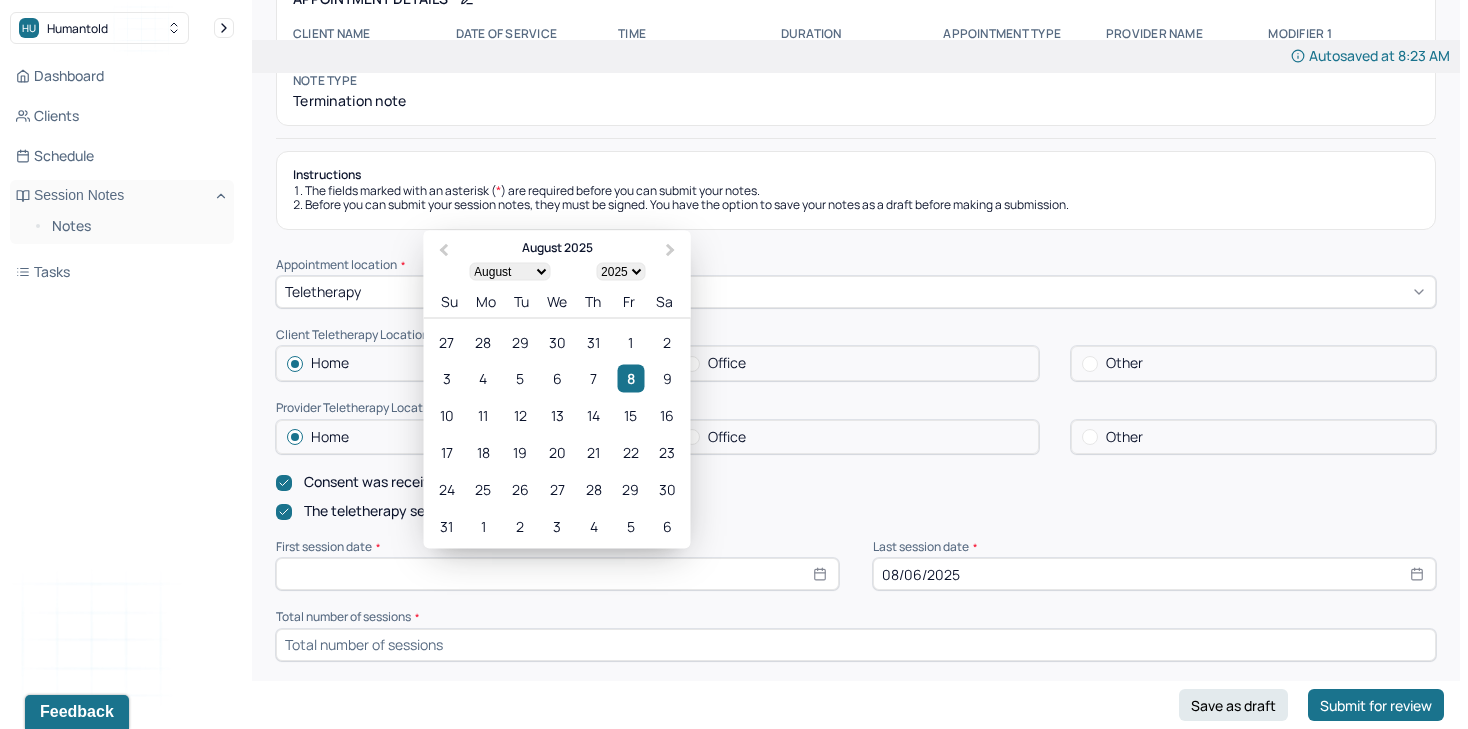click on "January February March April May June July August September October November December" at bounding box center (509, 272) 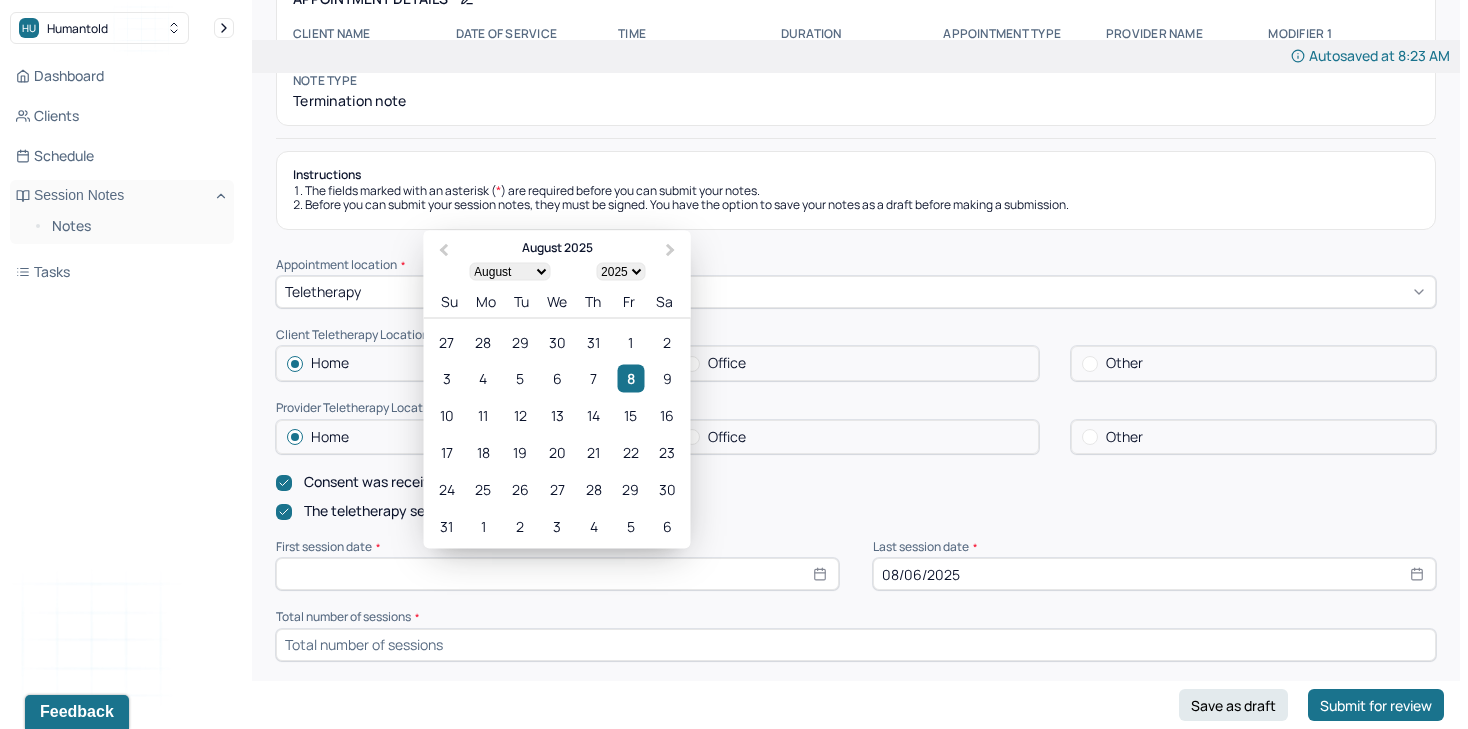 select on "0" 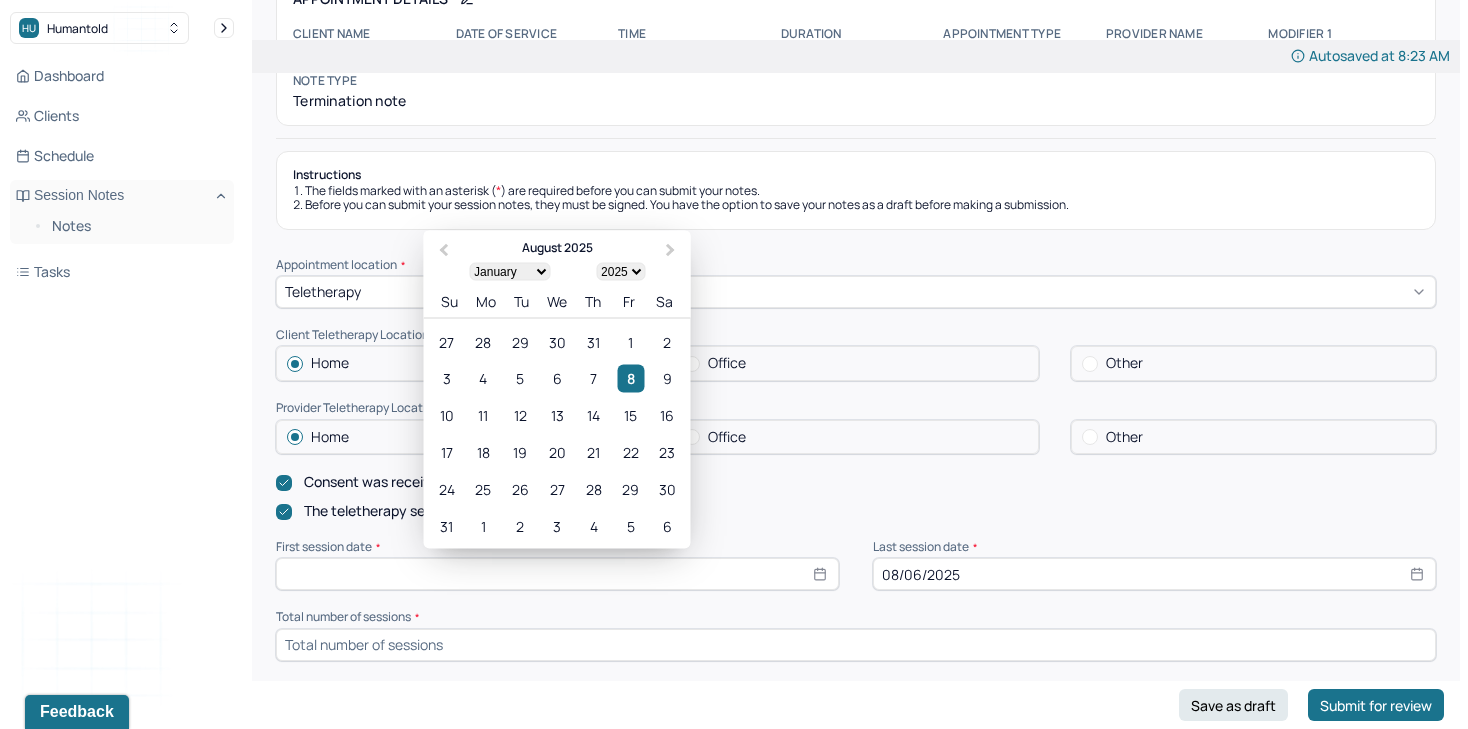 click on "January February March April May June July August September October November December" at bounding box center [509, 272] 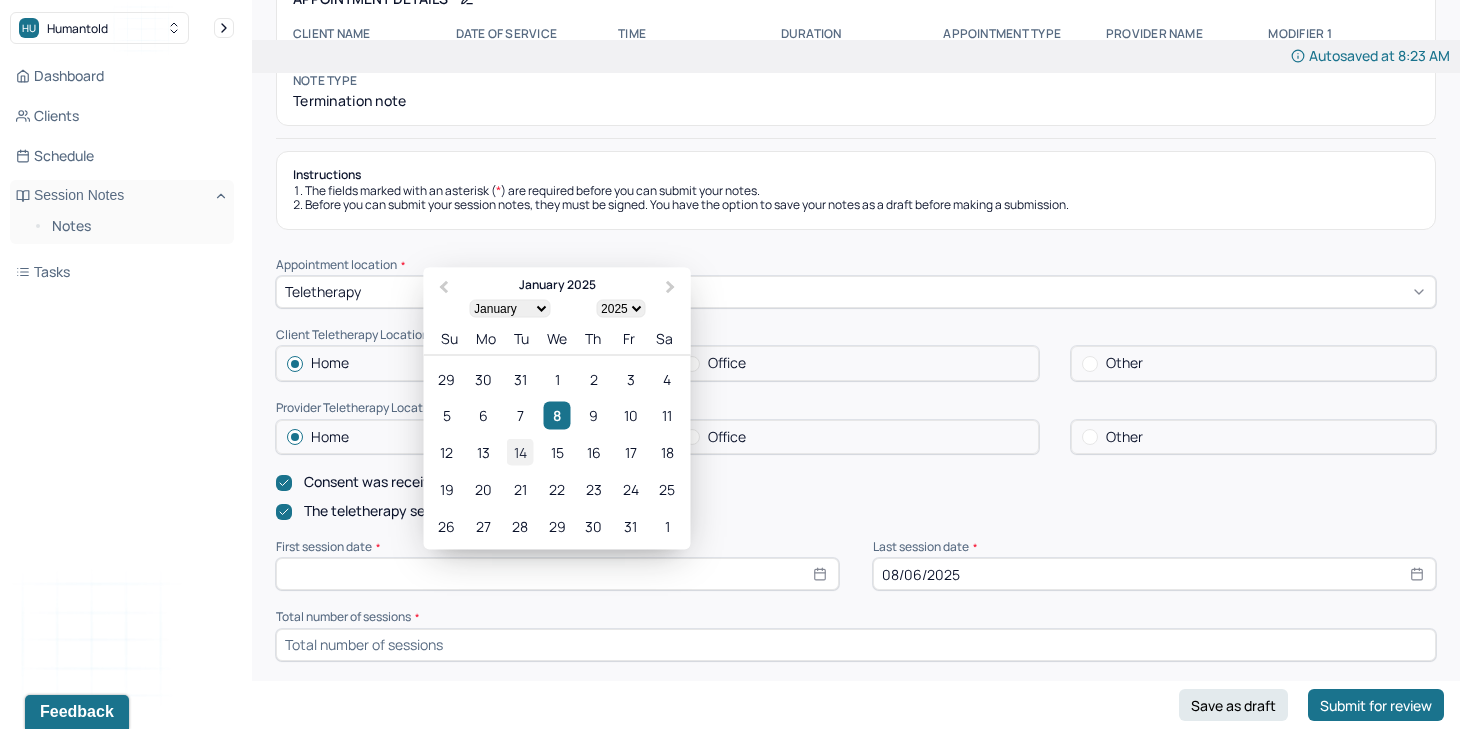 click on "14" at bounding box center (520, 452) 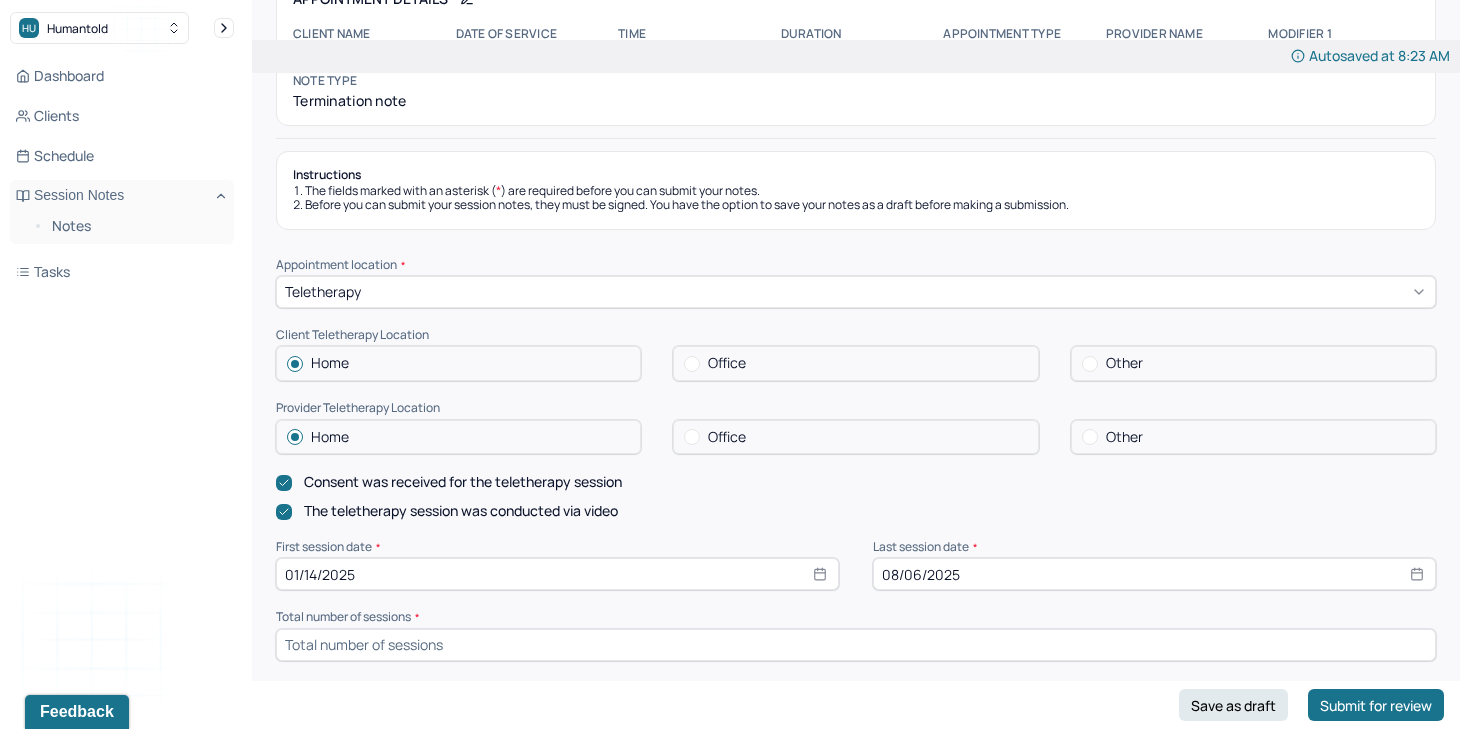 scroll, scrollTop: 337, scrollLeft: 0, axis: vertical 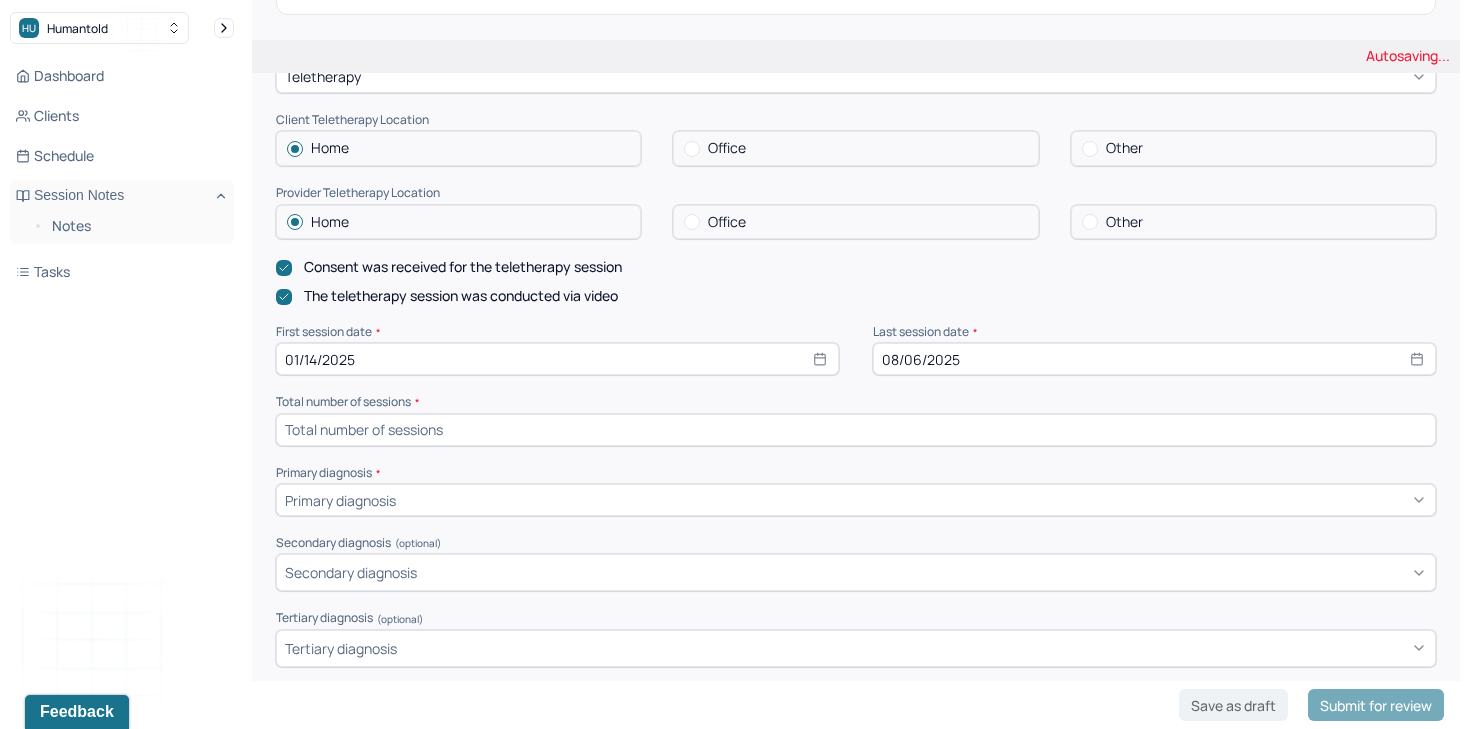 click at bounding box center (856, 430) 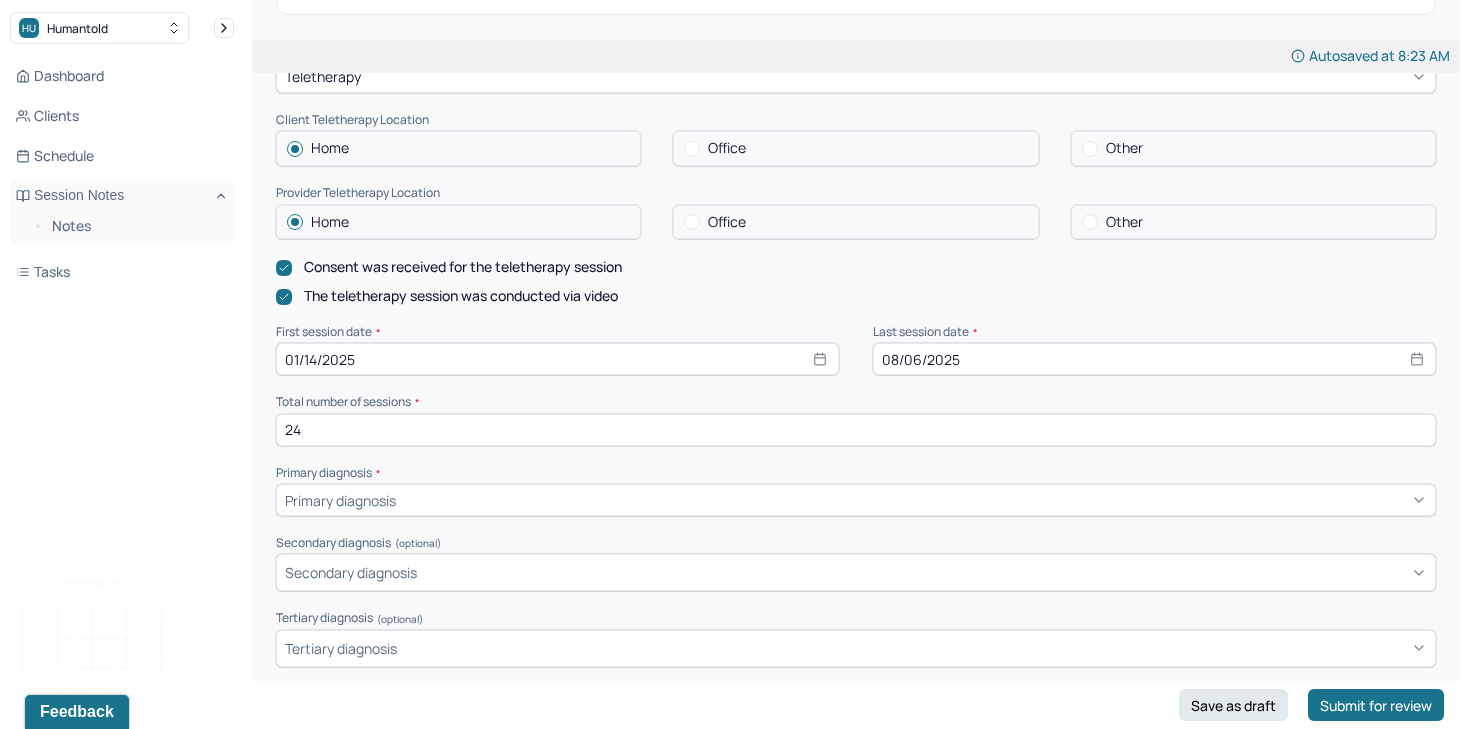 type on "24" 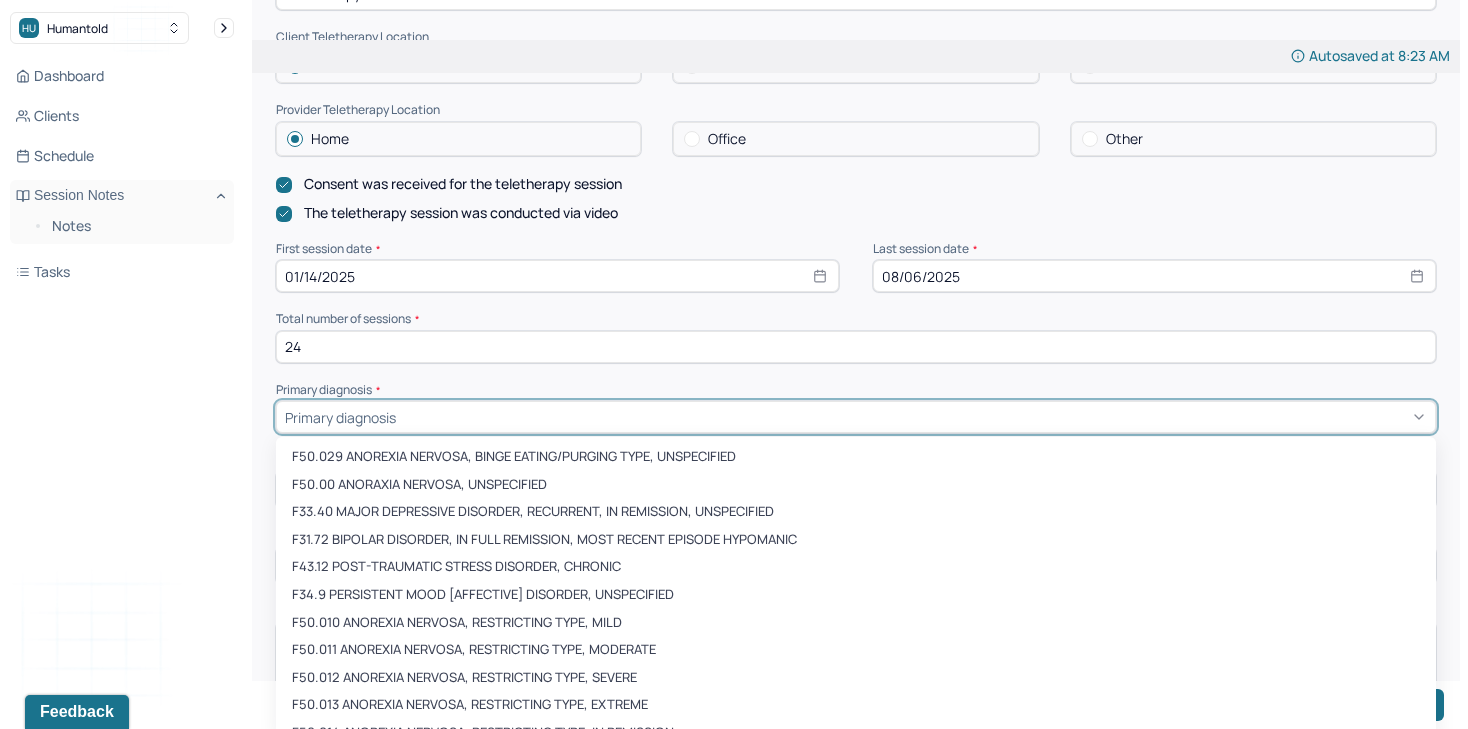 scroll, scrollTop: 432, scrollLeft: 0, axis: vertical 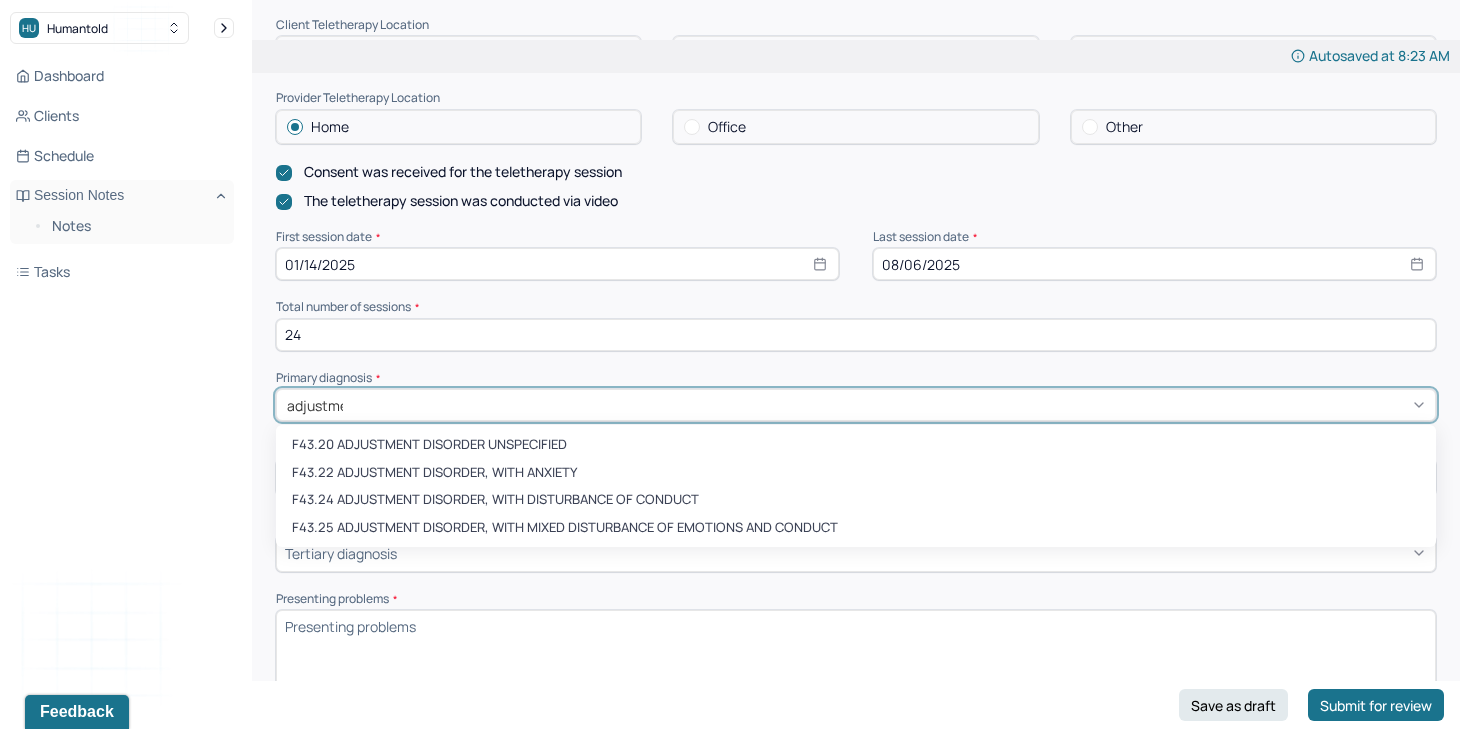 type on "adjustmen" 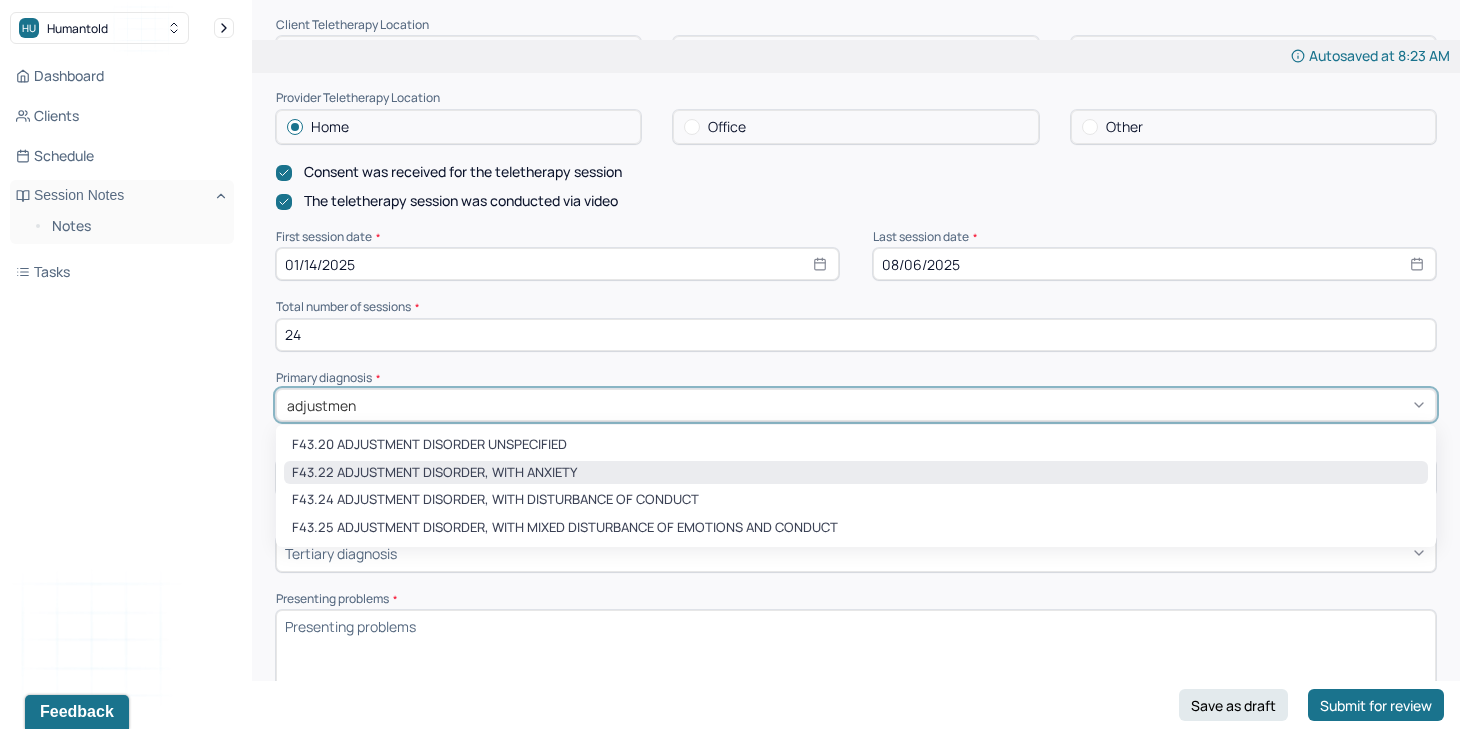 click on "F43.22 ADJUSTMENT DISORDER, WITH ANXIETY" at bounding box center [856, 473] 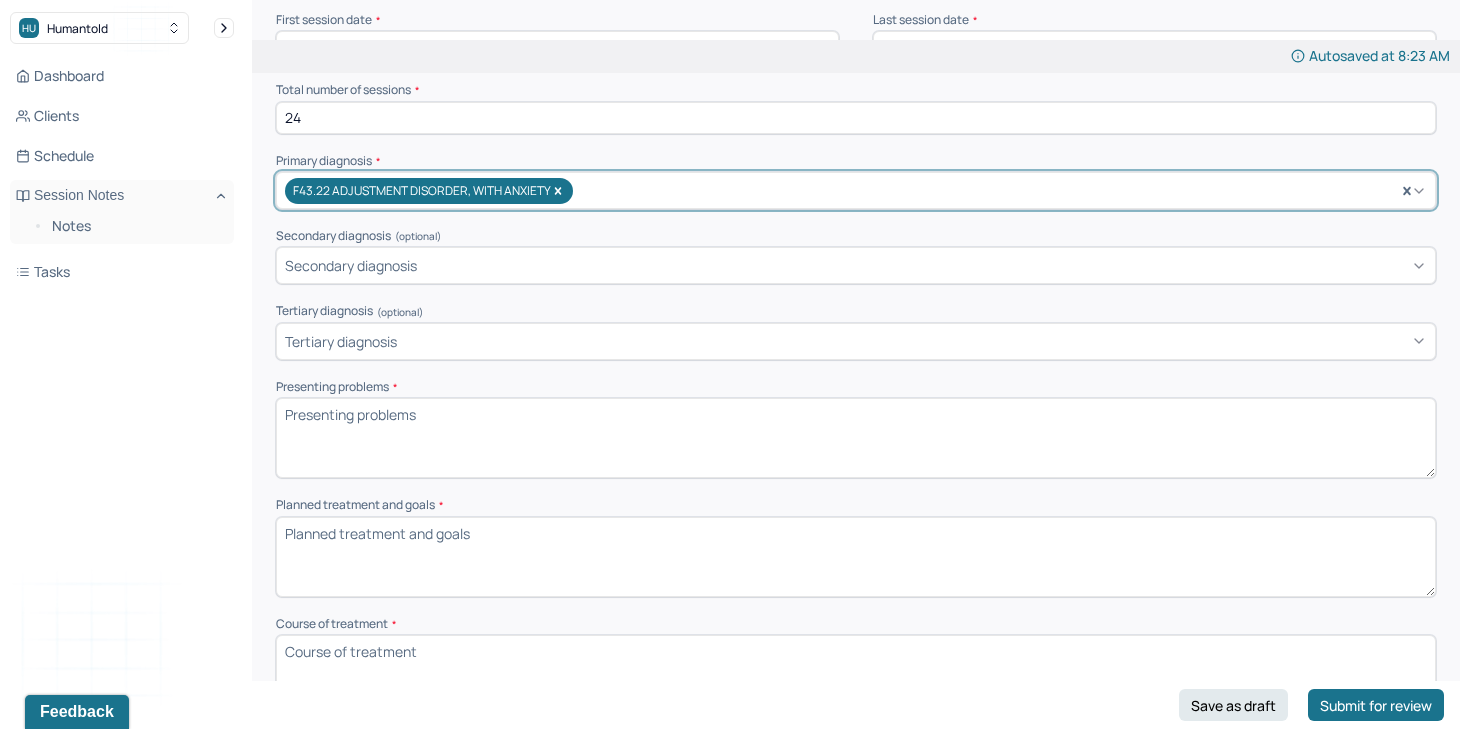 scroll, scrollTop: 650, scrollLeft: 0, axis: vertical 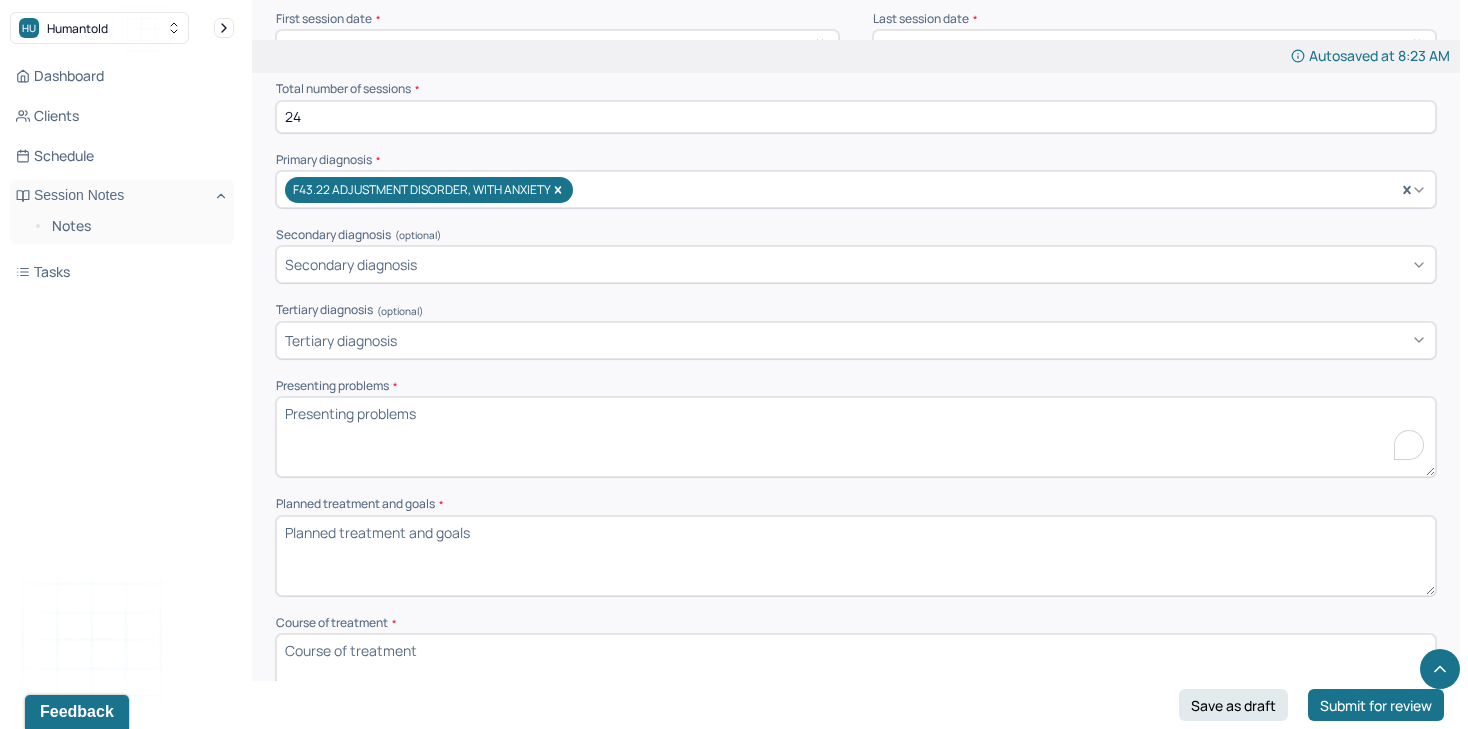 click on "Presenting problems *" at bounding box center [856, 437] 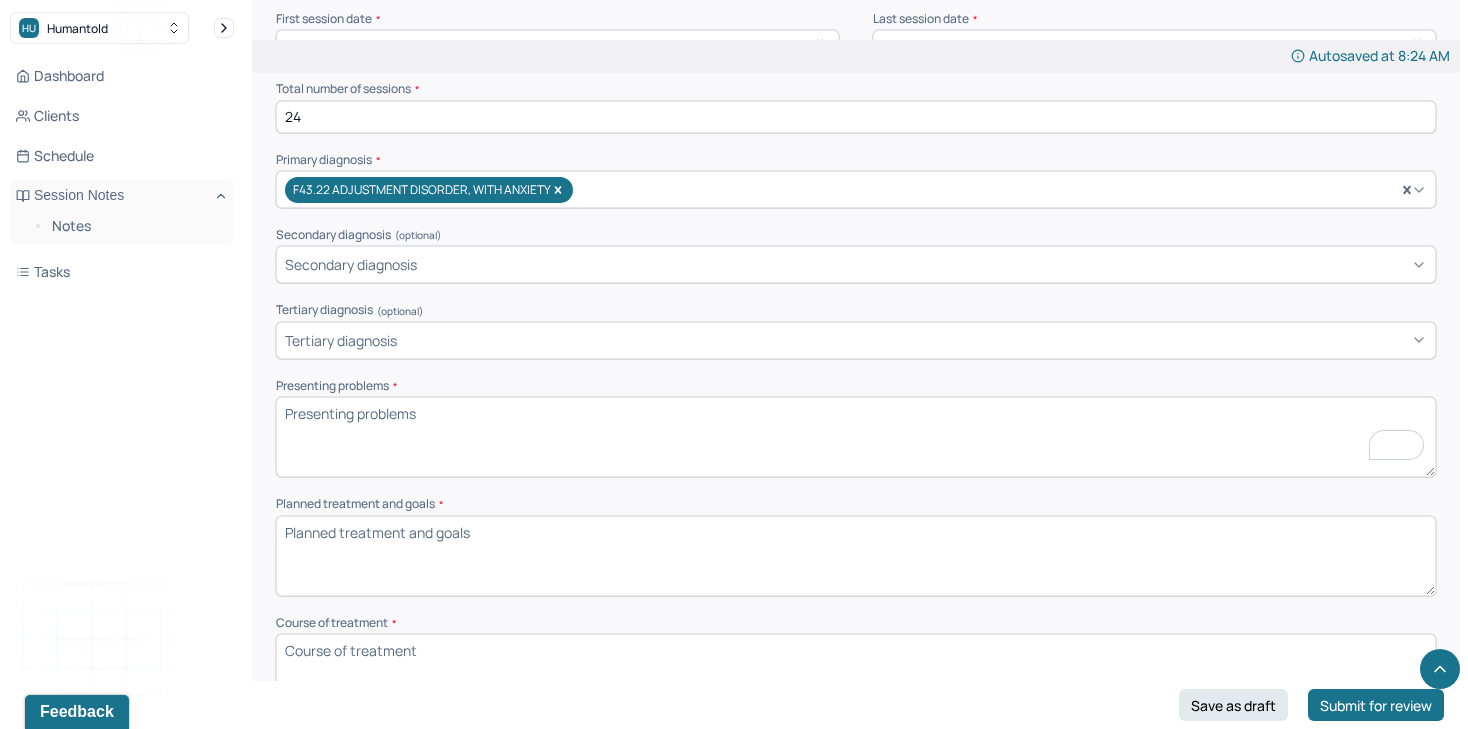 paste on "The client attended the sessions with her partner to build trust and improve communication." 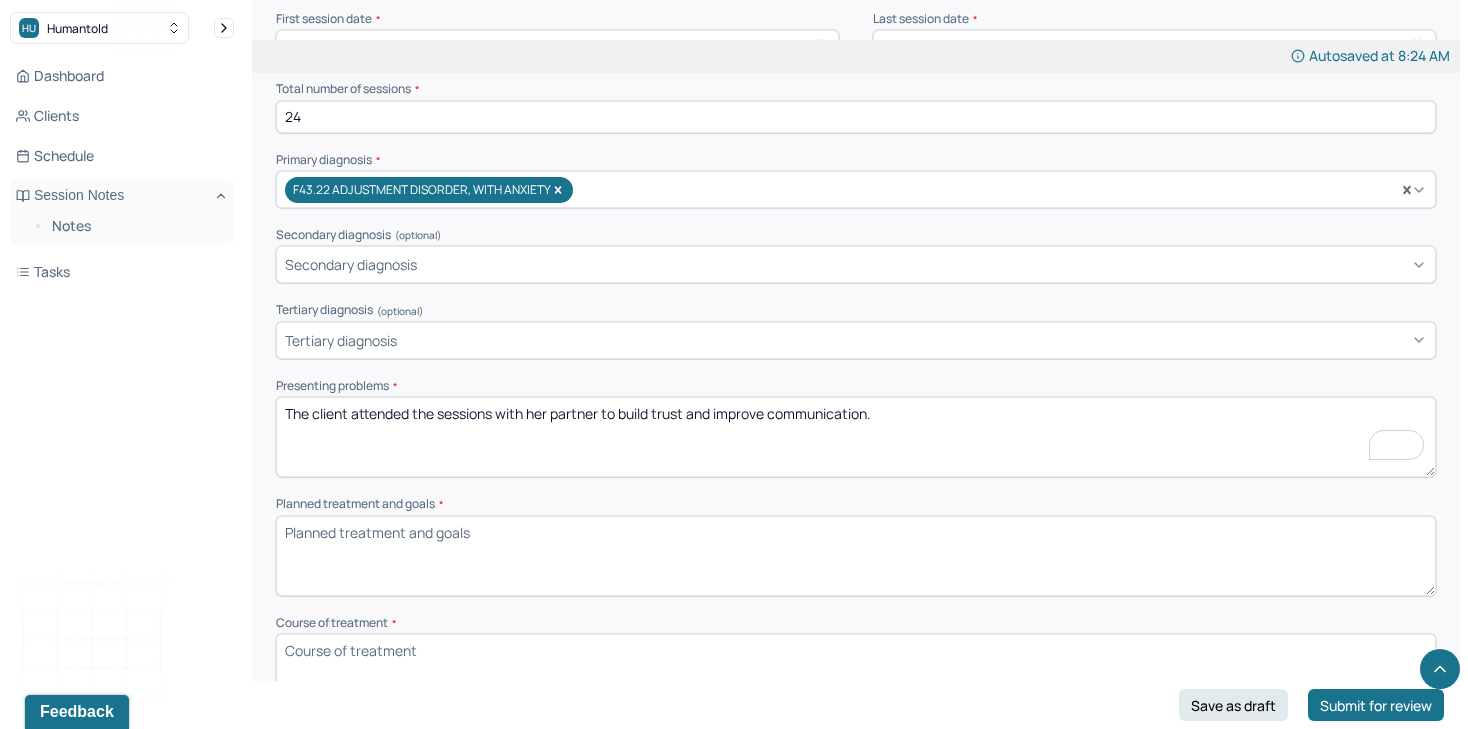 type on "The client attended the sessions with her partner to build trust and improve communication." 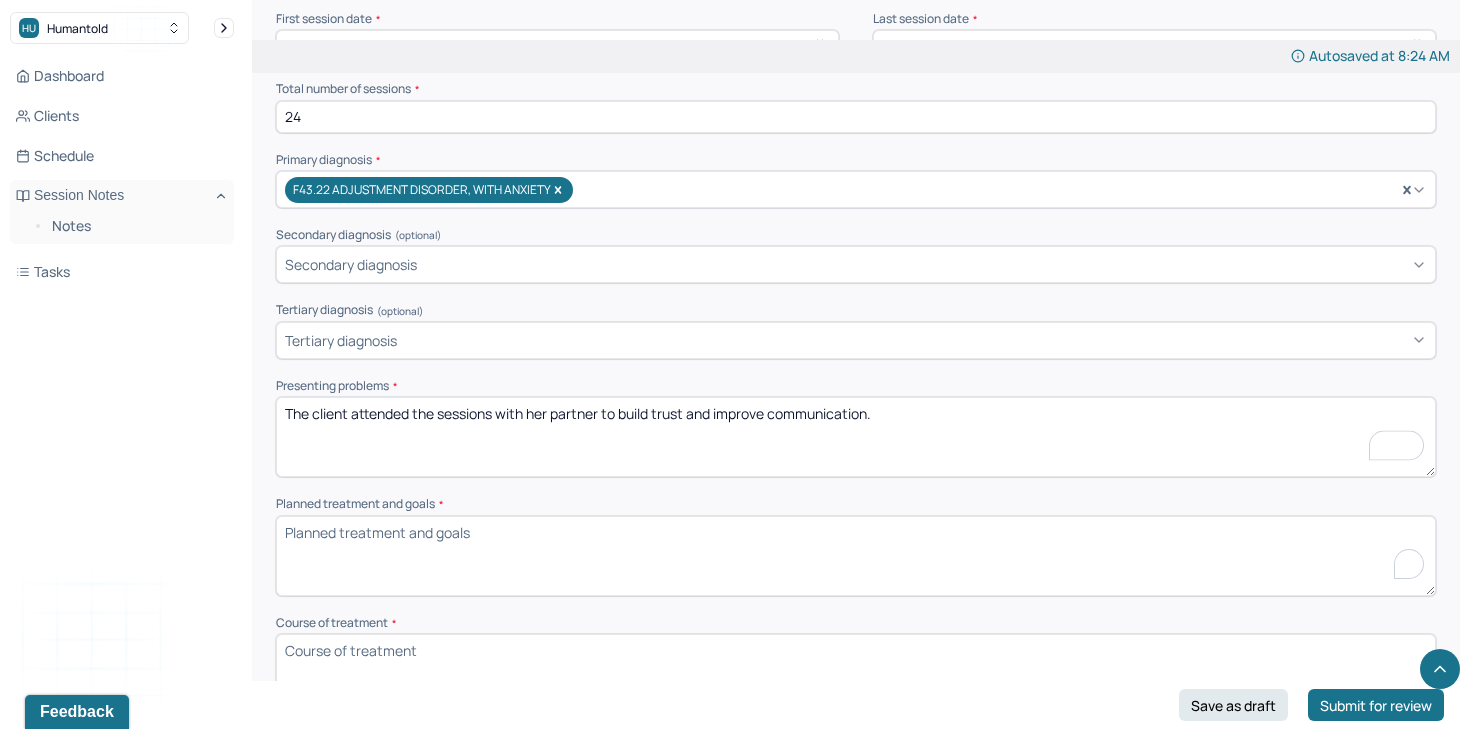 click on "Planned treatment and goals *" at bounding box center (856, 556) 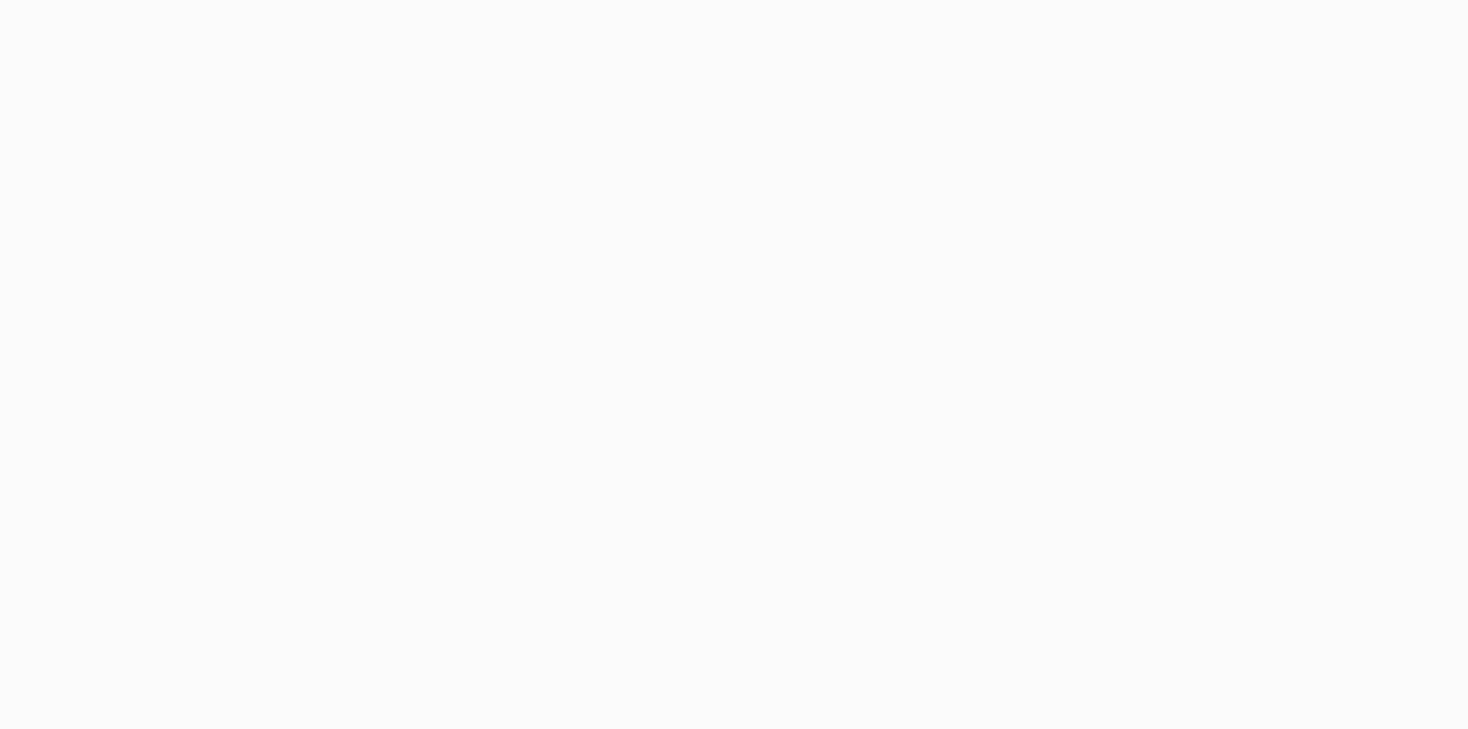 scroll, scrollTop: 0, scrollLeft: 0, axis: both 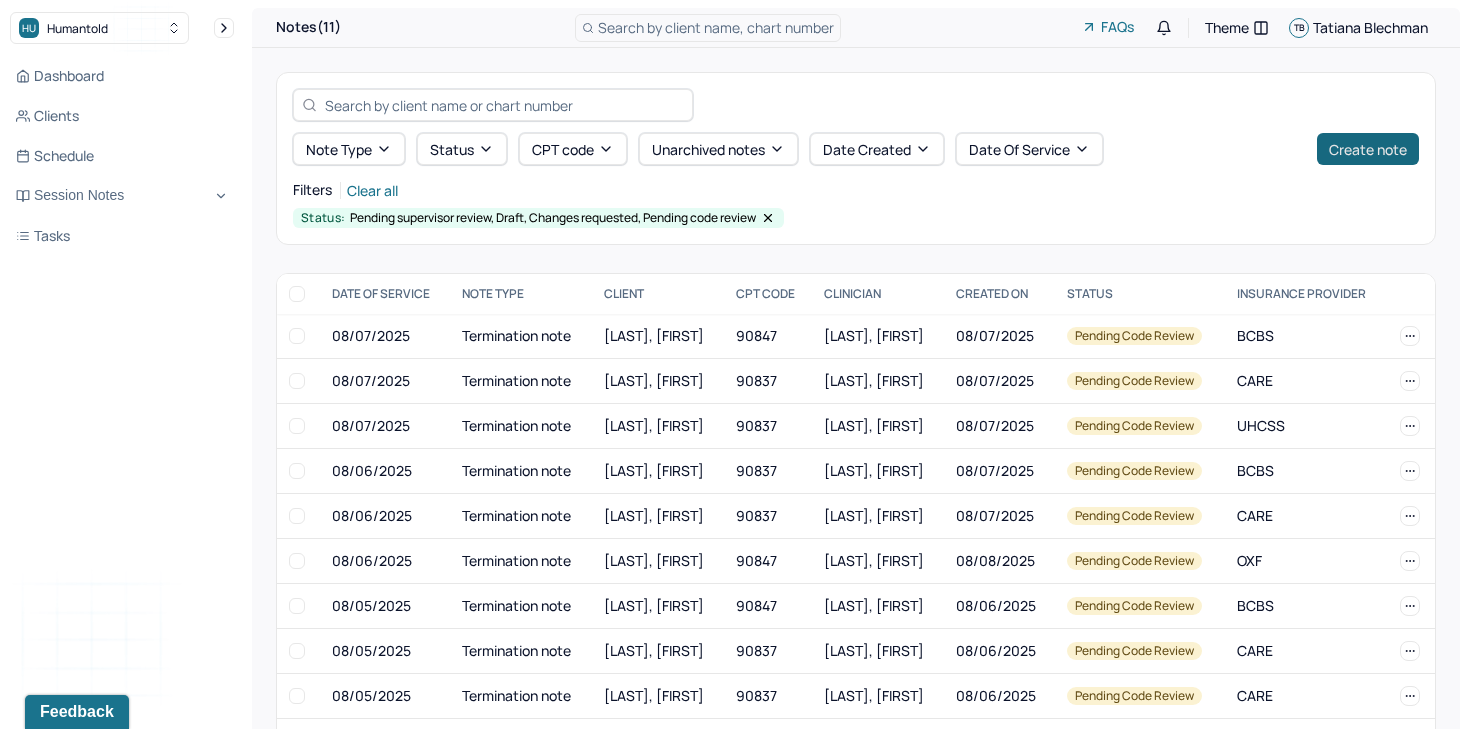 click on "Create note" at bounding box center [1368, 149] 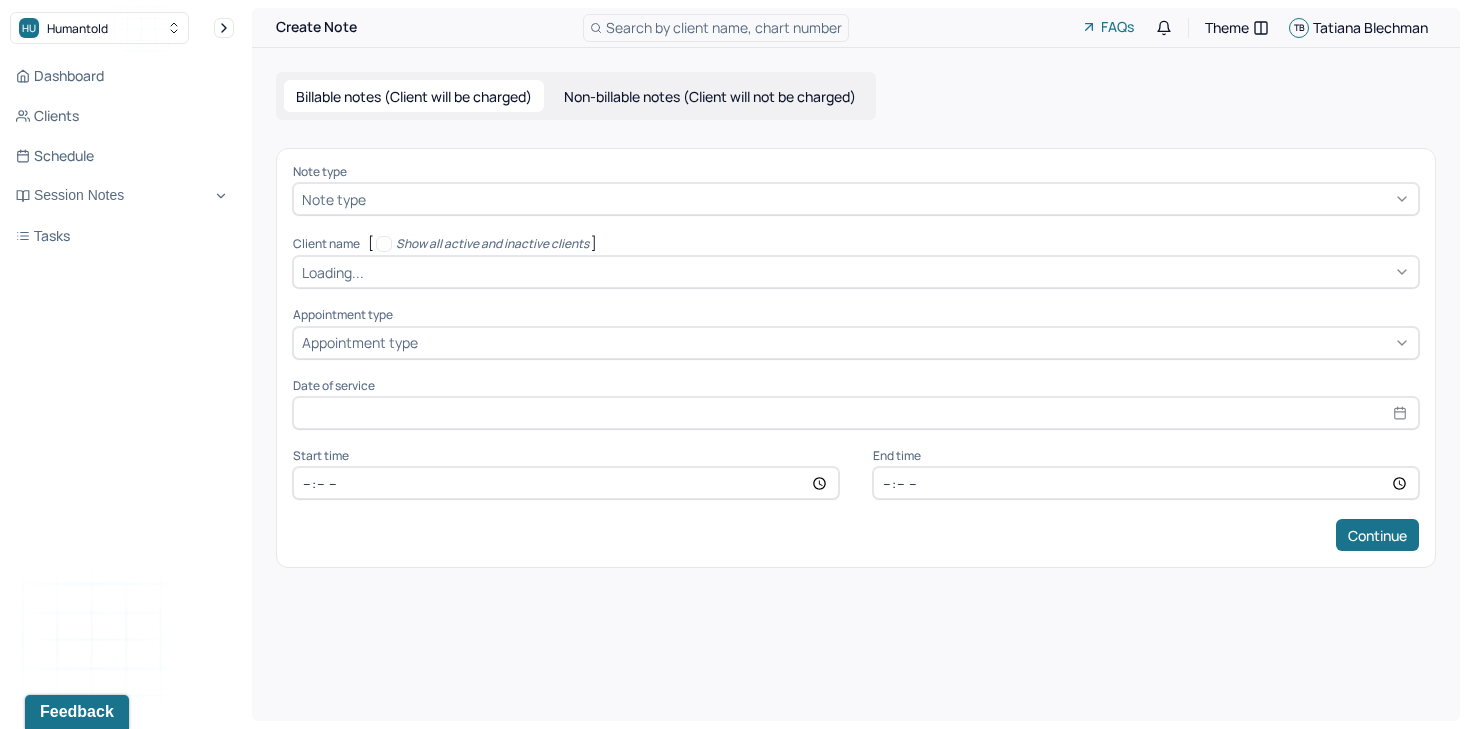click on "Note type" at bounding box center [856, 199] 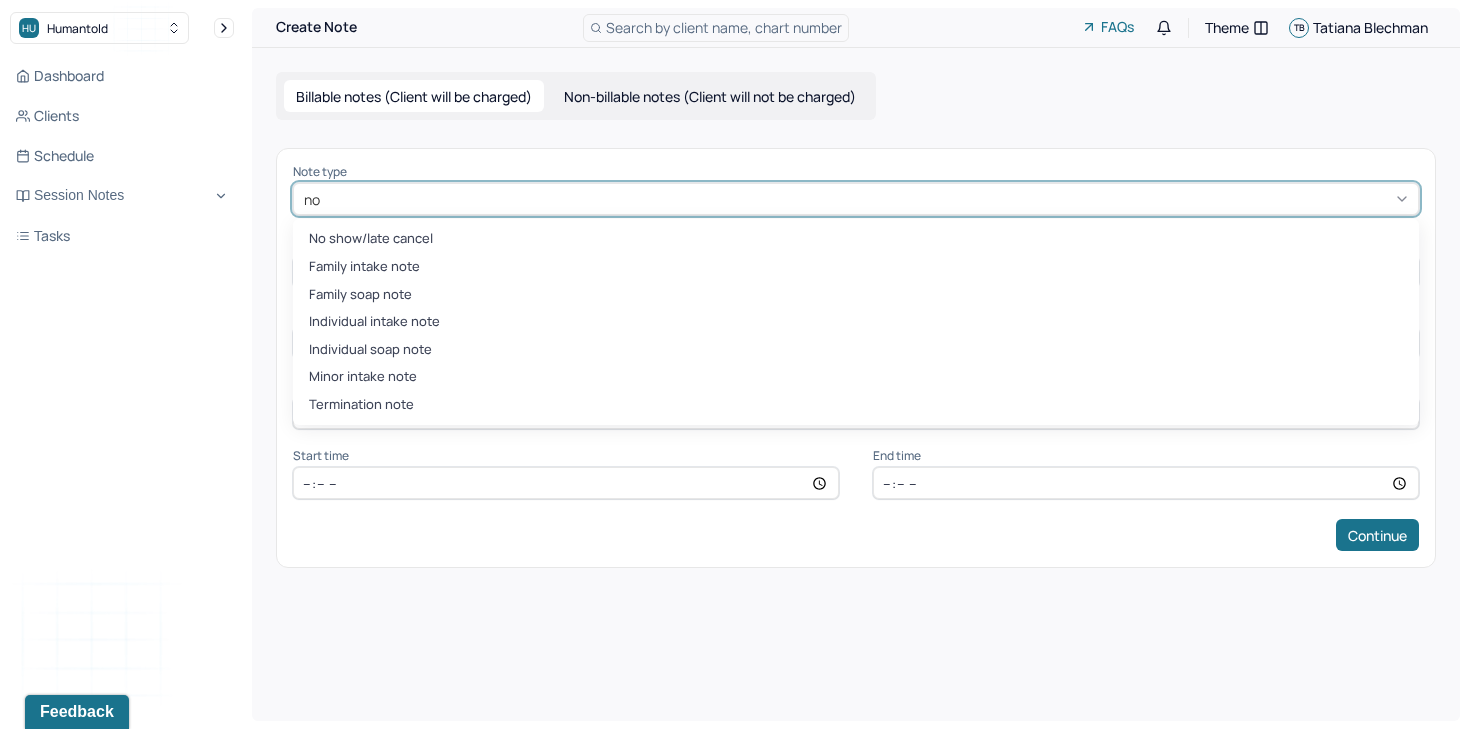 type on "no s" 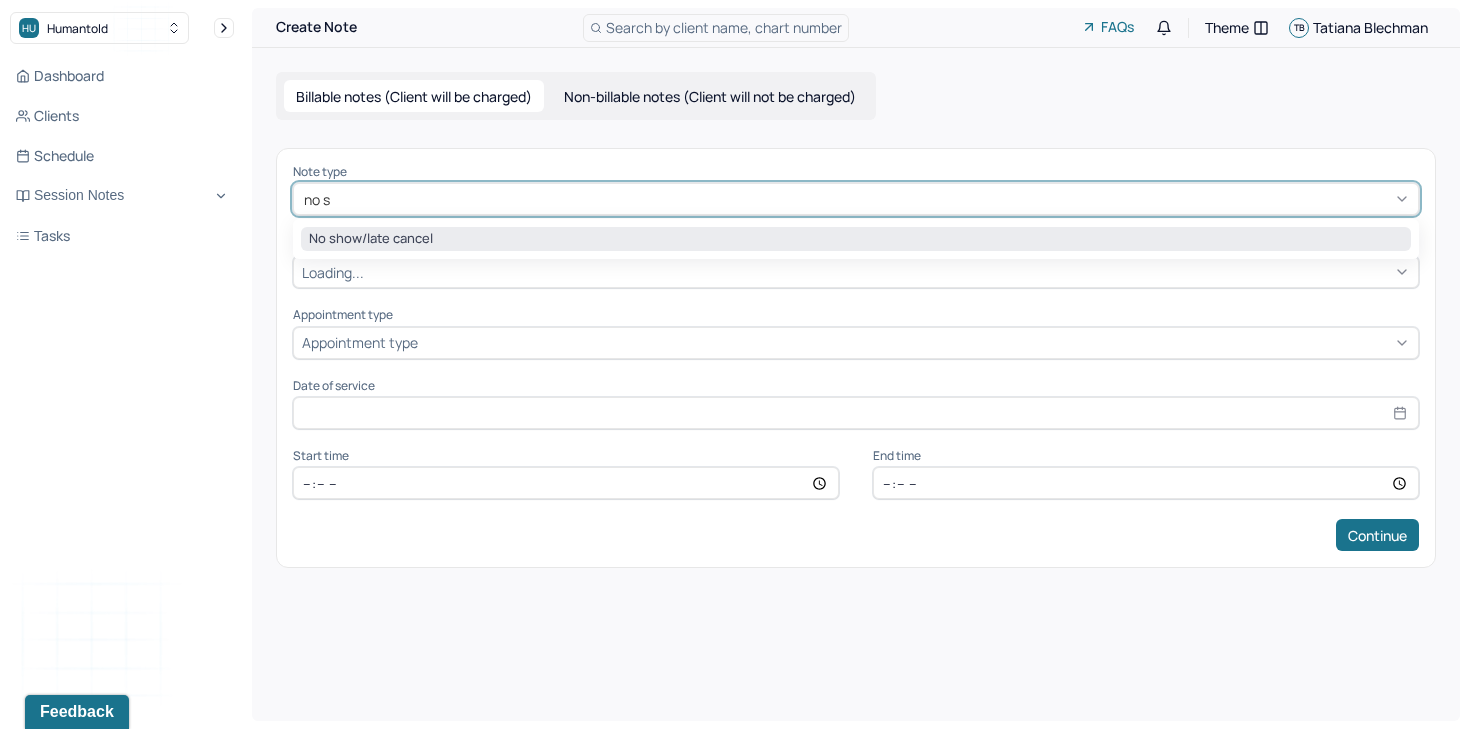 click on "No show/late cancel" at bounding box center (856, 239) 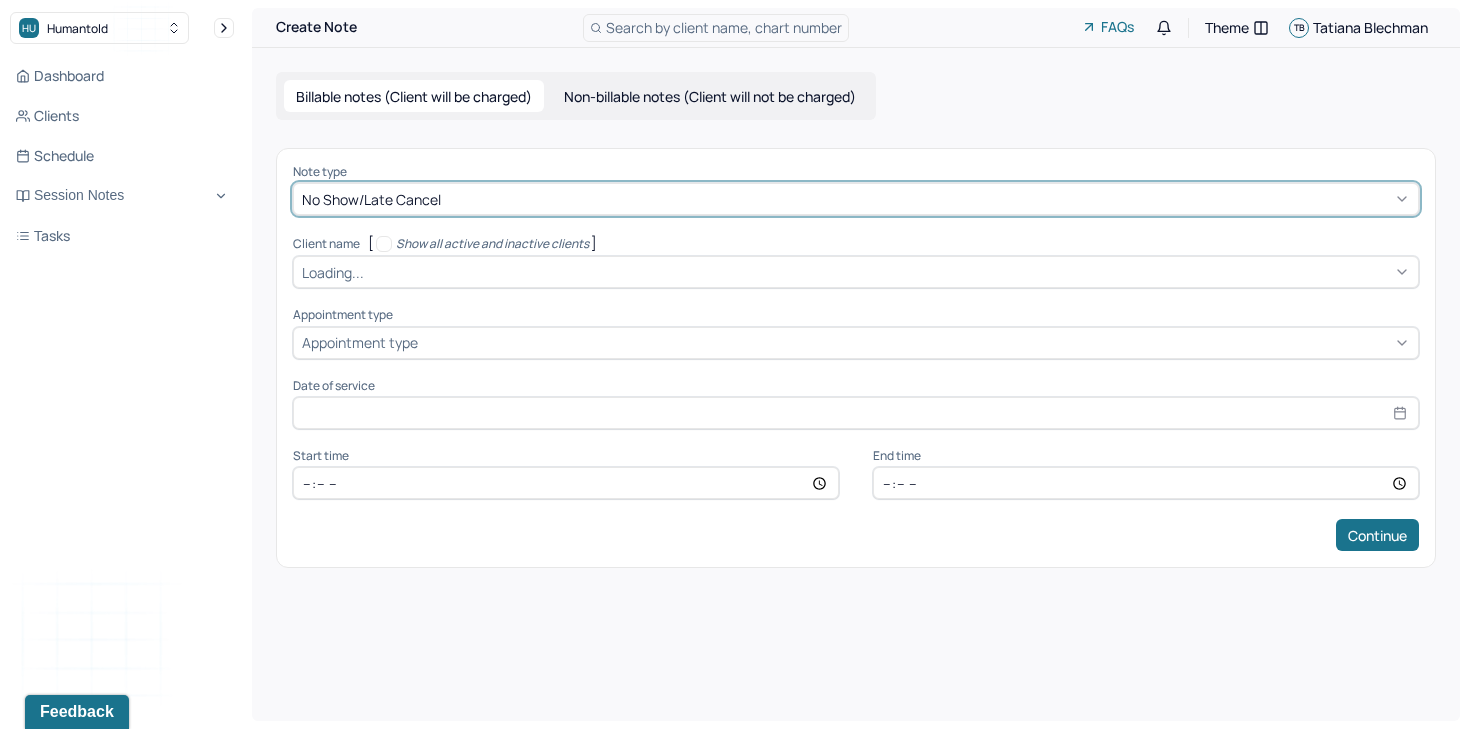 click at bounding box center [889, 272] 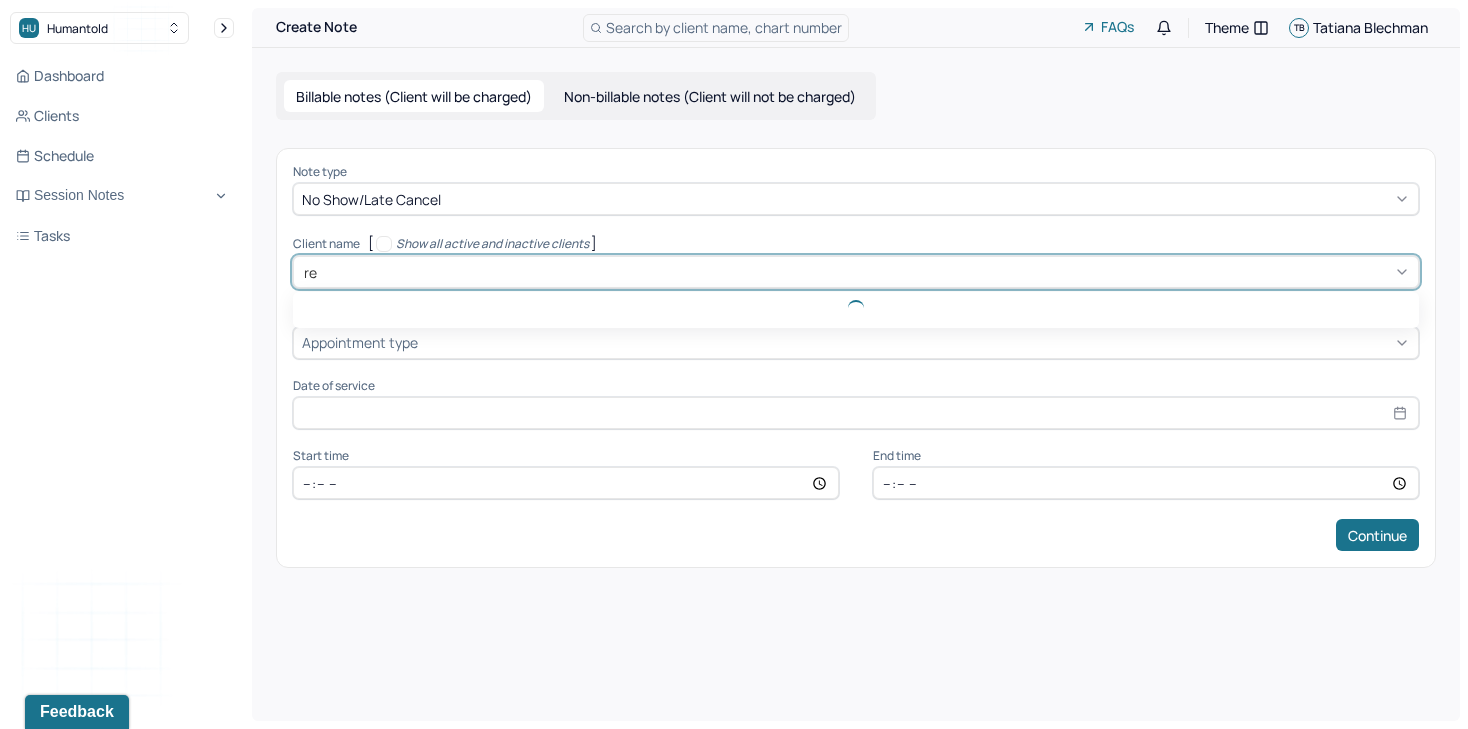 type on "reb" 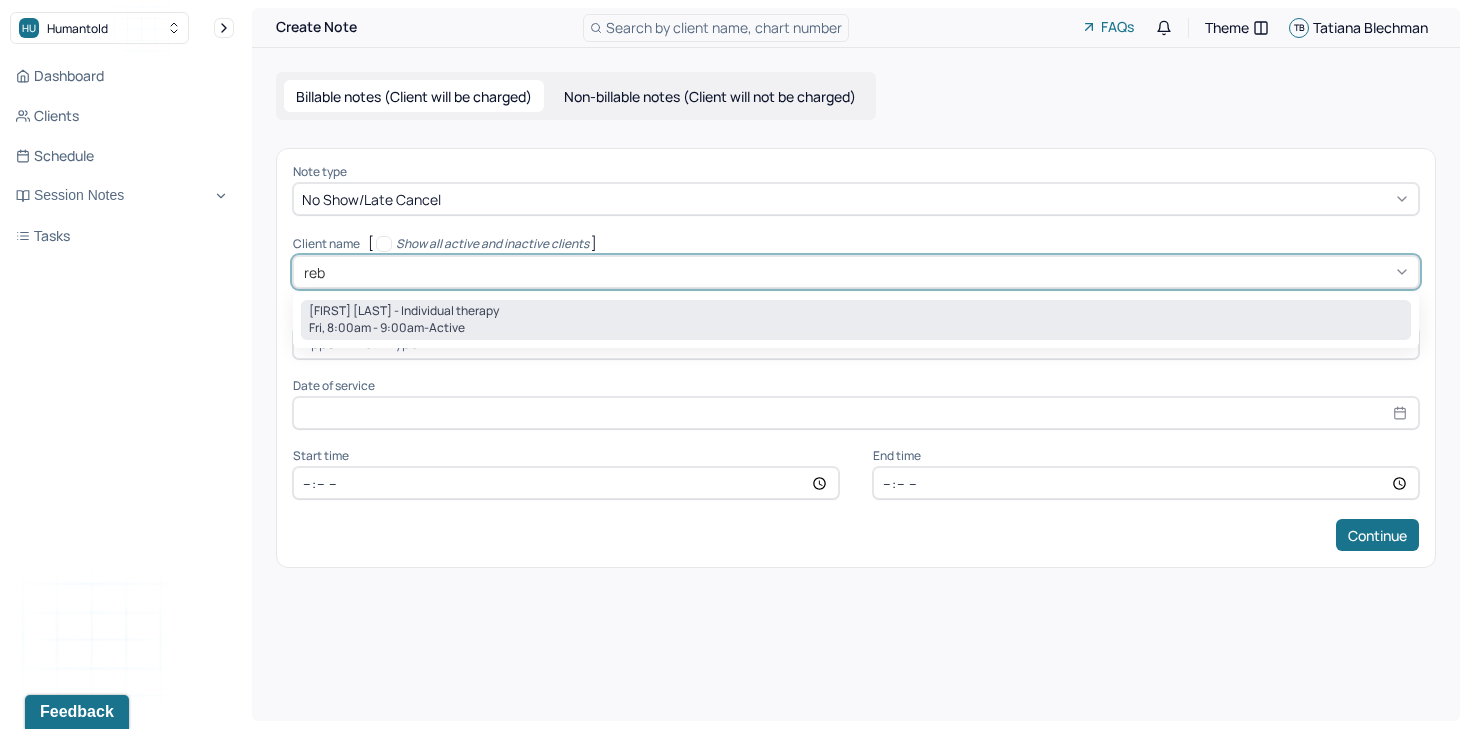 click on "[FIRST] [LAST] - Individual therapy" at bounding box center [404, 311] 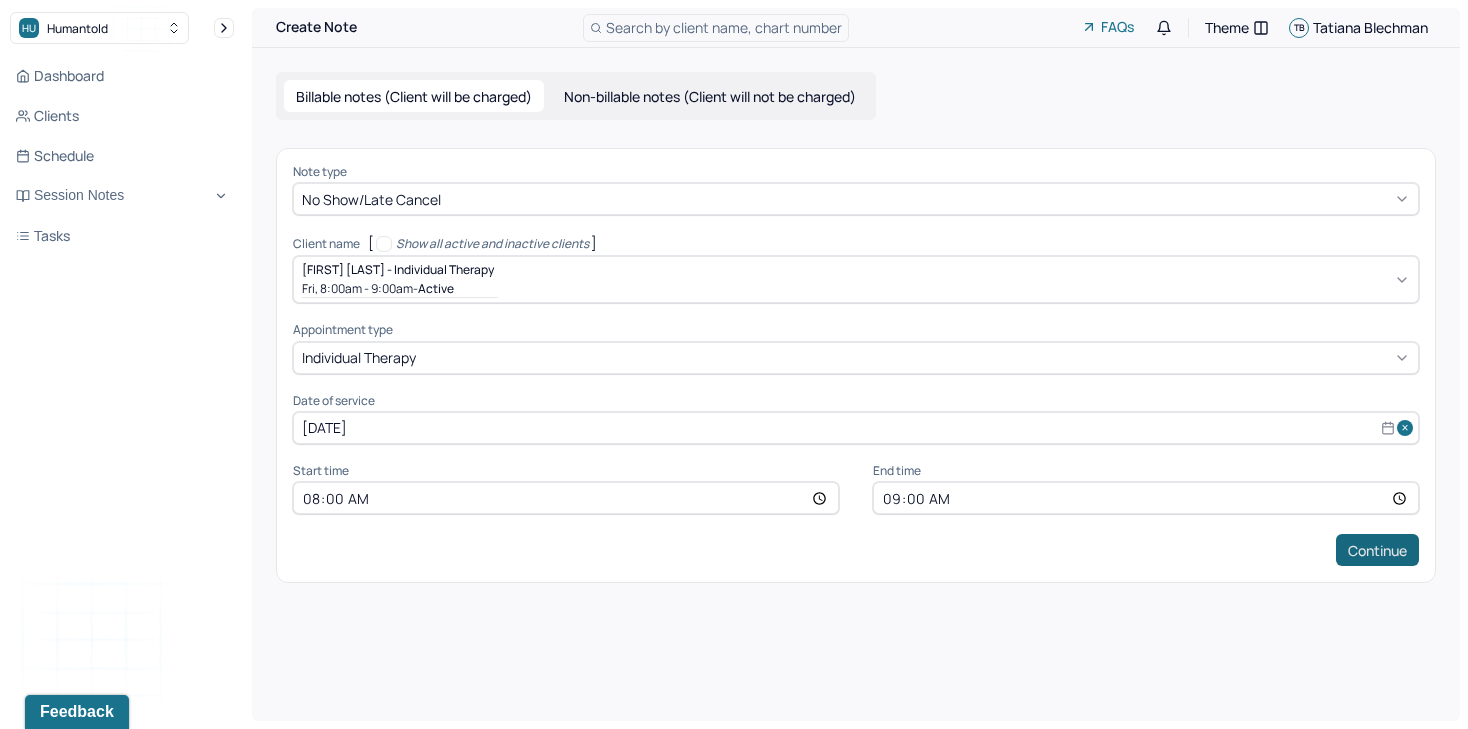 click on "Continue" at bounding box center (1377, 550) 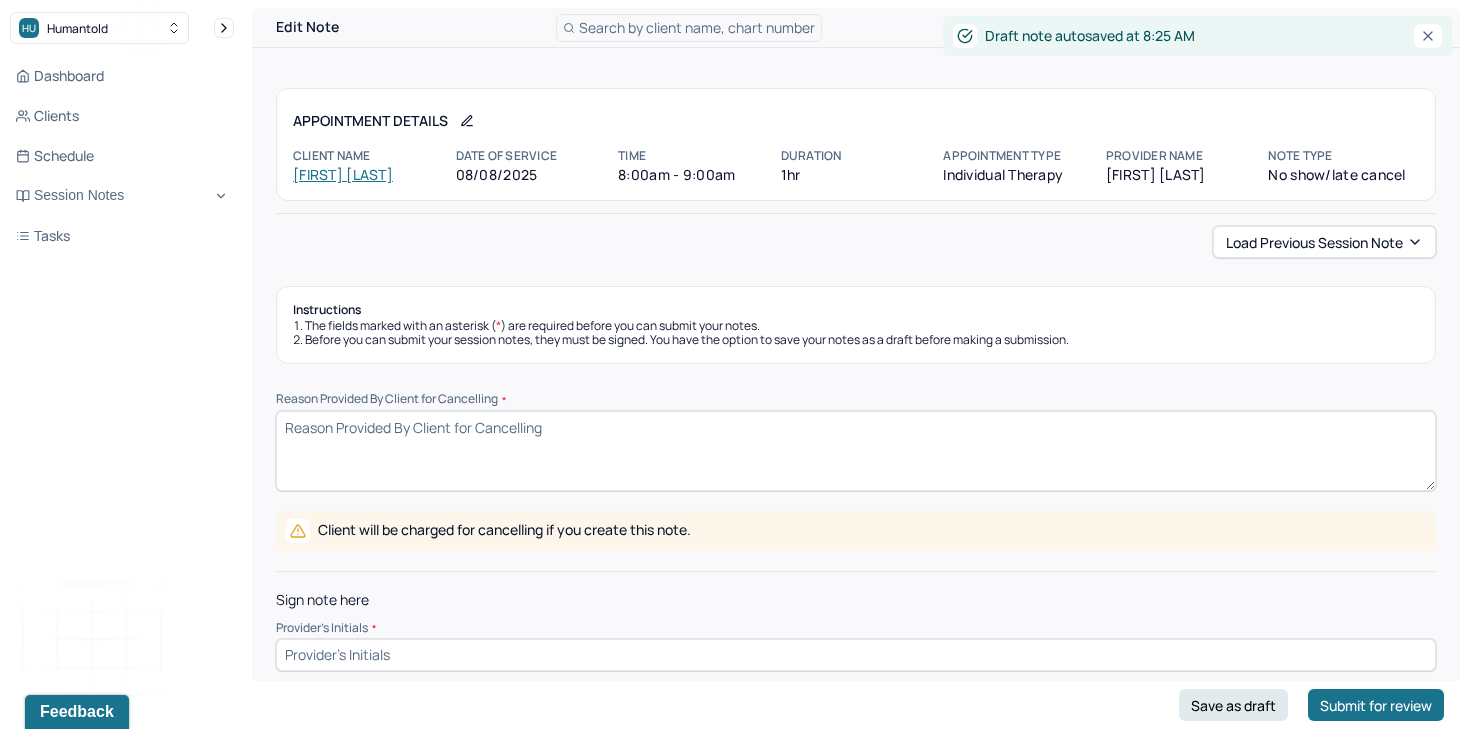 click on "Instructions The fields marked with an asterisk ( * ) are required before you can submit your notes. Before you can submit your session notes, they must be signed. You have the option to save your notes as a draft before making a submission. Reason Provided By Client for Cancelling * Client will be charged for cancelling if you create this note. Sign note here Provider's Initials * Save as draft Submit for review" at bounding box center (856, 478) 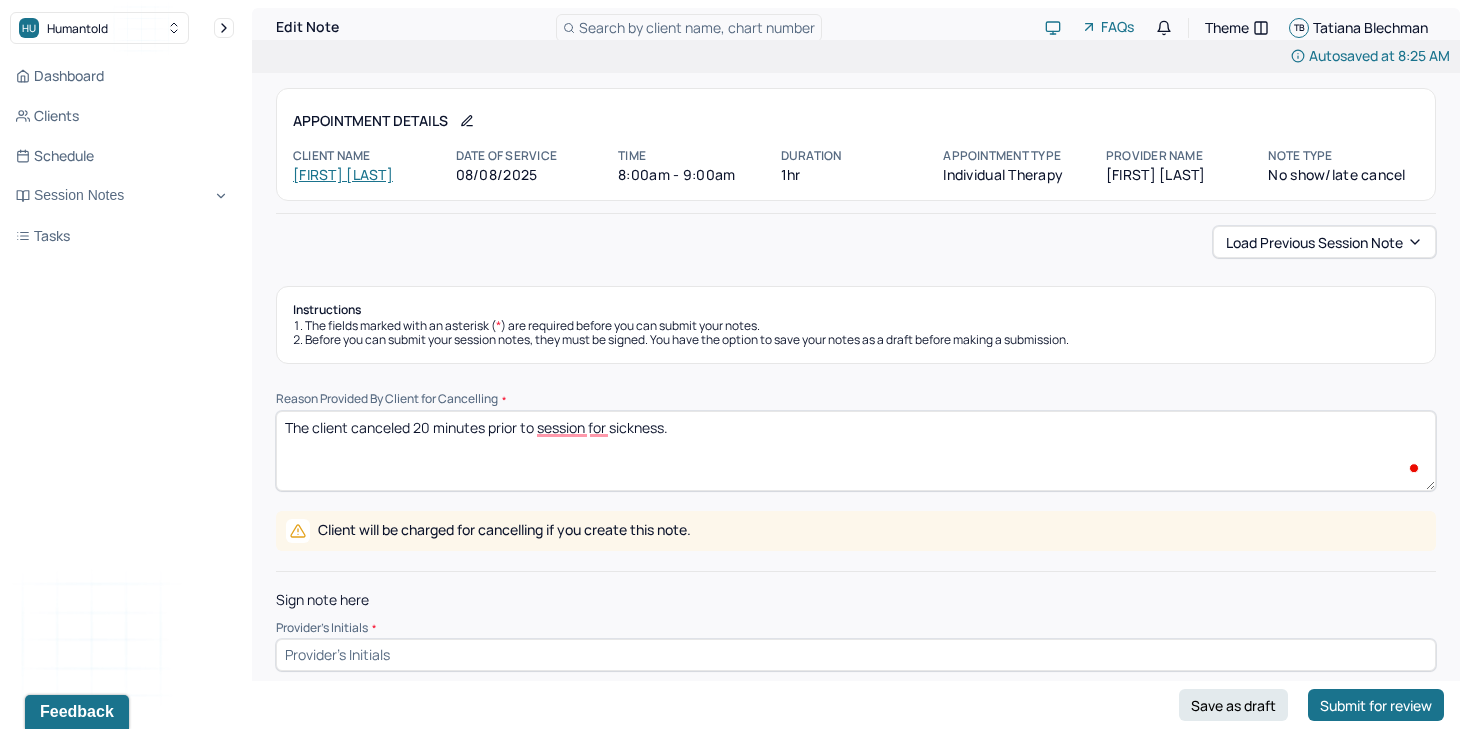 scroll, scrollTop: 16, scrollLeft: 0, axis: vertical 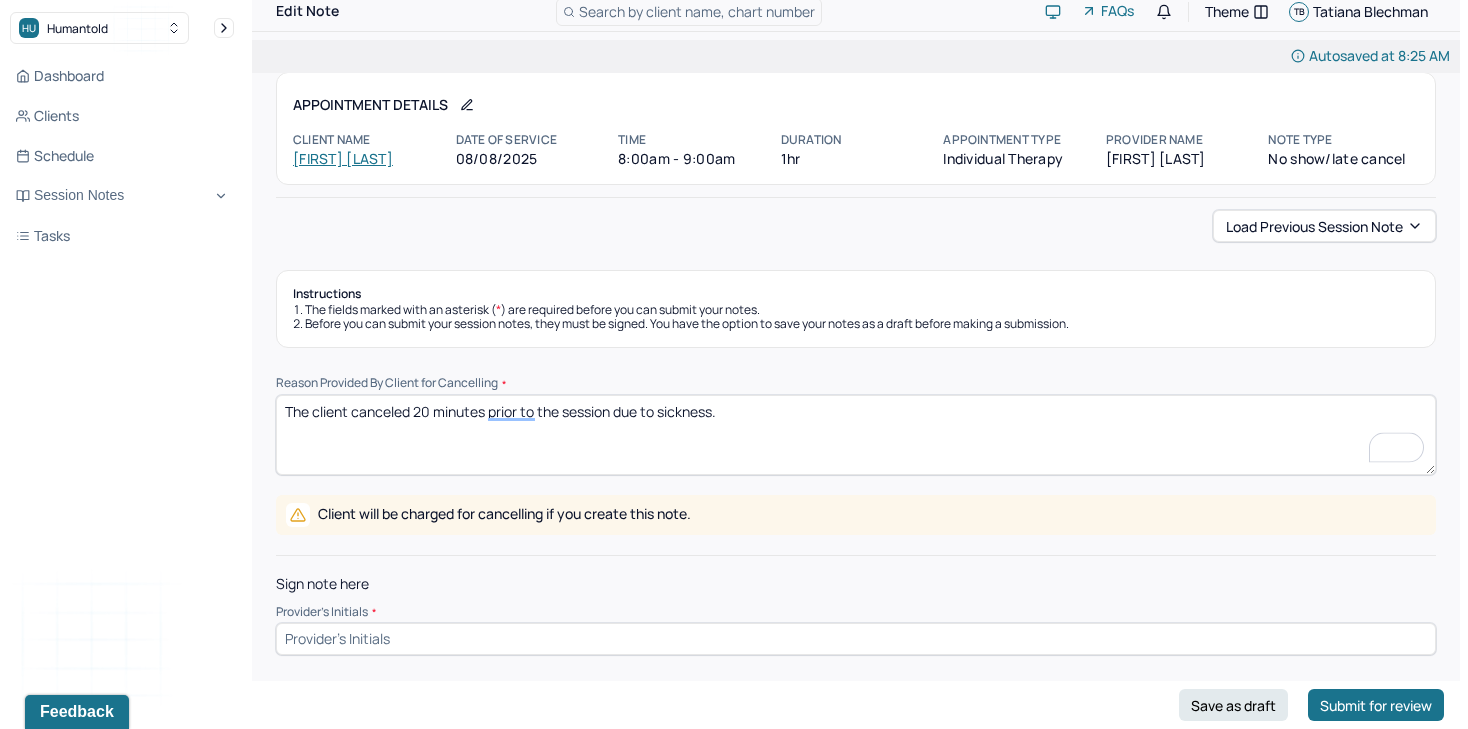 type on "The client canceled 20 minutes prior to the session due to sickness." 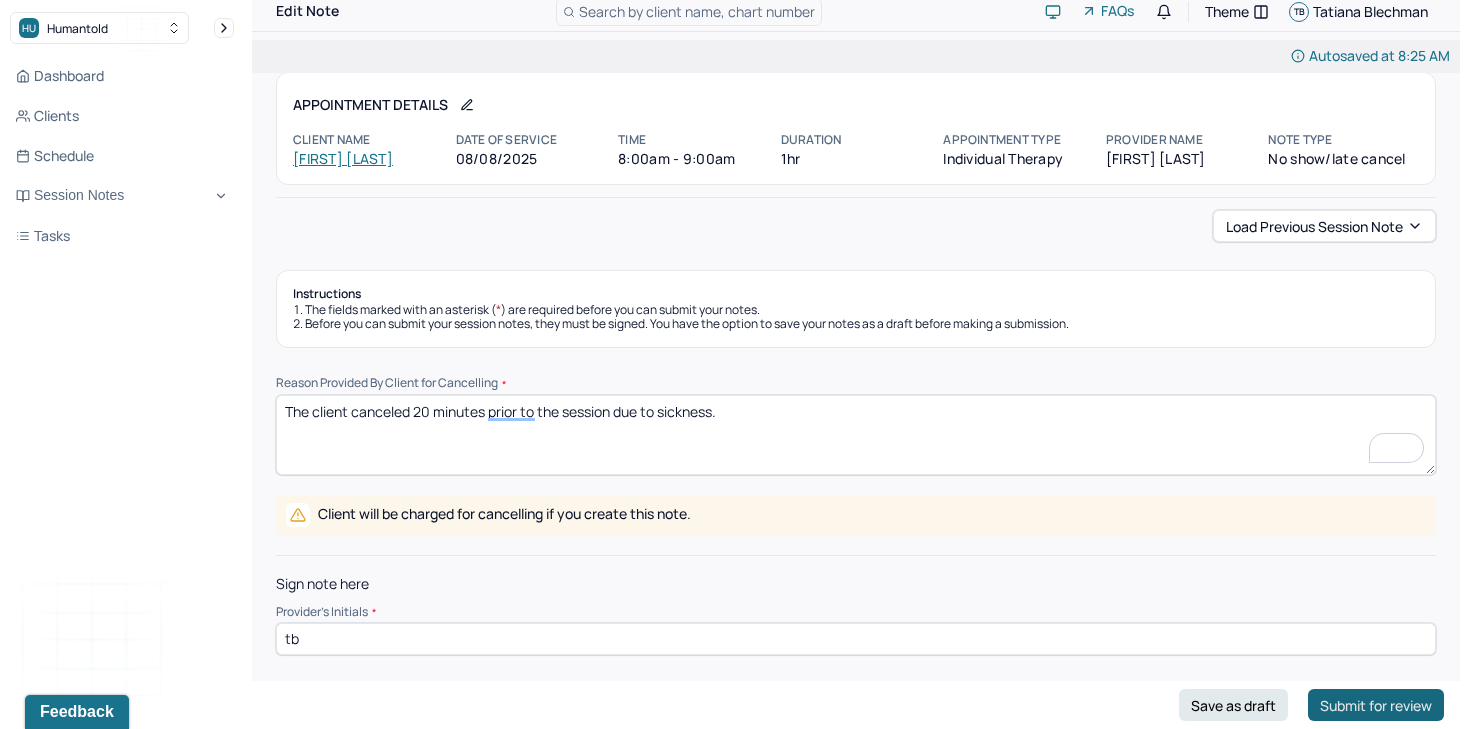 type on "tb" 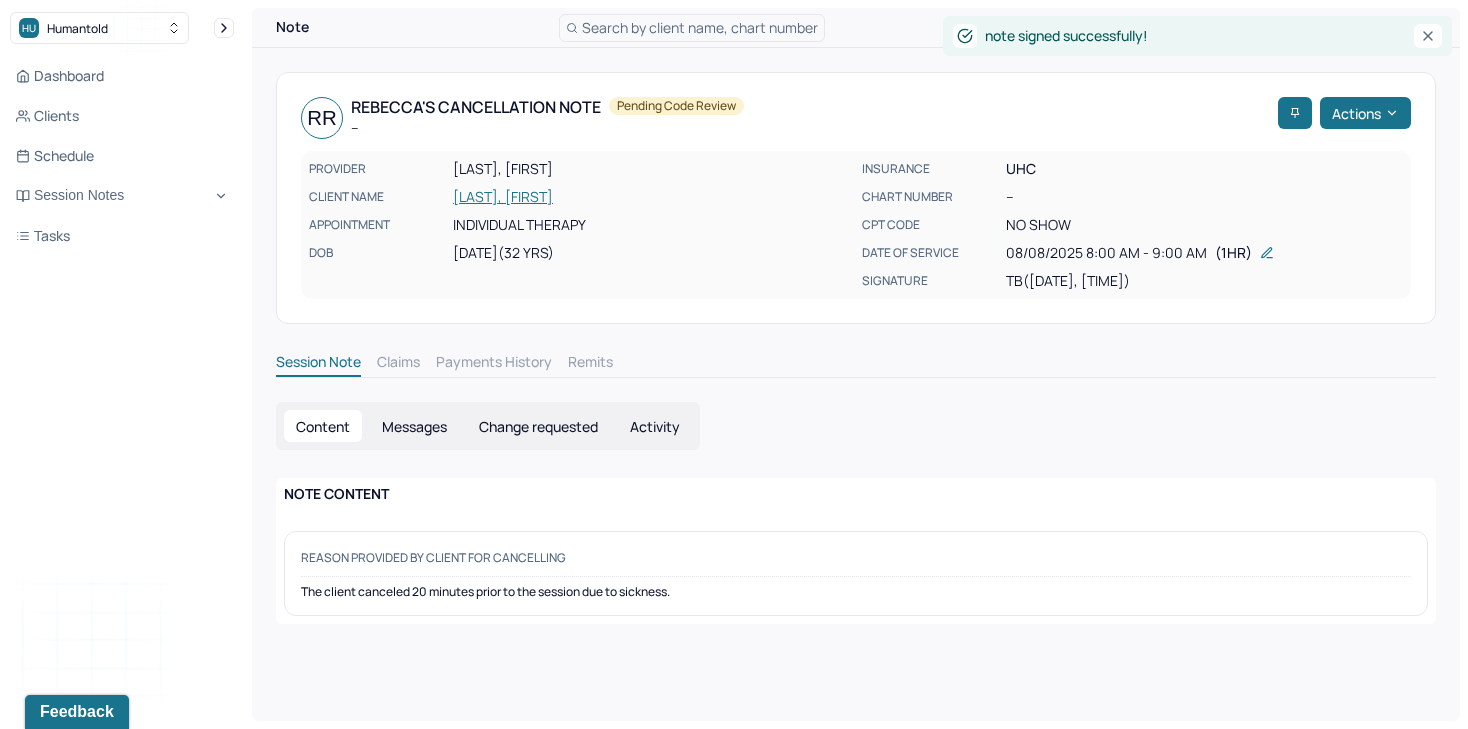scroll, scrollTop: 0, scrollLeft: 0, axis: both 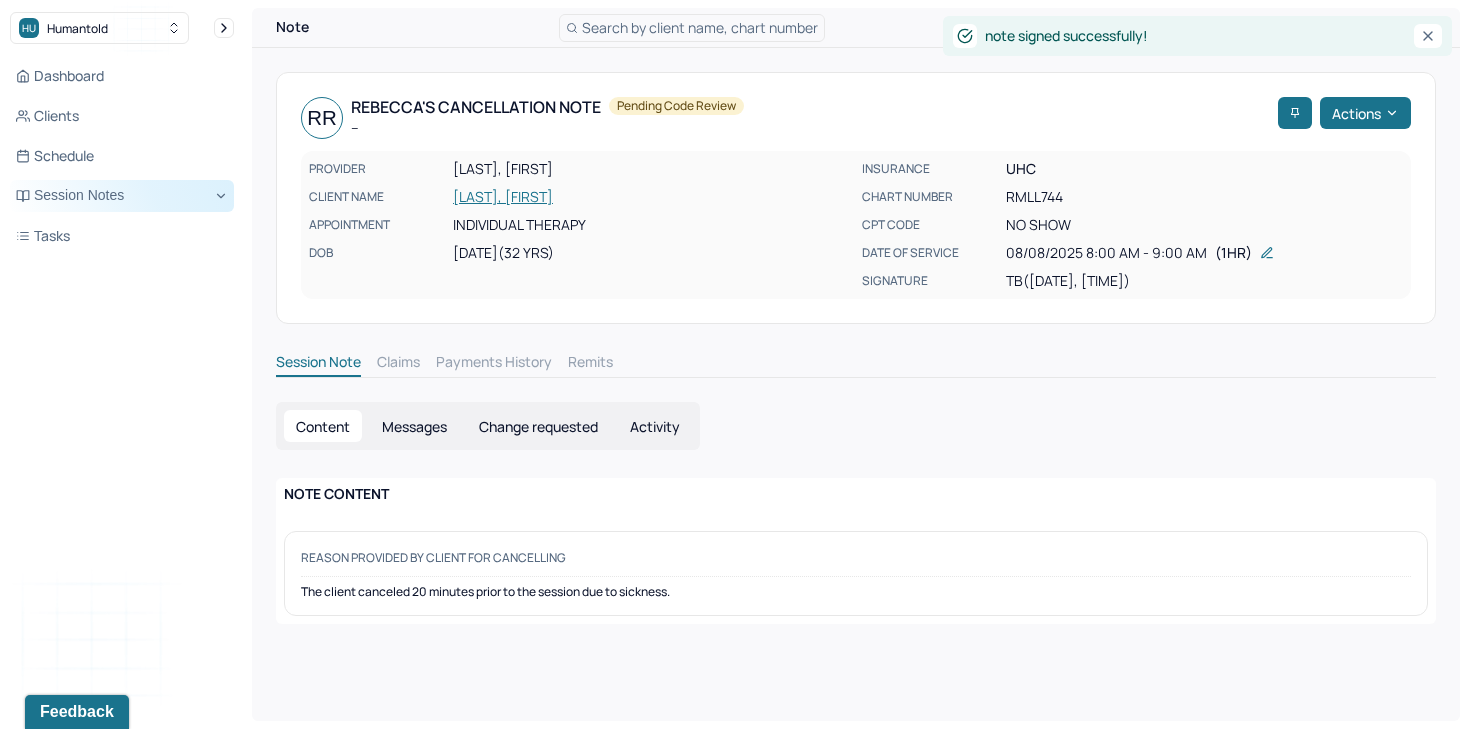 click on "Session Notes" at bounding box center [122, 196] 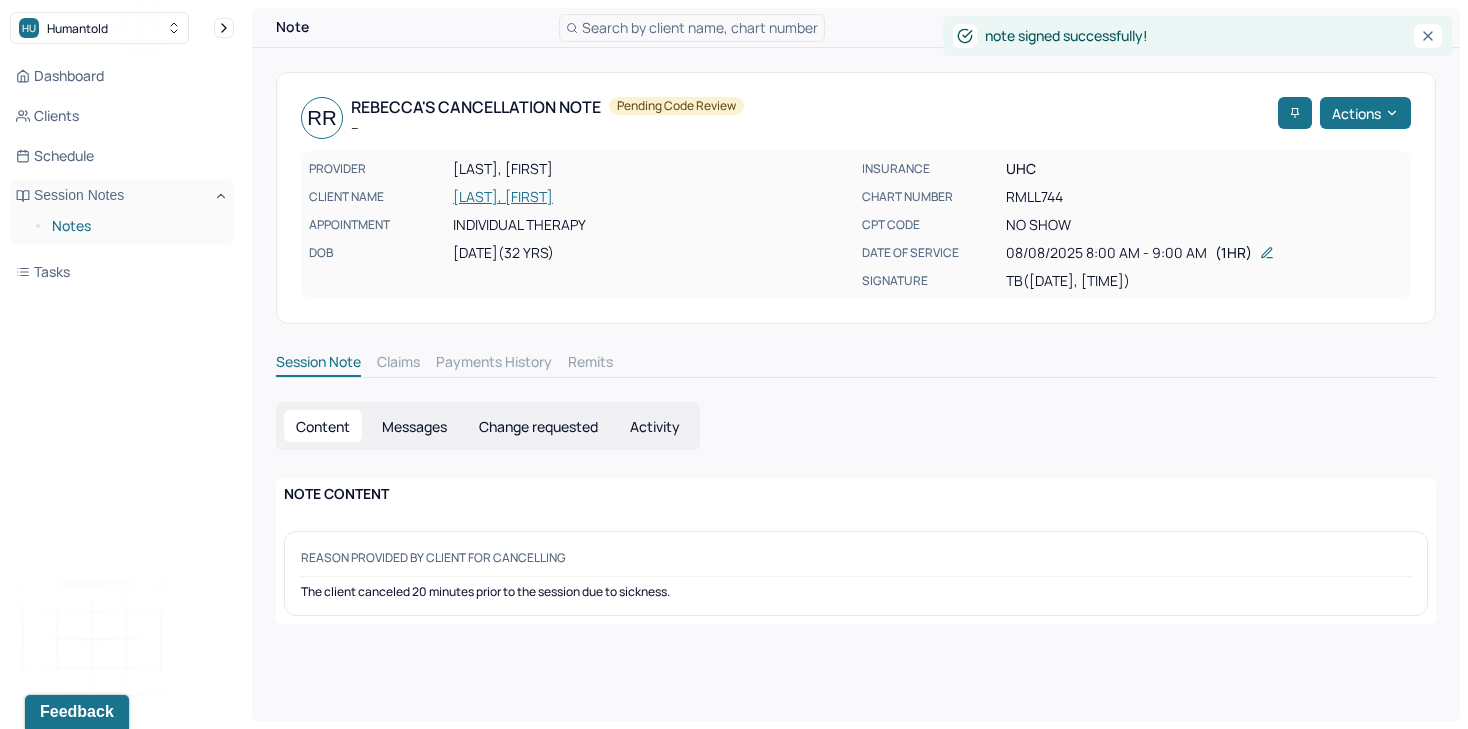 click on "Notes" at bounding box center (135, 226) 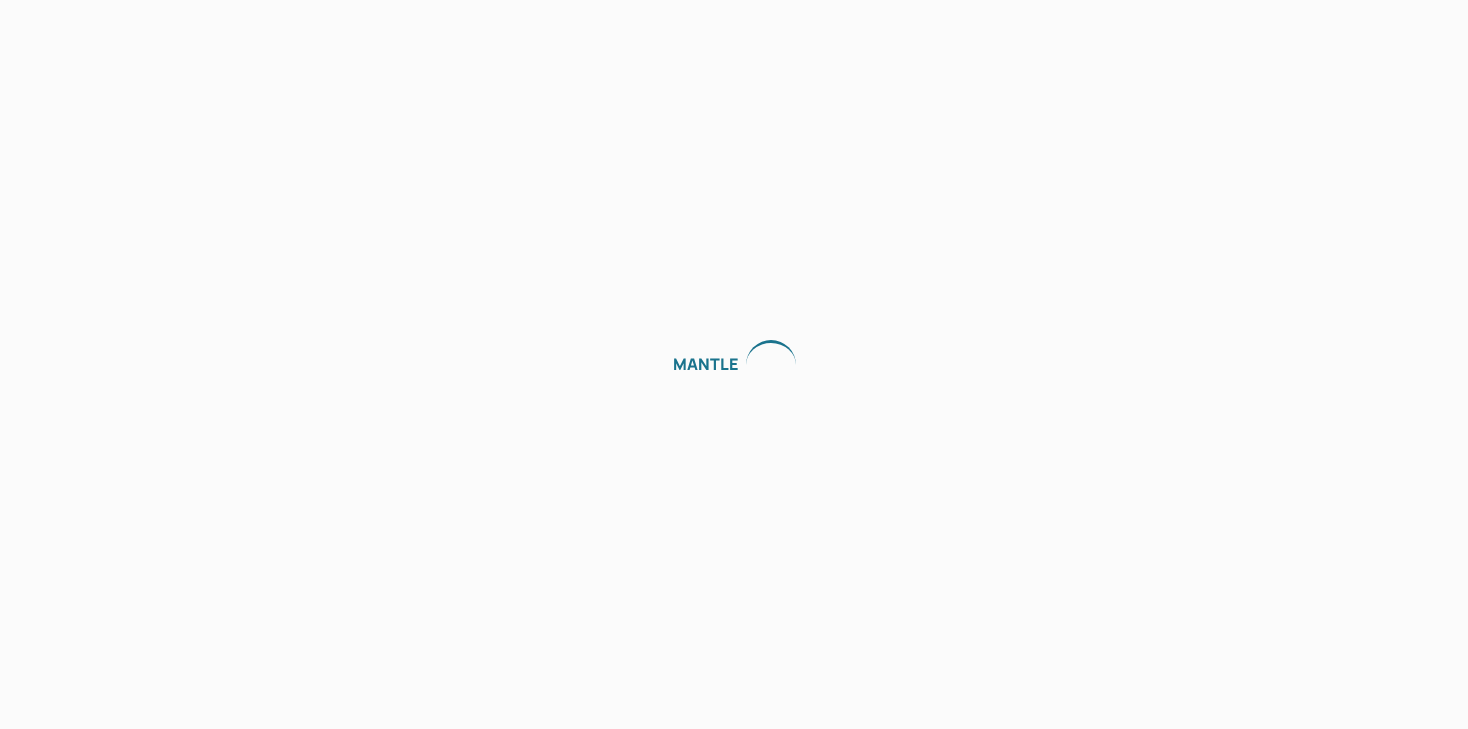 scroll, scrollTop: 0, scrollLeft: 0, axis: both 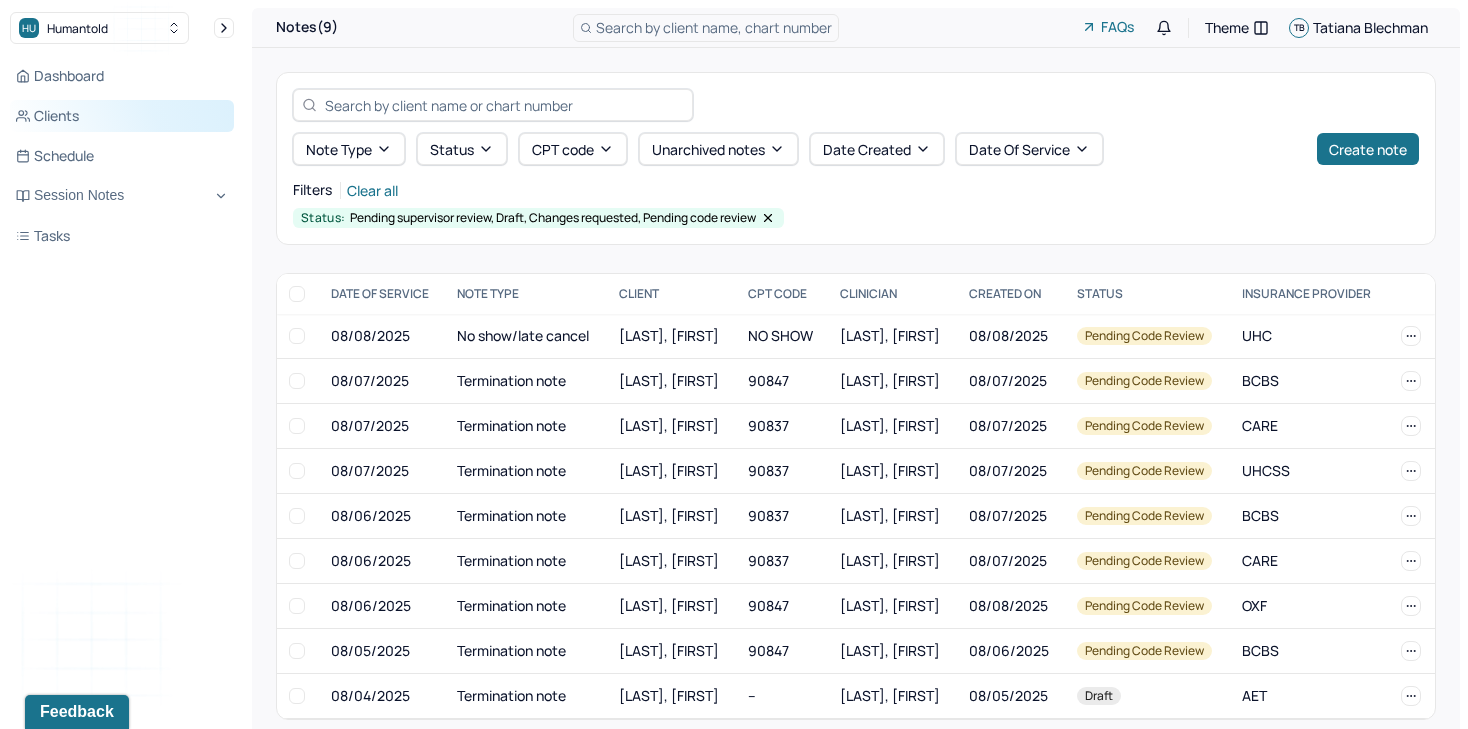 click on "Clients" at bounding box center [122, 116] 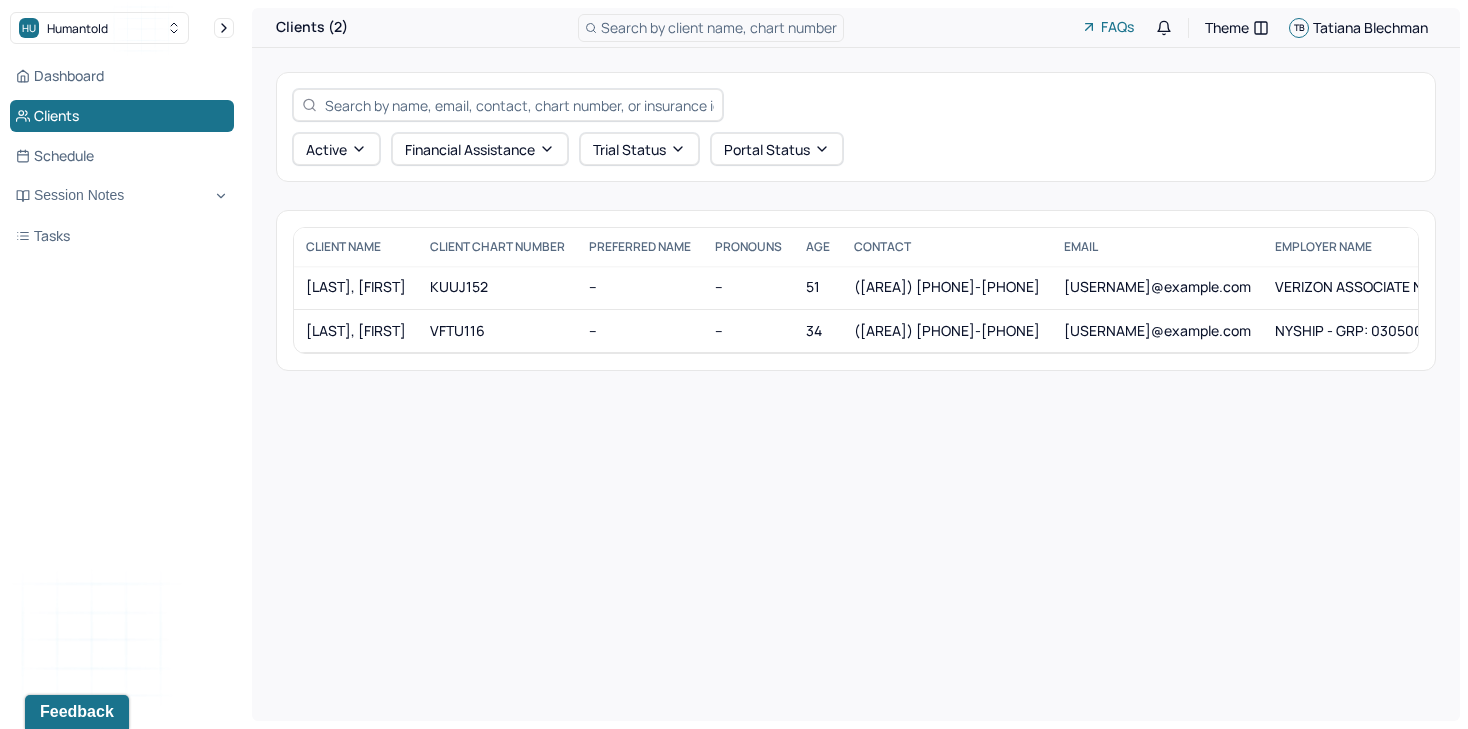 click at bounding box center (519, 105) 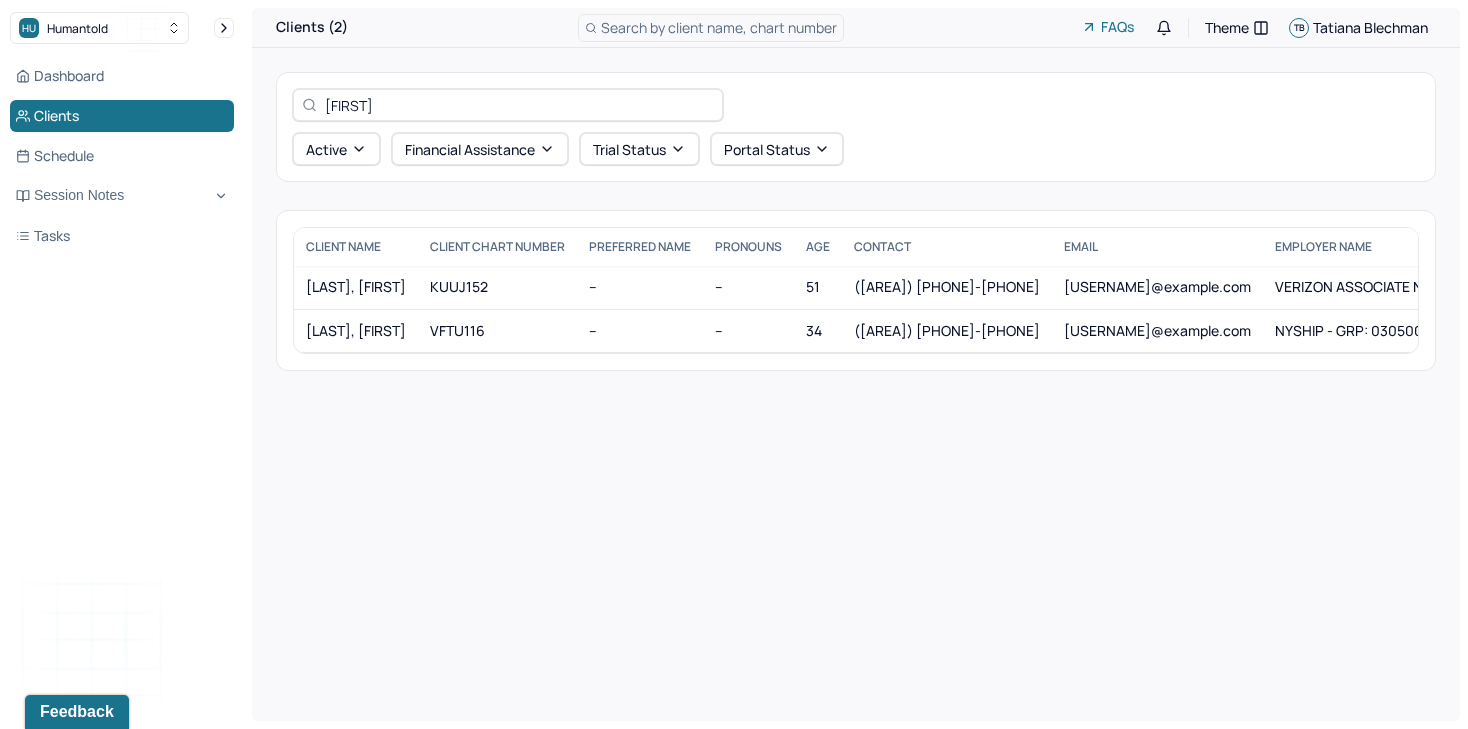 type on "sheri" 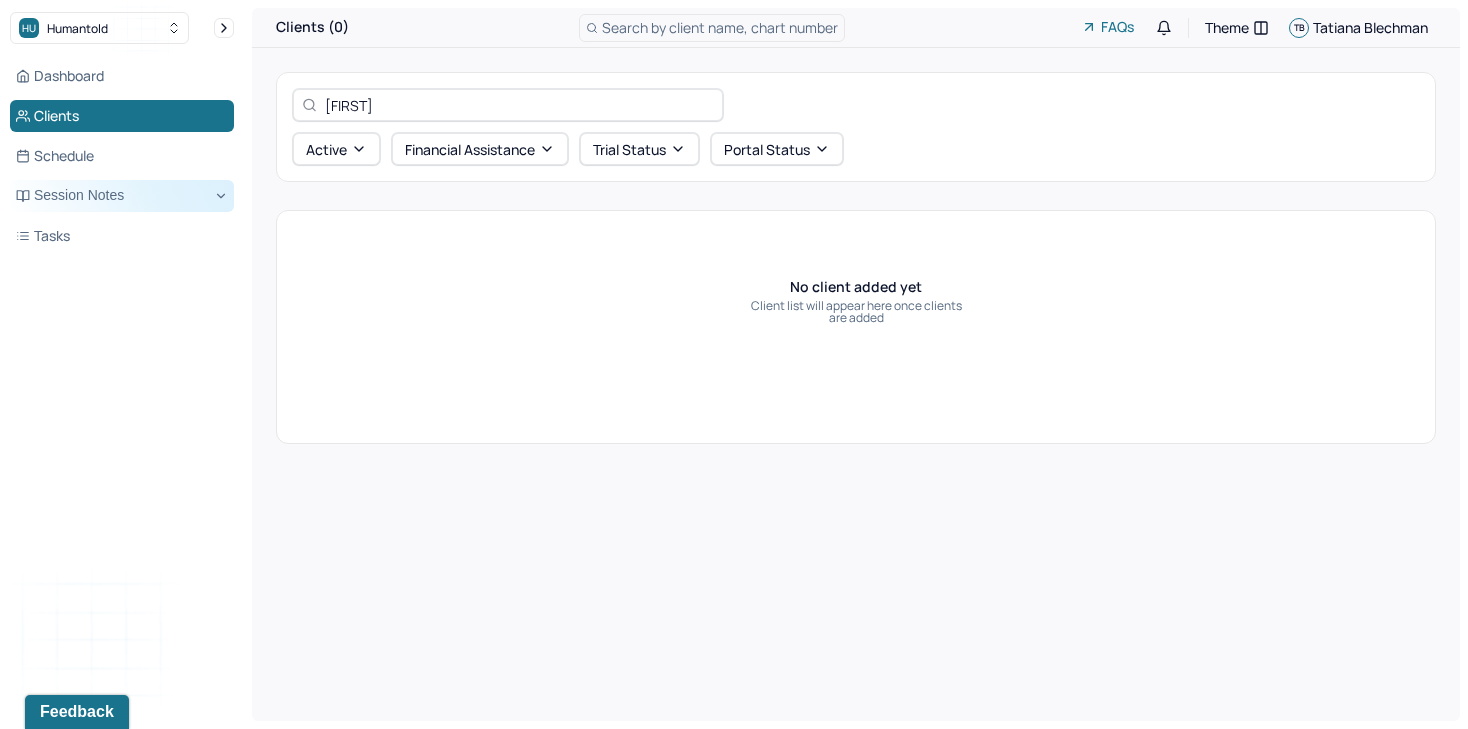 click on "Session Notes" at bounding box center [122, 196] 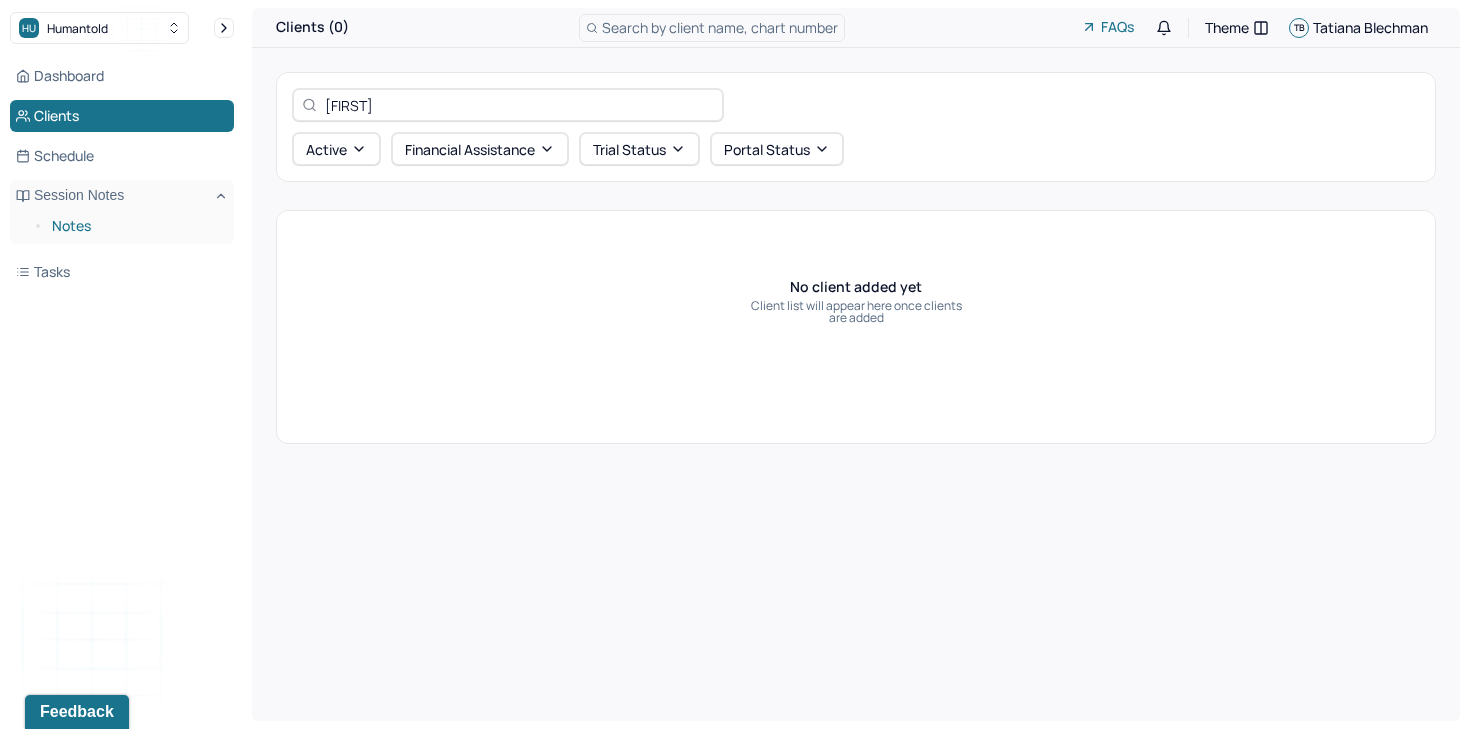 click on "Notes" at bounding box center [135, 226] 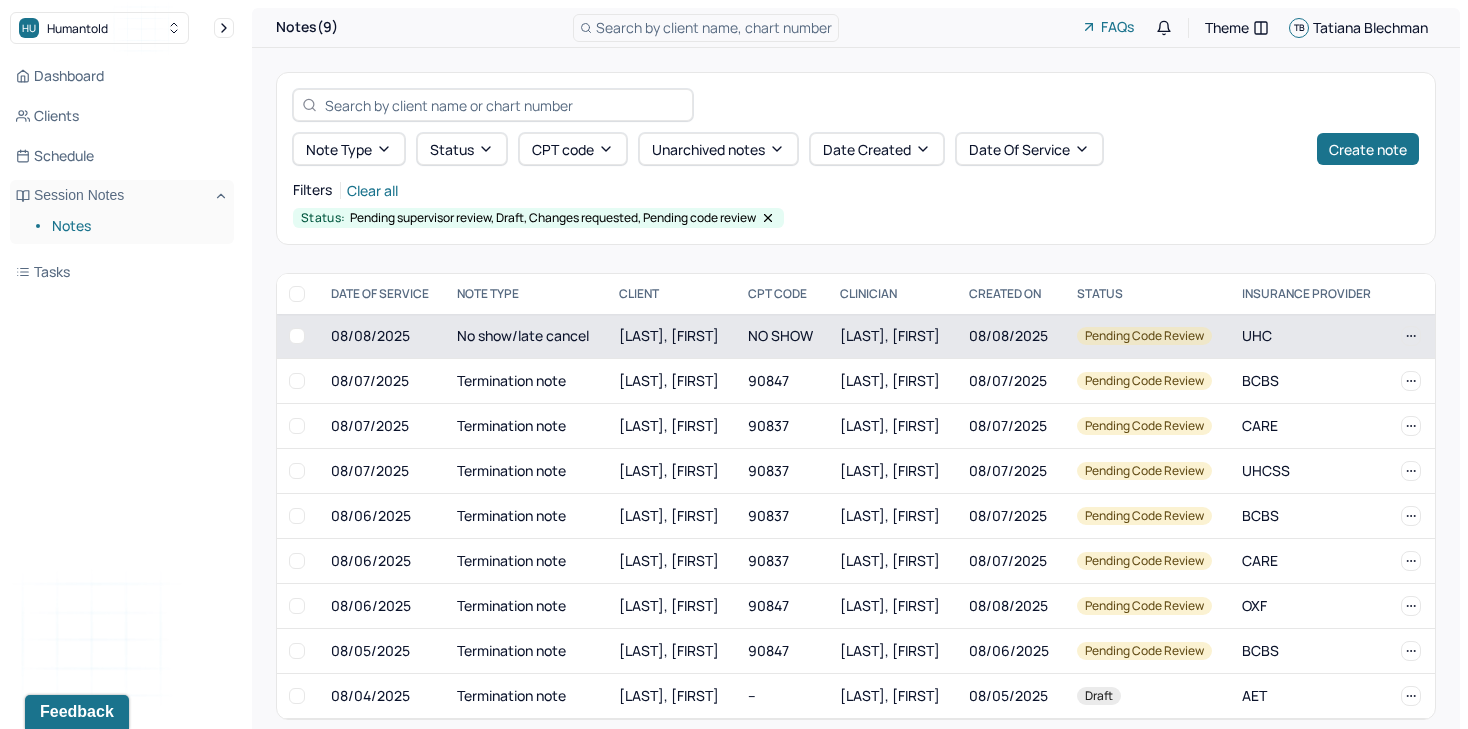 scroll, scrollTop: 21, scrollLeft: 0, axis: vertical 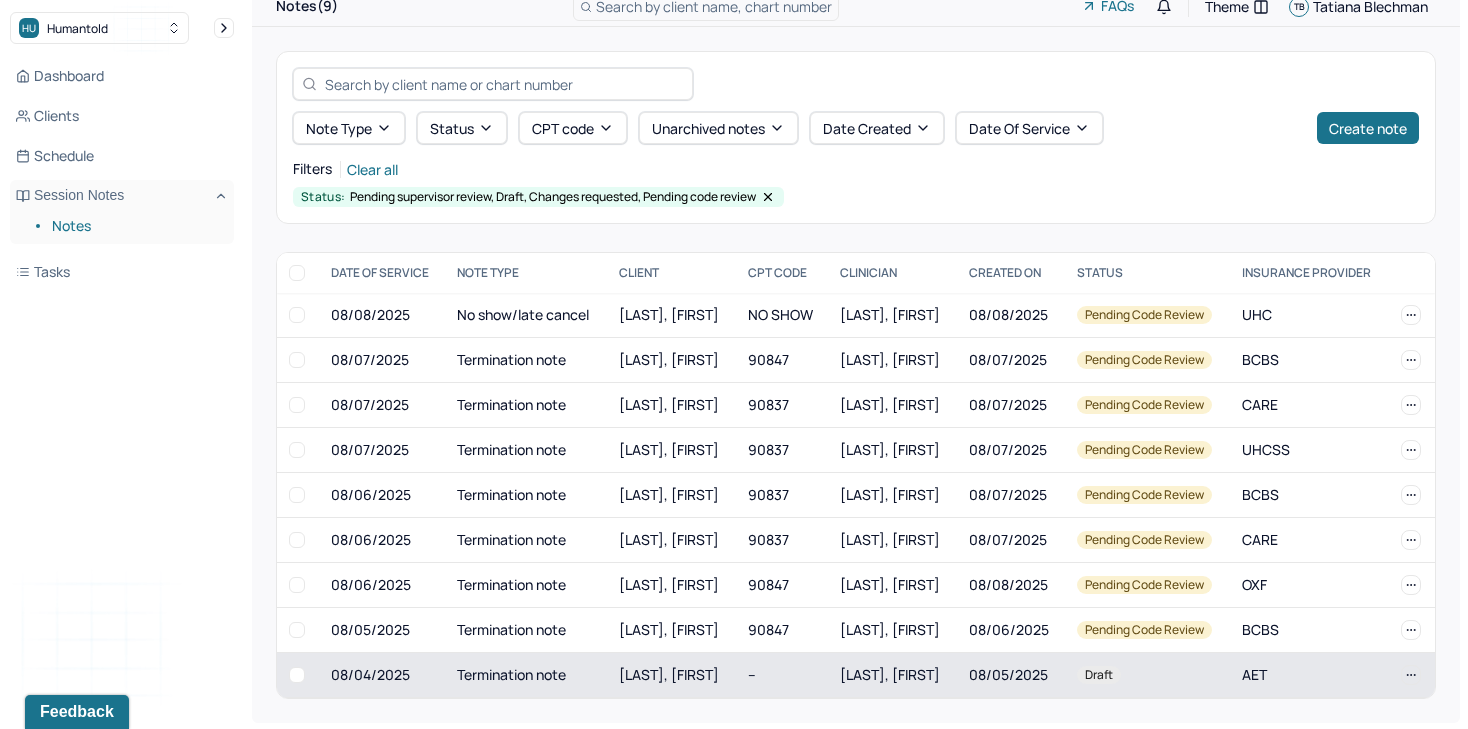 click on "Termination note" at bounding box center (526, 675) 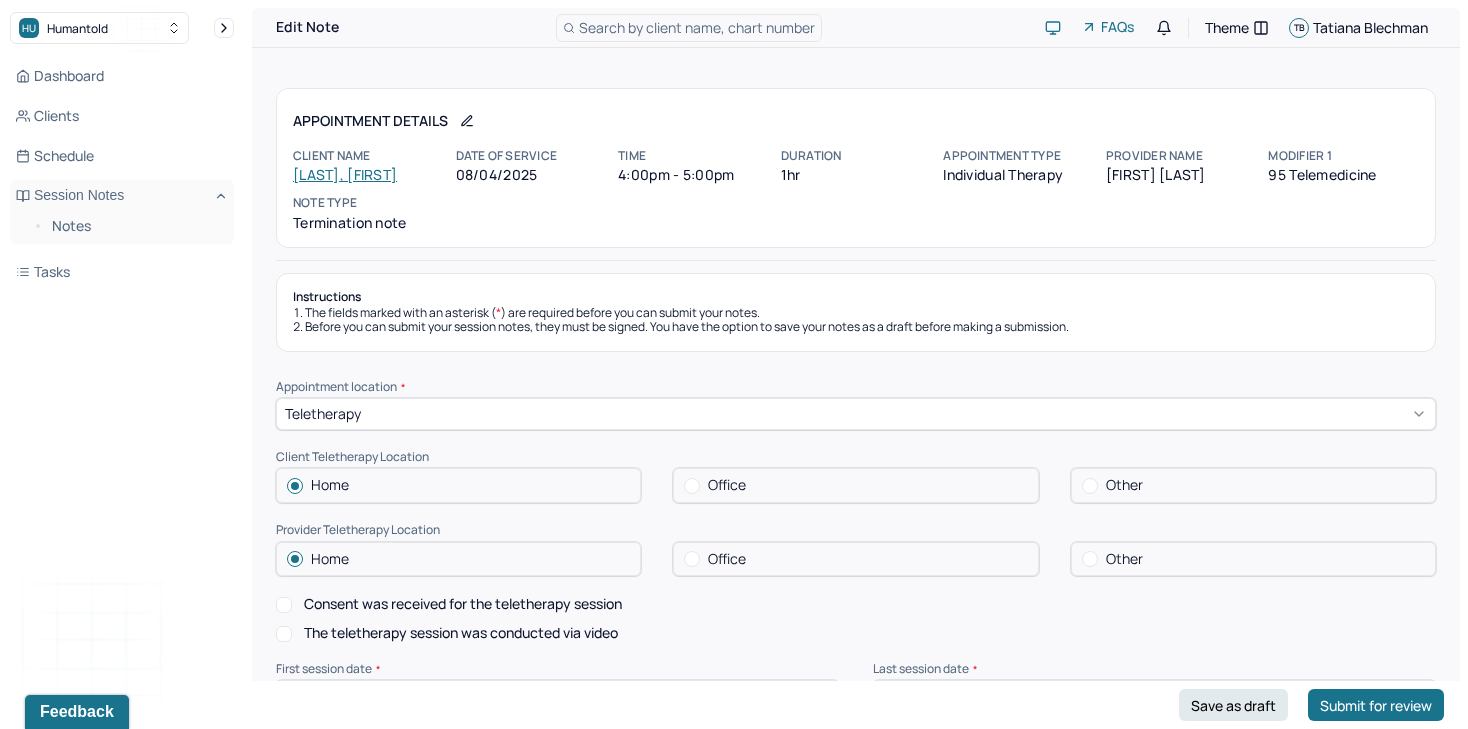 click on "Sheri DePugh-Sun" at bounding box center (345, 174) 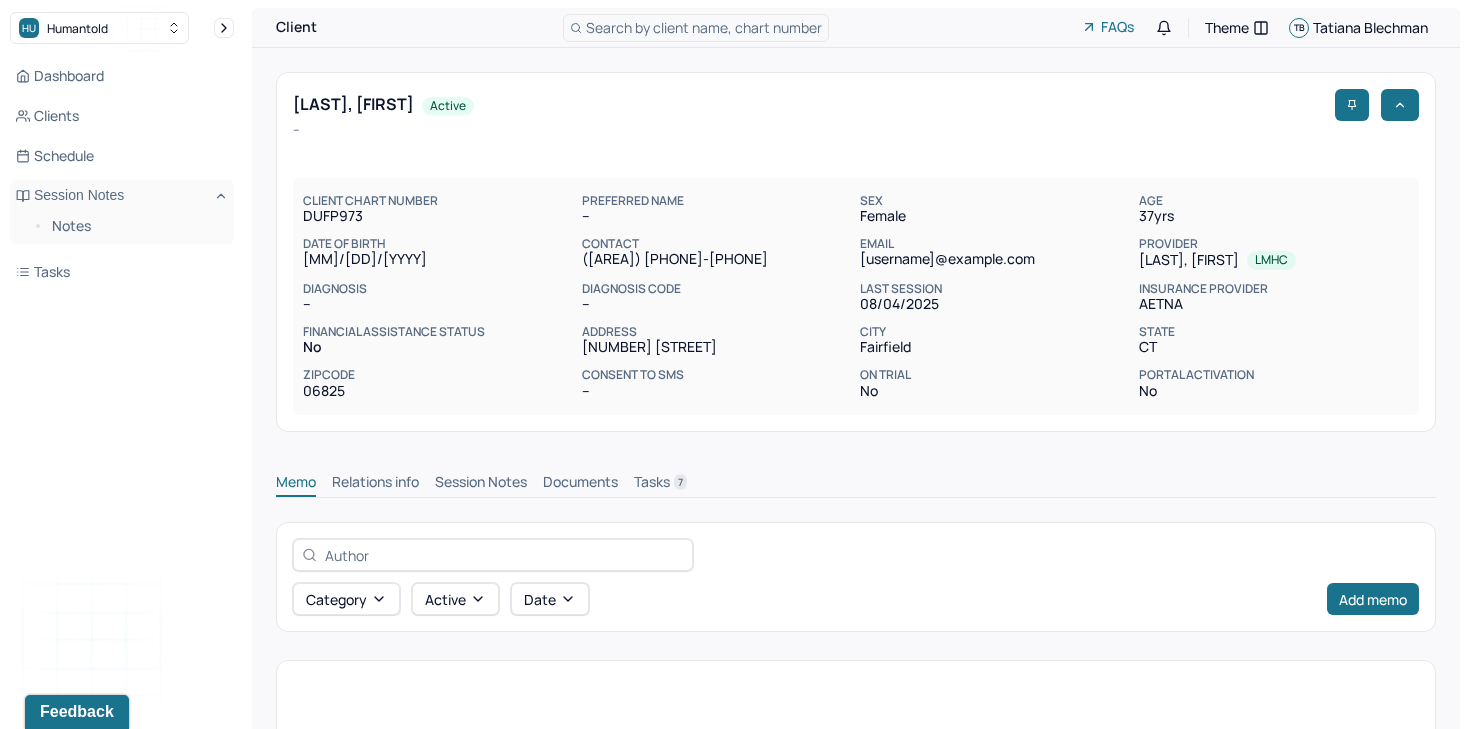 click on "03/26/1988" at bounding box center (438, 259) 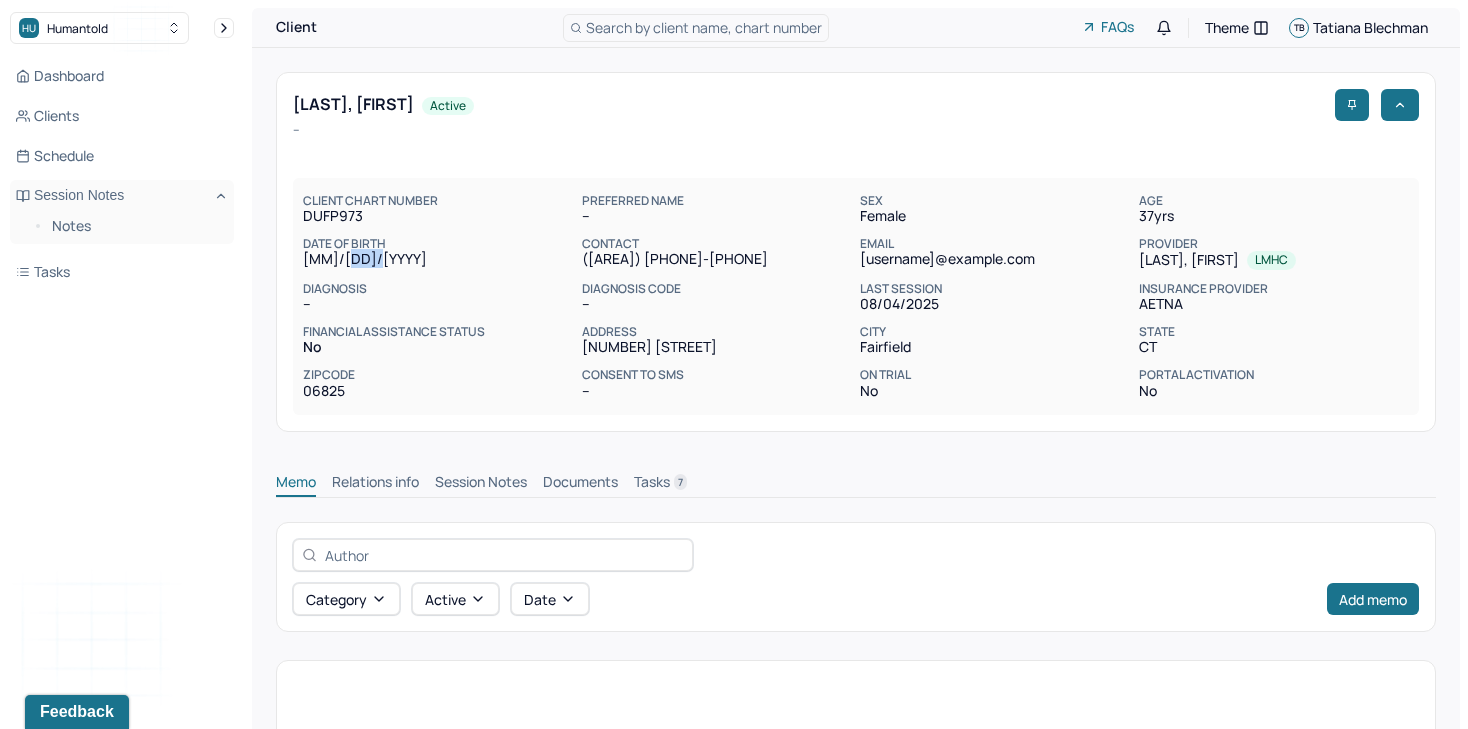 click on "03/26/1988" at bounding box center [438, 259] 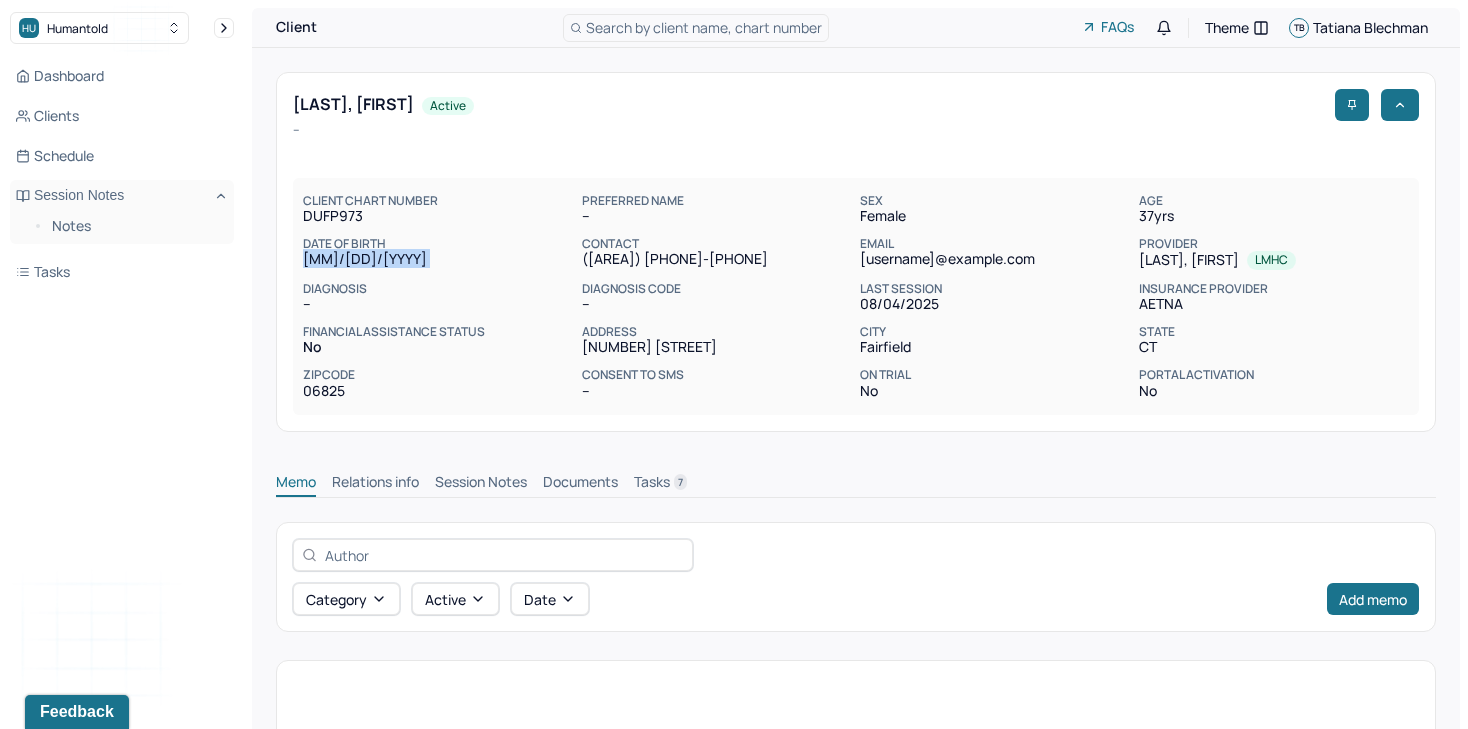 click on "03/26/1988" at bounding box center [438, 259] 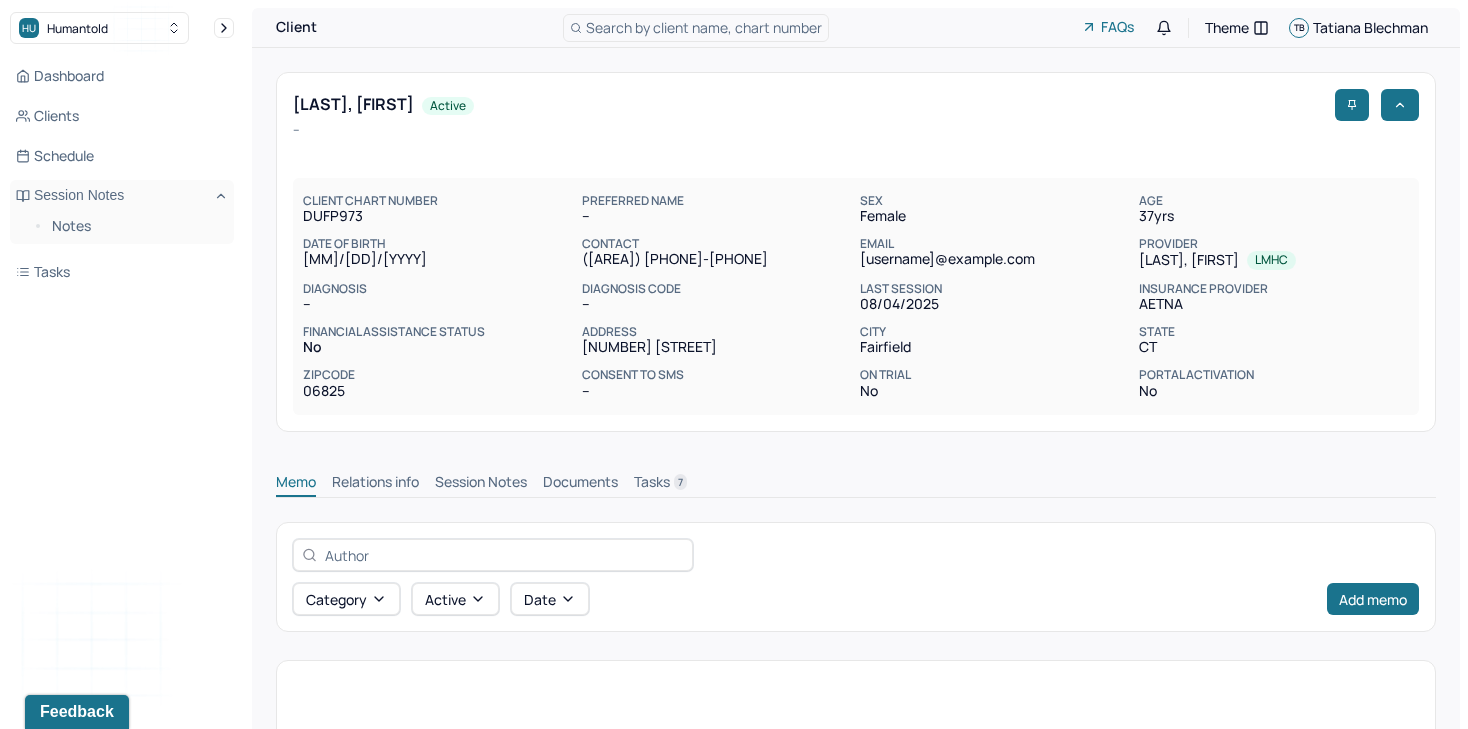 click on "sdepugh1@gmail.com" at bounding box center (995, 259) 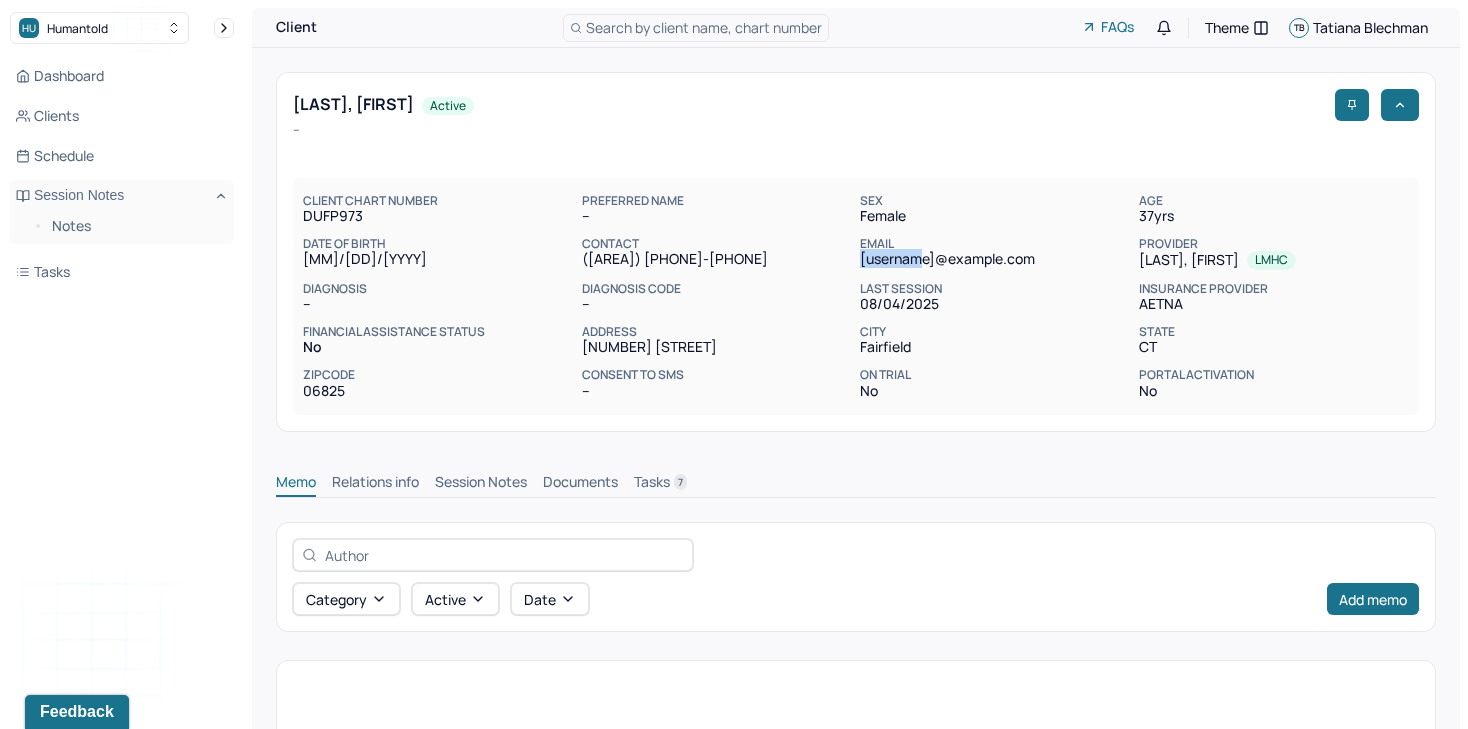 click on "sdepugh1@gmail.com" at bounding box center [995, 259] 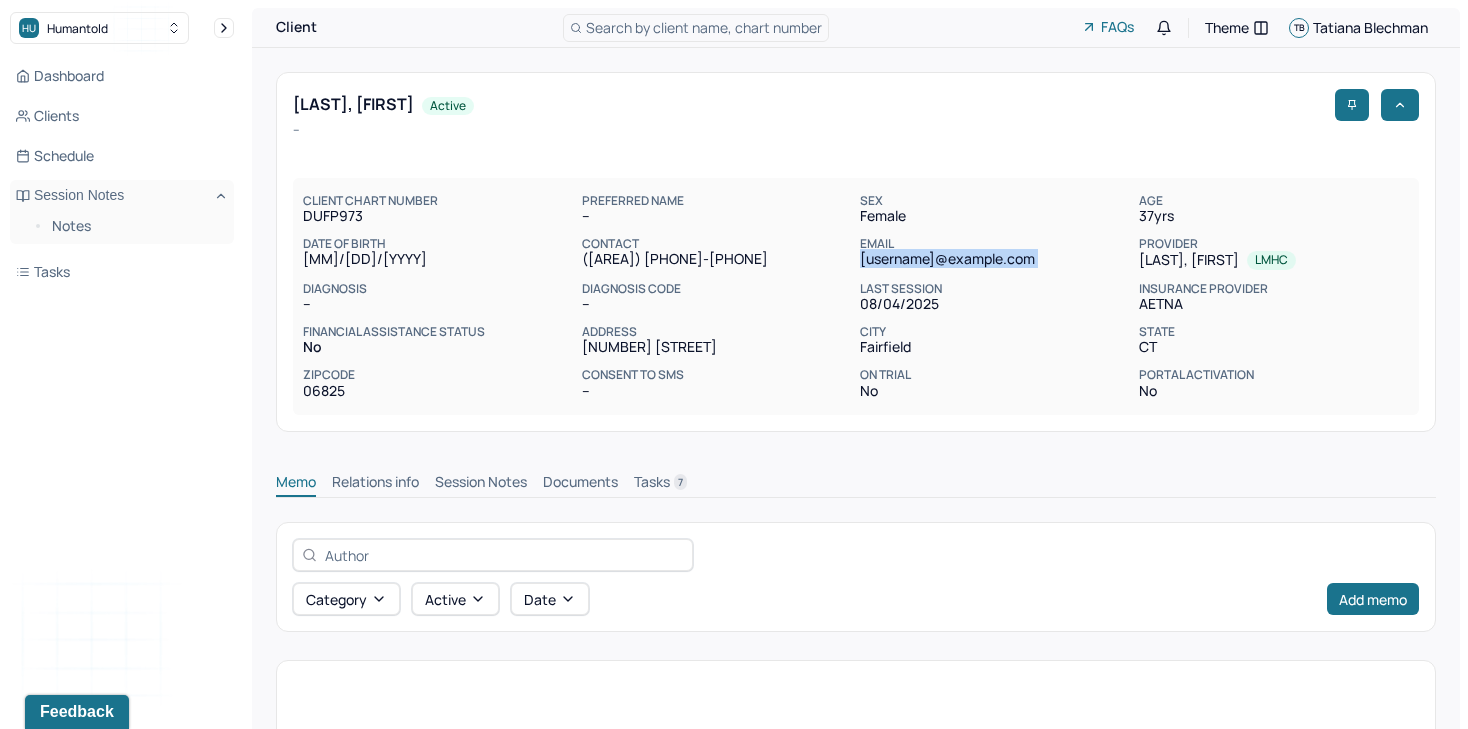 click on "sdepugh1@gmail.com" at bounding box center [995, 259] 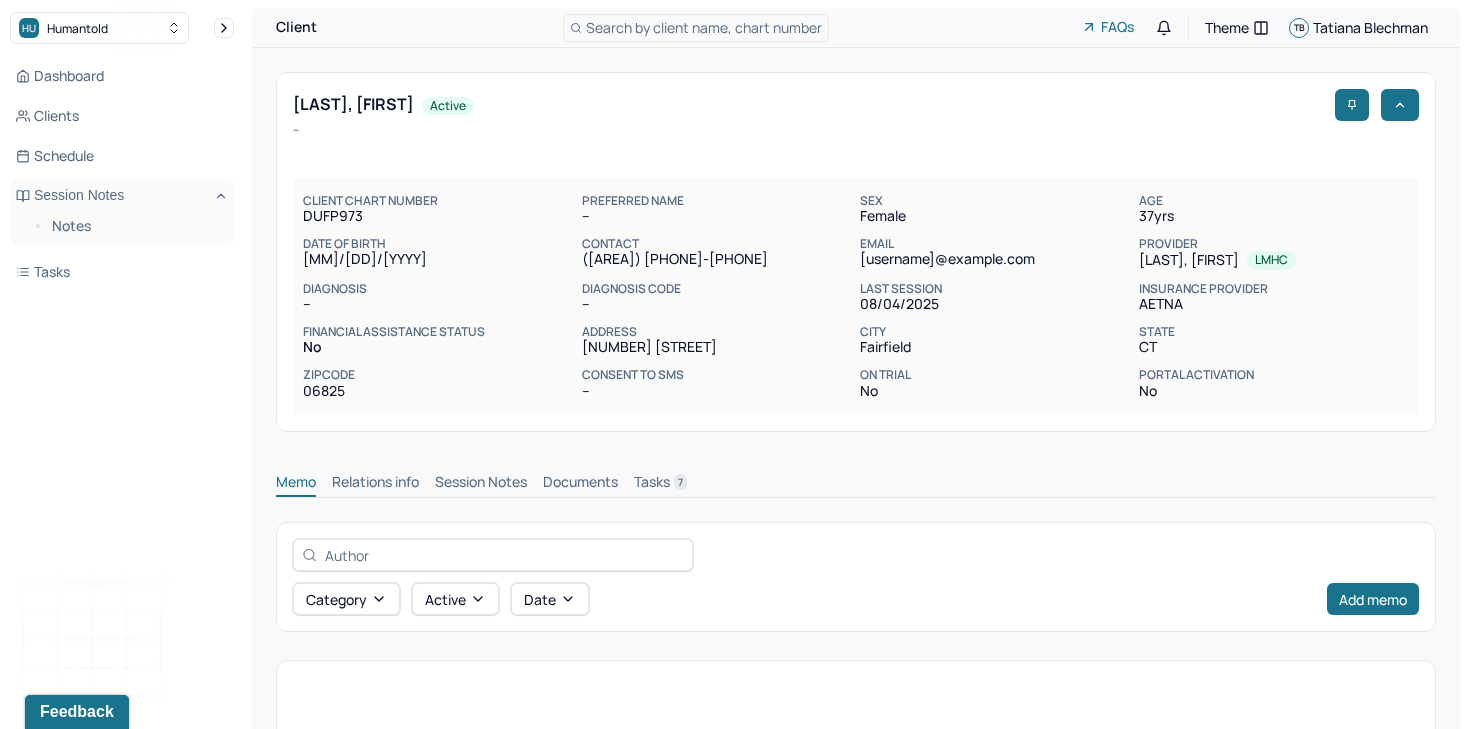 click on "(607) 222-6290" at bounding box center [717, 259] 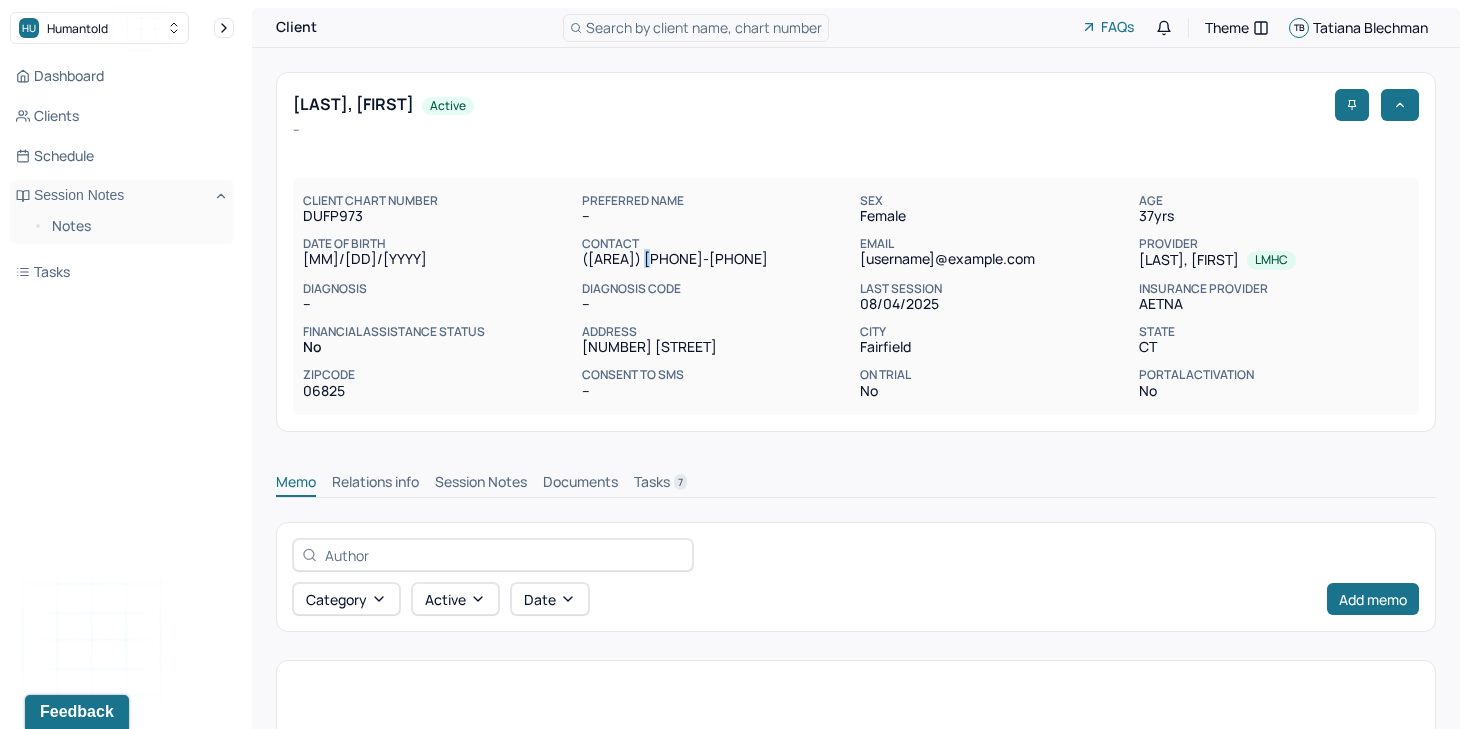 click on "(607) 222-6290" at bounding box center [717, 259] 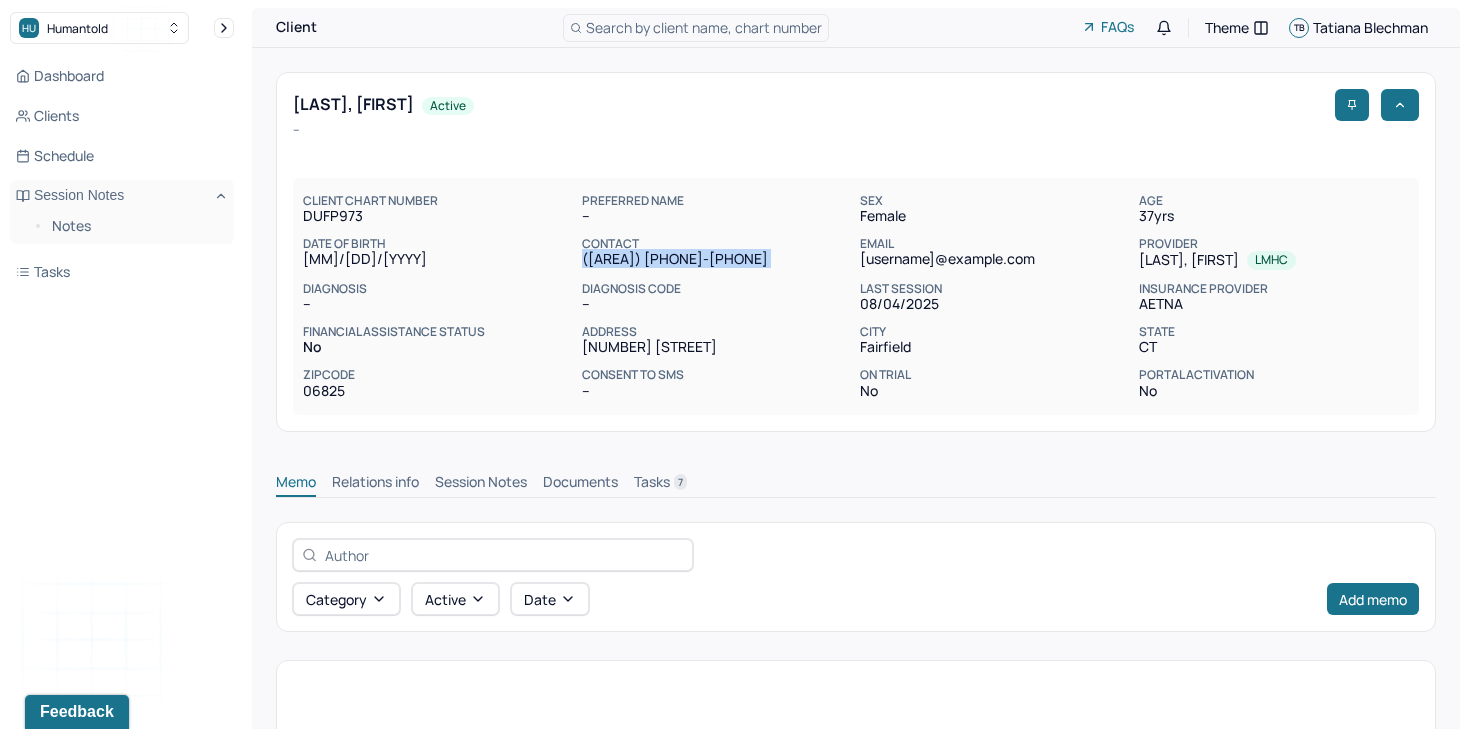 click on "(607) 222-6290" at bounding box center [717, 259] 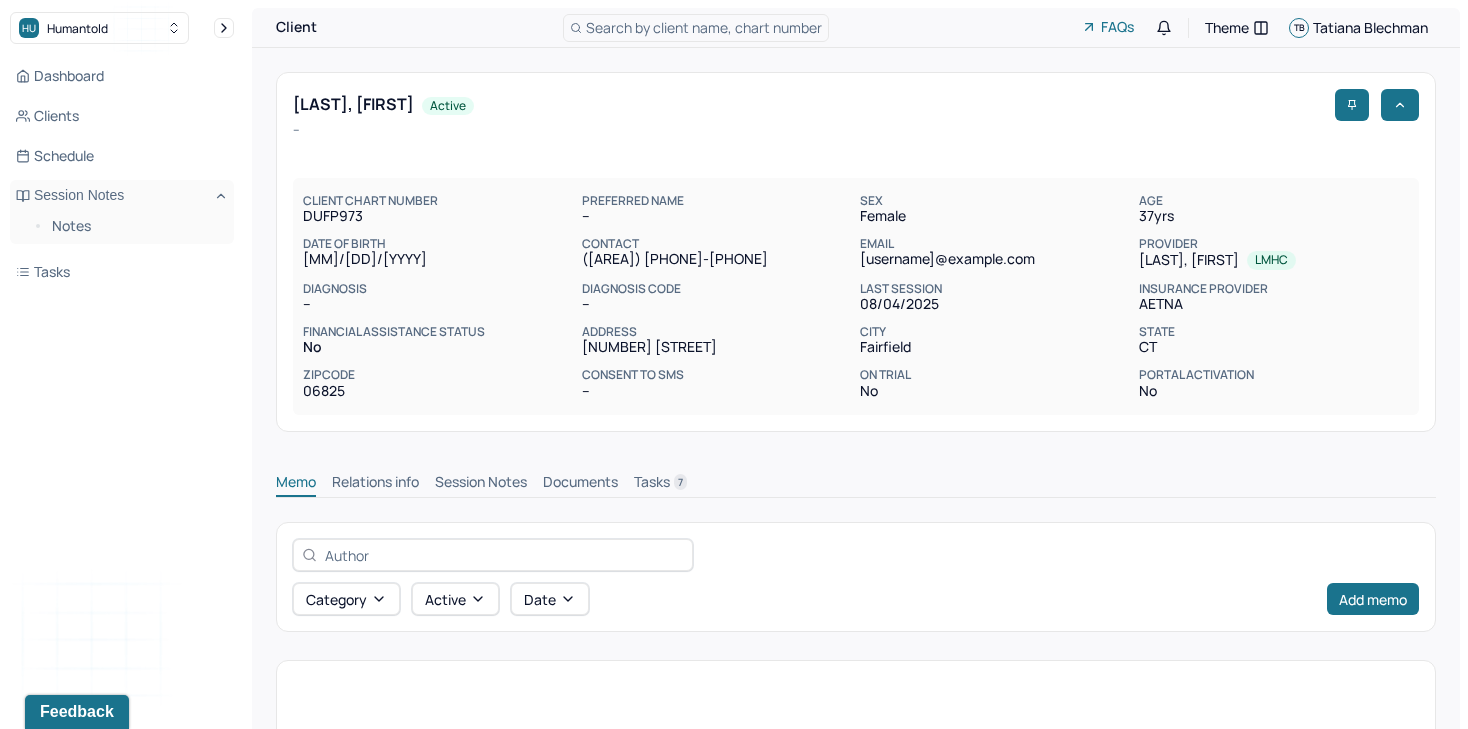 click on "145 Primrose Lane" at bounding box center (717, 347) 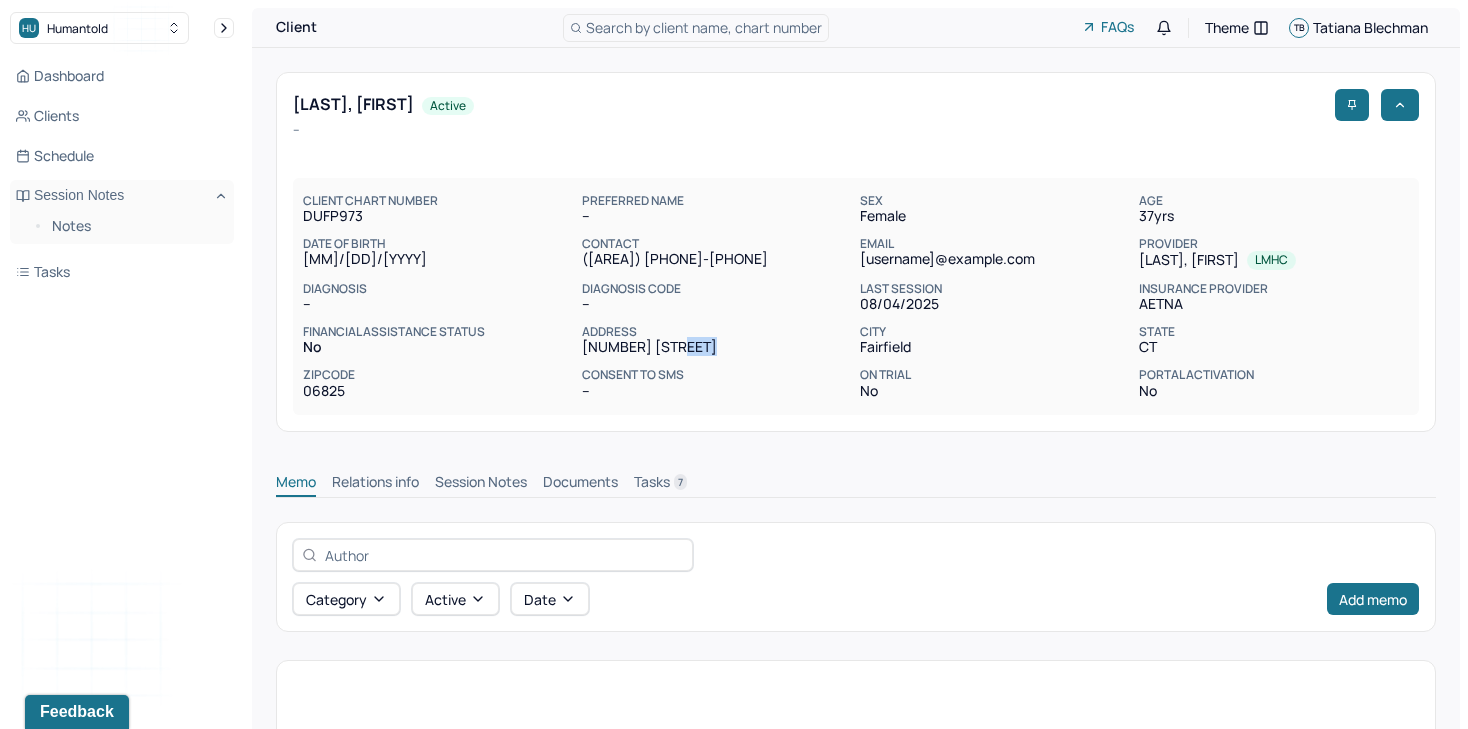 click on "145 Primrose Lane" at bounding box center [717, 347] 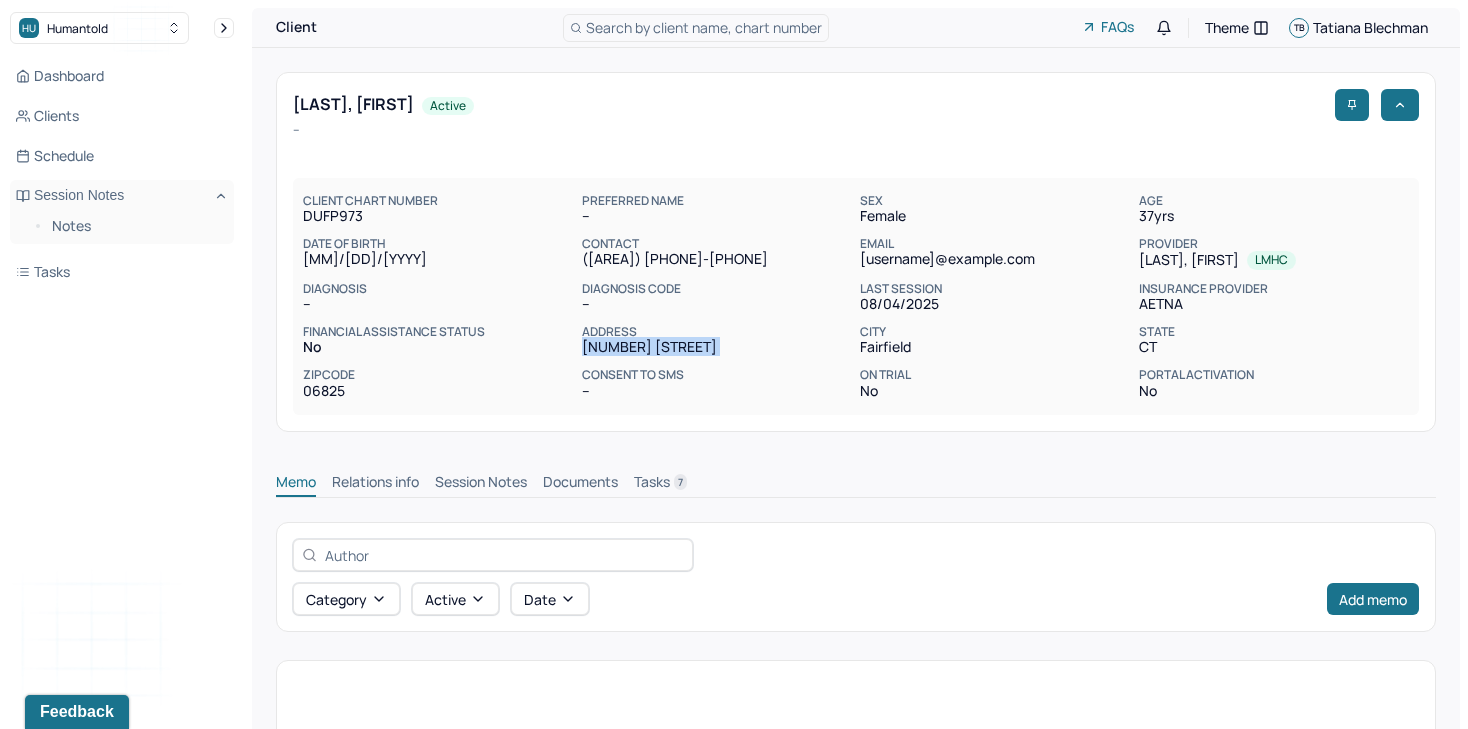 click on "145 Primrose Lane" at bounding box center [717, 347] 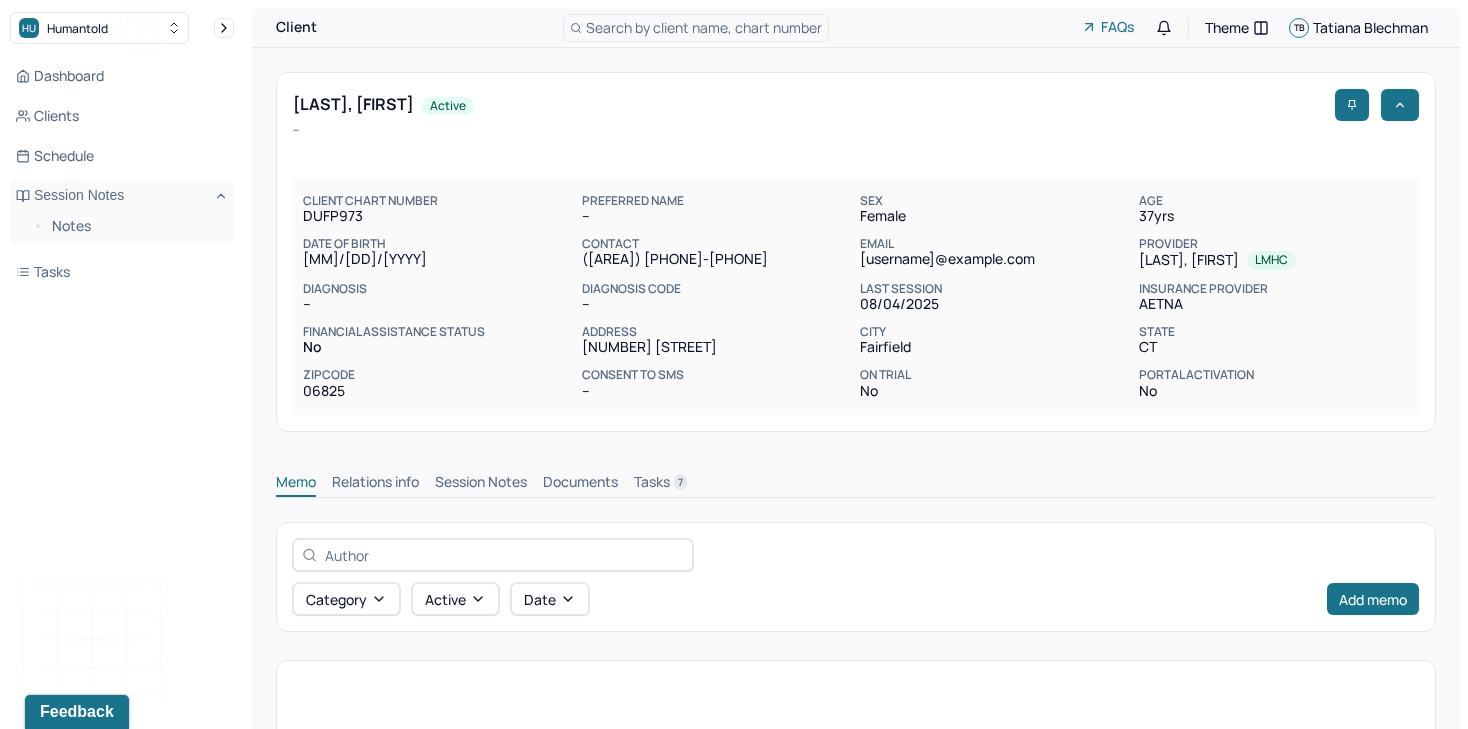 click on "06825" at bounding box center (438, 391) 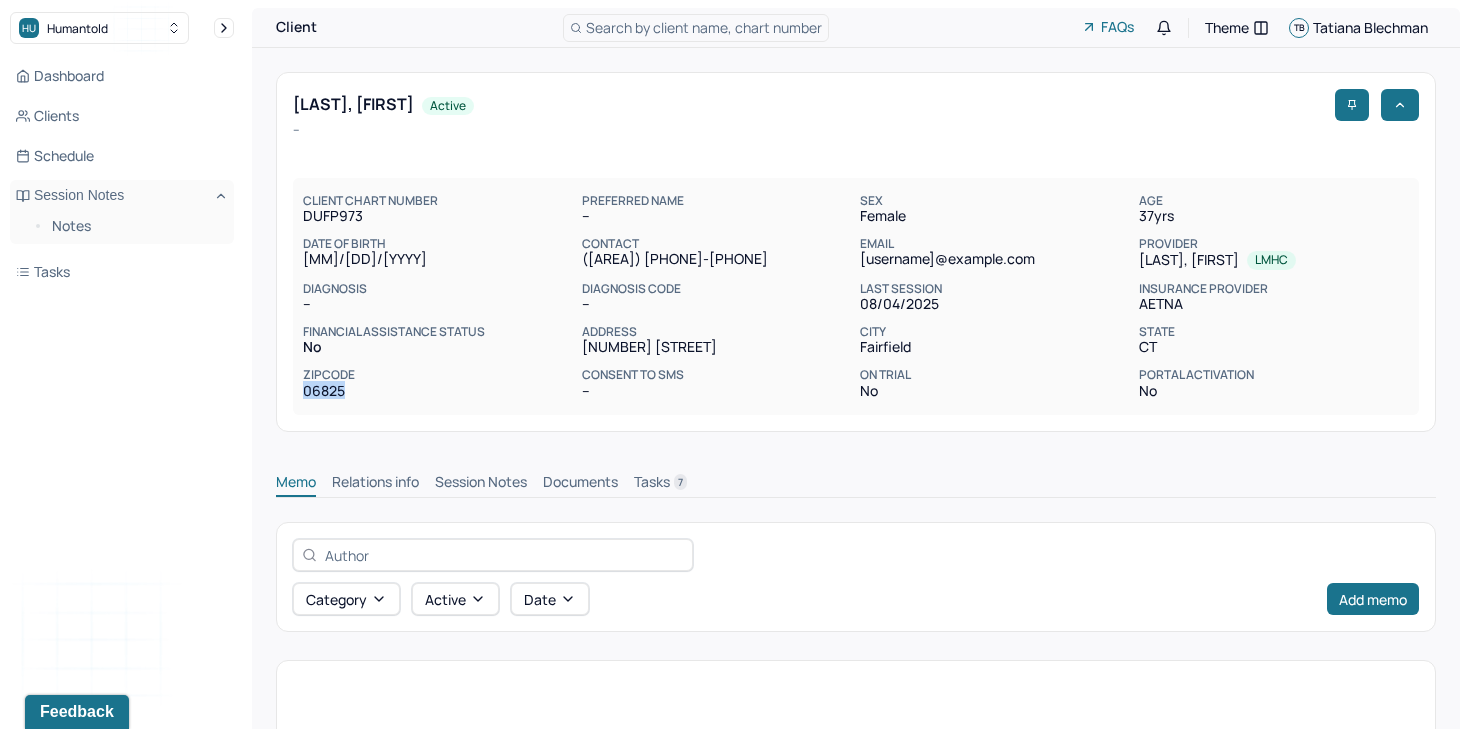 click on "06825" at bounding box center (438, 391) 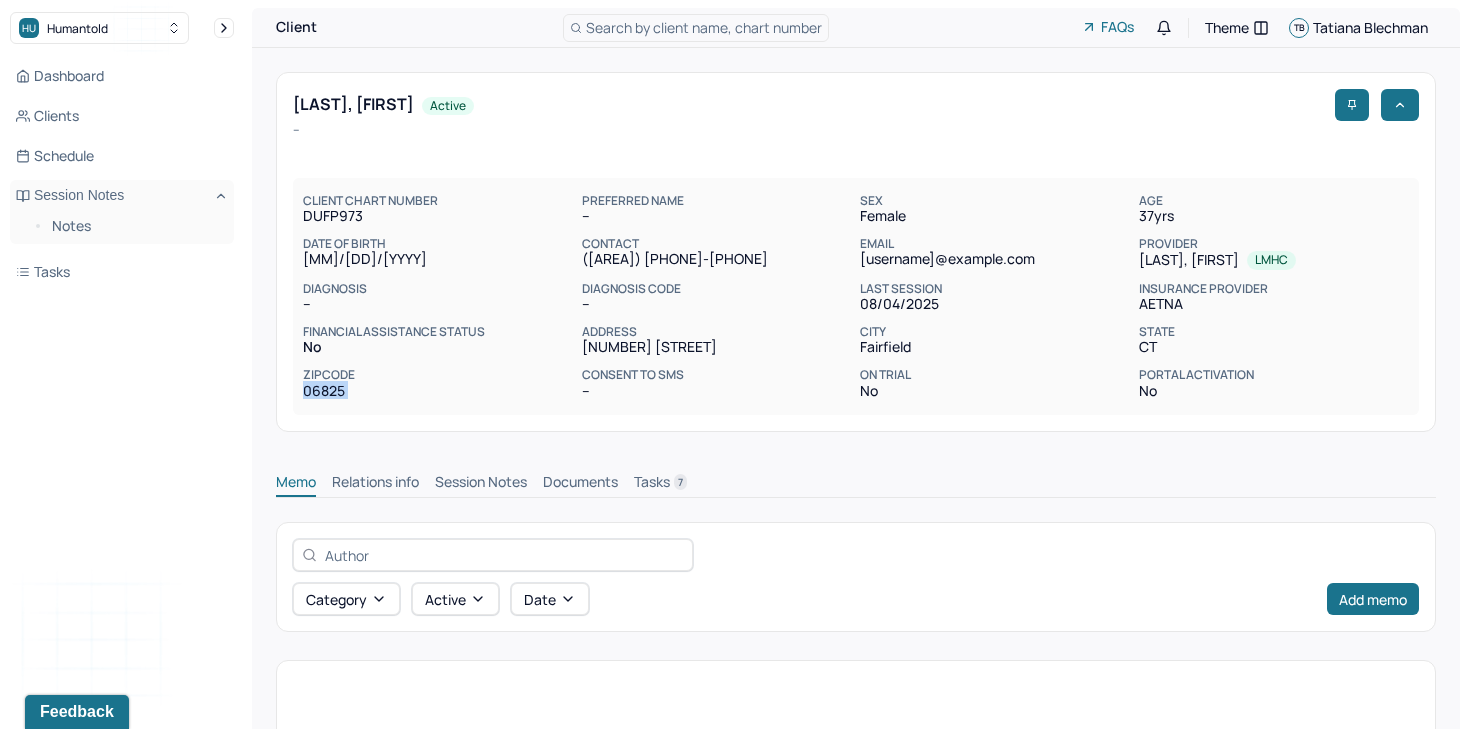 click on "06825" at bounding box center [438, 391] 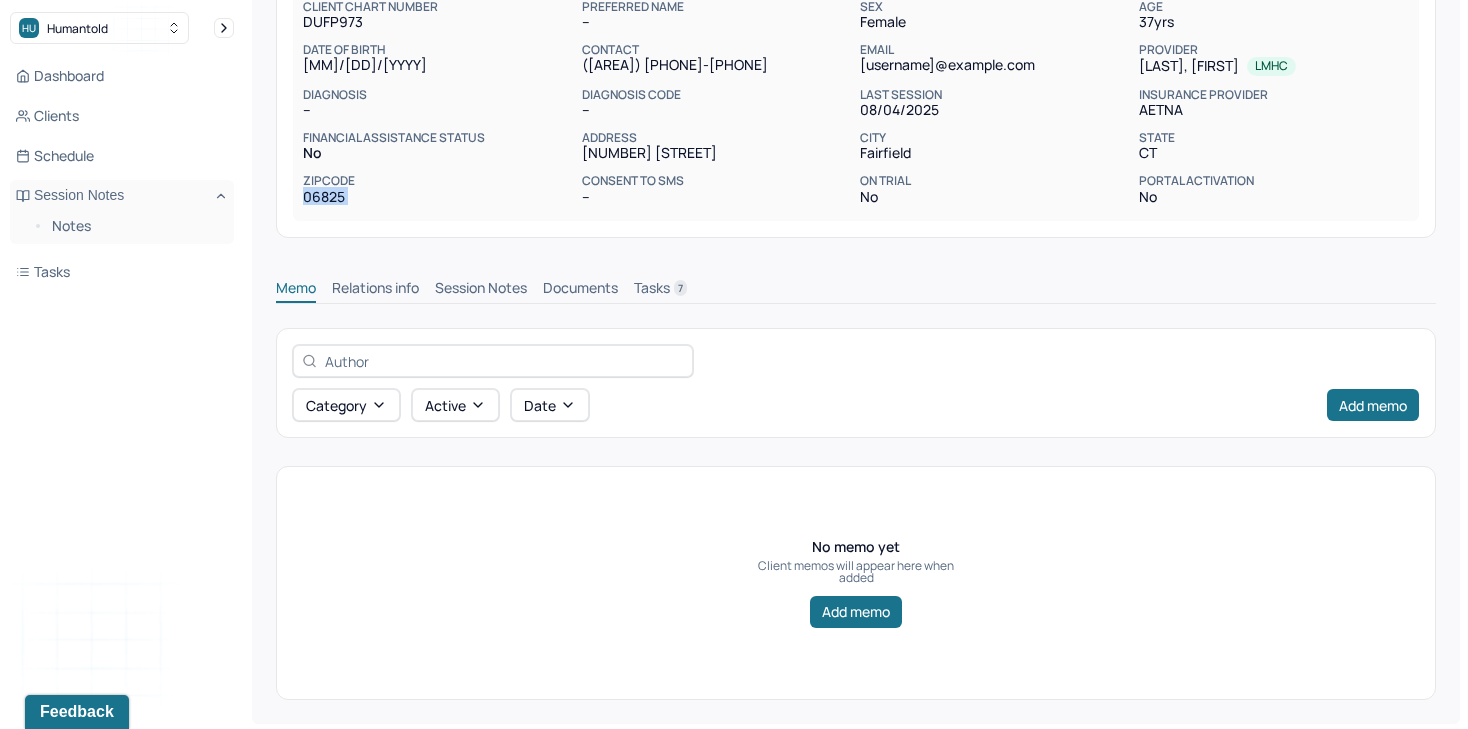 scroll, scrollTop: 0, scrollLeft: 0, axis: both 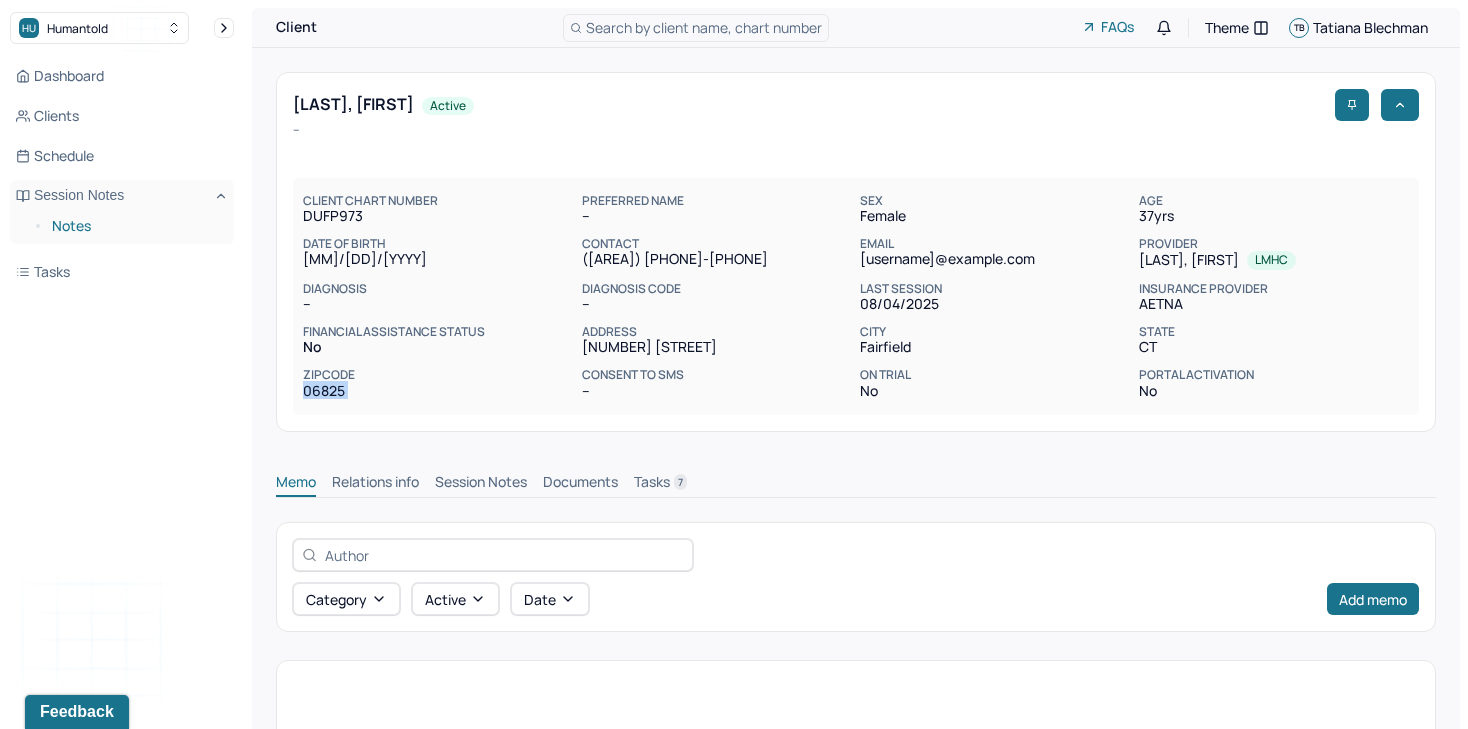 click on "Notes" at bounding box center [135, 226] 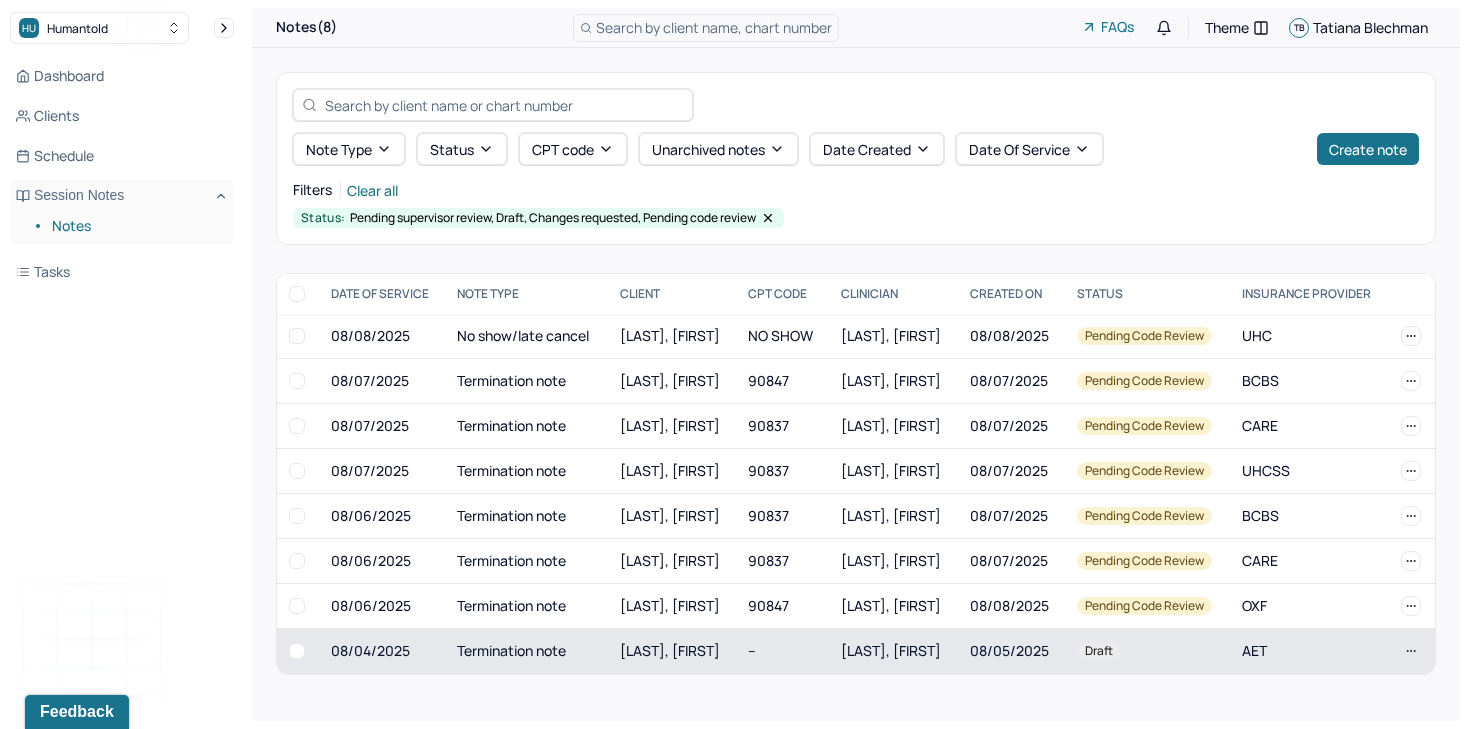 click on "Termination note" at bounding box center [526, 651] 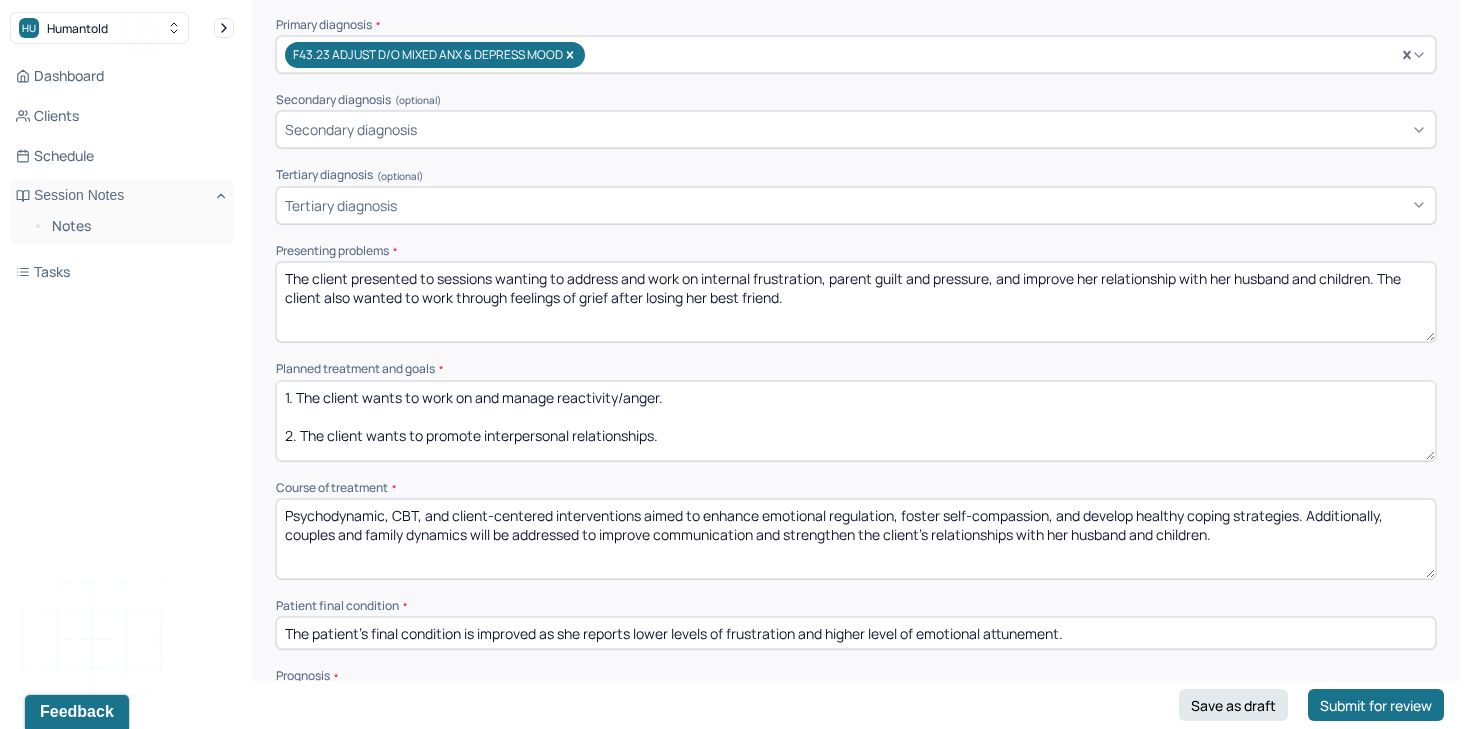 scroll, scrollTop: 1272, scrollLeft: 0, axis: vertical 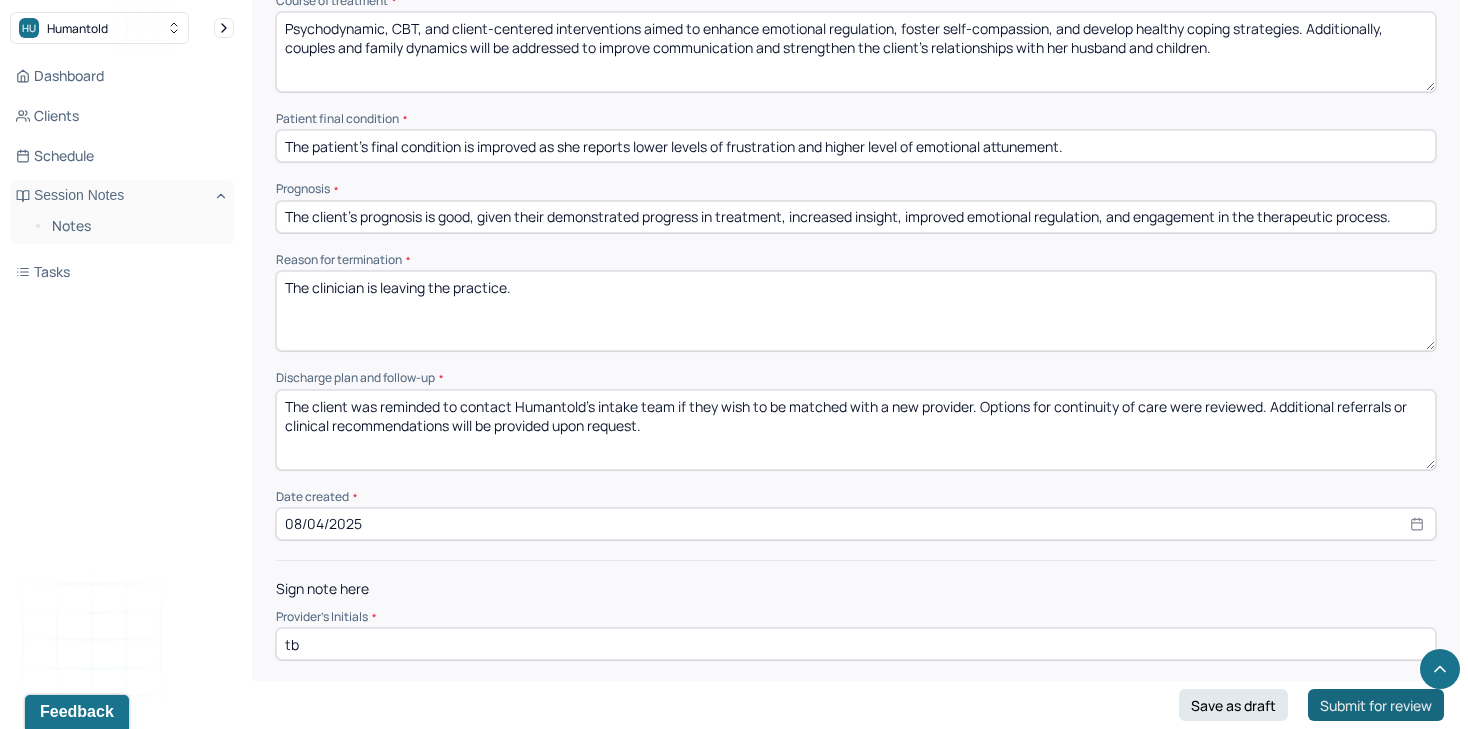 click on "Submit for review" at bounding box center (1376, 705) 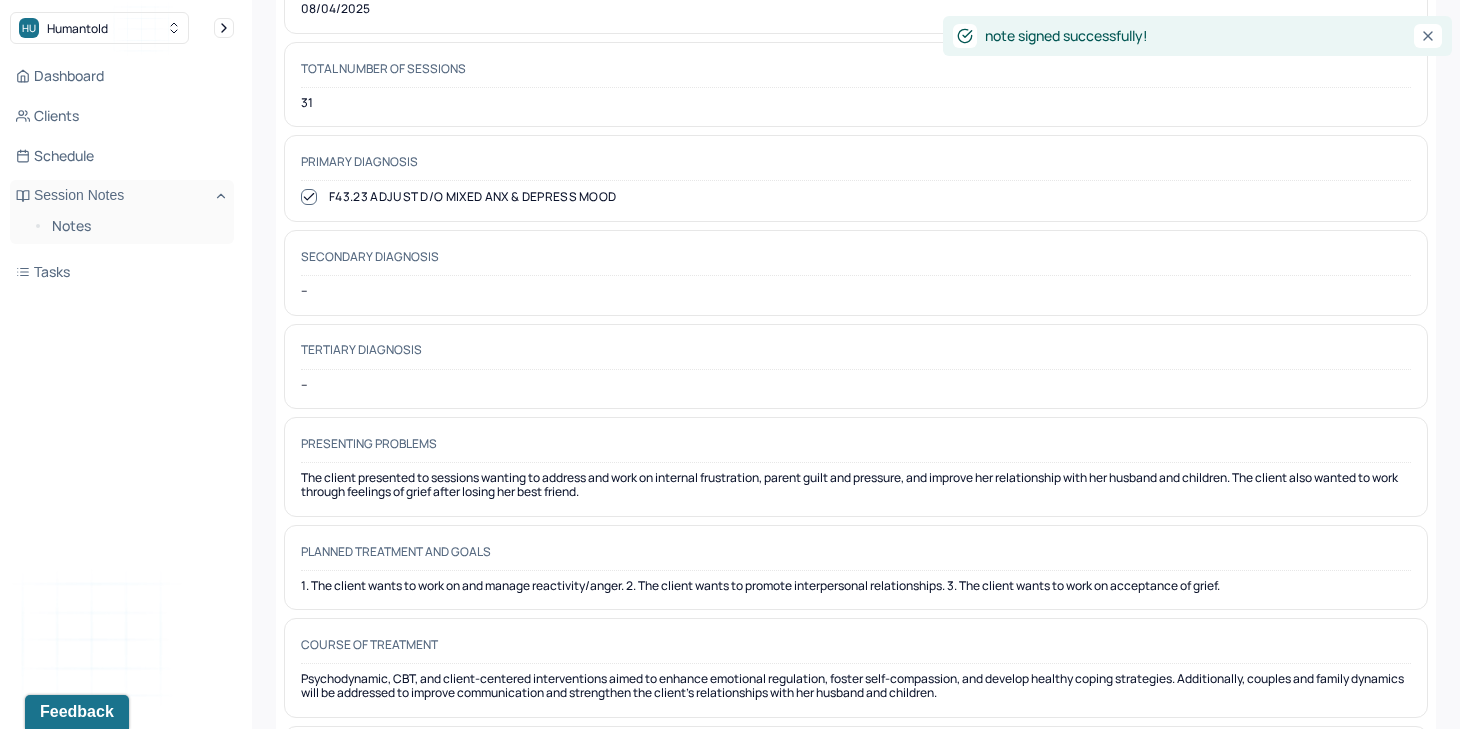 scroll, scrollTop: 0, scrollLeft: 0, axis: both 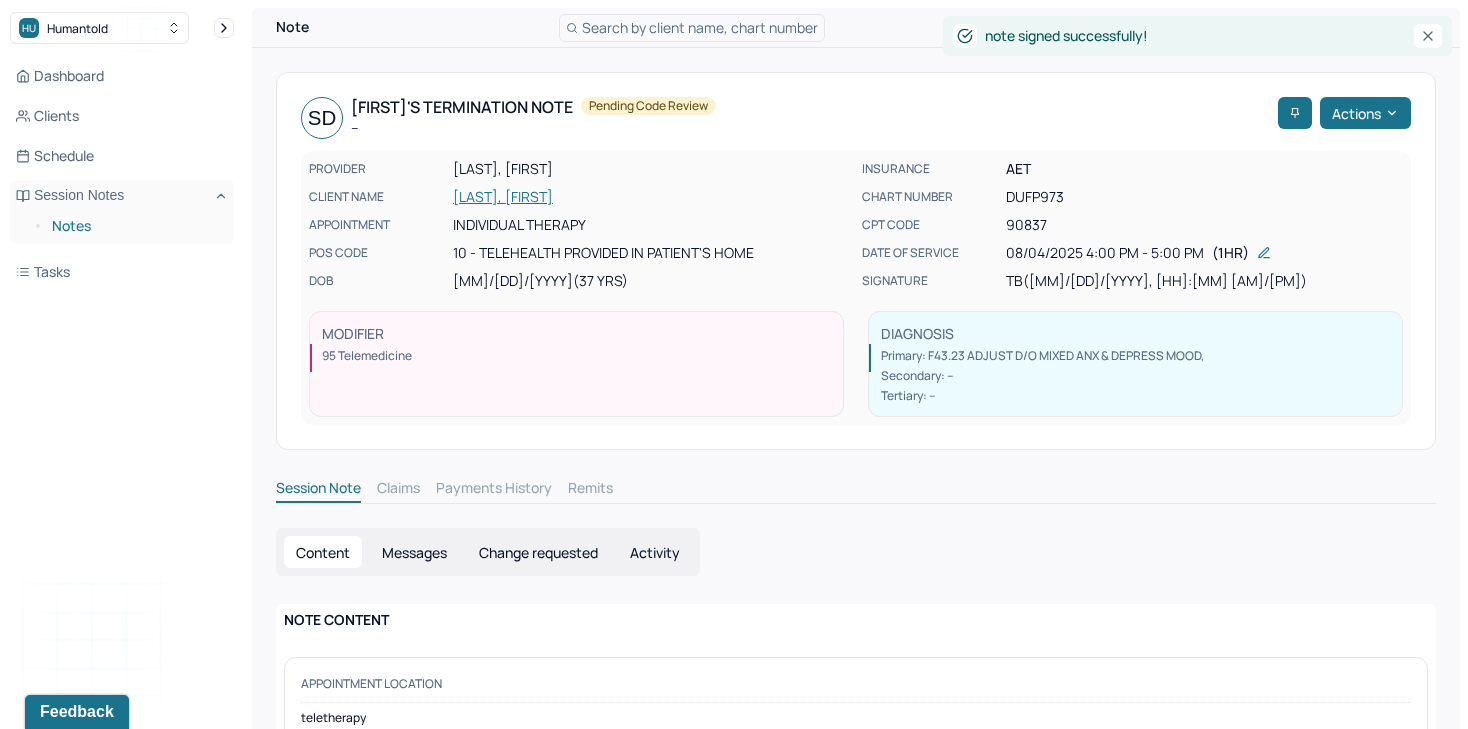 click on "Notes" at bounding box center (135, 226) 